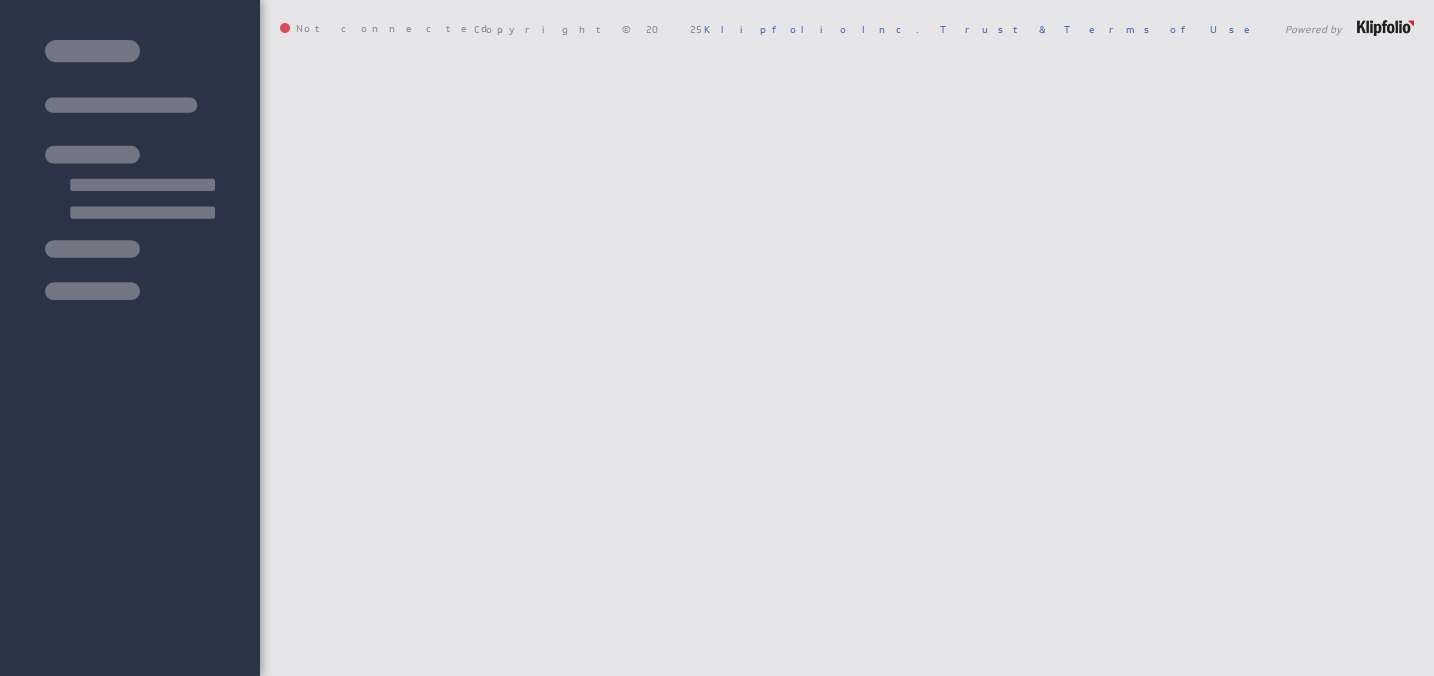 scroll, scrollTop: 0, scrollLeft: 0, axis: both 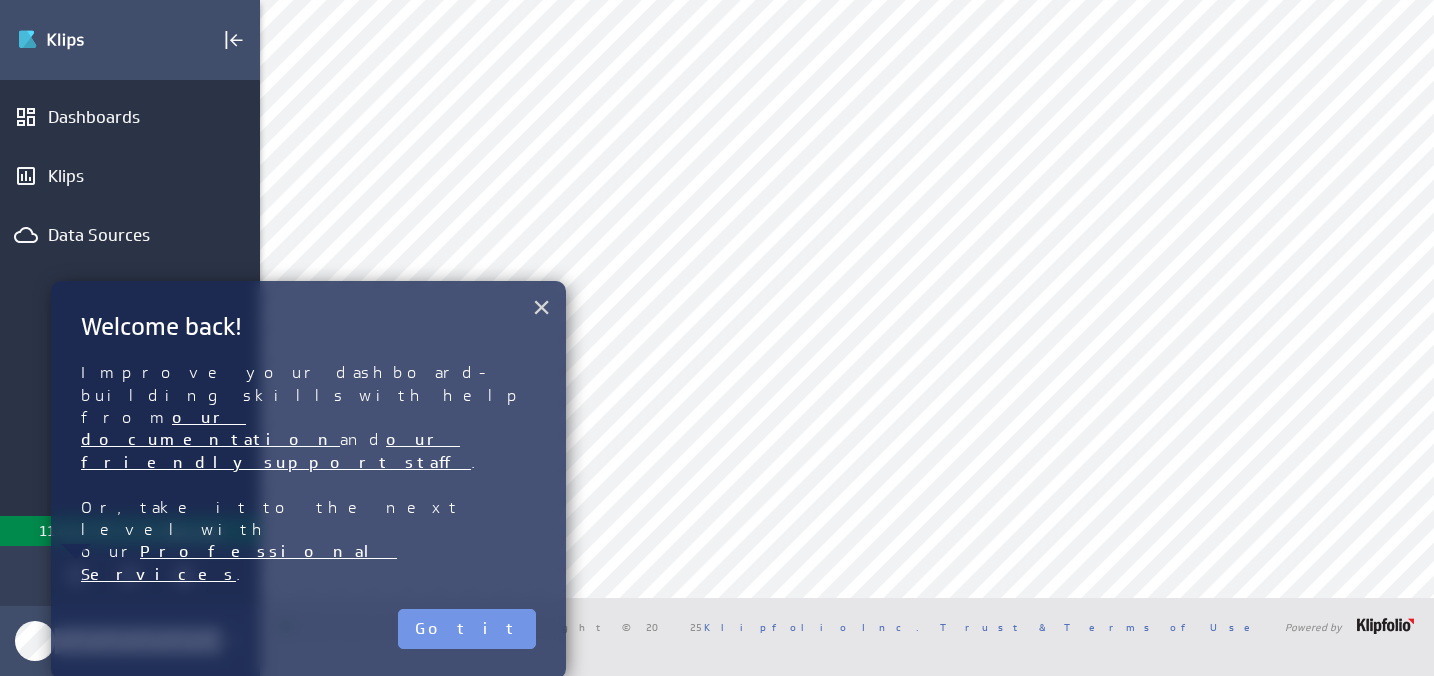 click on "×" at bounding box center (541, 307) 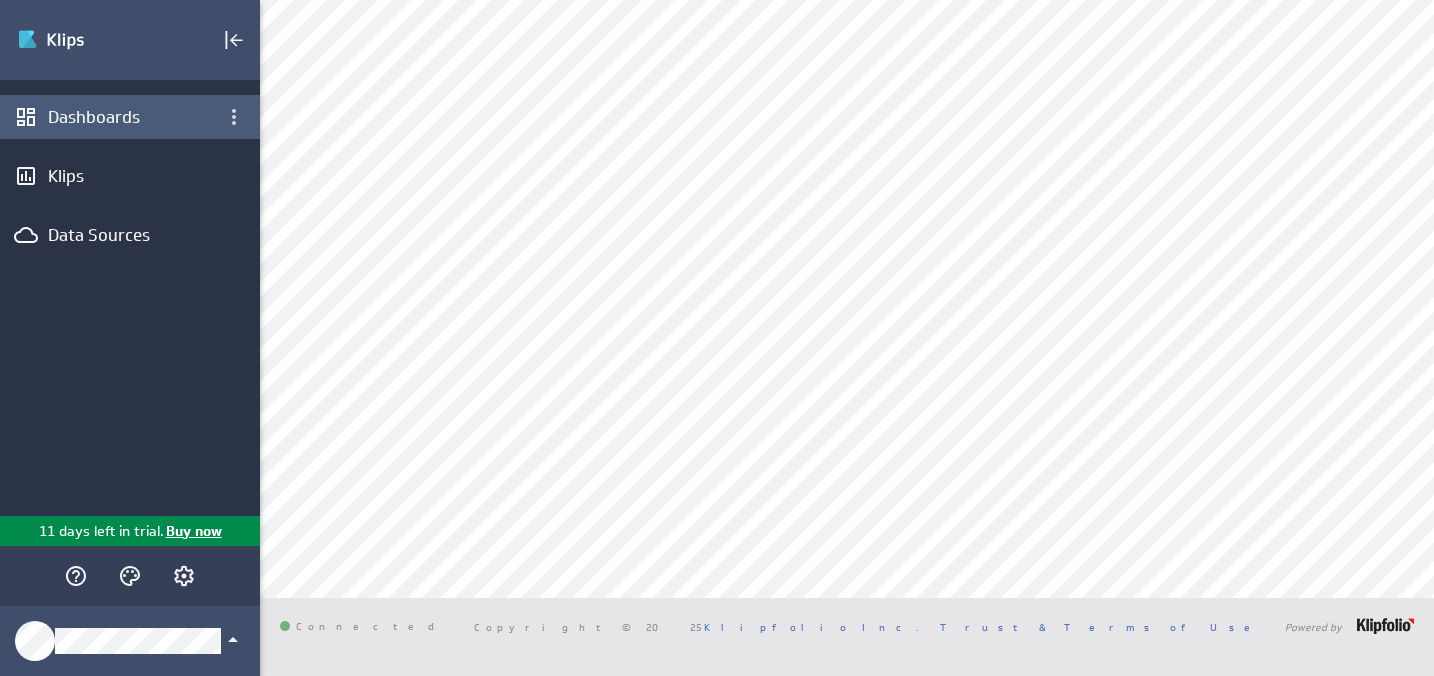click on "Dashboards" at bounding box center [130, 117] 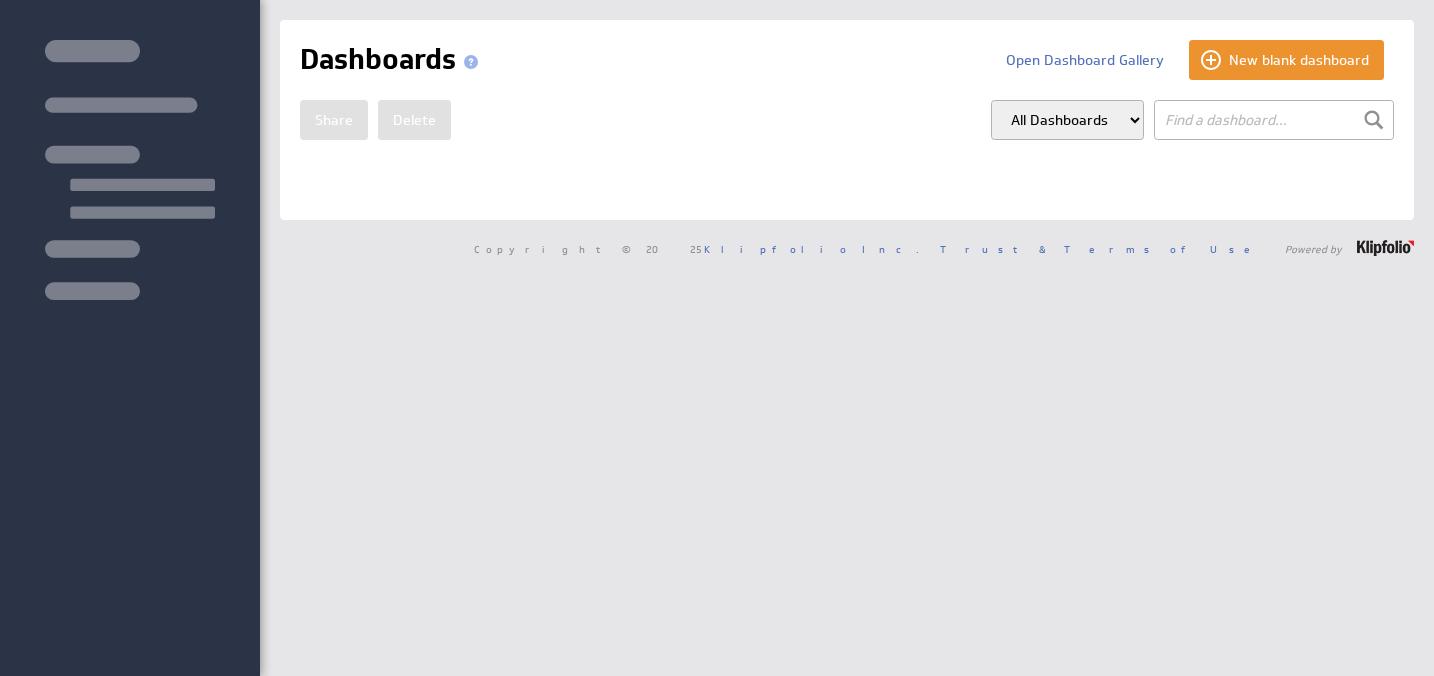 scroll, scrollTop: 0, scrollLeft: 0, axis: both 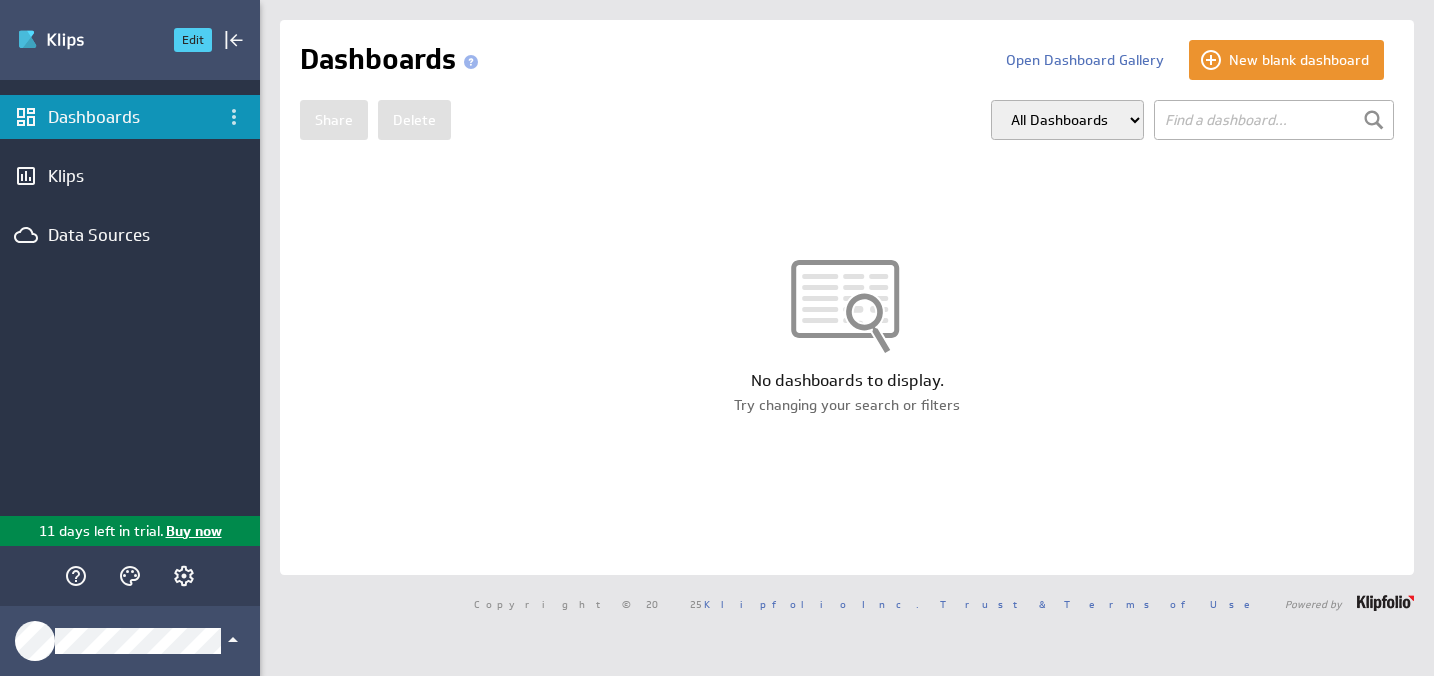 click at bounding box center (87, 40) 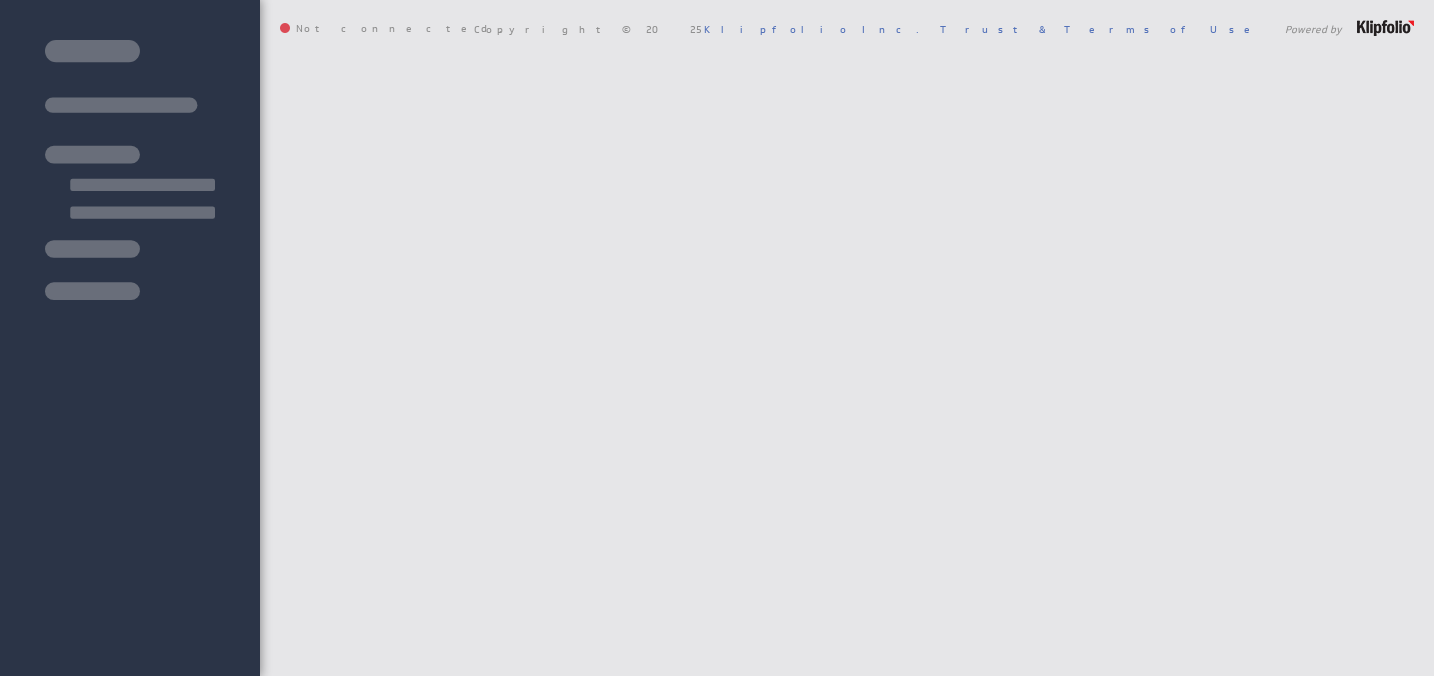 scroll, scrollTop: 0, scrollLeft: 0, axis: both 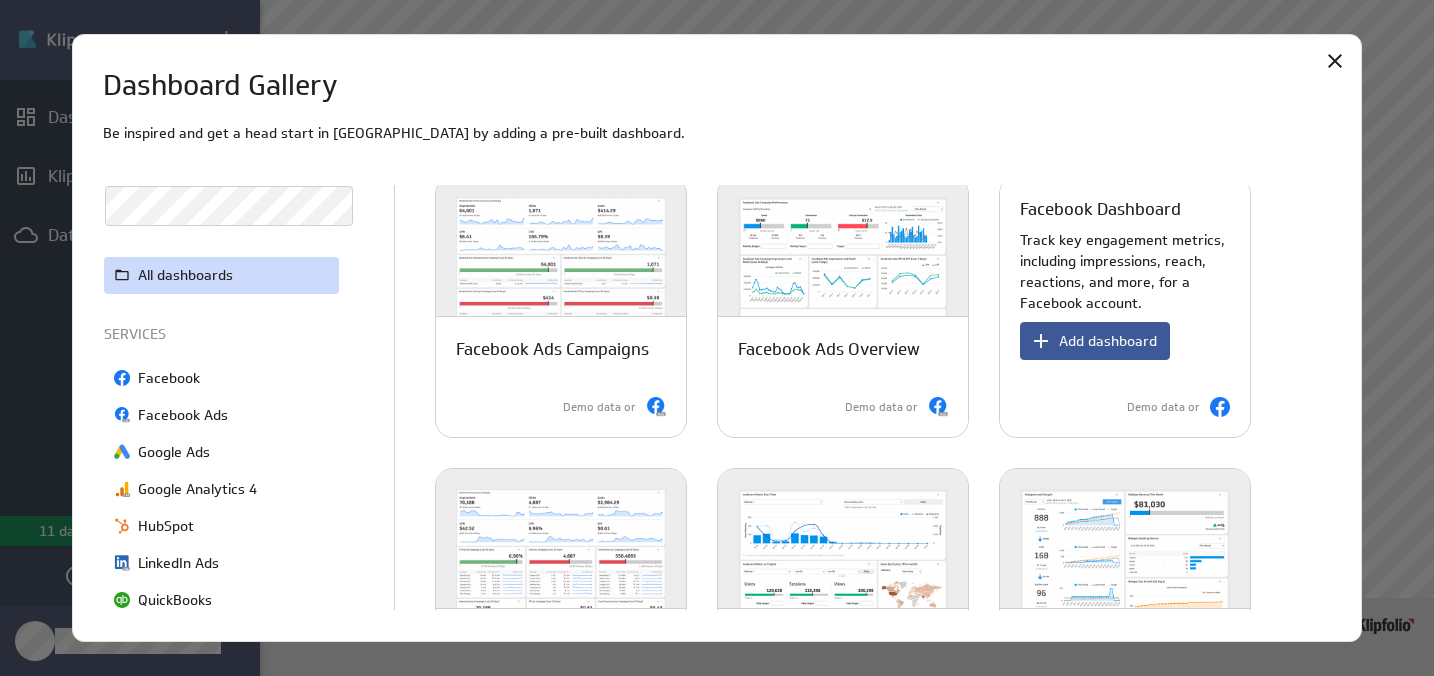 click on "Add dashboard" at bounding box center (1095, 341) 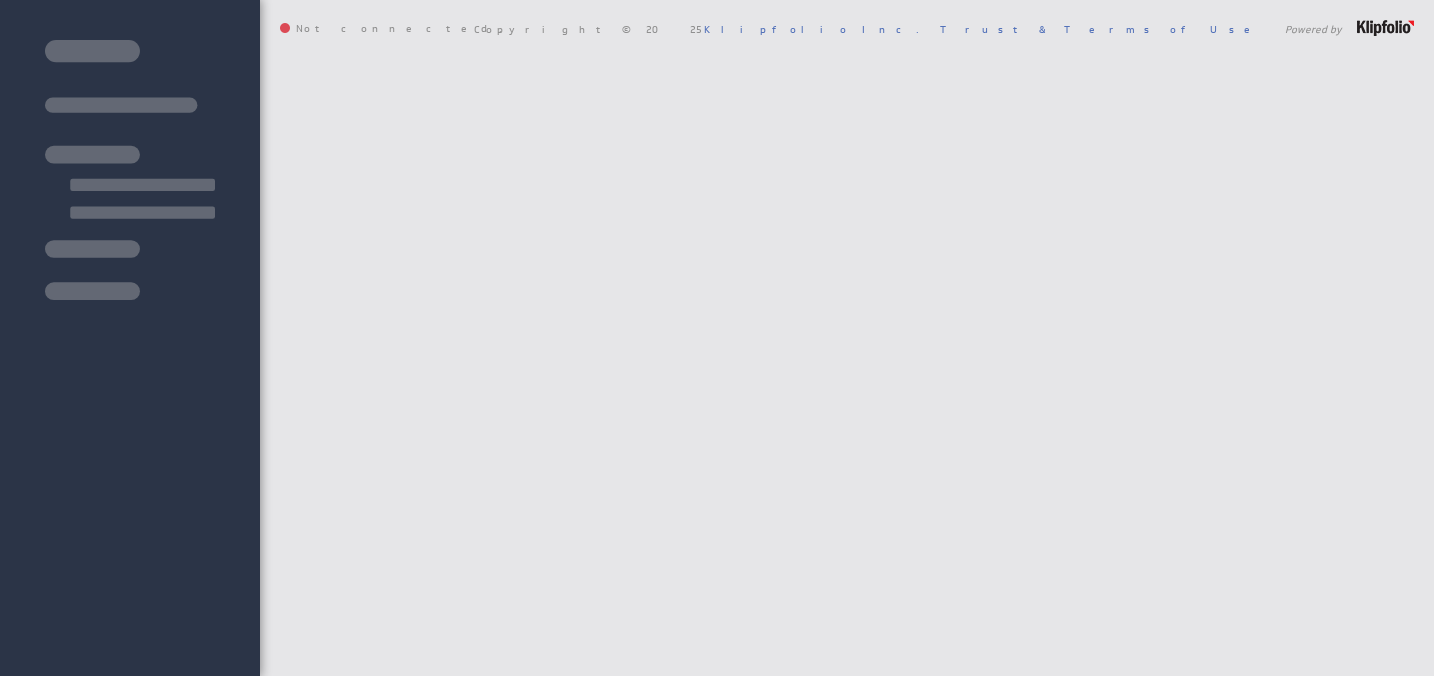 scroll, scrollTop: 0, scrollLeft: 0, axis: both 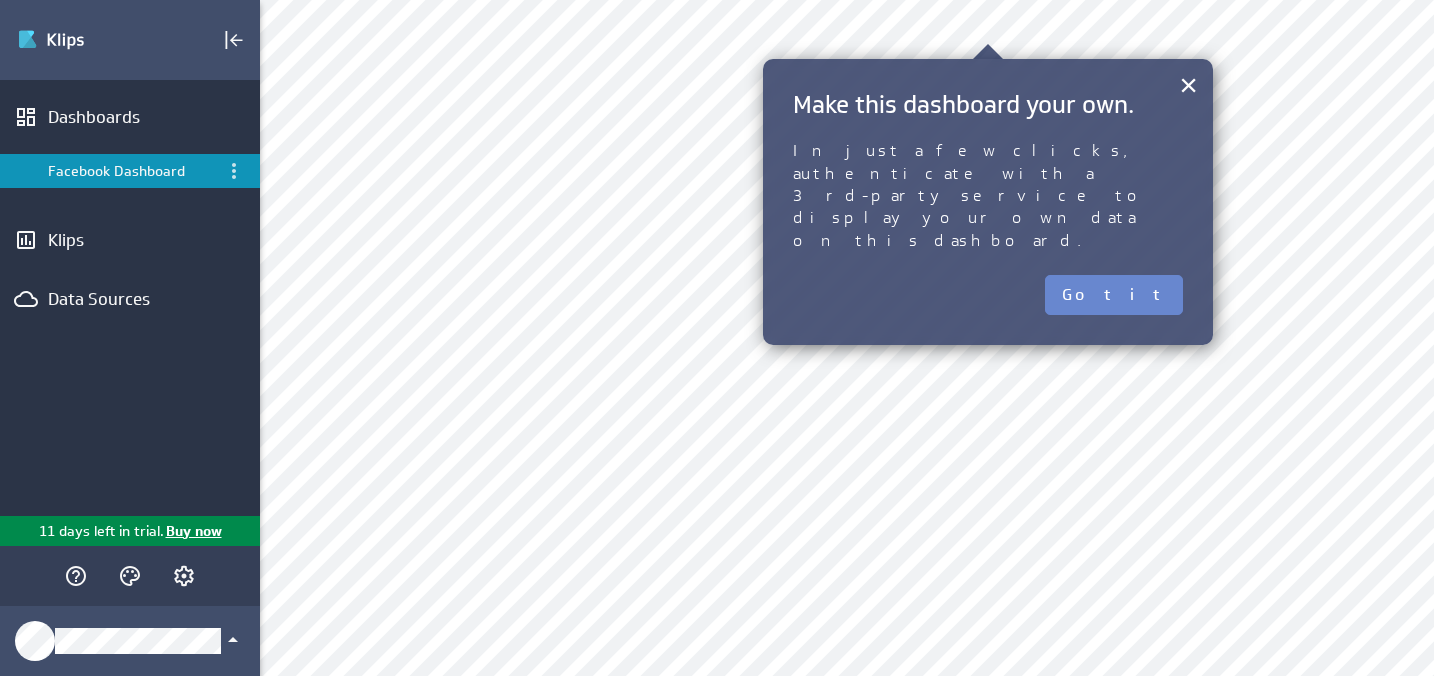 click on "Got it" at bounding box center (1114, 295) 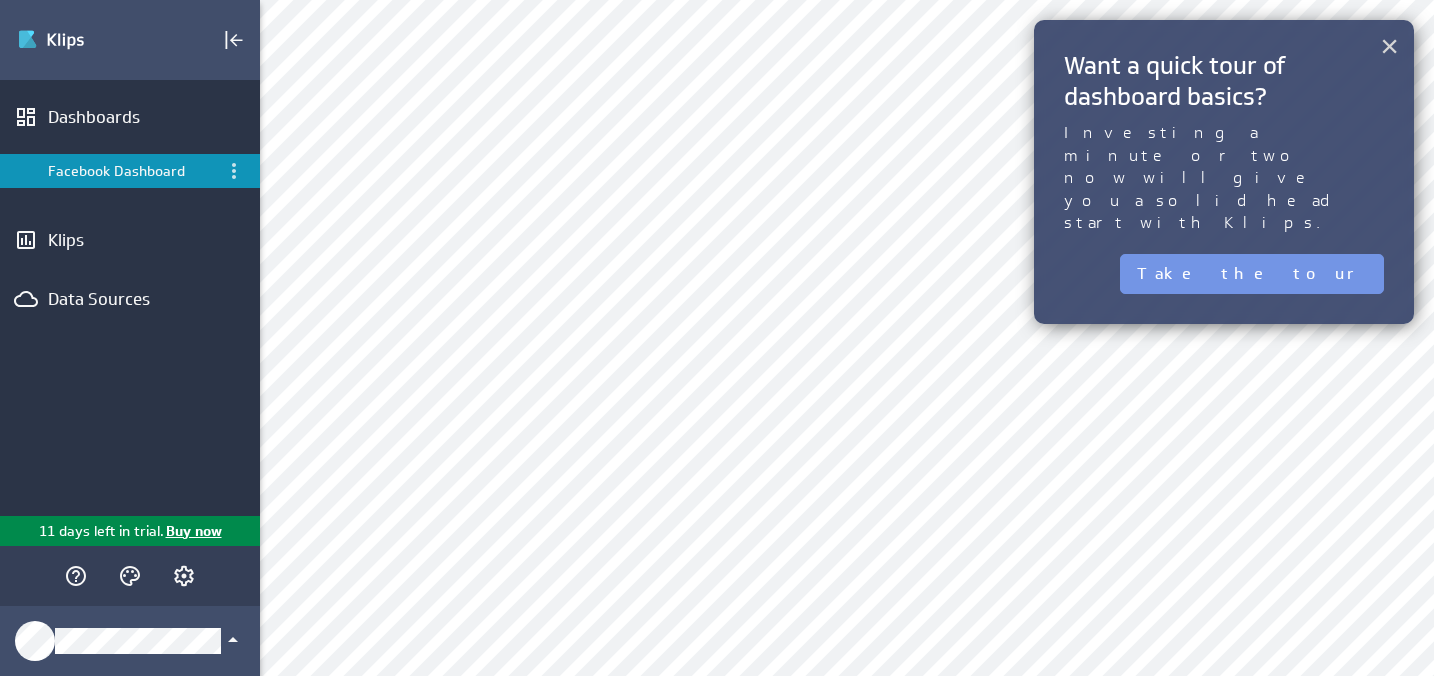 click on "×" at bounding box center [1389, 46] 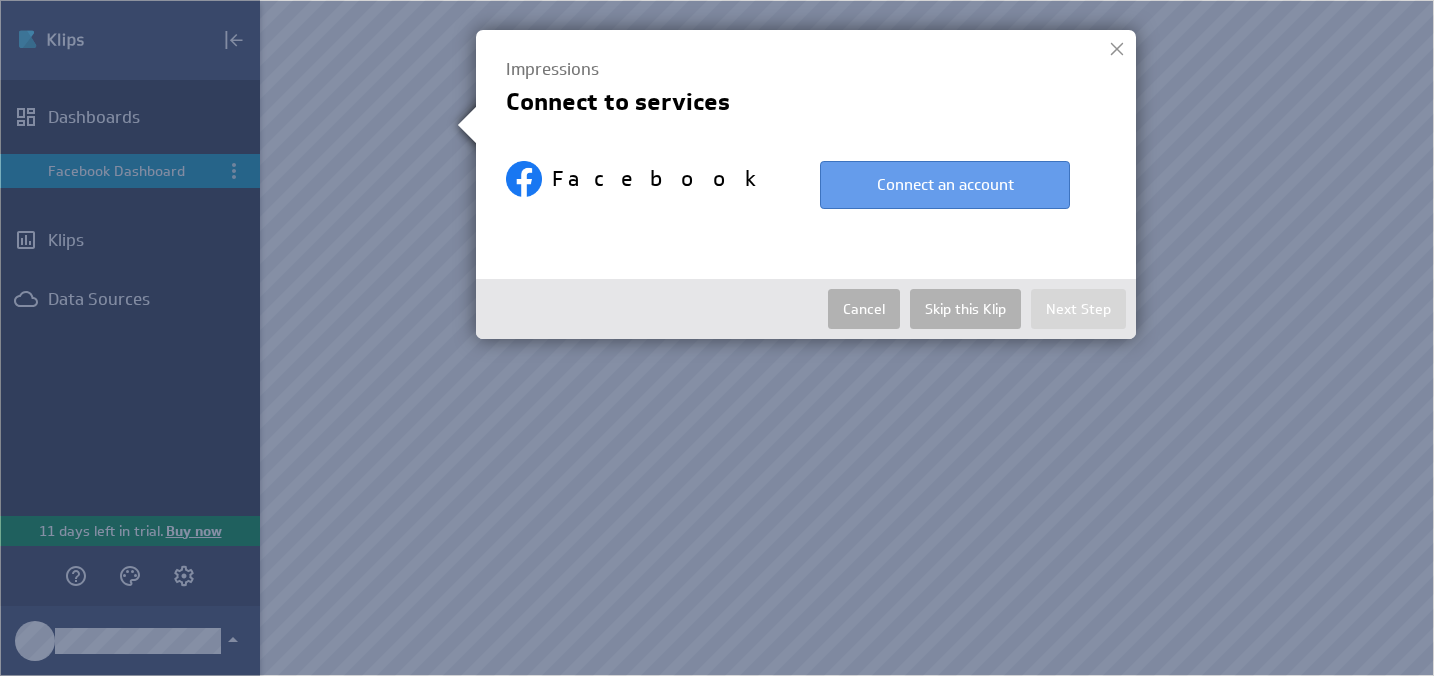 click on "Connect an account" at bounding box center [945, 185] 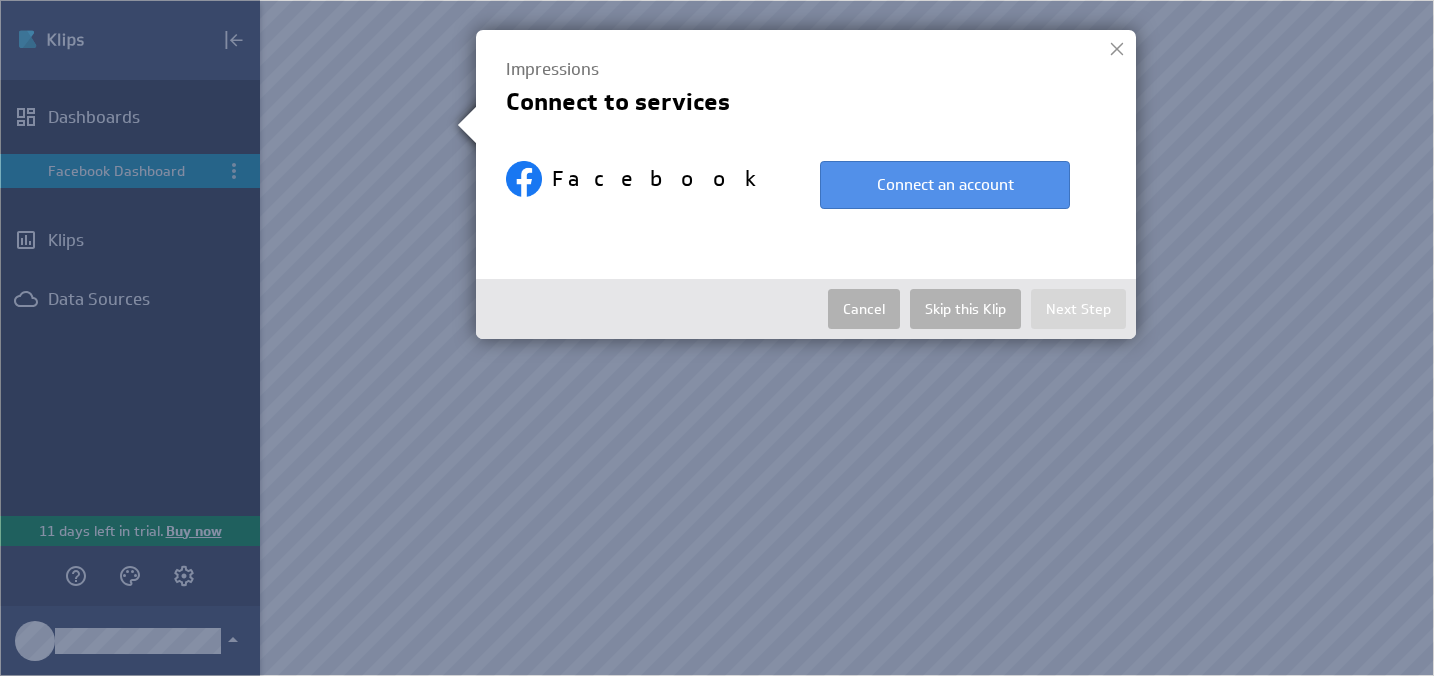 click at bounding box center (1117, 49) 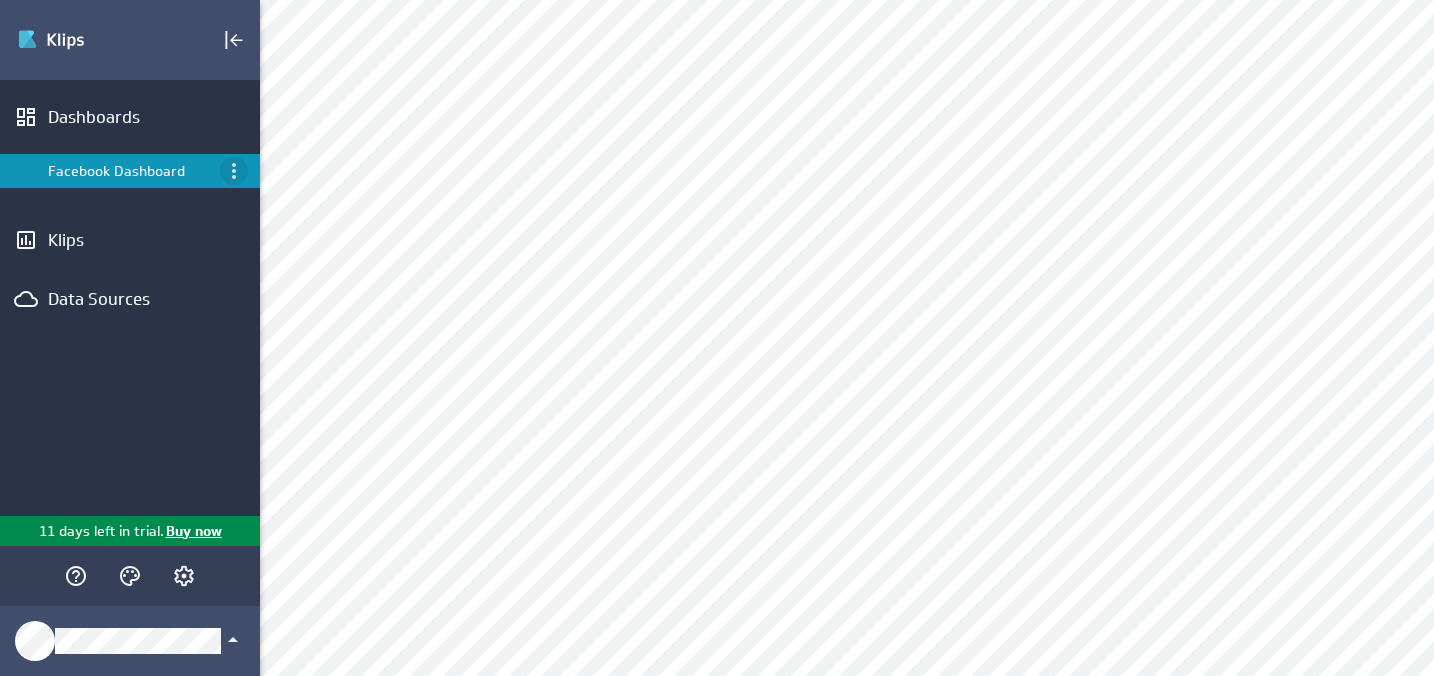 click 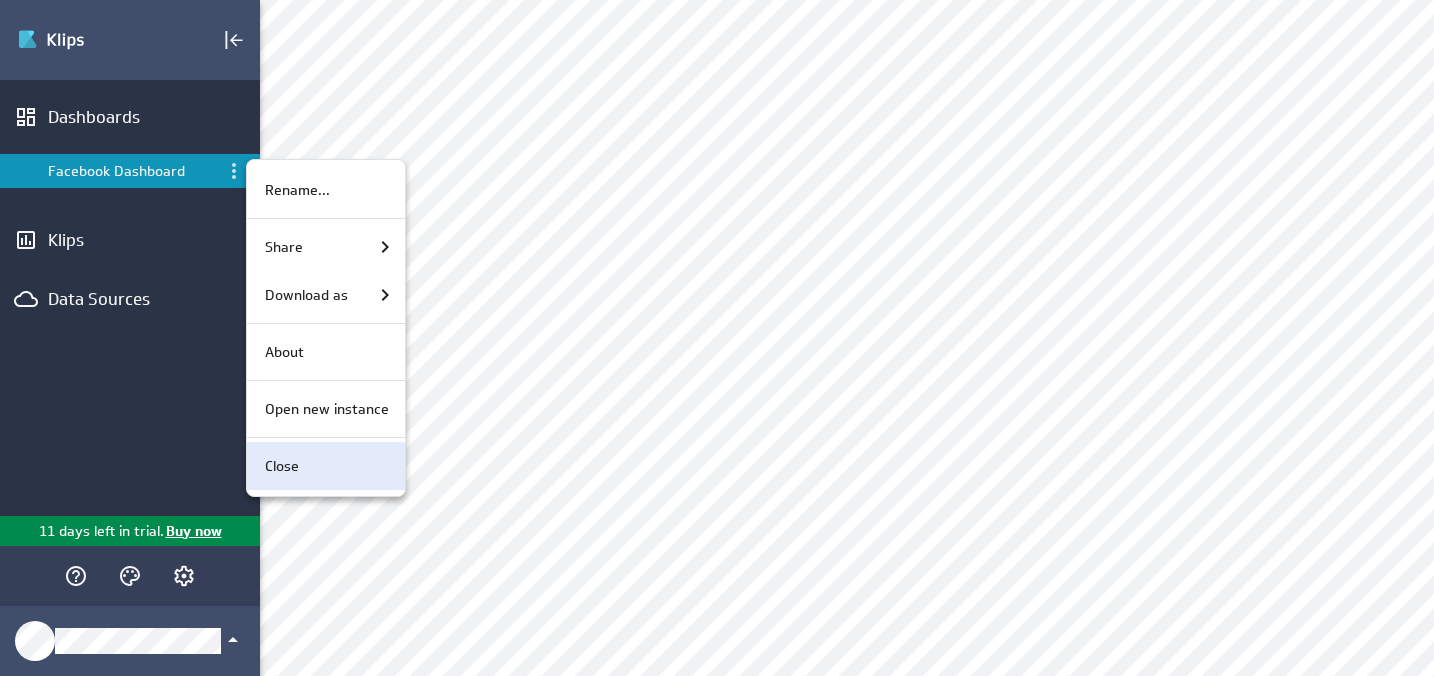 click on "Close" at bounding box center [323, 466] 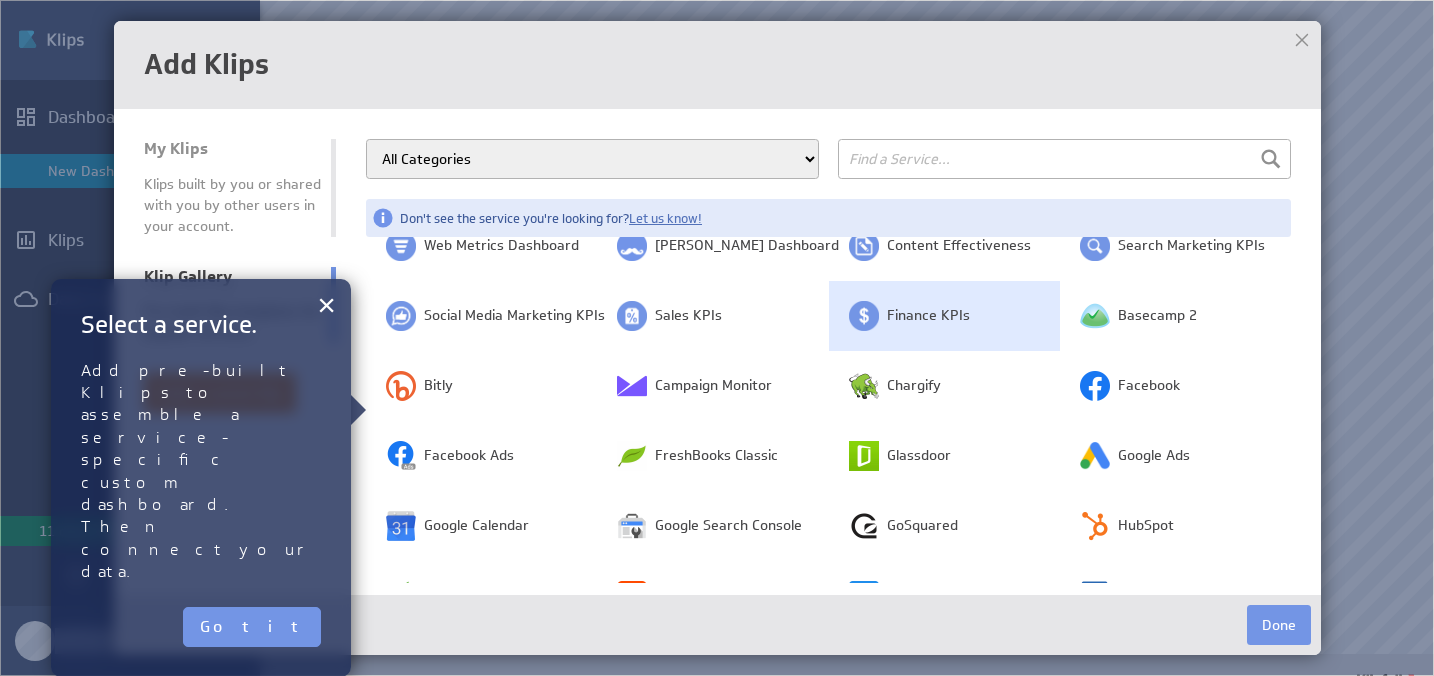 scroll, scrollTop: 0, scrollLeft: 0, axis: both 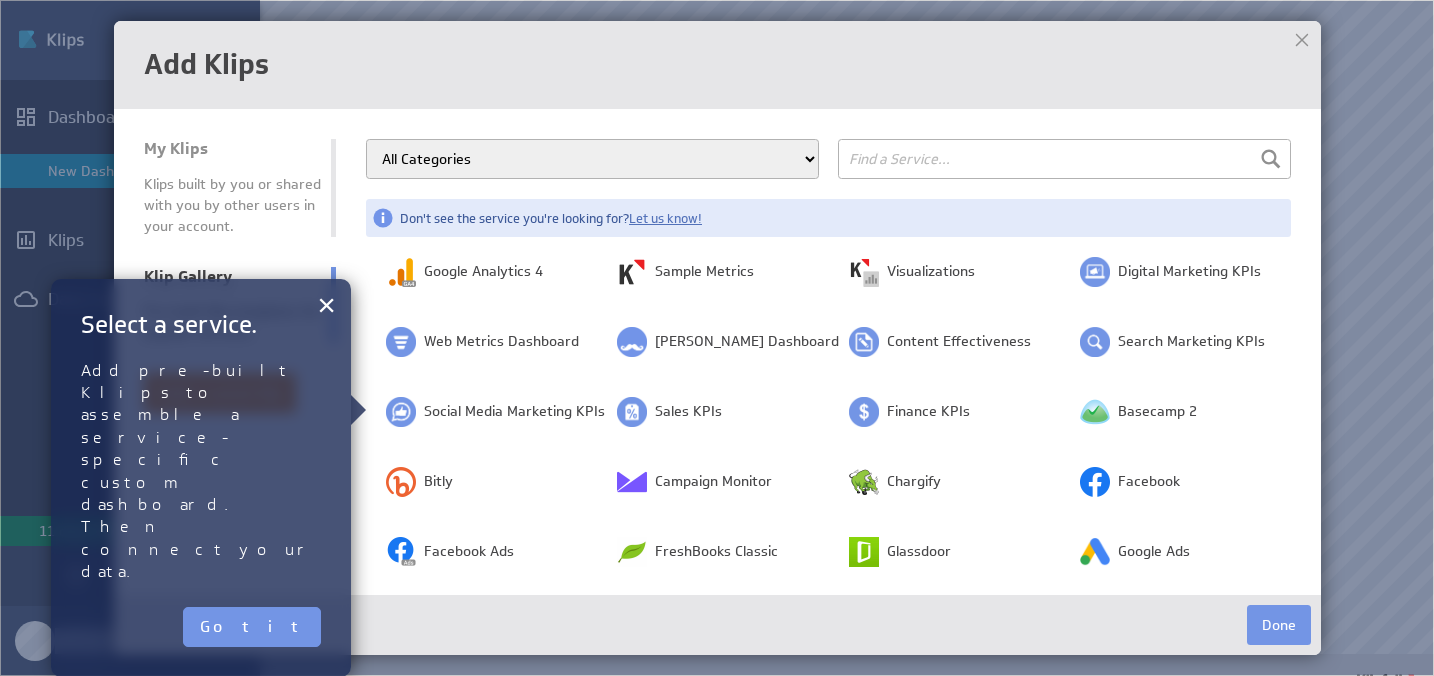 click at bounding box center (1064, 159) 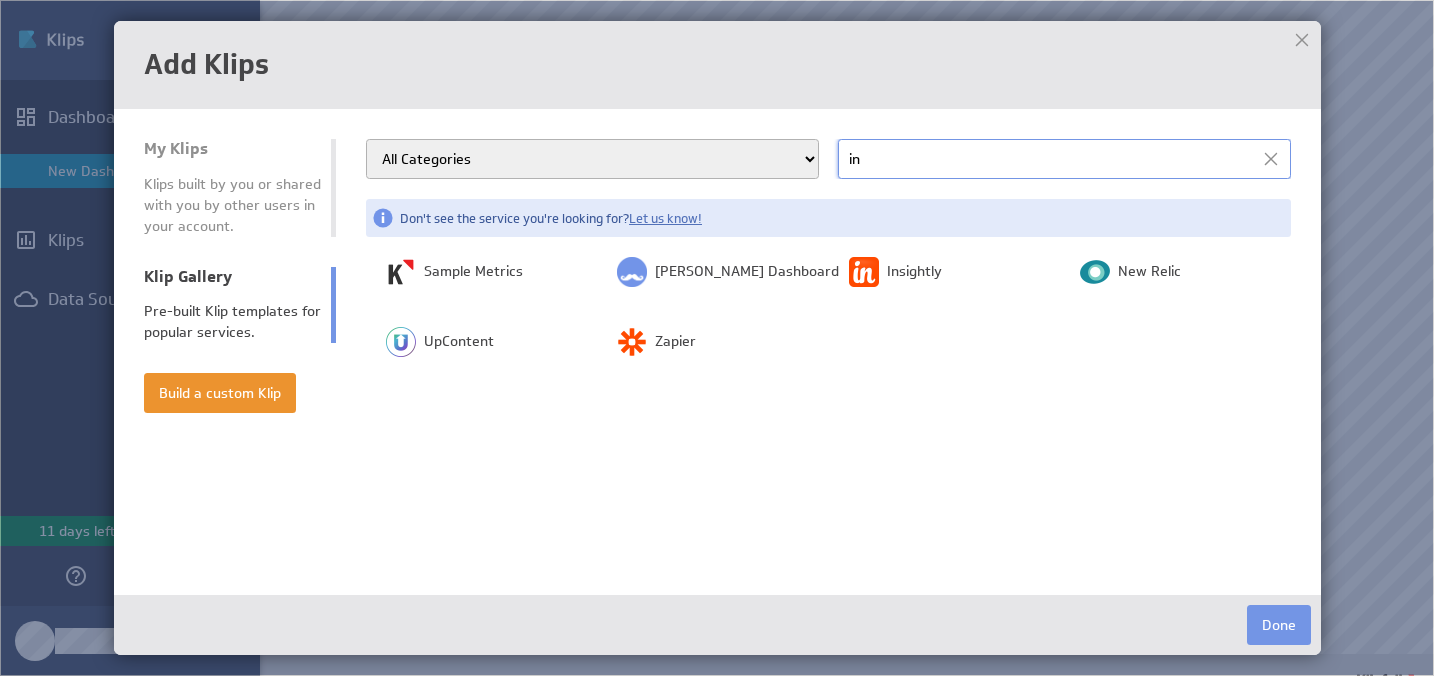 type on "i" 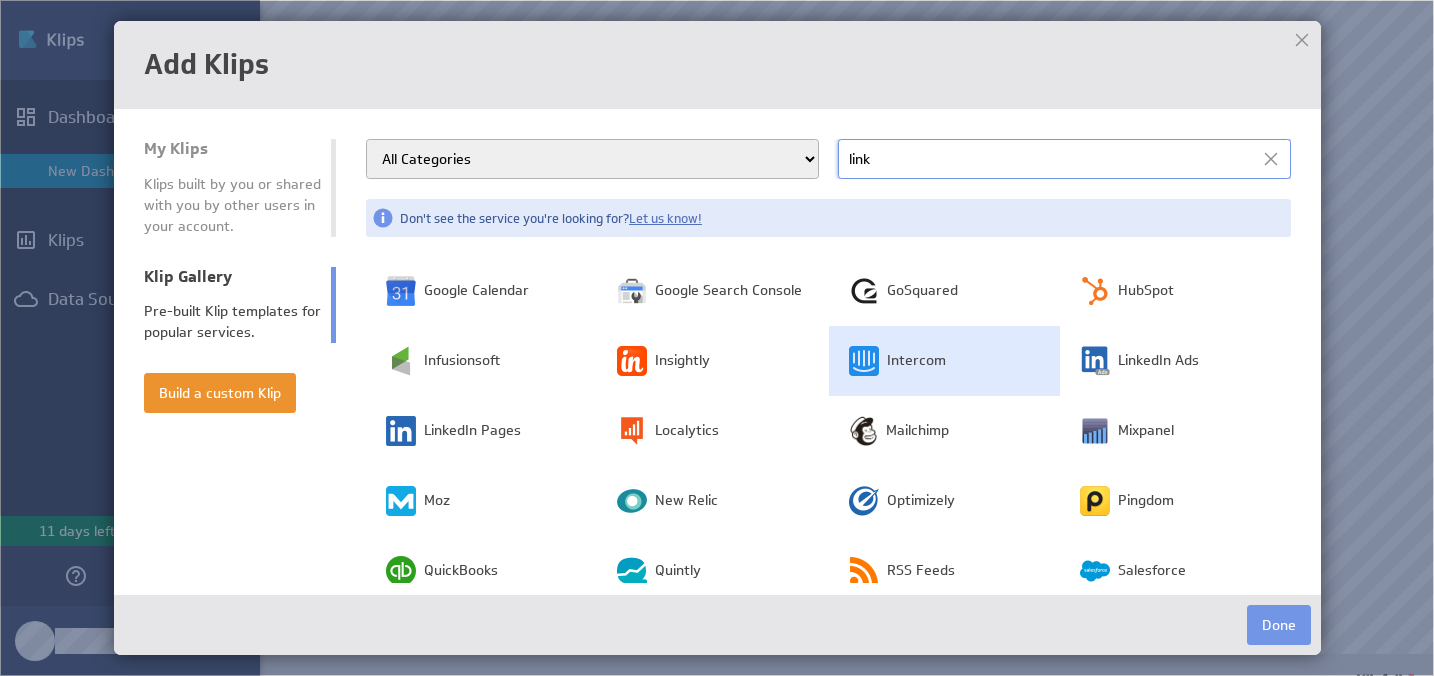 scroll, scrollTop: 0, scrollLeft: 0, axis: both 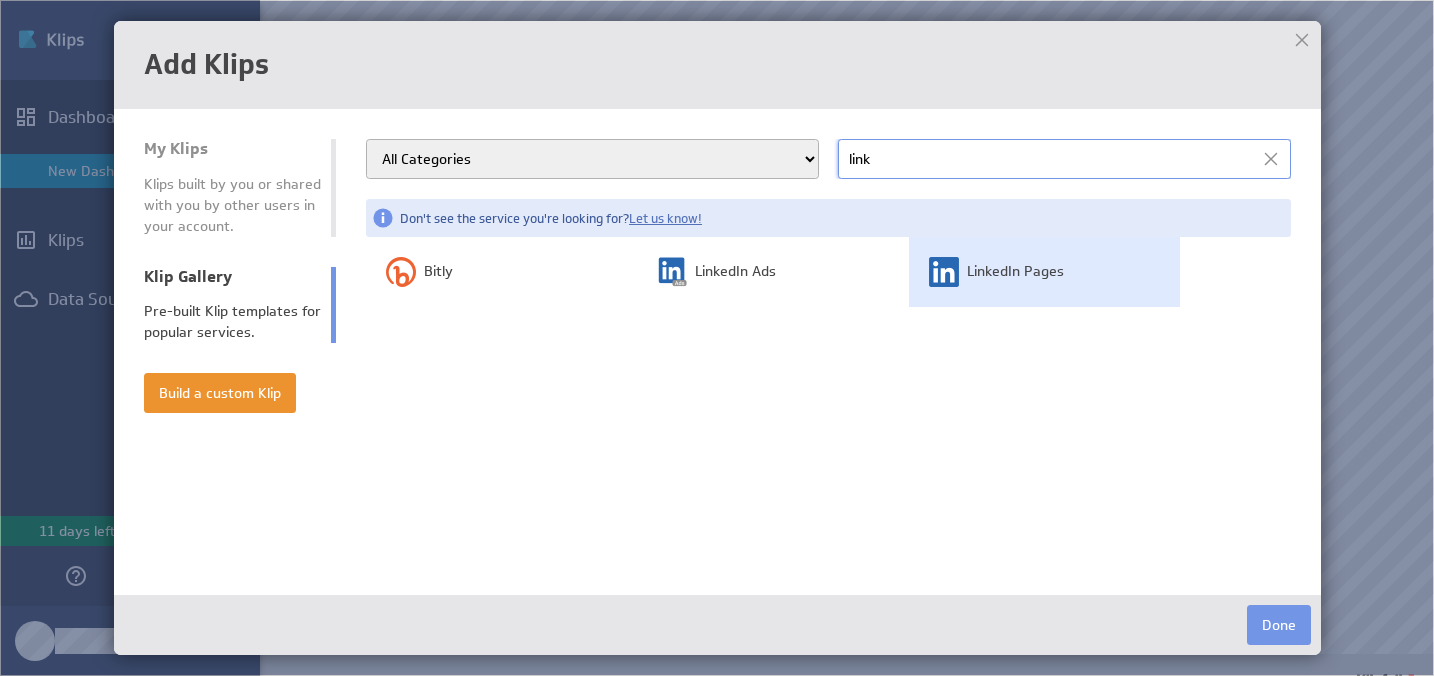 type on "link" 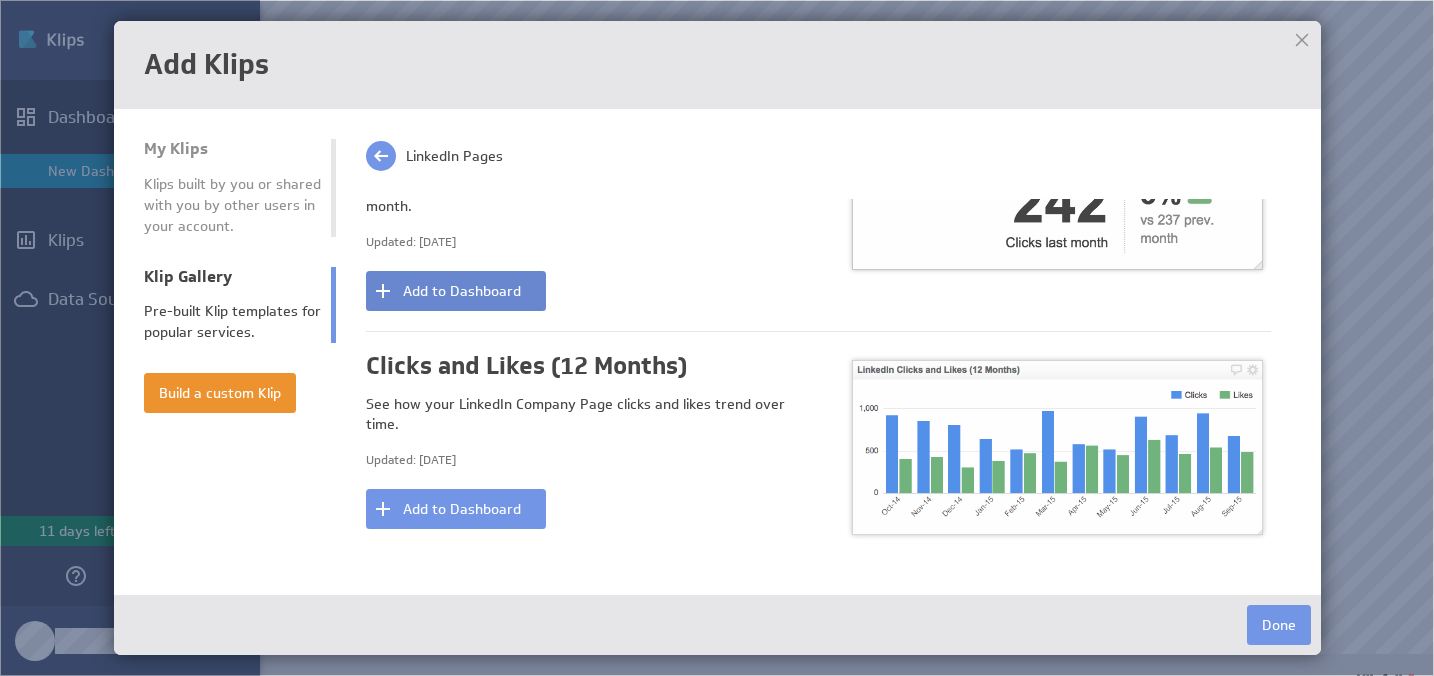 scroll, scrollTop: 248, scrollLeft: 0, axis: vertical 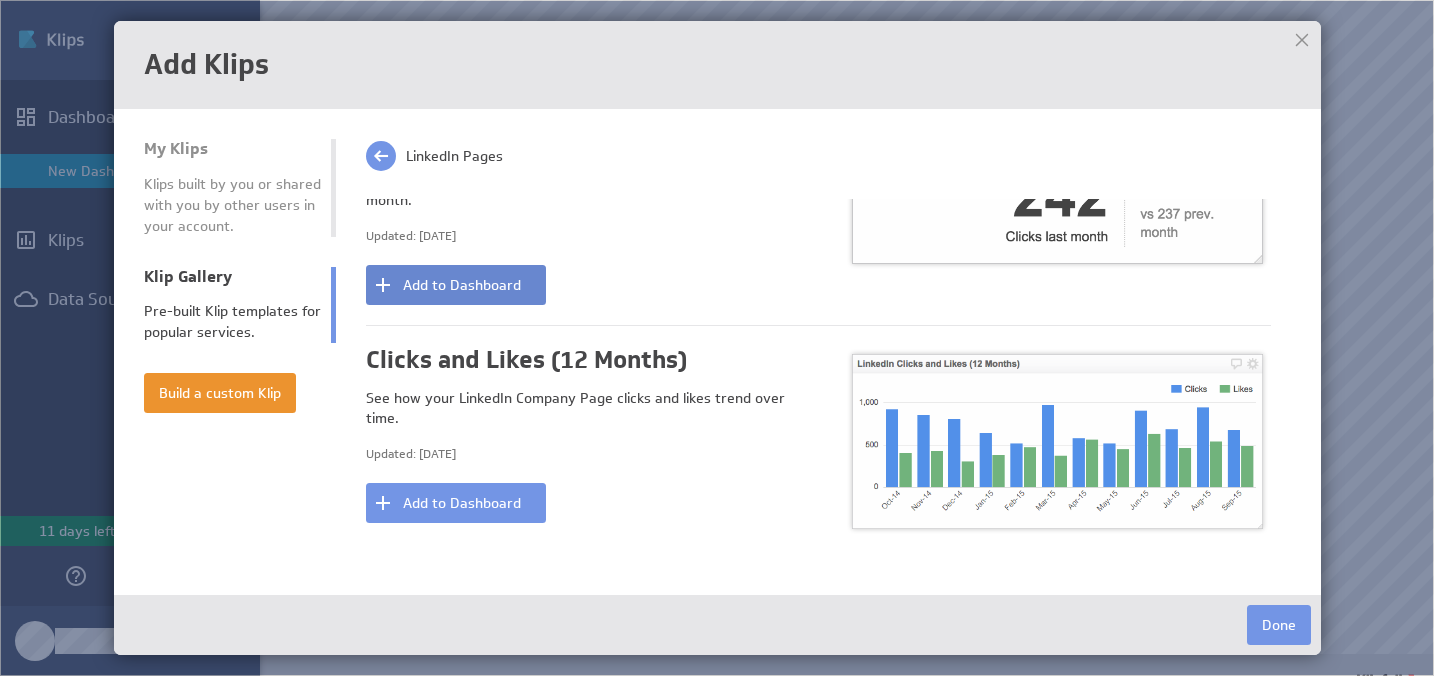 click on "Add to Dashboard" at bounding box center (456, 285) 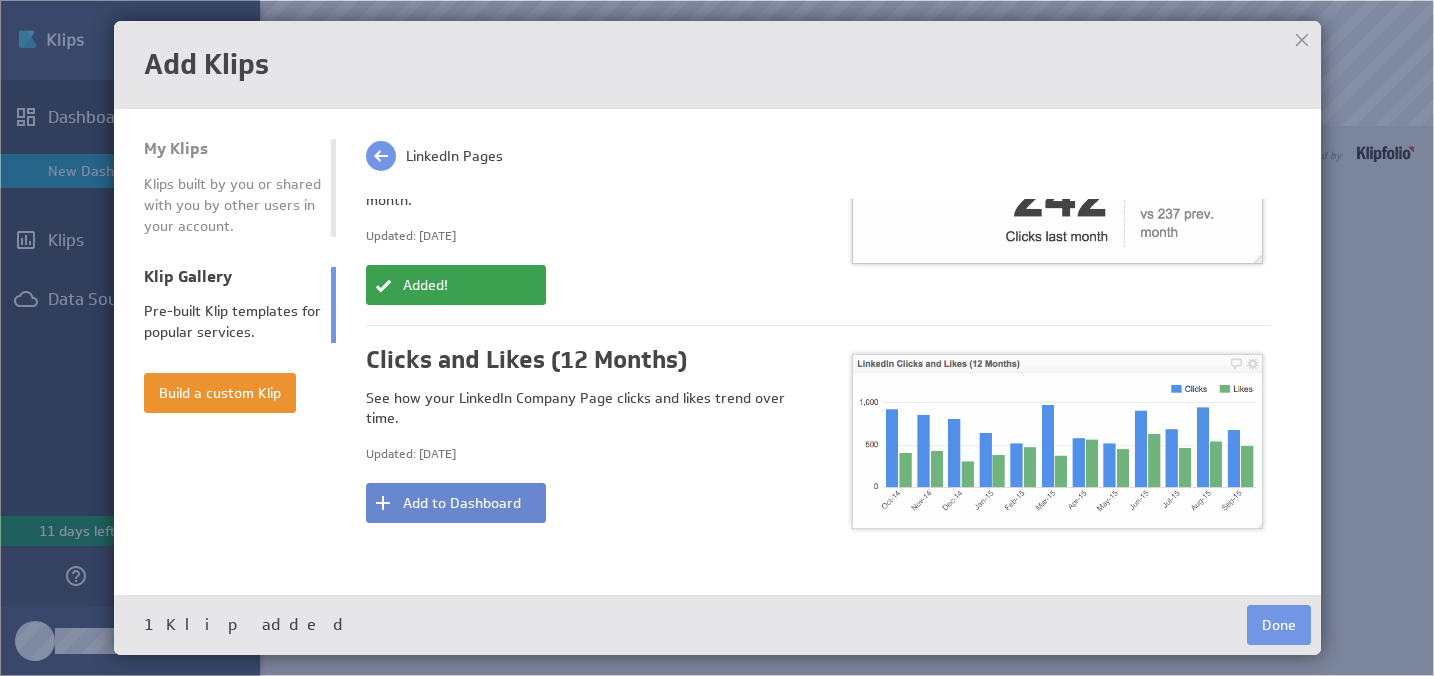 click on "Add to Dashboard" at bounding box center (456, 503) 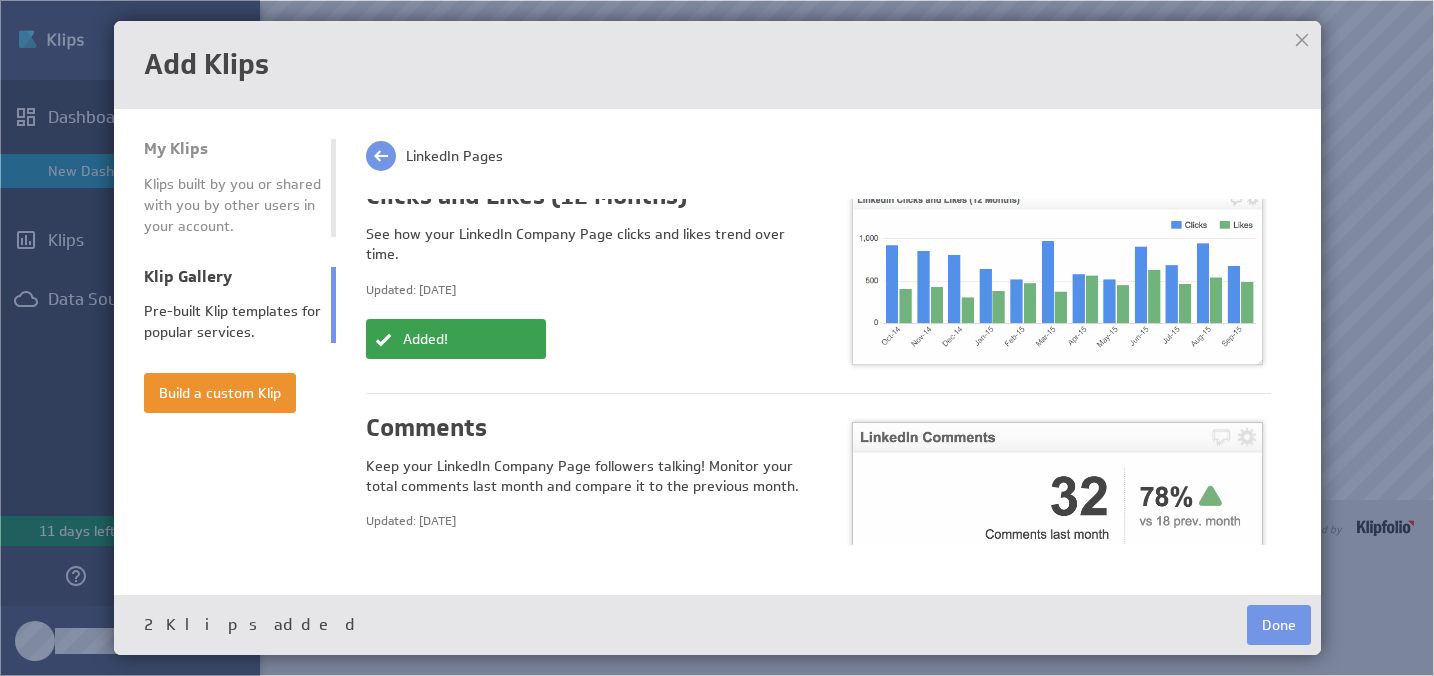 scroll, scrollTop: 577, scrollLeft: 0, axis: vertical 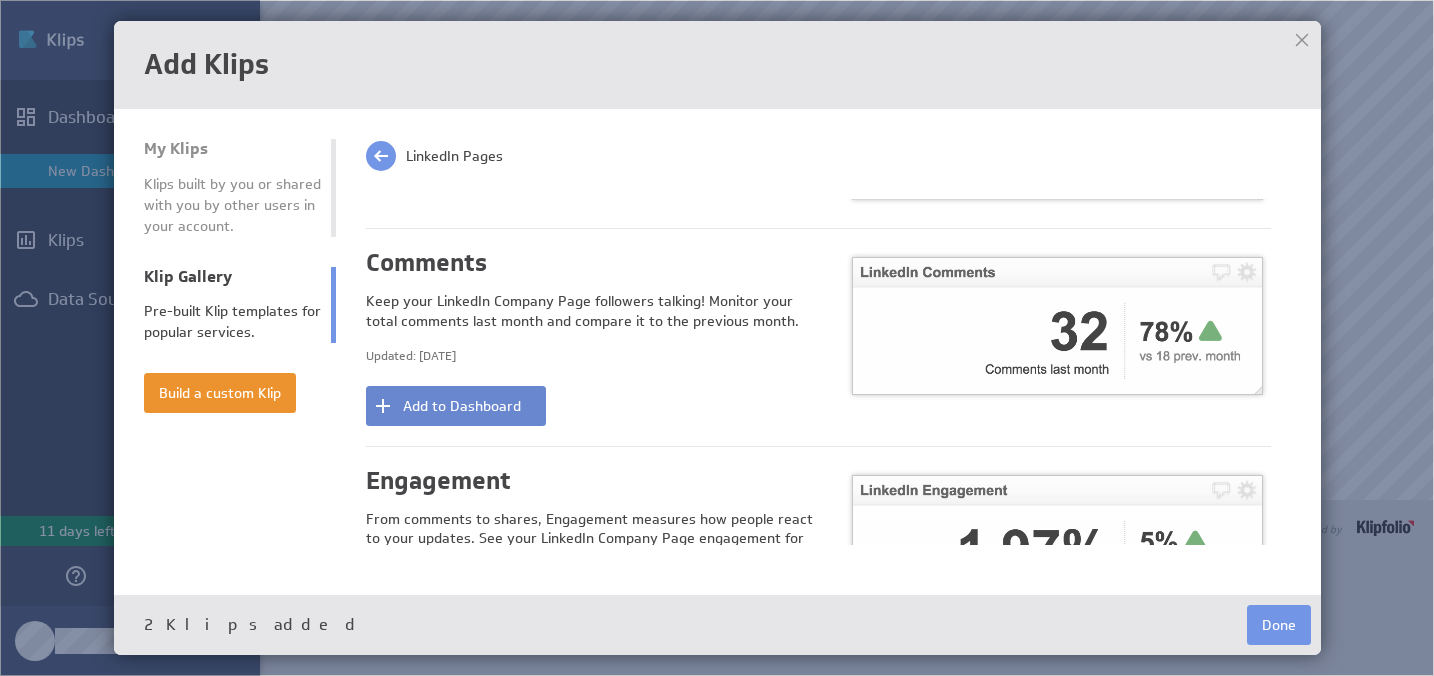 click on "Add to Dashboard" at bounding box center (456, 406) 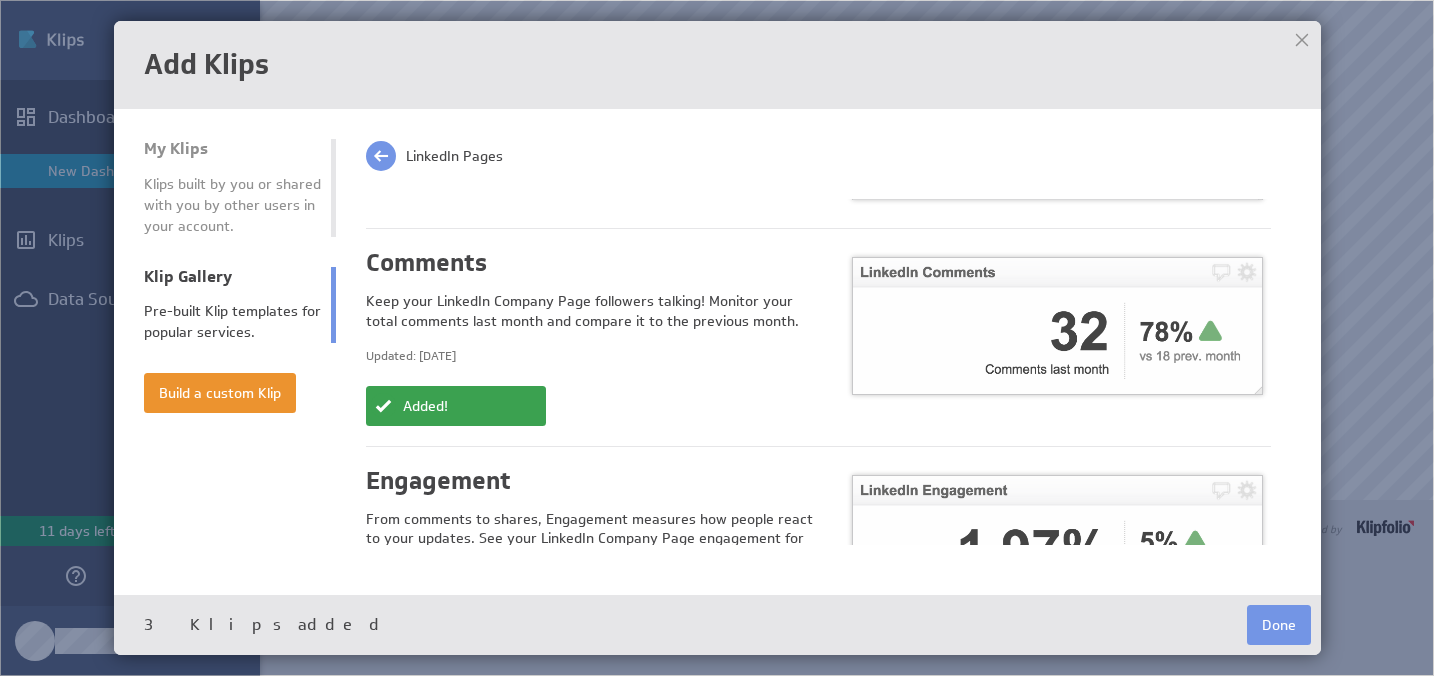 scroll, scrollTop: 903, scrollLeft: 0, axis: vertical 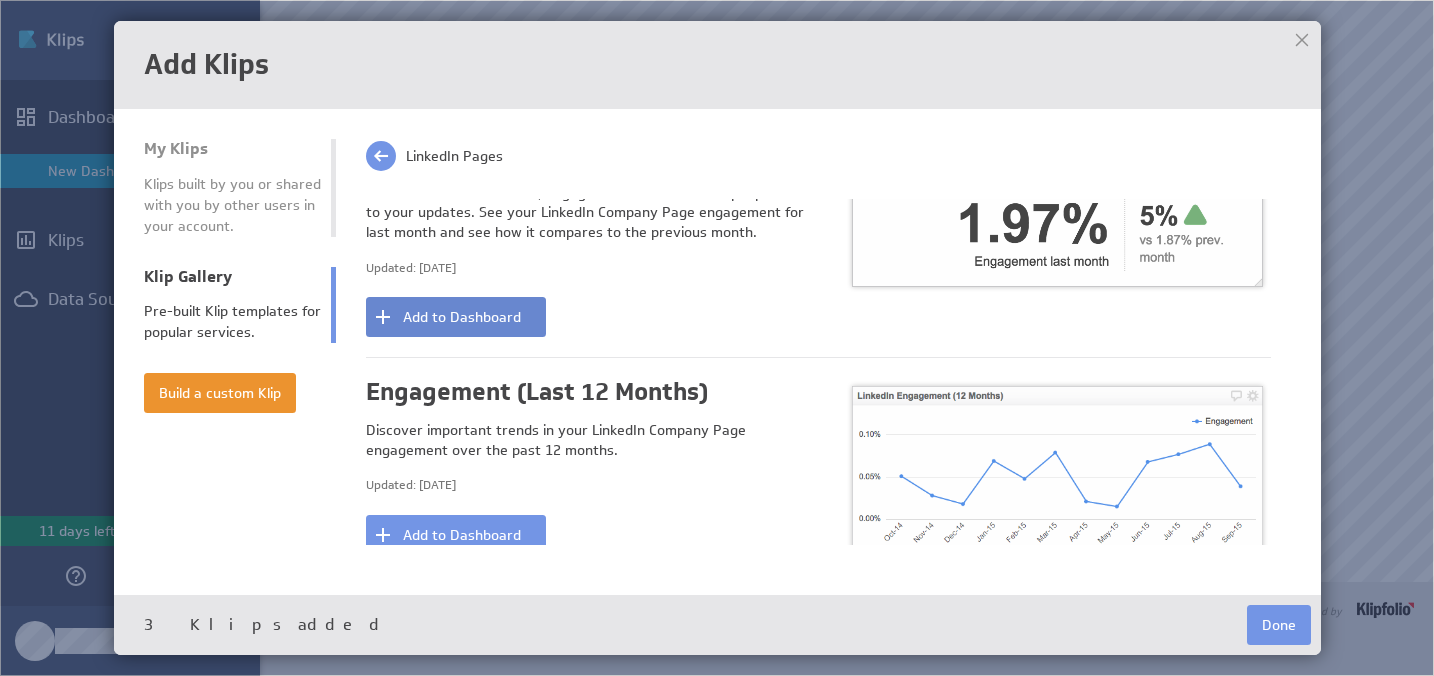 click on "Add to Dashboard" at bounding box center (456, 317) 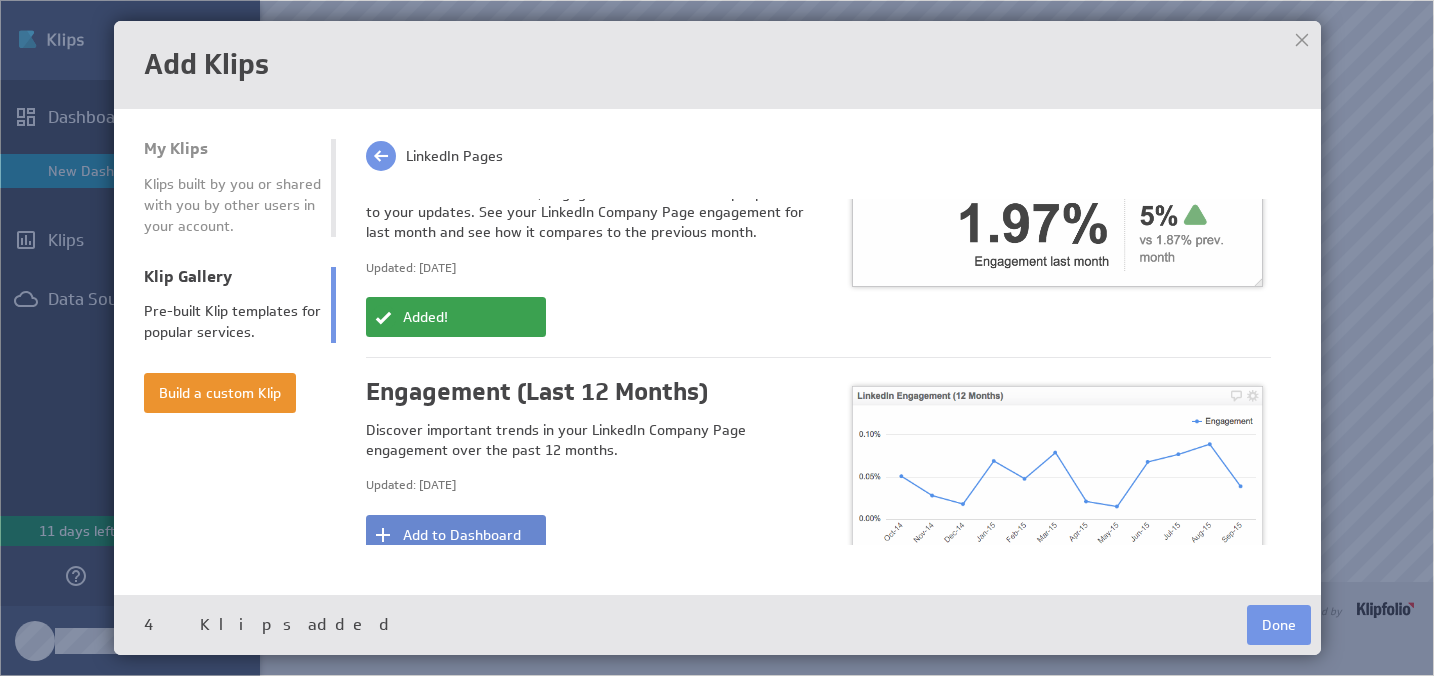 scroll, scrollTop: 1026, scrollLeft: 0, axis: vertical 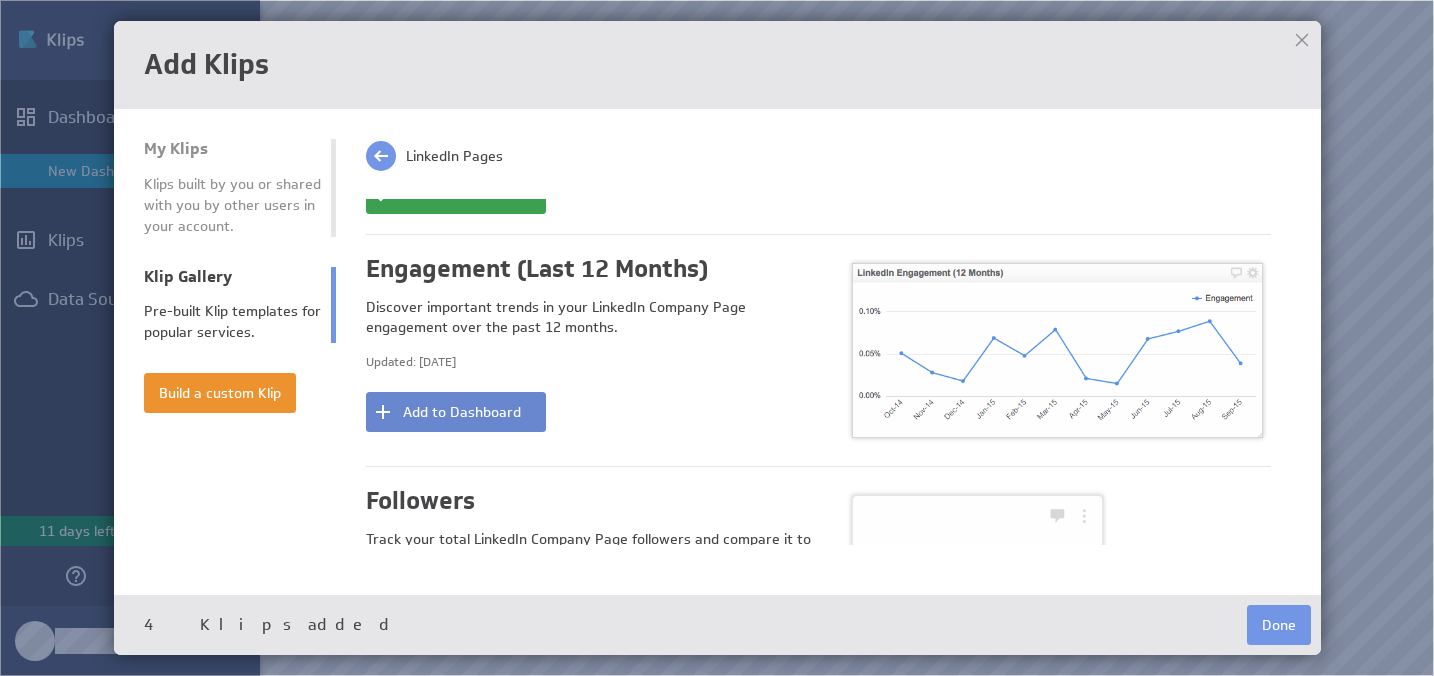 click on "Add to Dashboard" at bounding box center (456, 412) 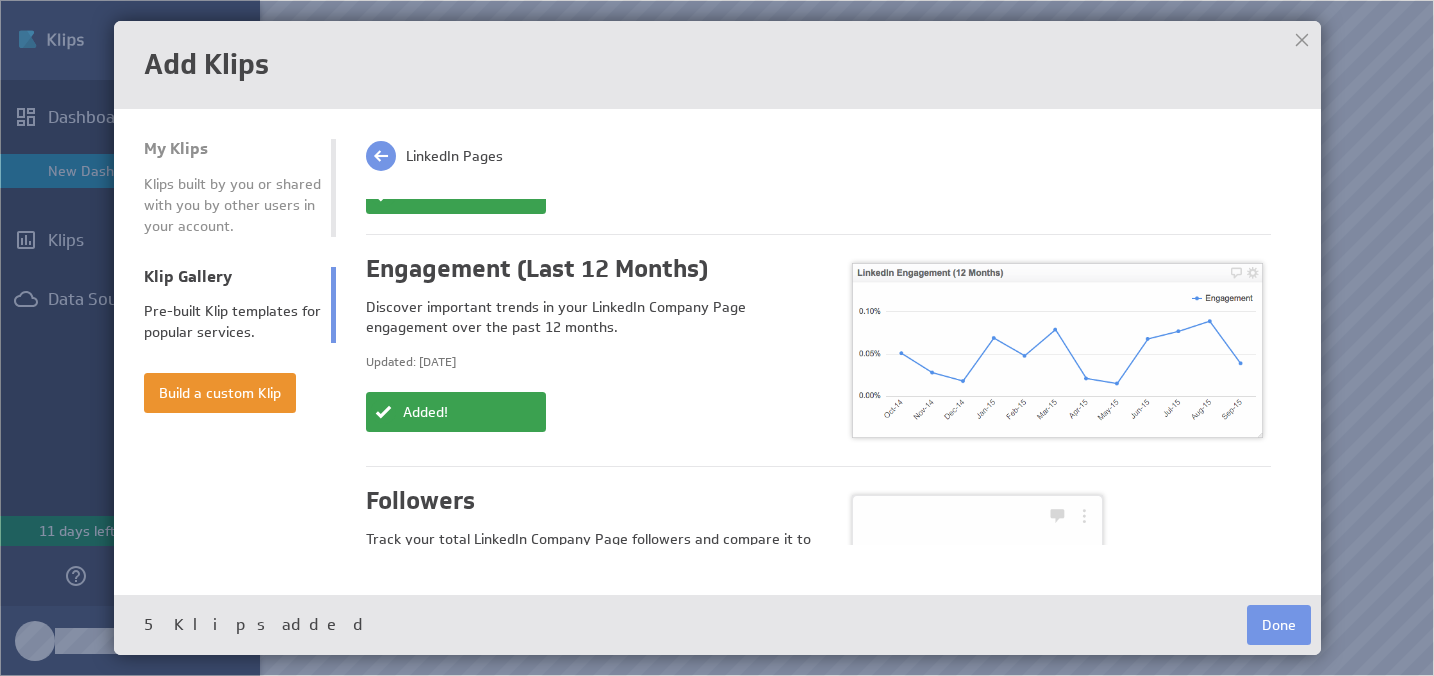 scroll, scrollTop: 1287, scrollLeft: 0, axis: vertical 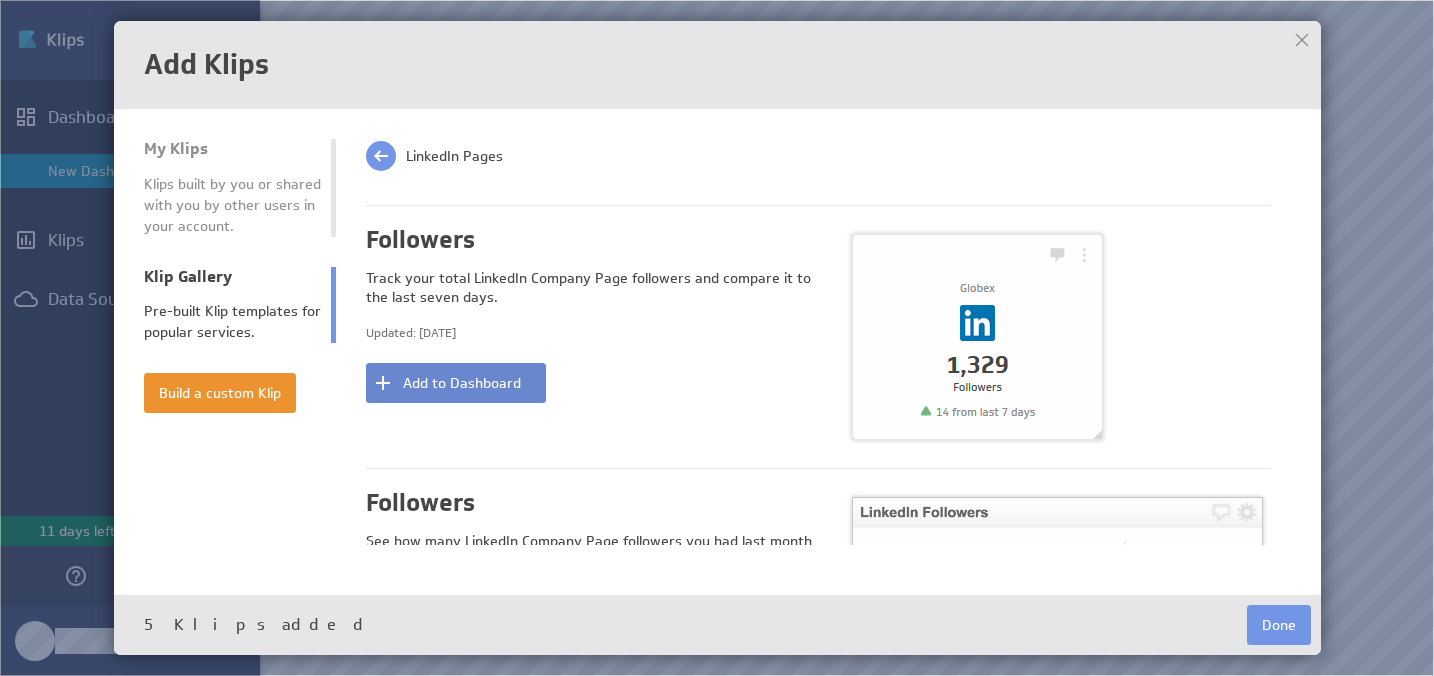 click on "Add to Dashboard" at bounding box center [456, 383] 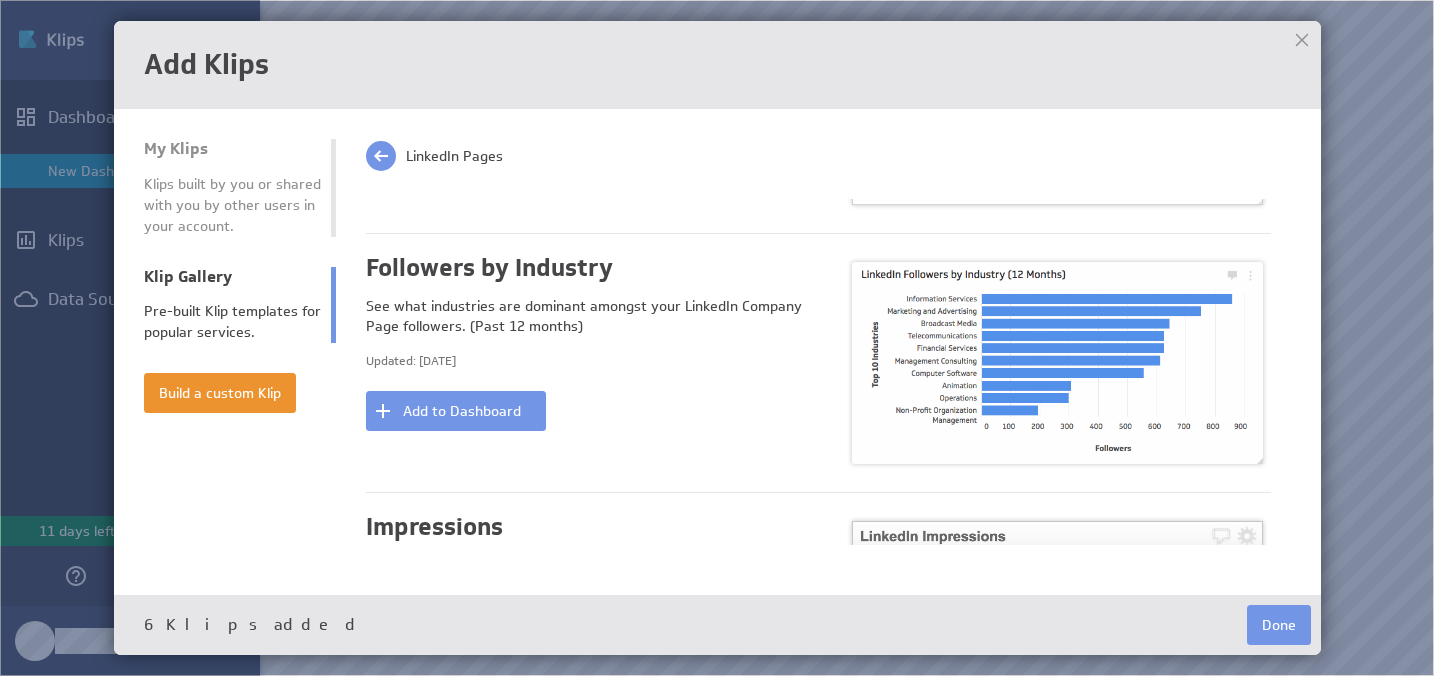scroll, scrollTop: 2214, scrollLeft: 0, axis: vertical 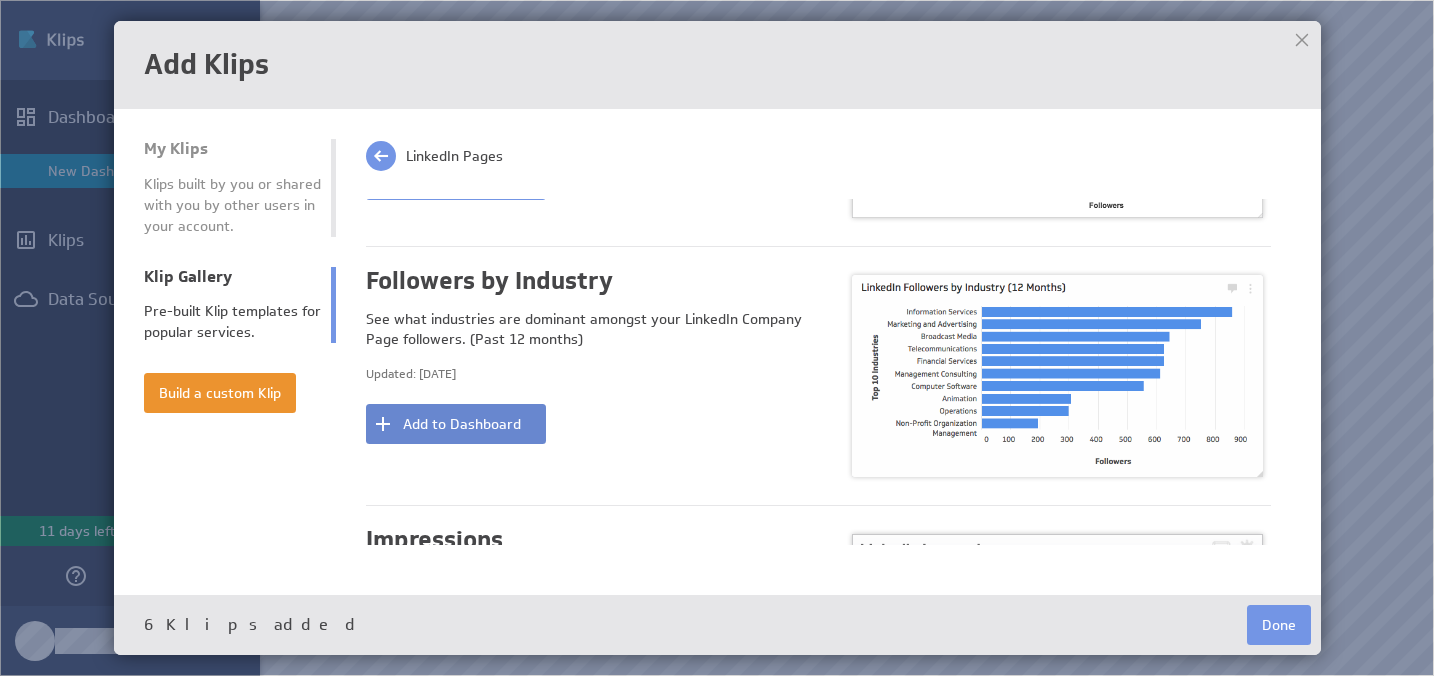 click on "Add to Dashboard" at bounding box center [456, 424] 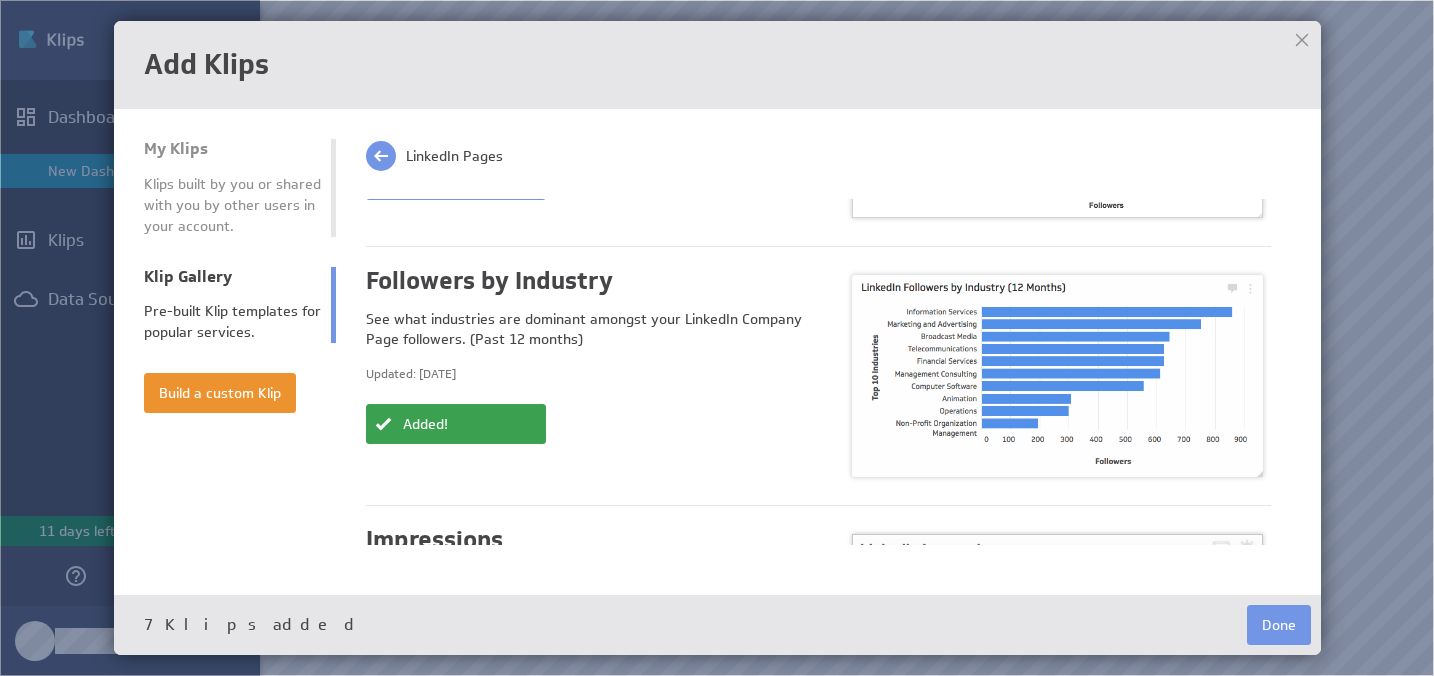 scroll, scrollTop: 2459, scrollLeft: 0, axis: vertical 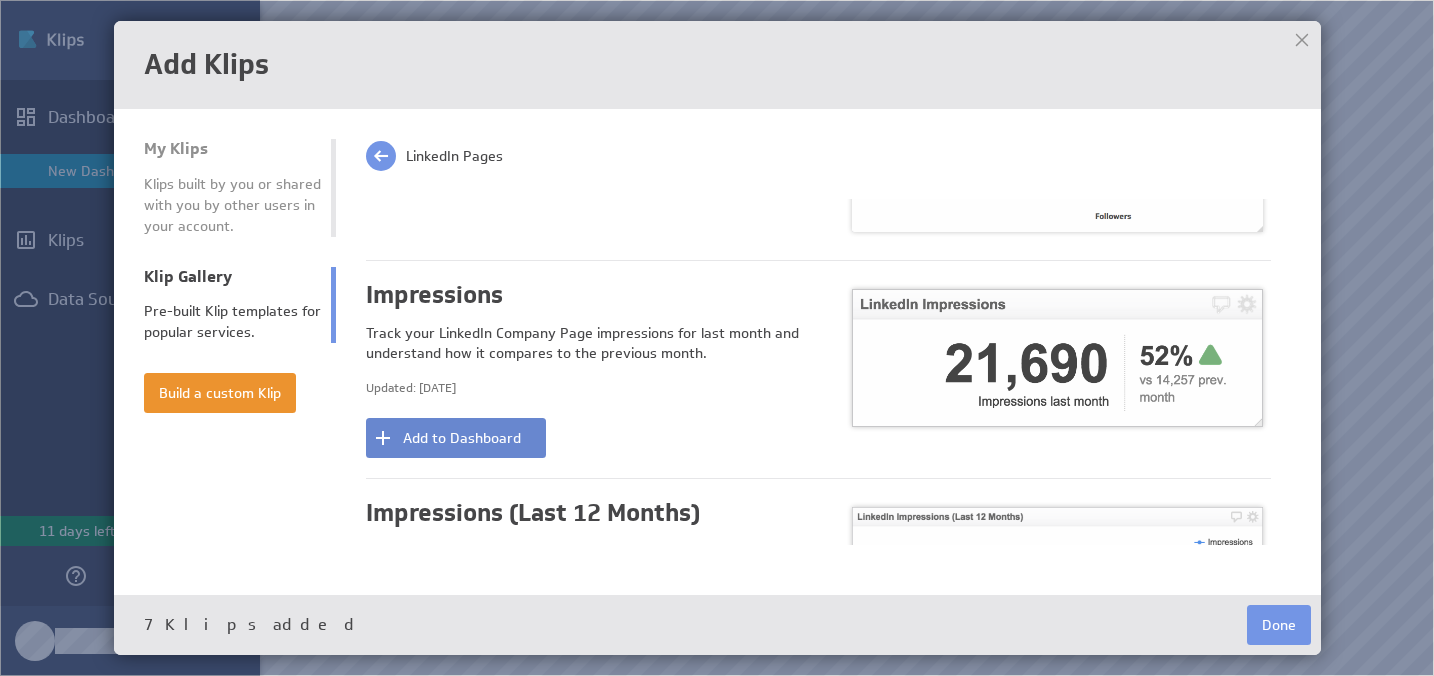 click on "Add to Dashboard" at bounding box center (456, 438) 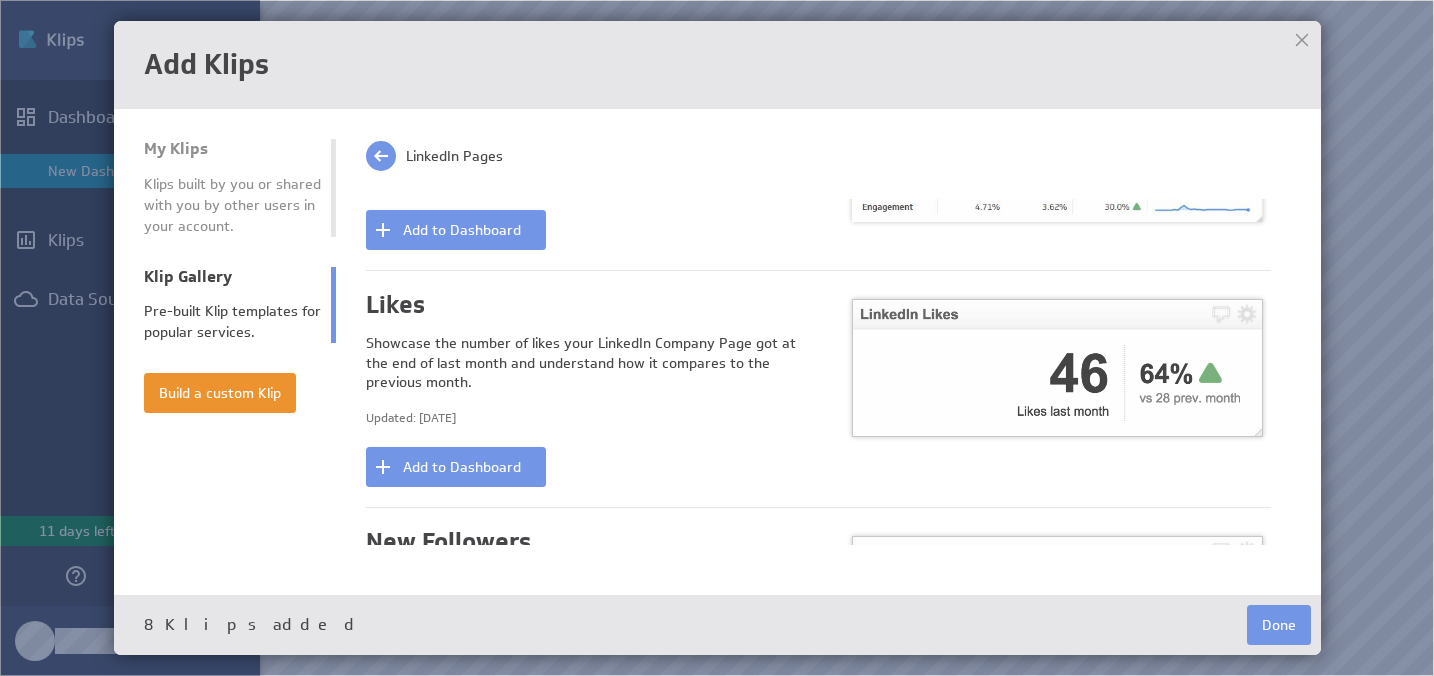 scroll, scrollTop: 3142, scrollLeft: 0, axis: vertical 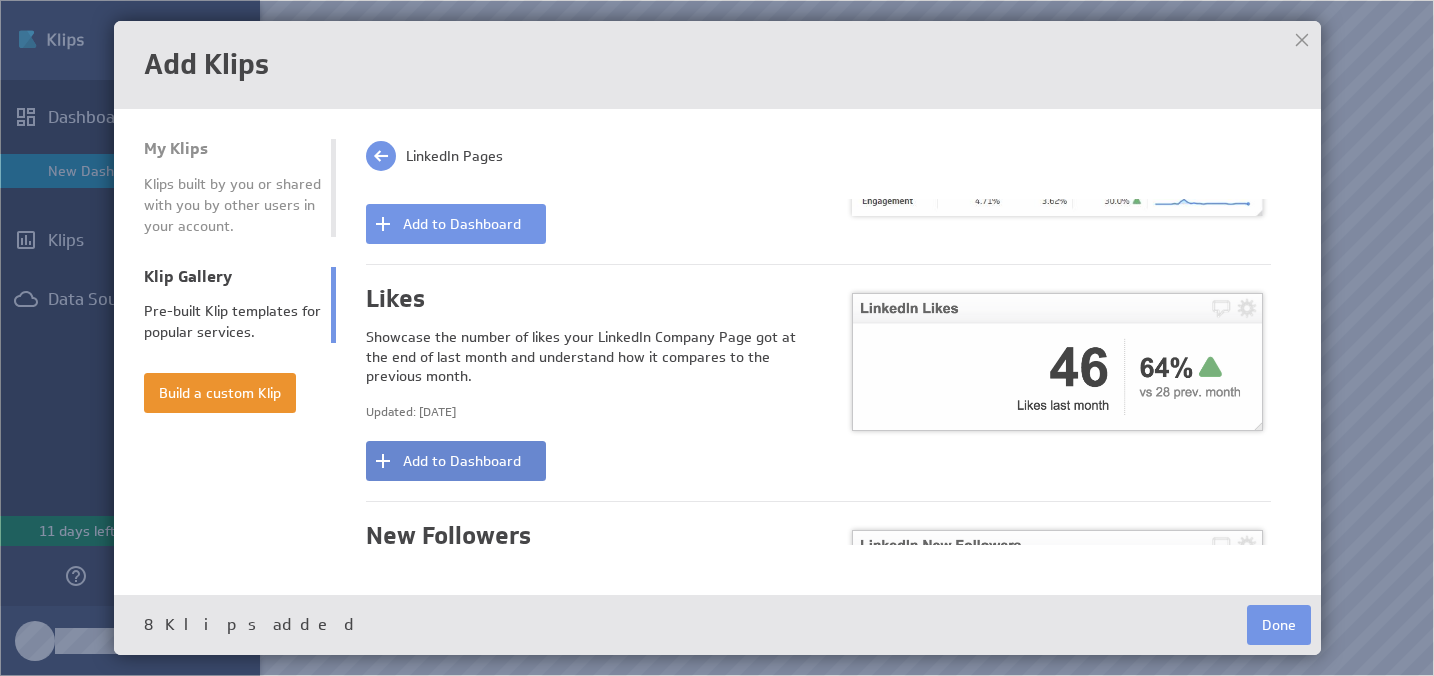 click on "Add to Dashboard" at bounding box center [456, 461] 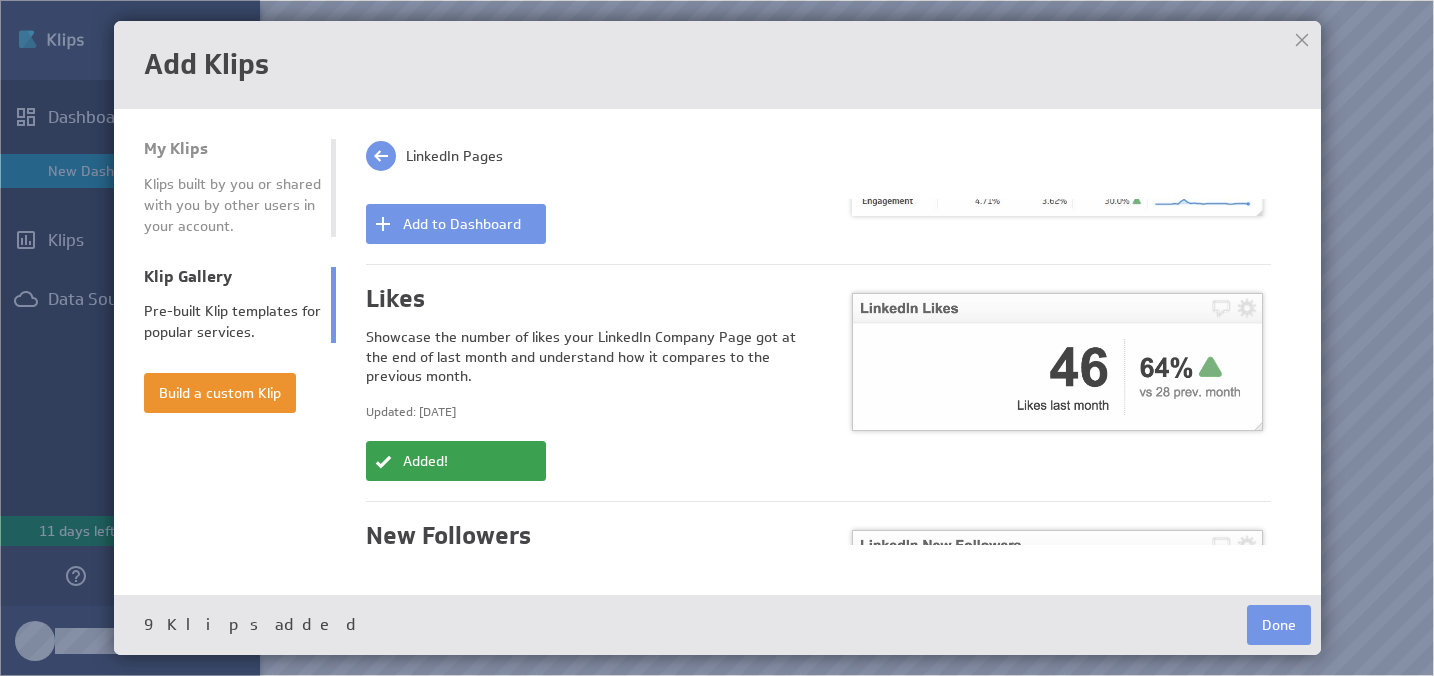 scroll, scrollTop: 3409, scrollLeft: 0, axis: vertical 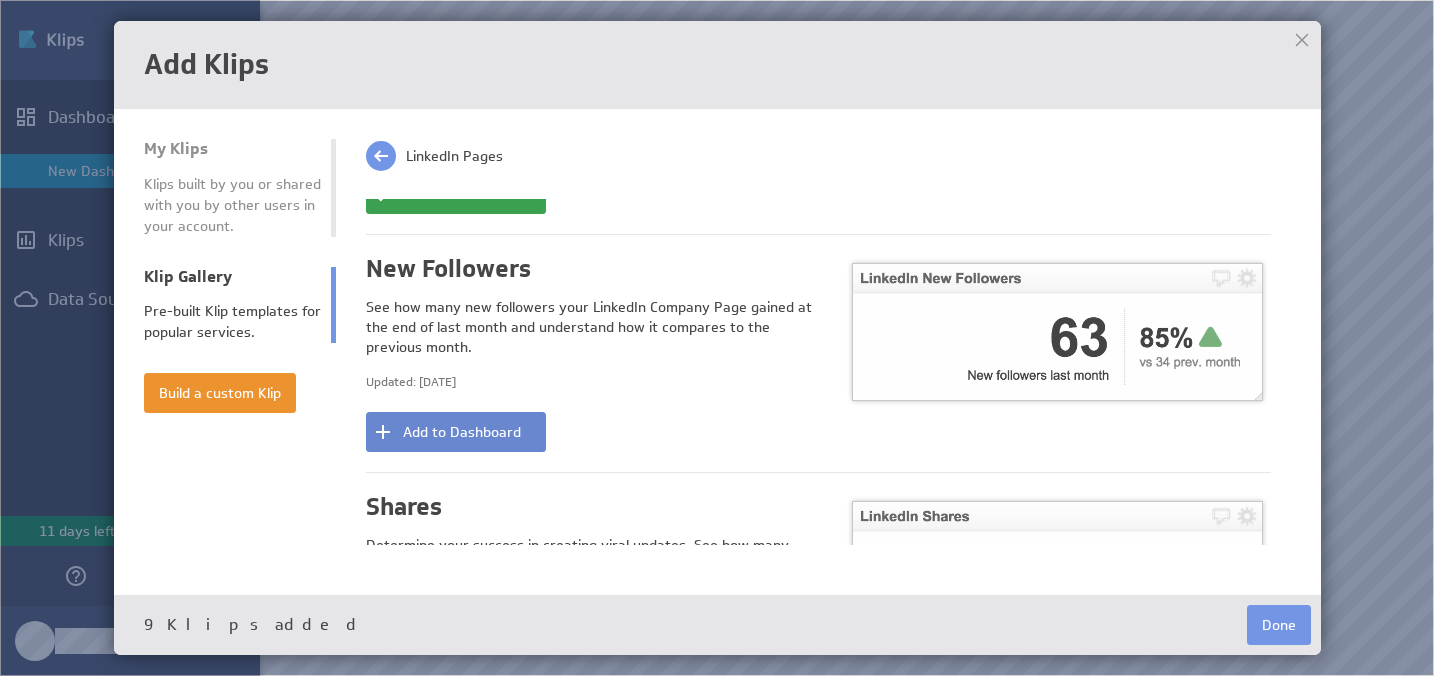 click on "Add to Dashboard" at bounding box center [456, 432] 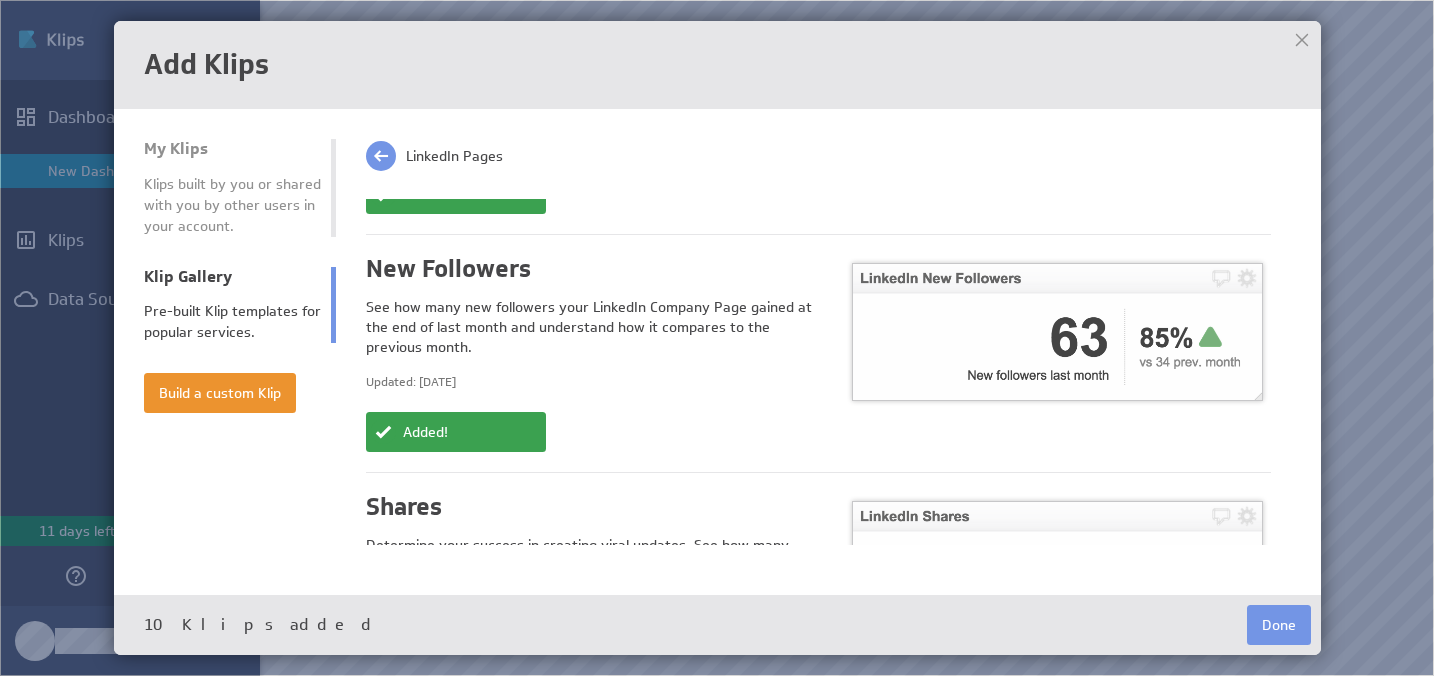 scroll, scrollTop: 3574, scrollLeft: 0, axis: vertical 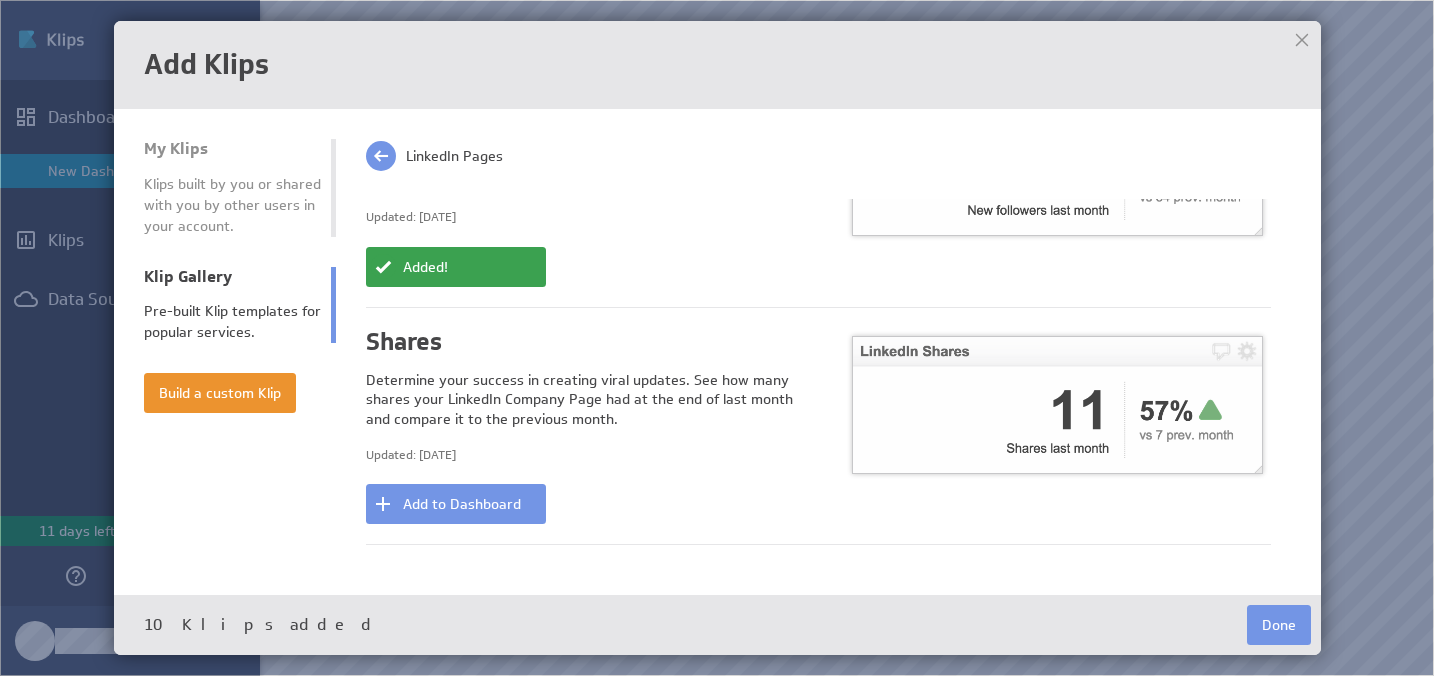 click on "Add to Dashboard" at bounding box center (456, 504) 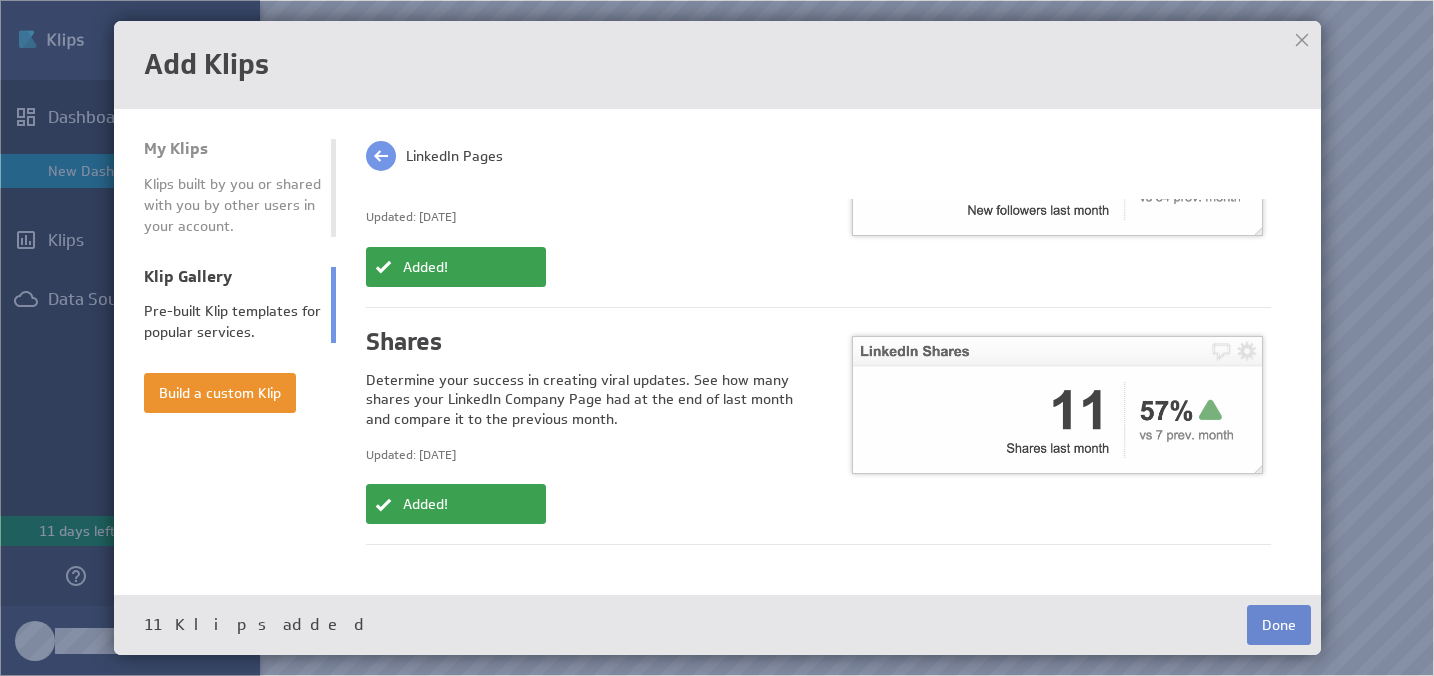 click on "Done" at bounding box center (1279, 625) 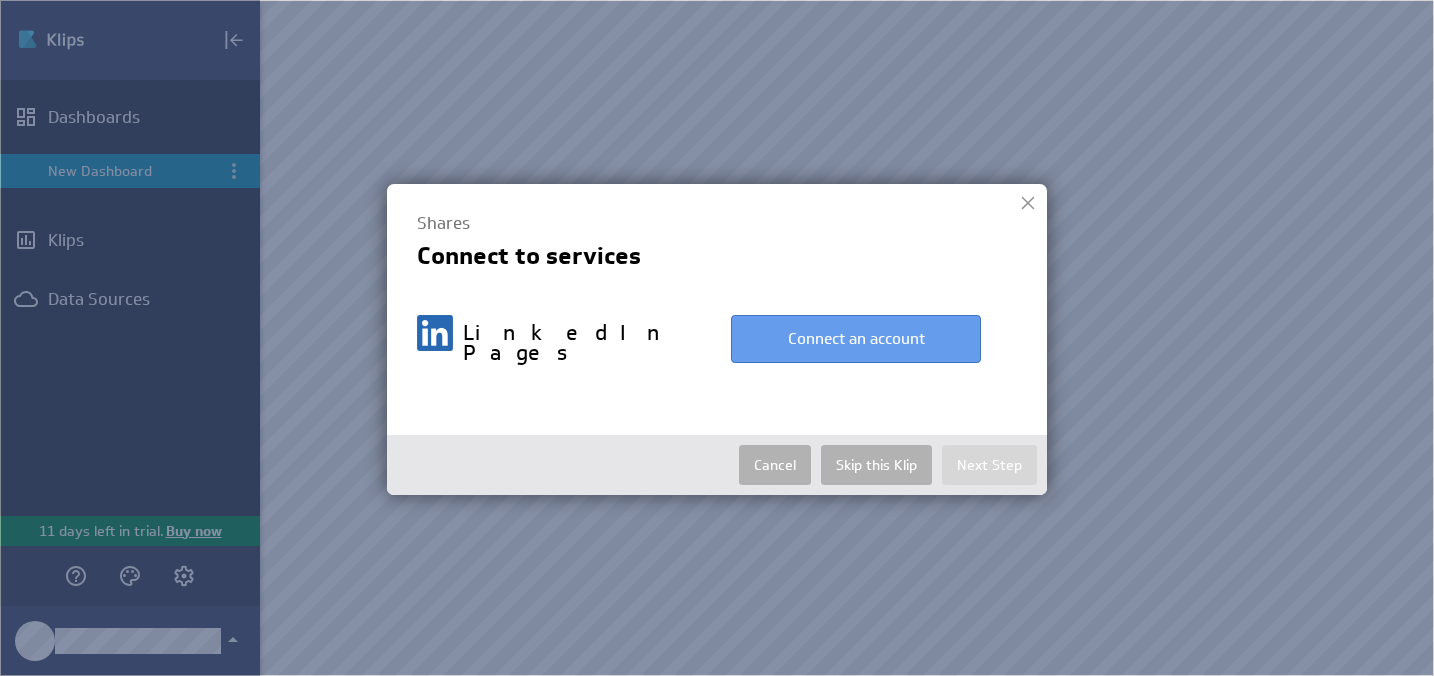 click on "Connect an account" at bounding box center (856, 339) 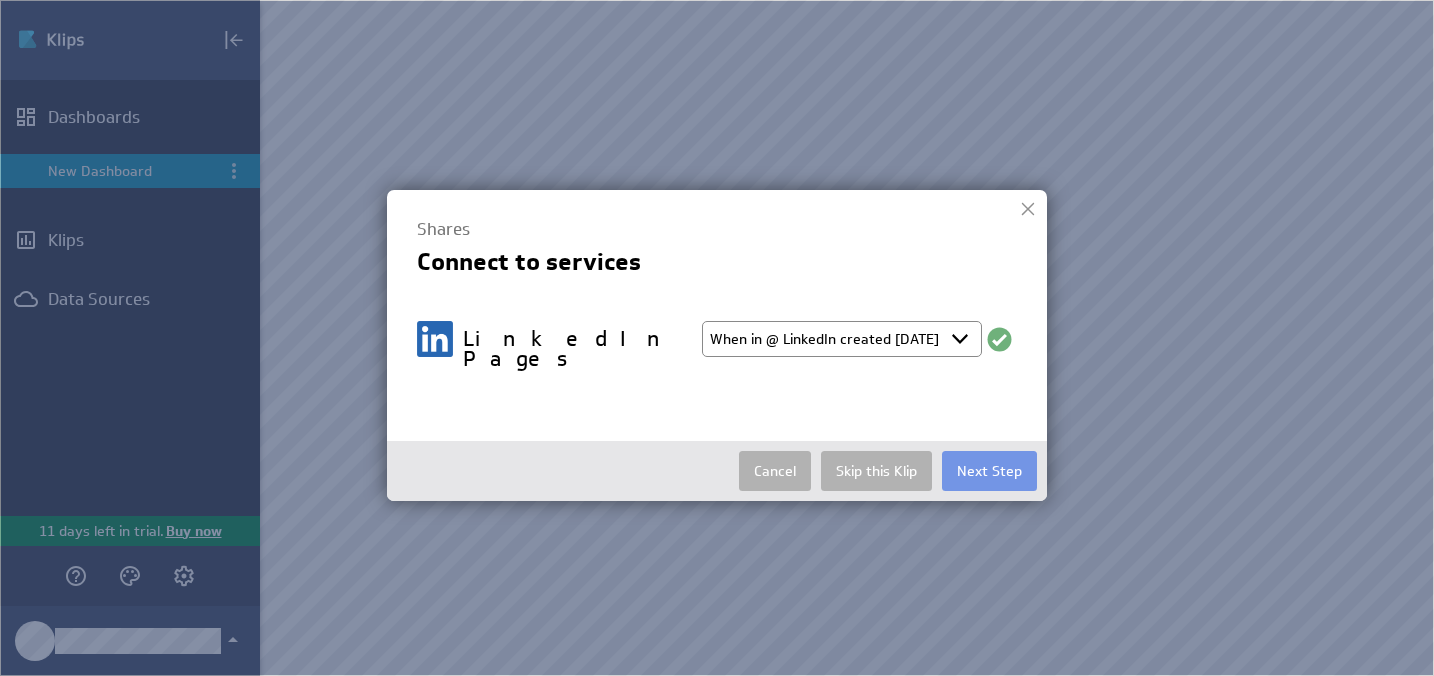 click at bounding box center [1028, 209] 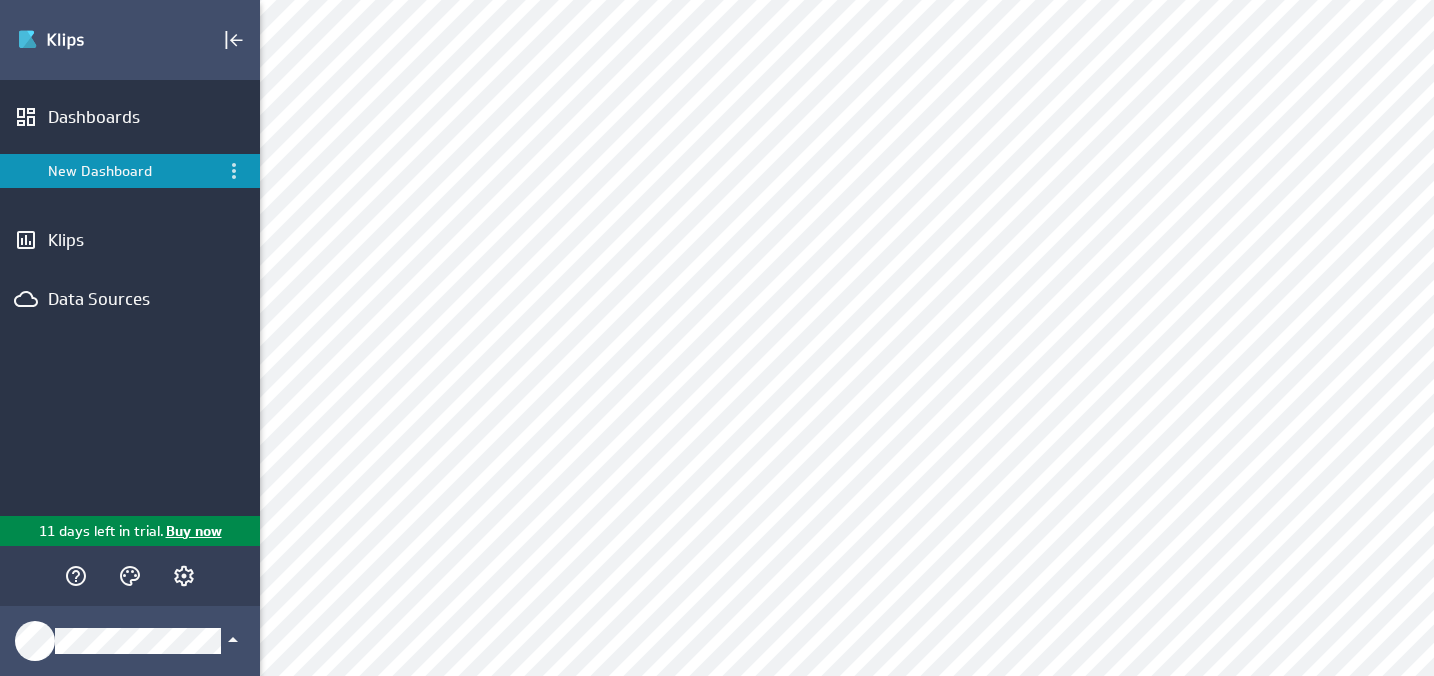 scroll, scrollTop: 0, scrollLeft: 0, axis: both 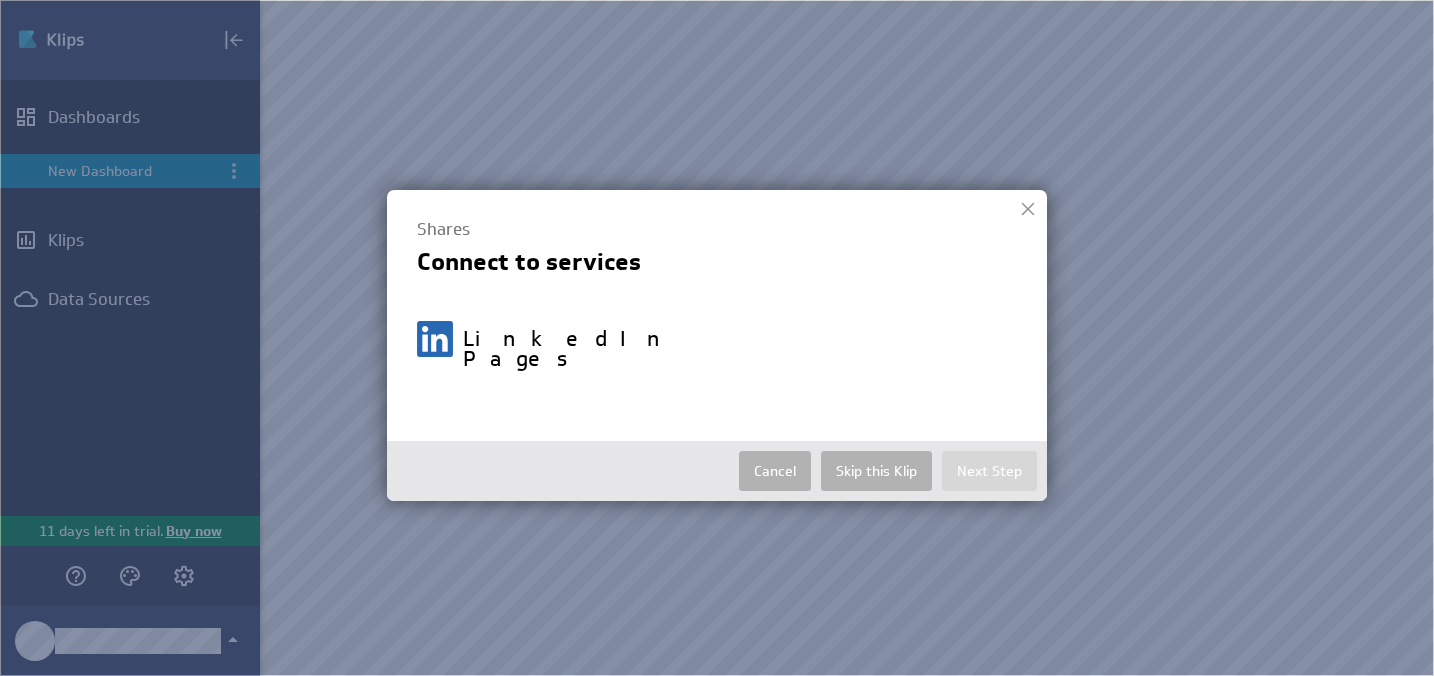select on "c3f8ae610162b3ed5e84c8904ae79c5e" 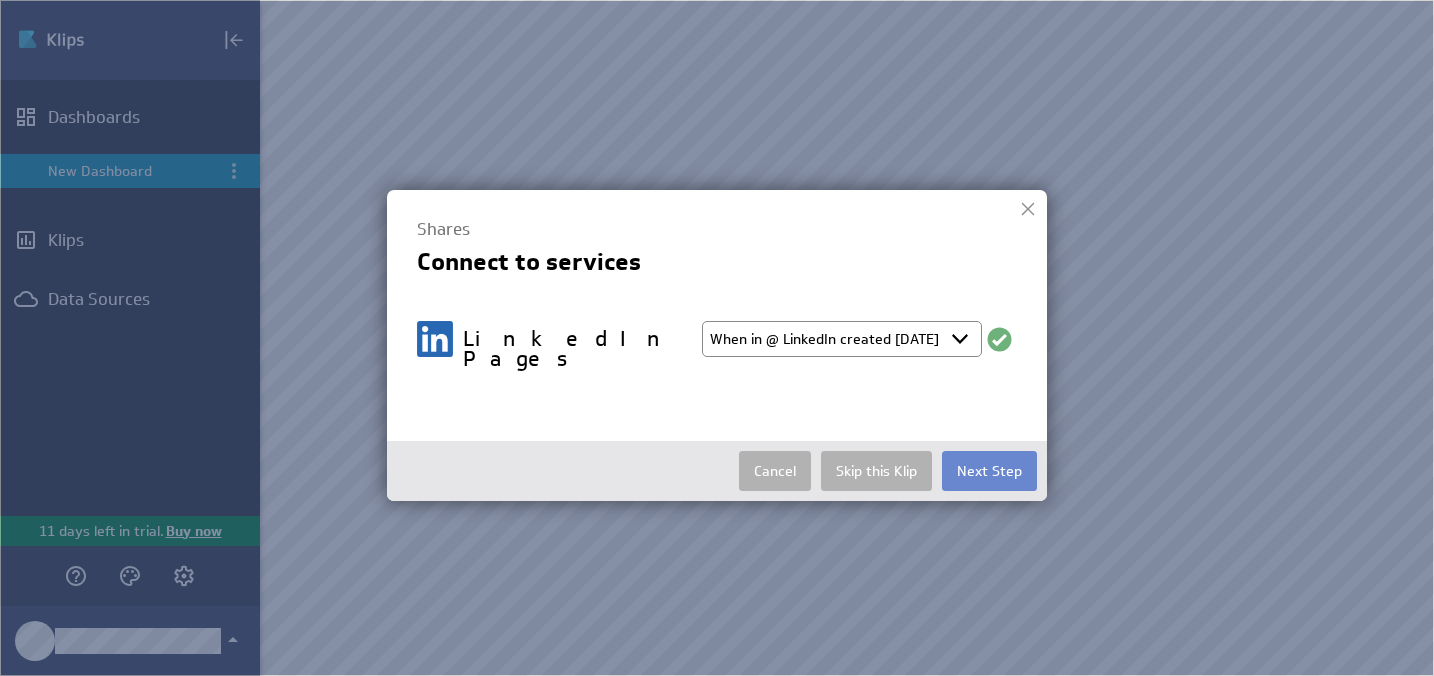 click on "Next Step" at bounding box center (989, 471) 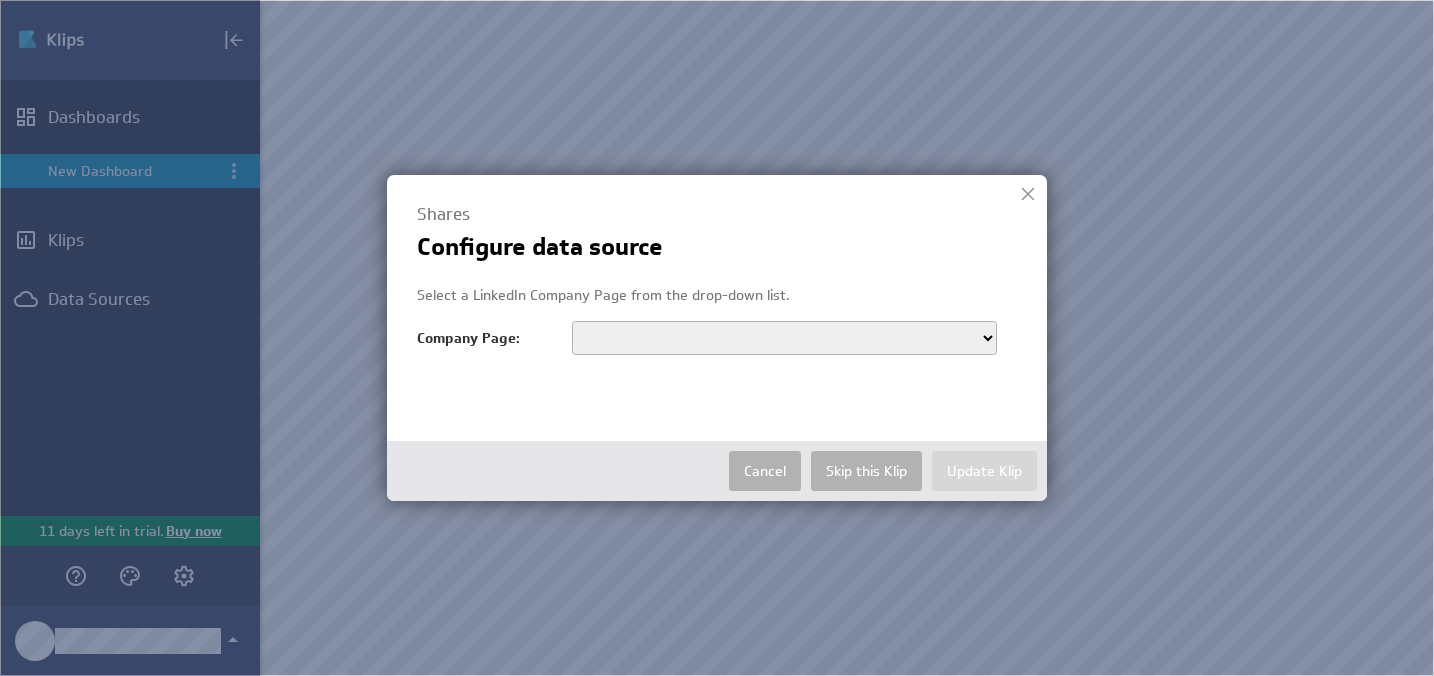 click on "urn:li:organization:106230238 urn:li:organization:25357983" at bounding box center (784, 338) 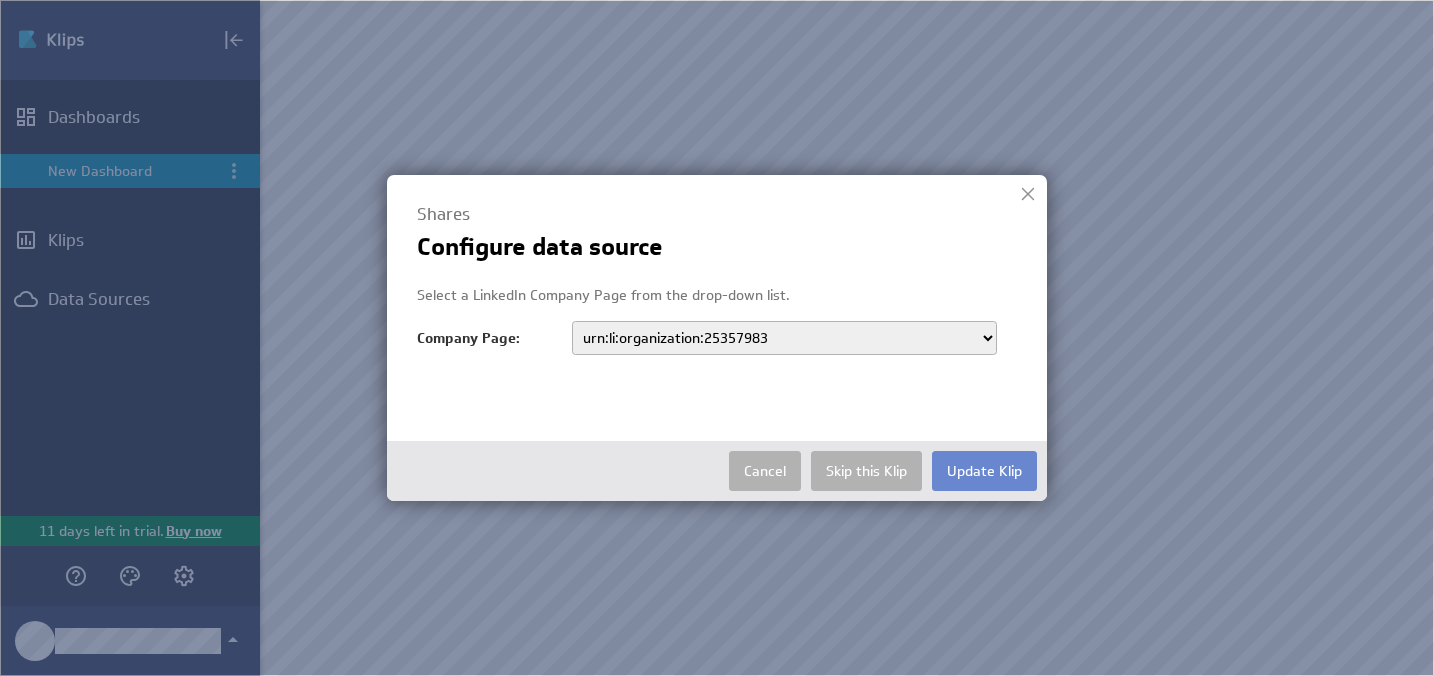 click on "Update Klip" at bounding box center [984, 471] 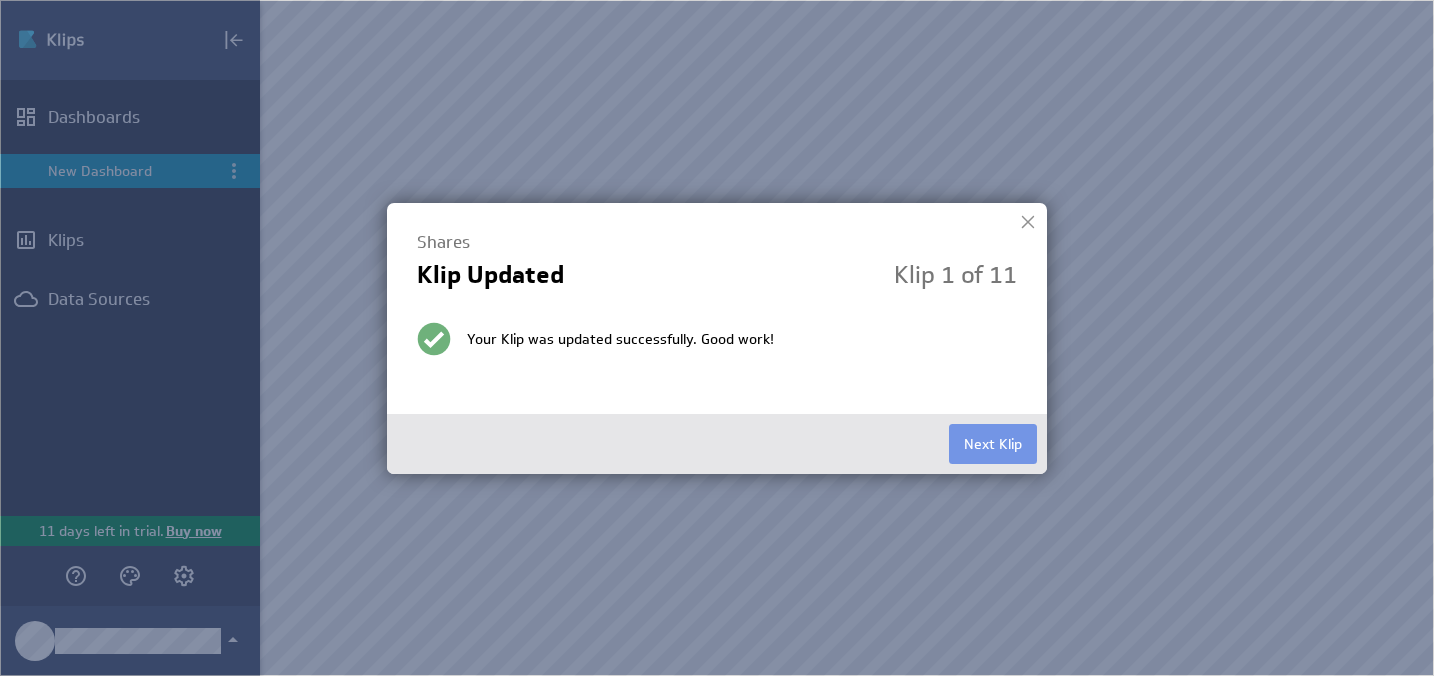 click at bounding box center [1028, 222] 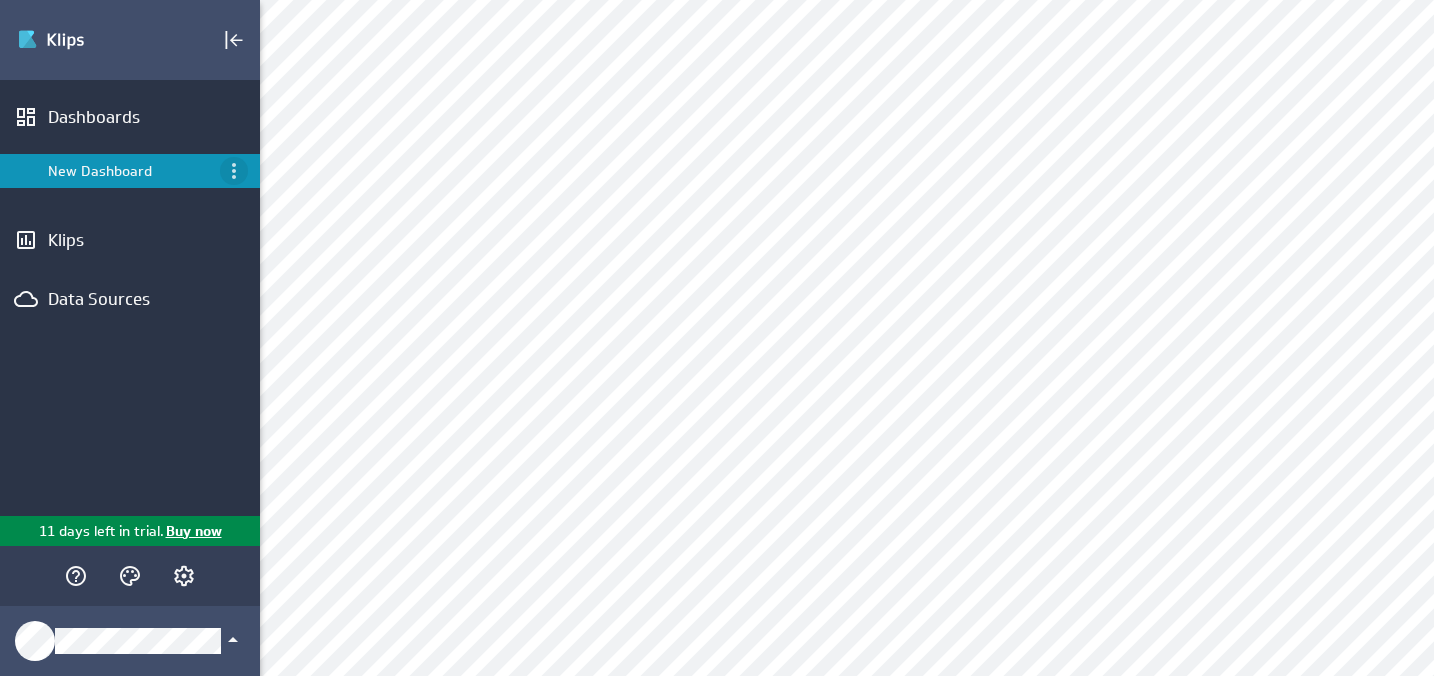 click 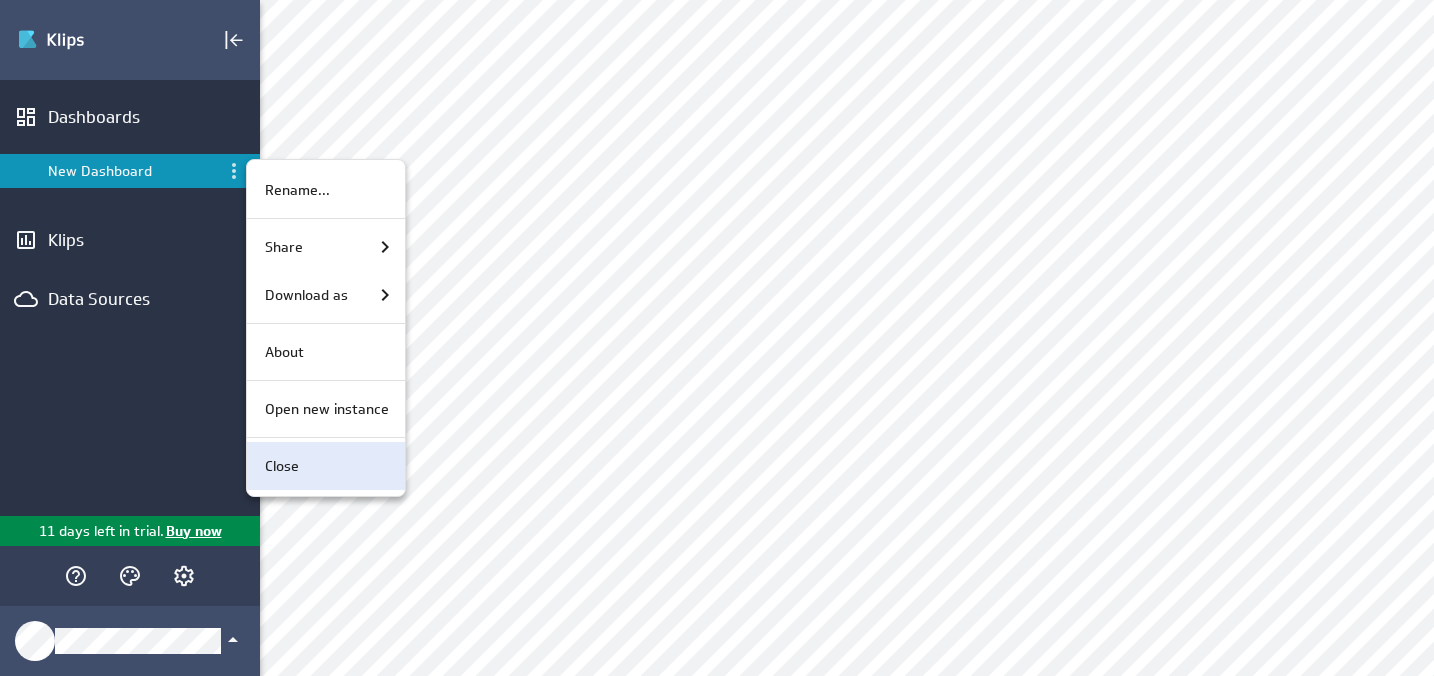 click on "Close" at bounding box center [323, 466] 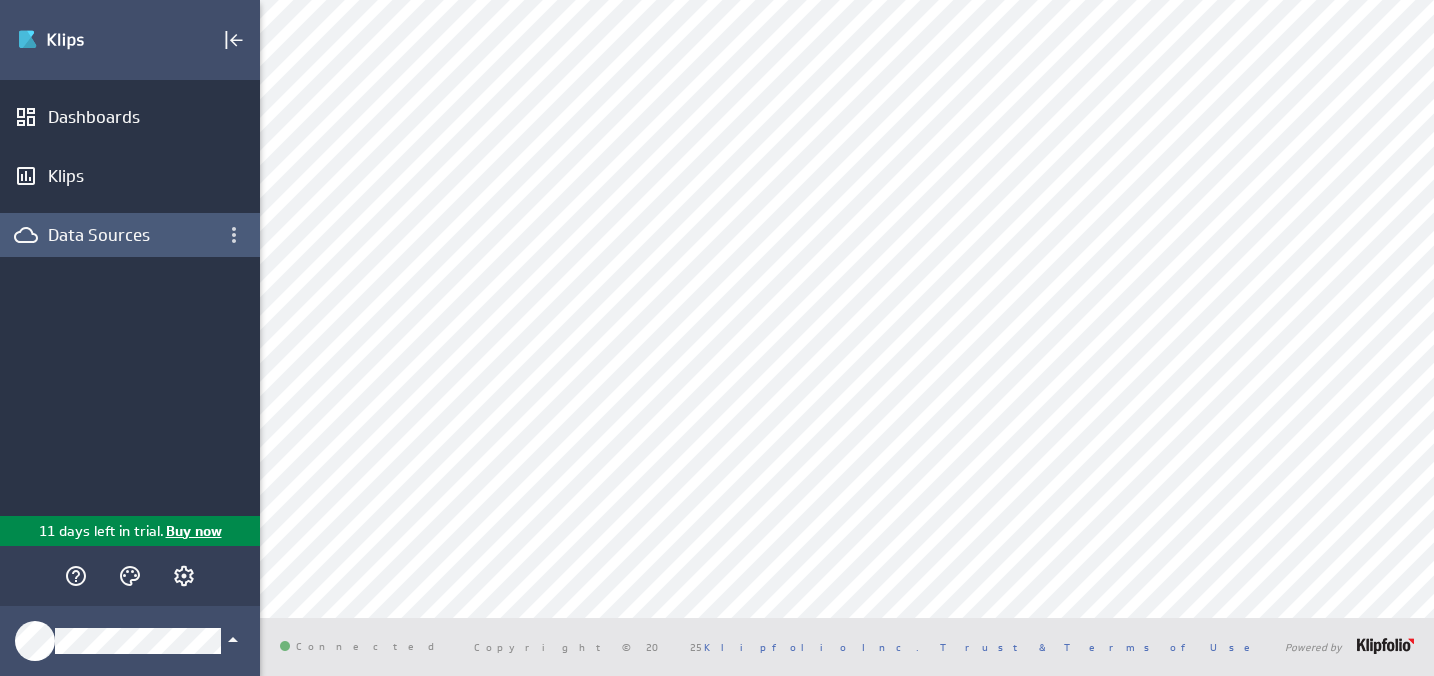 click on "Data Sources" at bounding box center (130, 235) 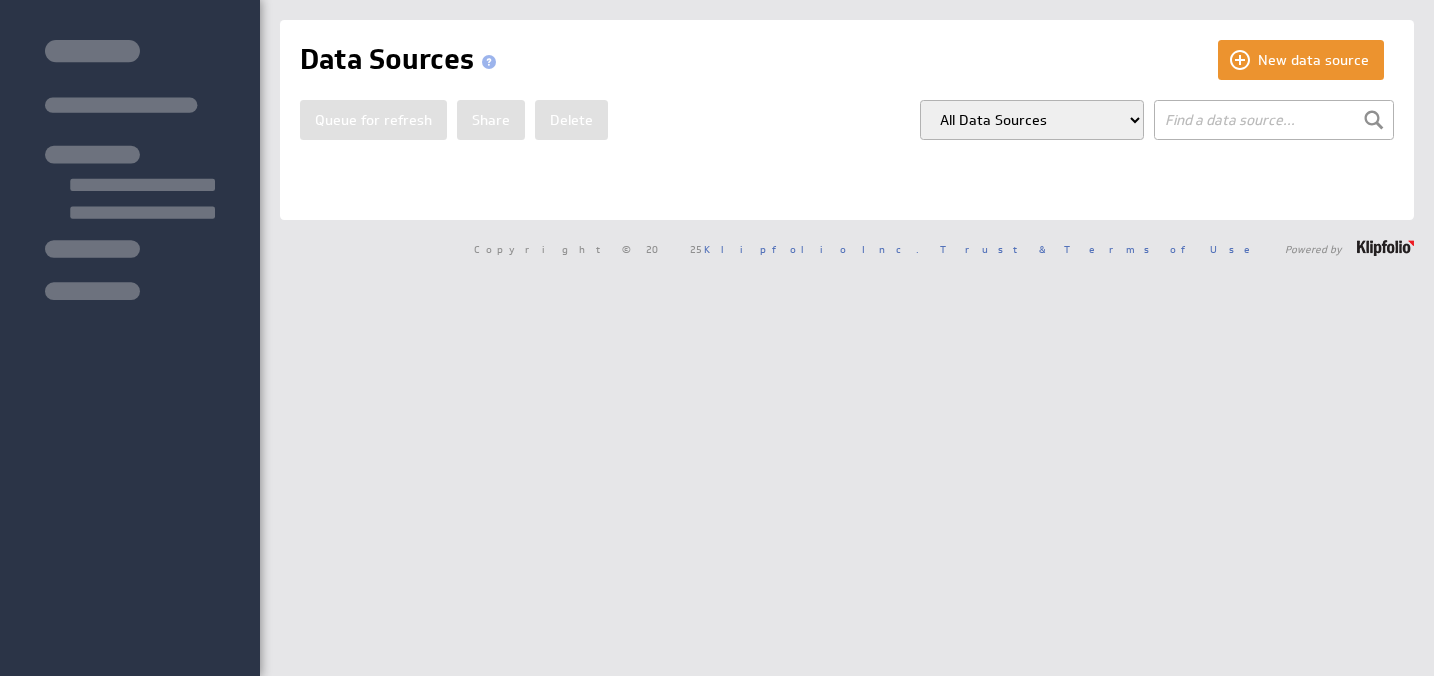 scroll, scrollTop: 0, scrollLeft: 0, axis: both 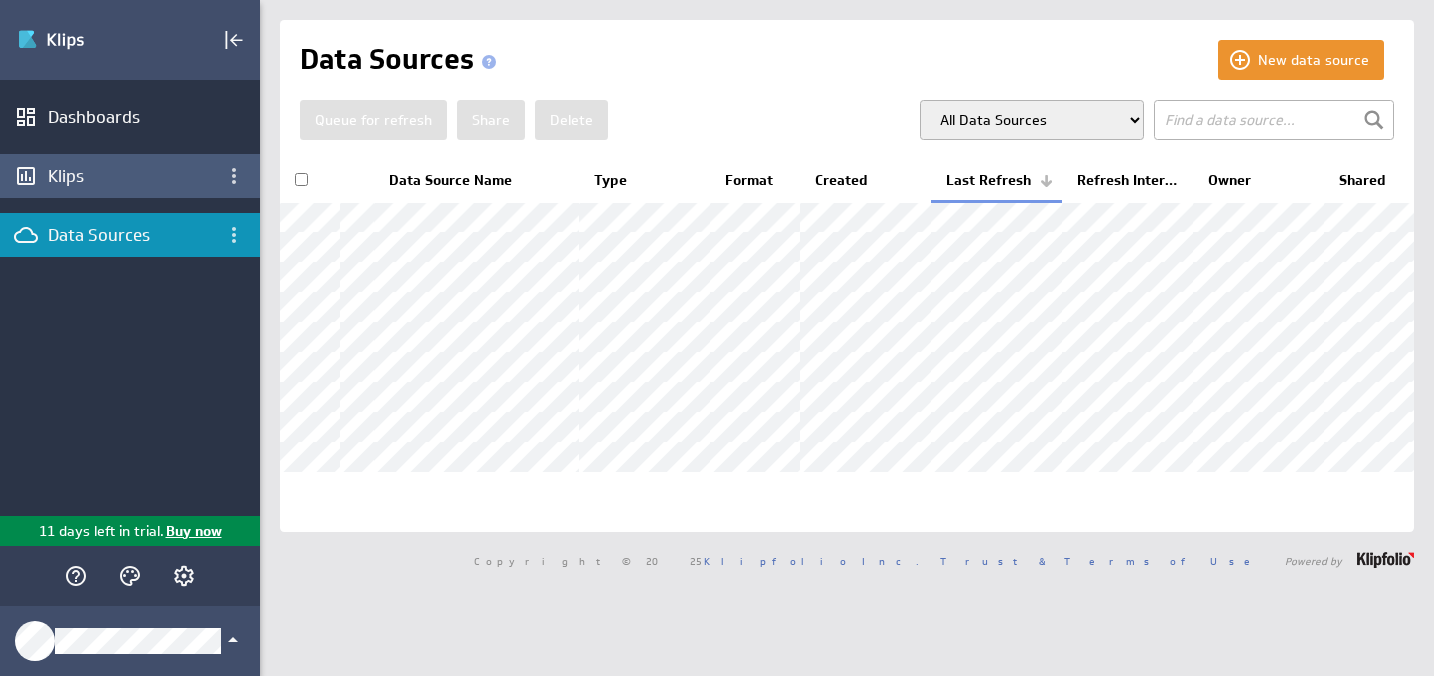 click on "Klips" at bounding box center (130, 176) 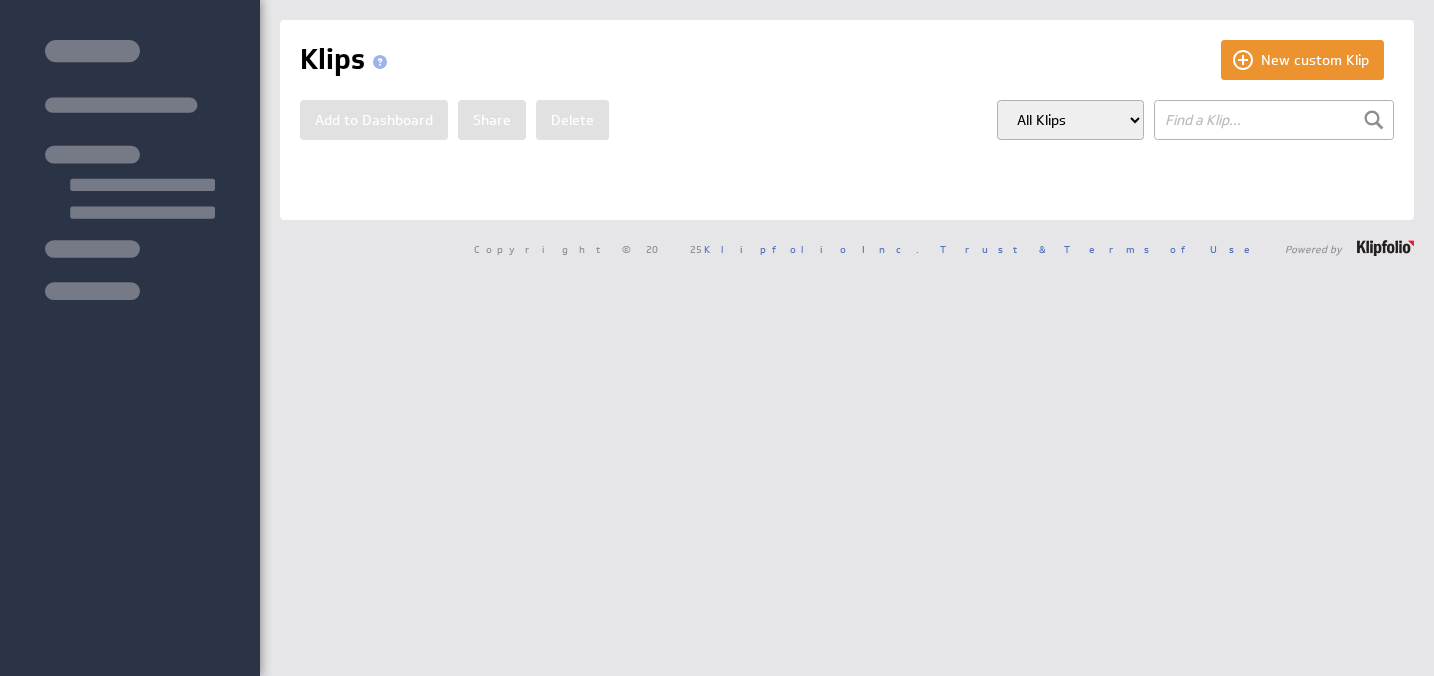 scroll, scrollTop: 0, scrollLeft: 0, axis: both 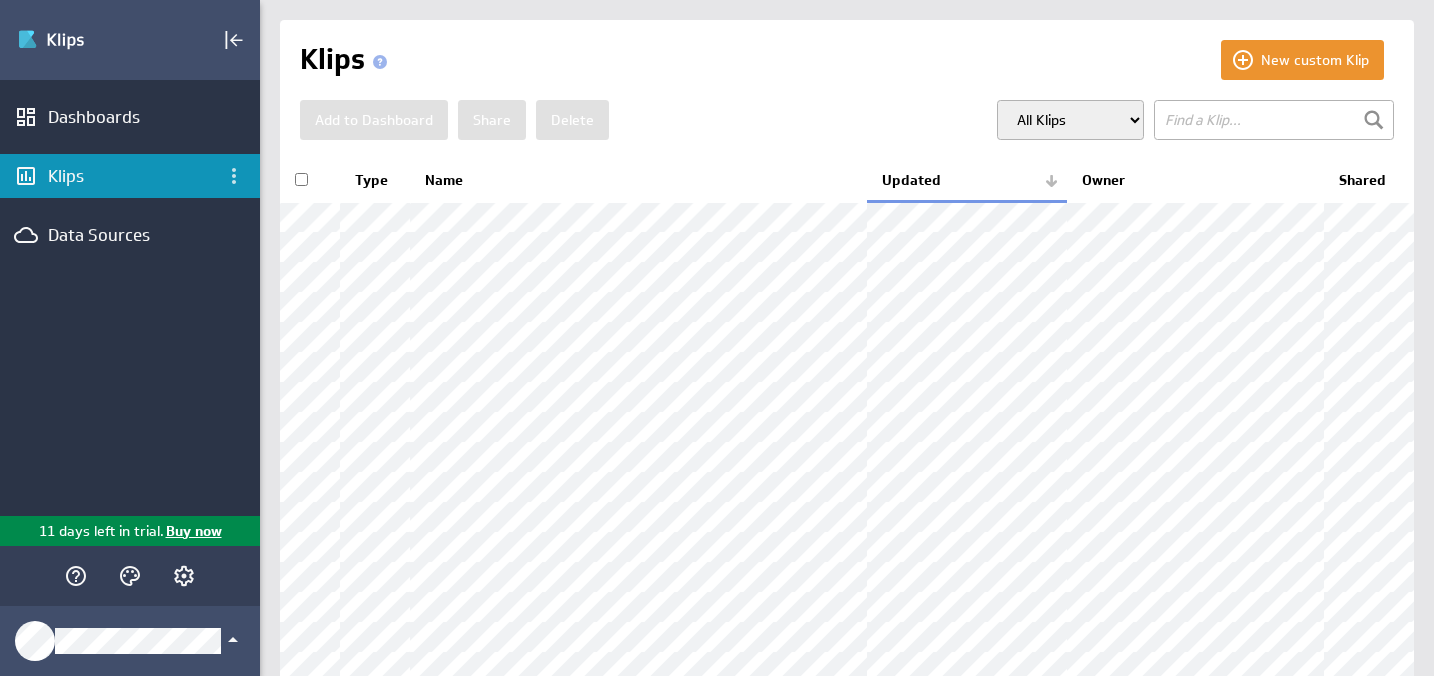 click at bounding box center [301, 179] 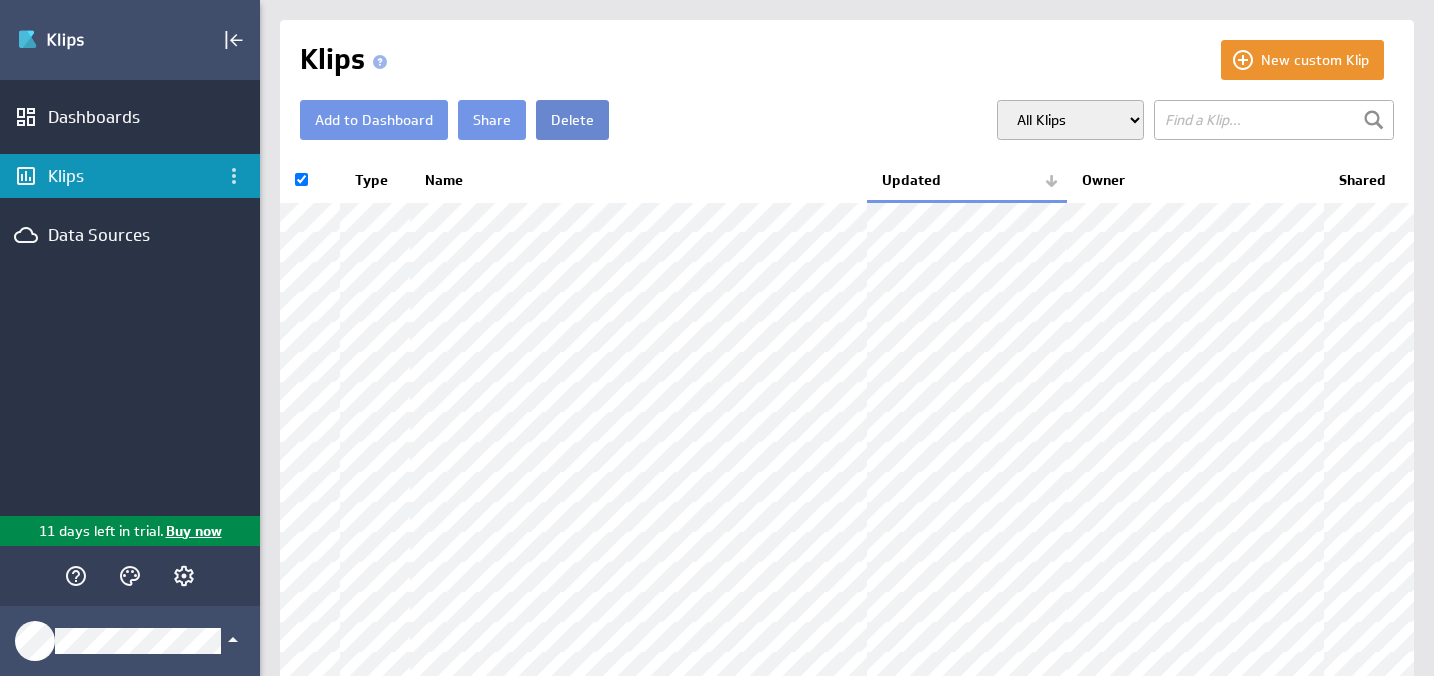 click on "Delete" at bounding box center (572, 120) 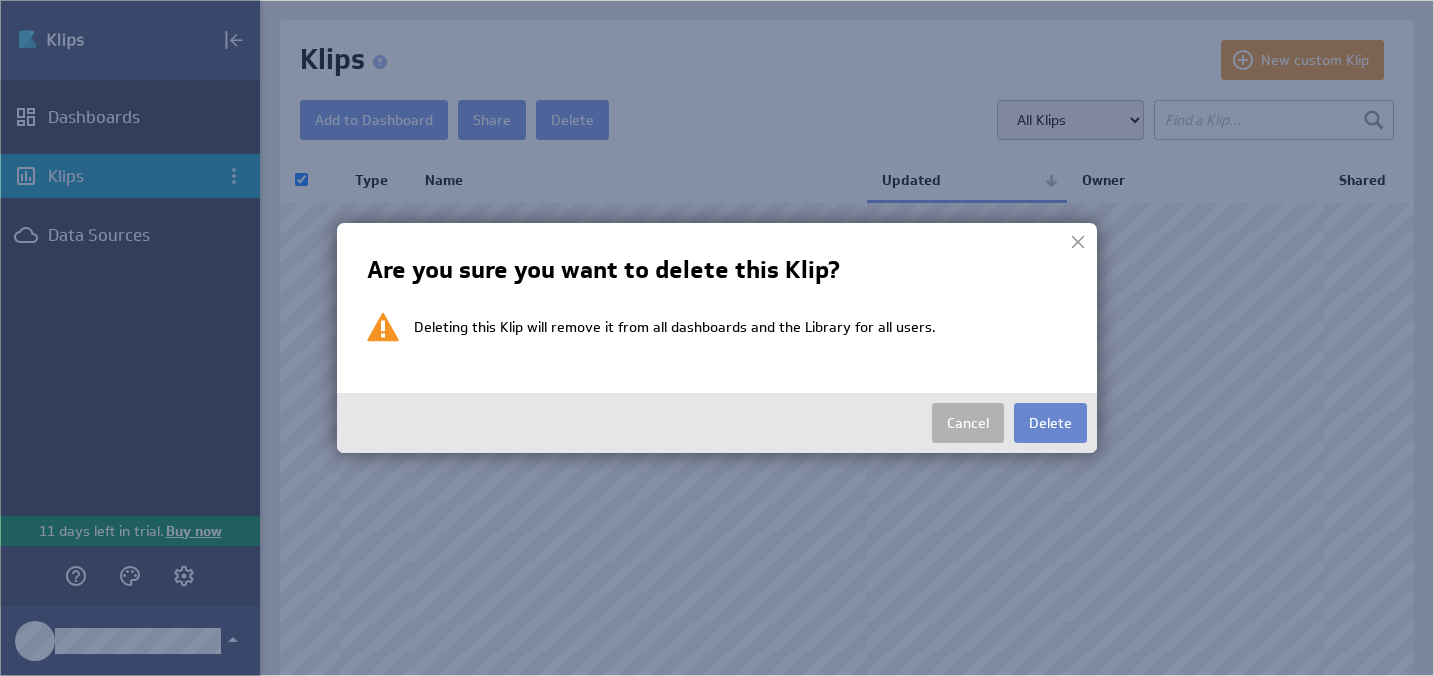 click on "Delete" at bounding box center [1050, 423] 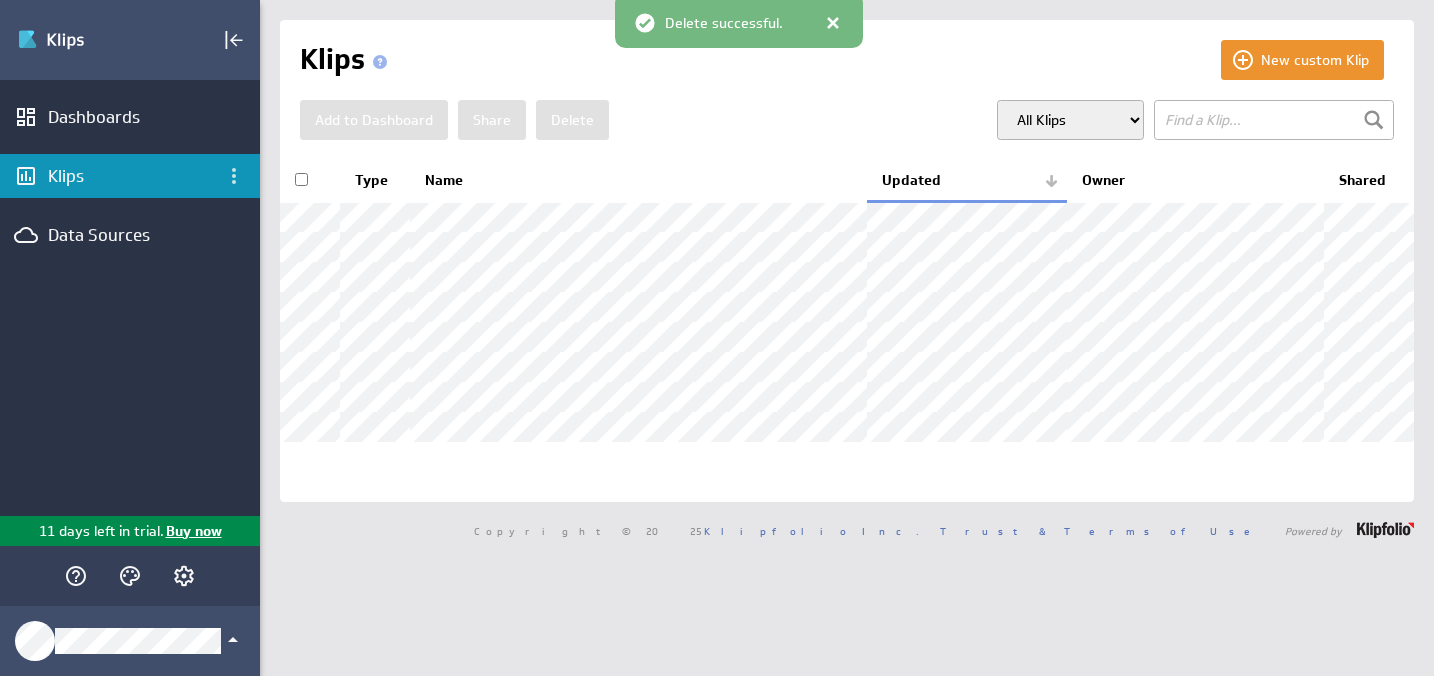 click at bounding box center (301, 179) 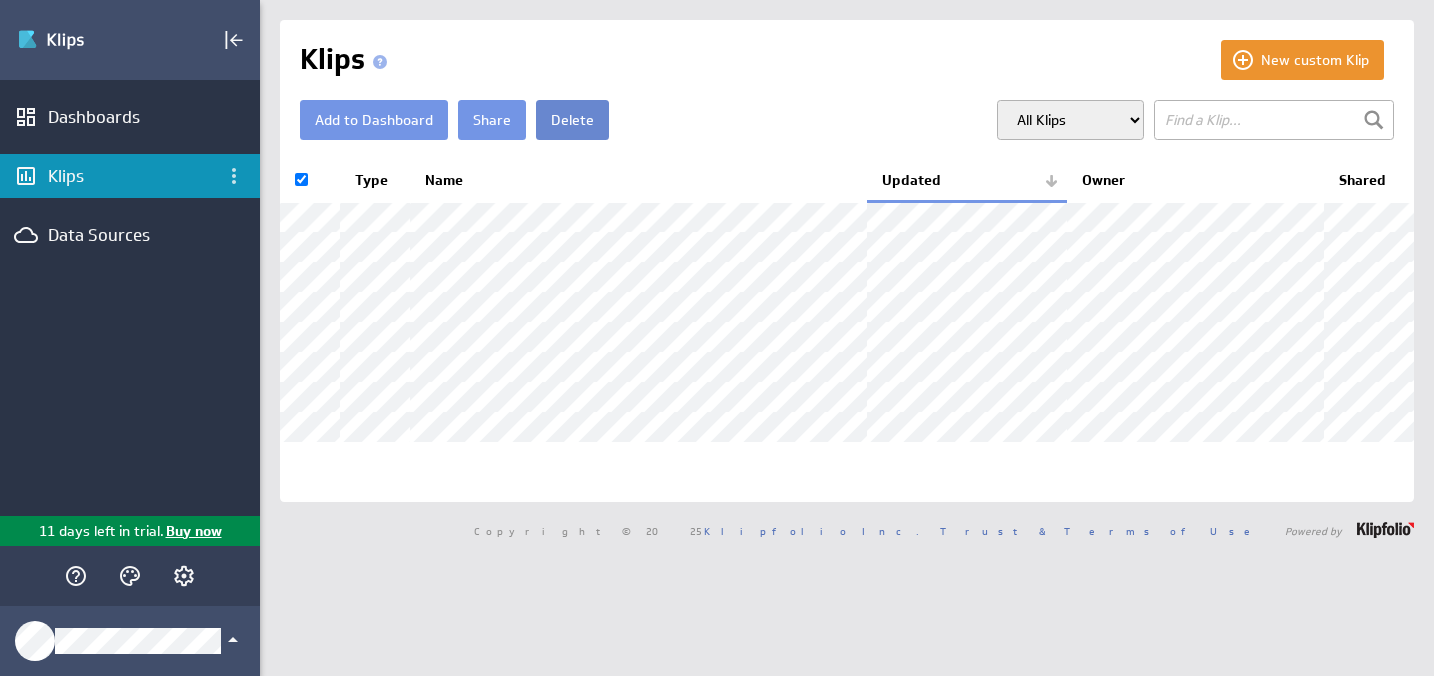 click on "Delete" at bounding box center [572, 120] 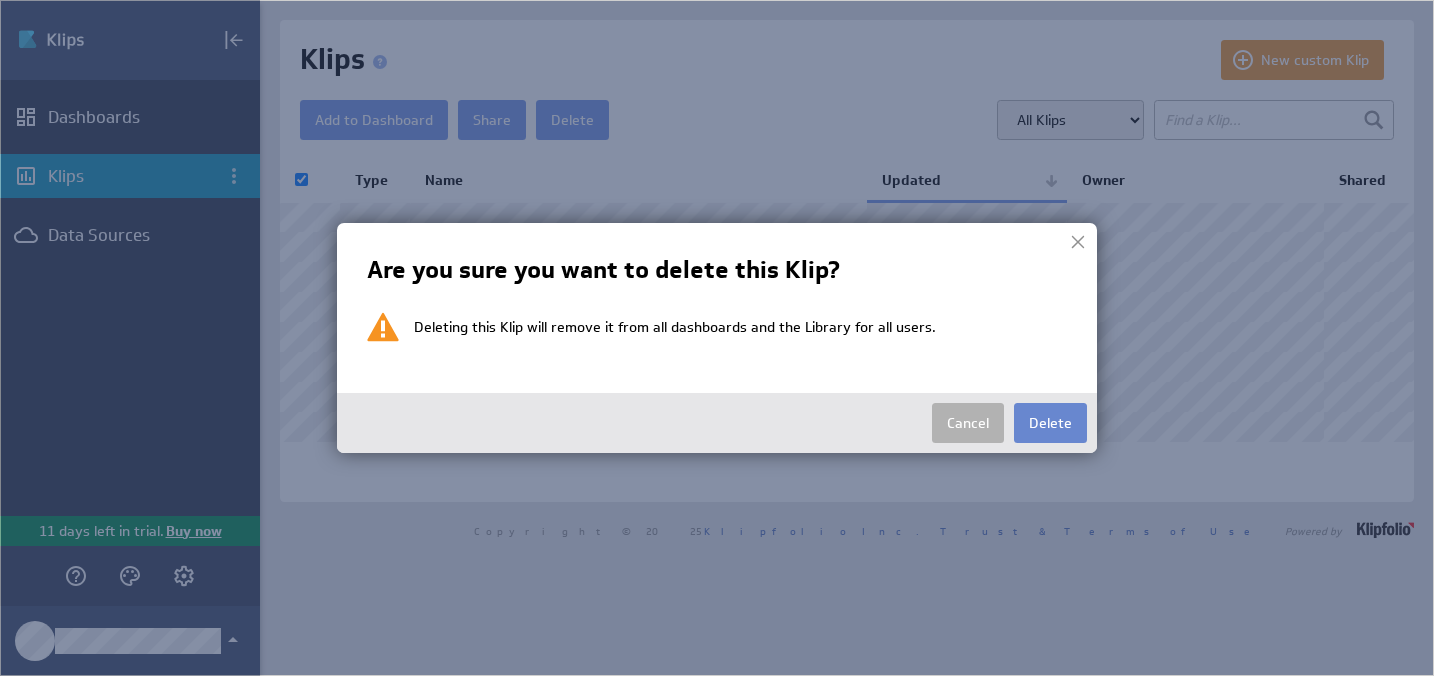click on "Delete" at bounding box center (1050, 423) 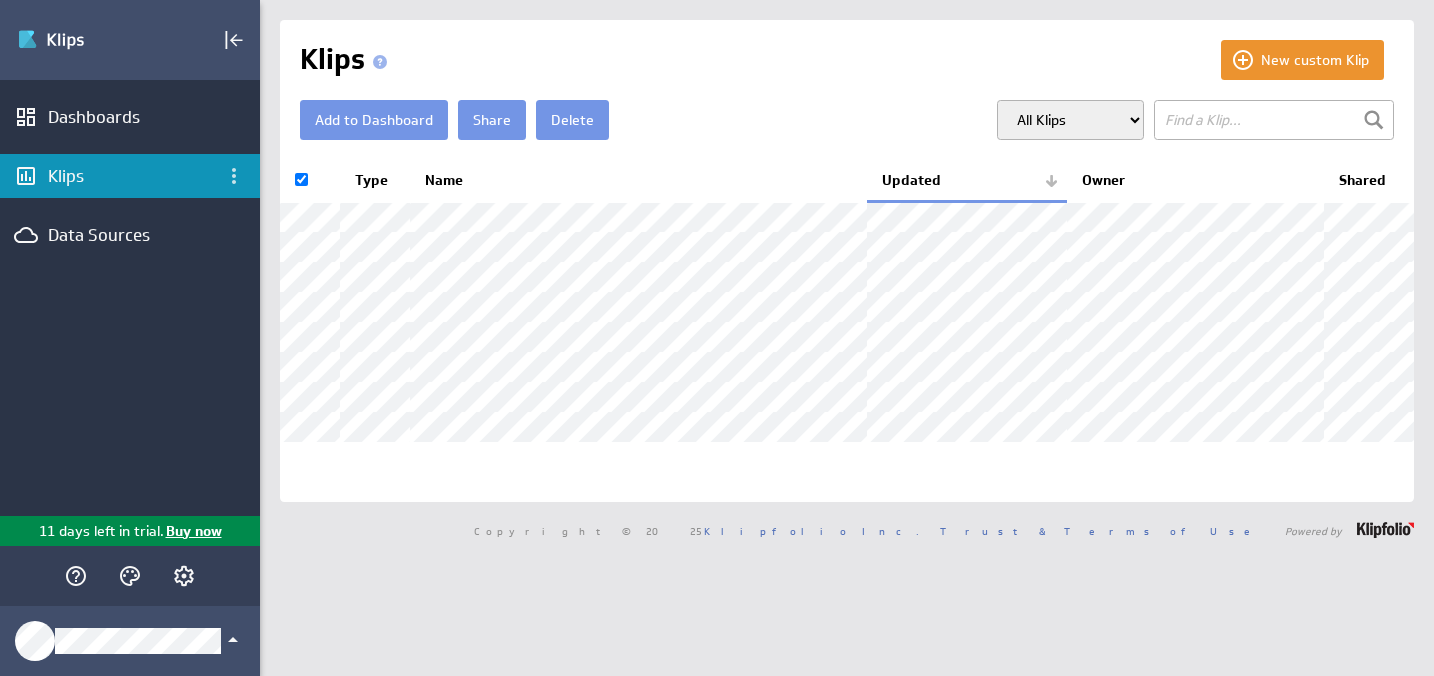 checkbox on "false" 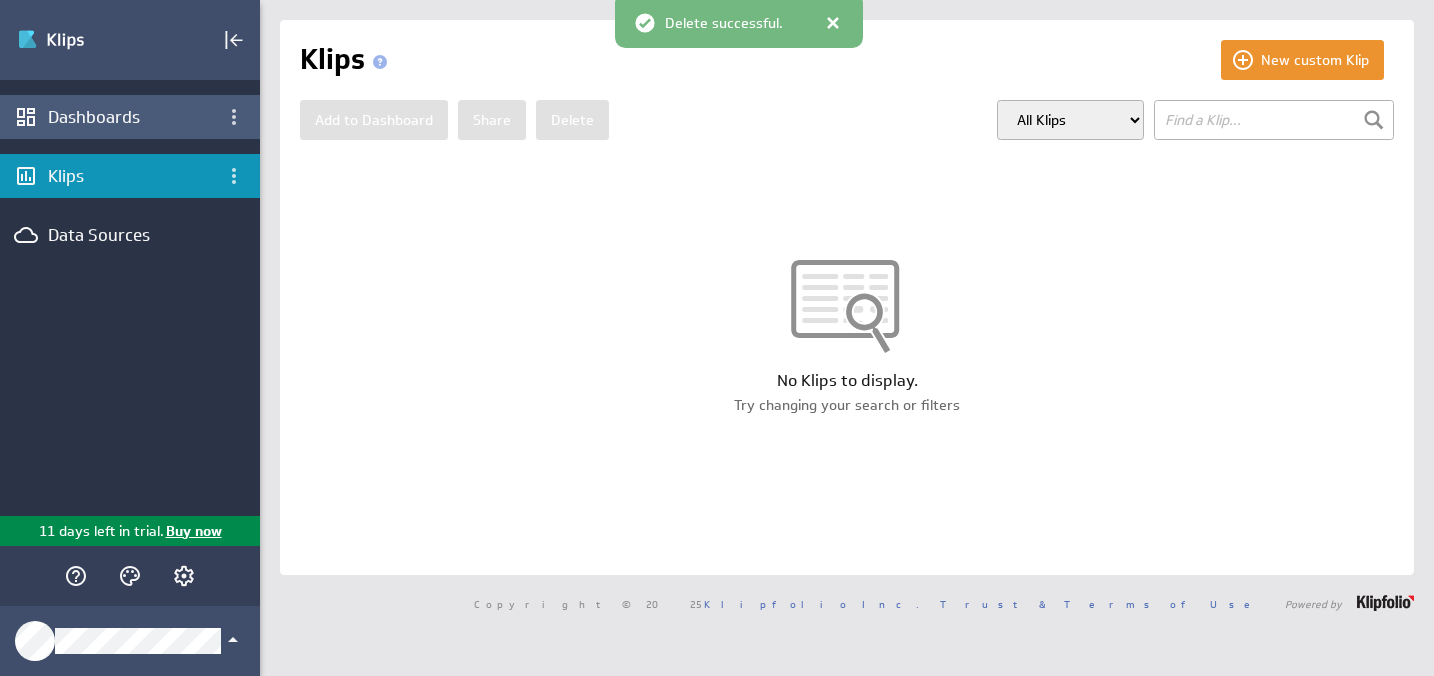 click on "Dashboards" at bounding box center (130, 117) 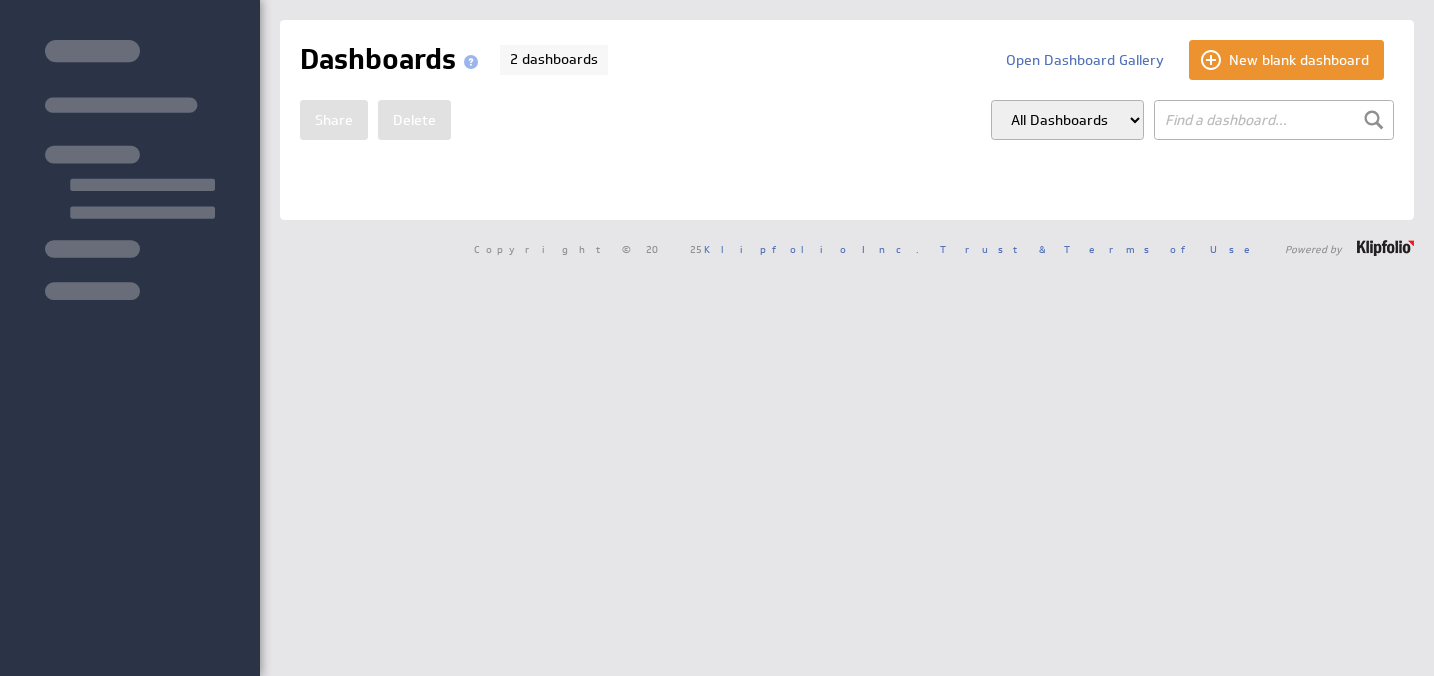 scroll, scrollTop: 0, scrollLeft: 0, axis: both 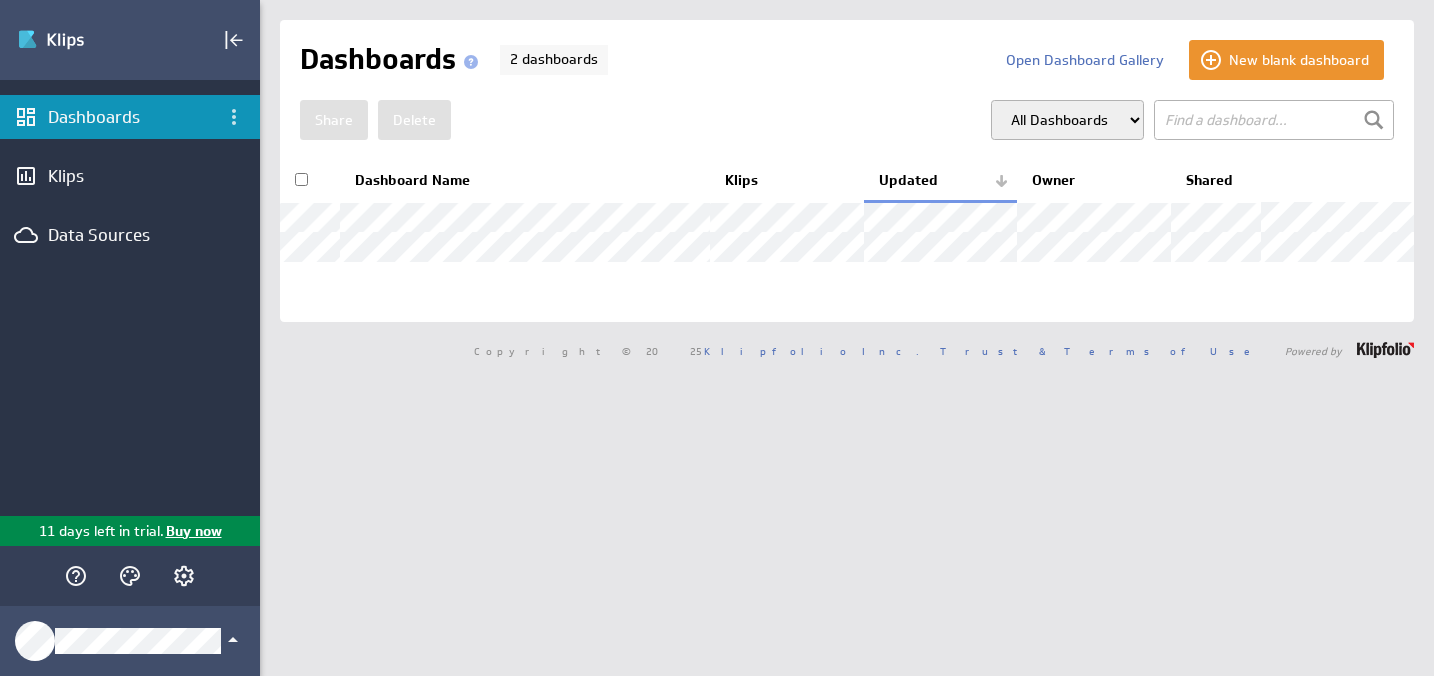 click at bounding box center [301, 179] 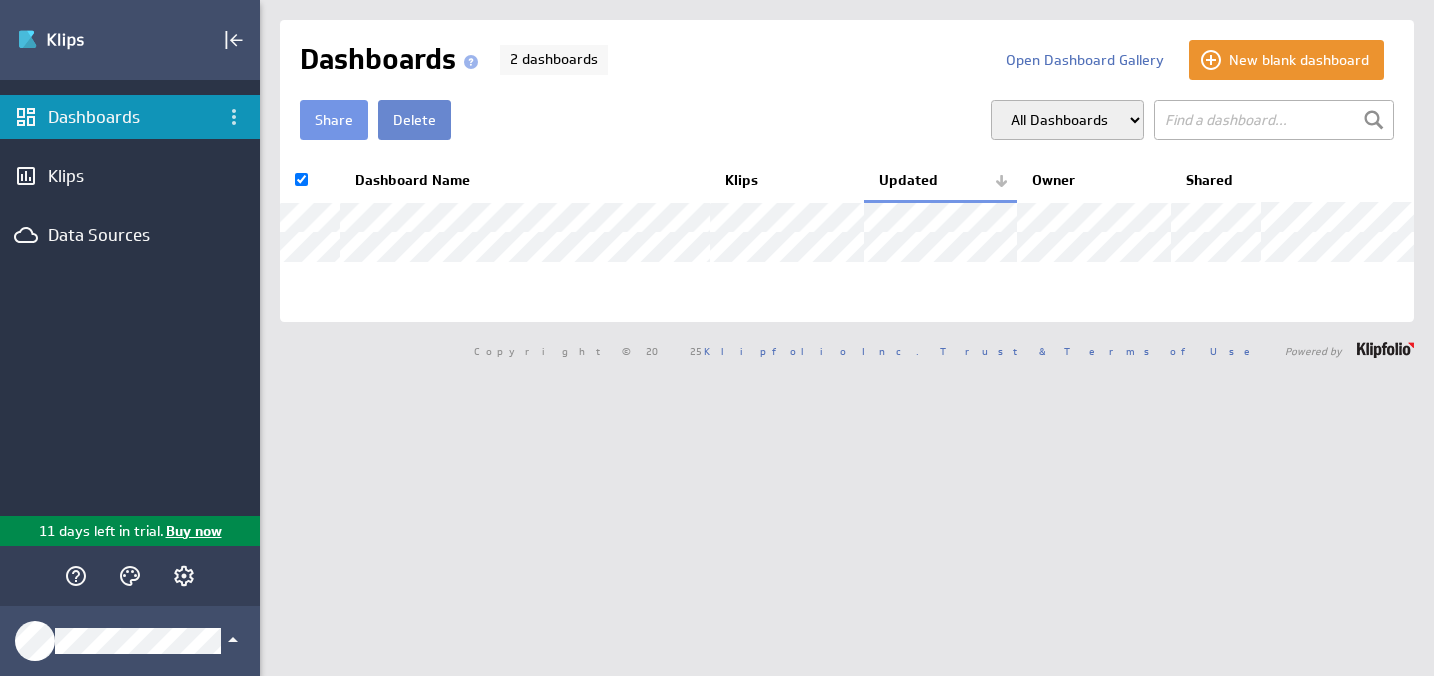 click on "Delete" at bounding box center [414, 120] 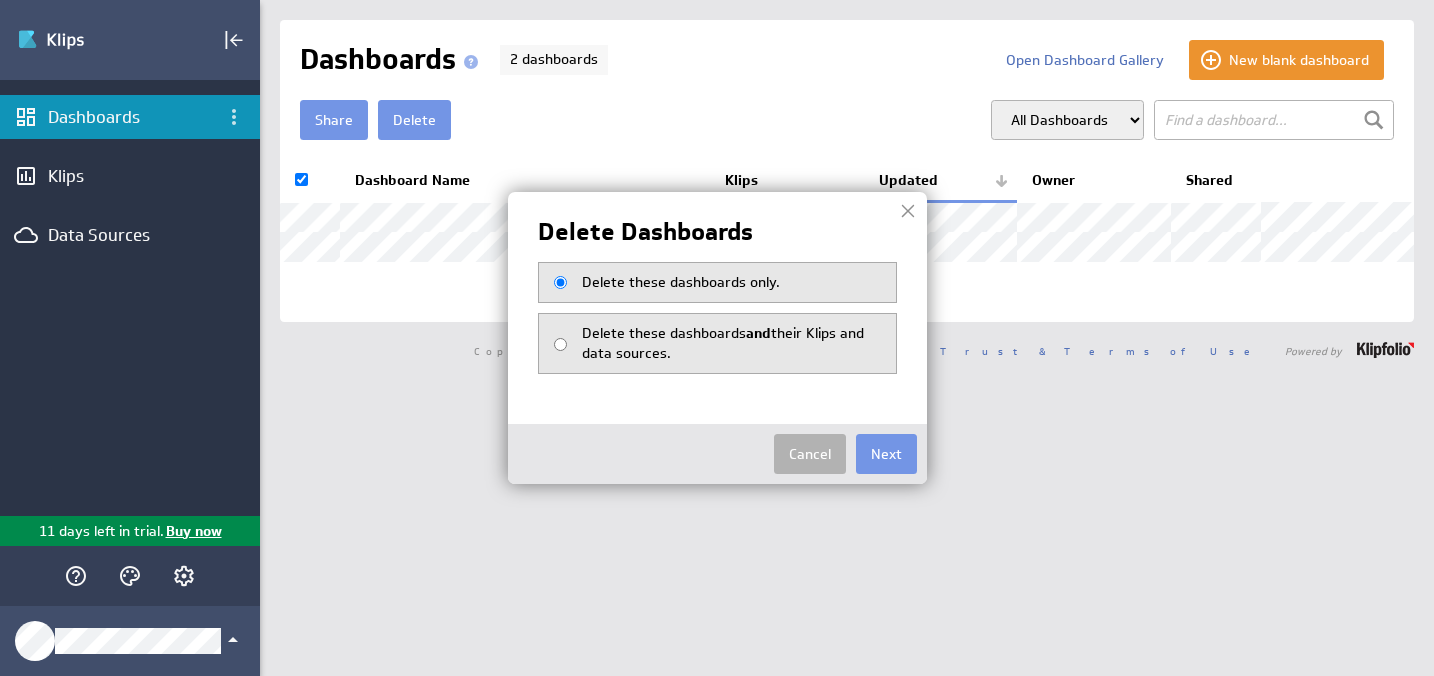 click on "and" at bounding box center [758, 333] 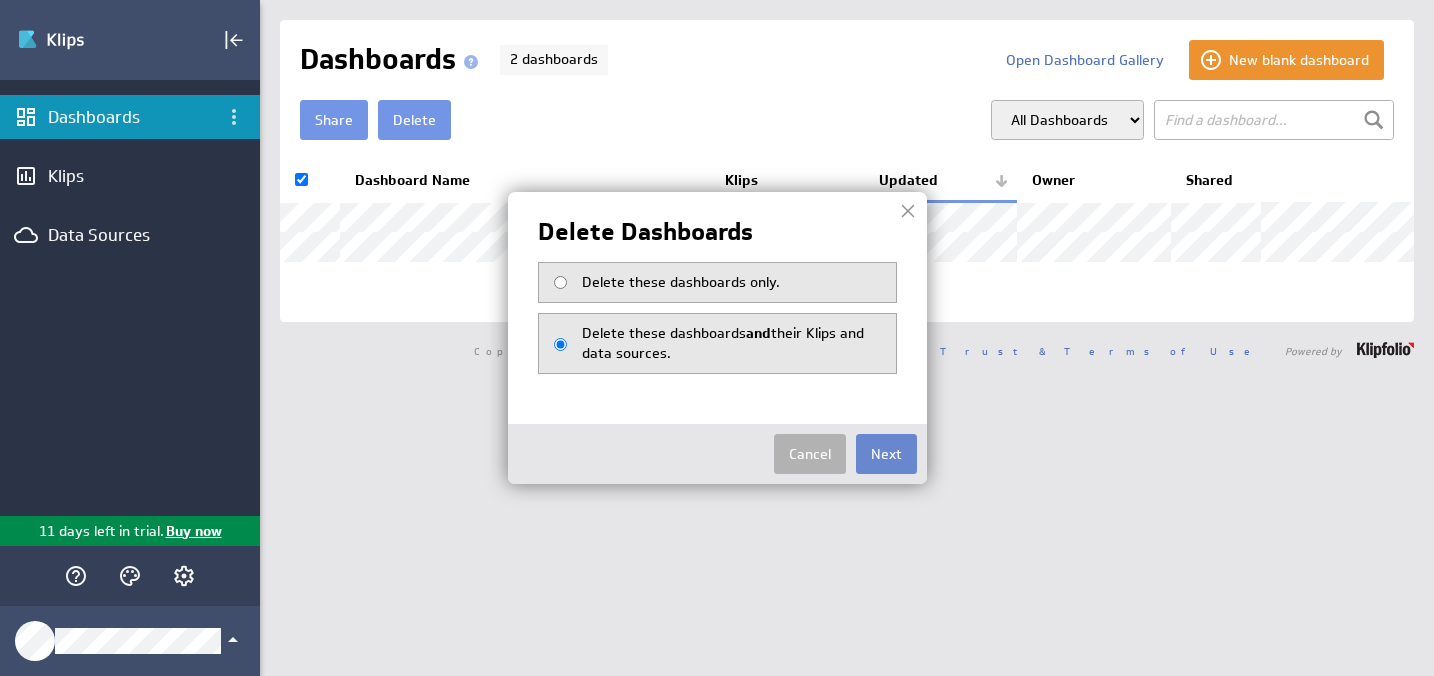 click on "Next" at bounding box center [886, 454] 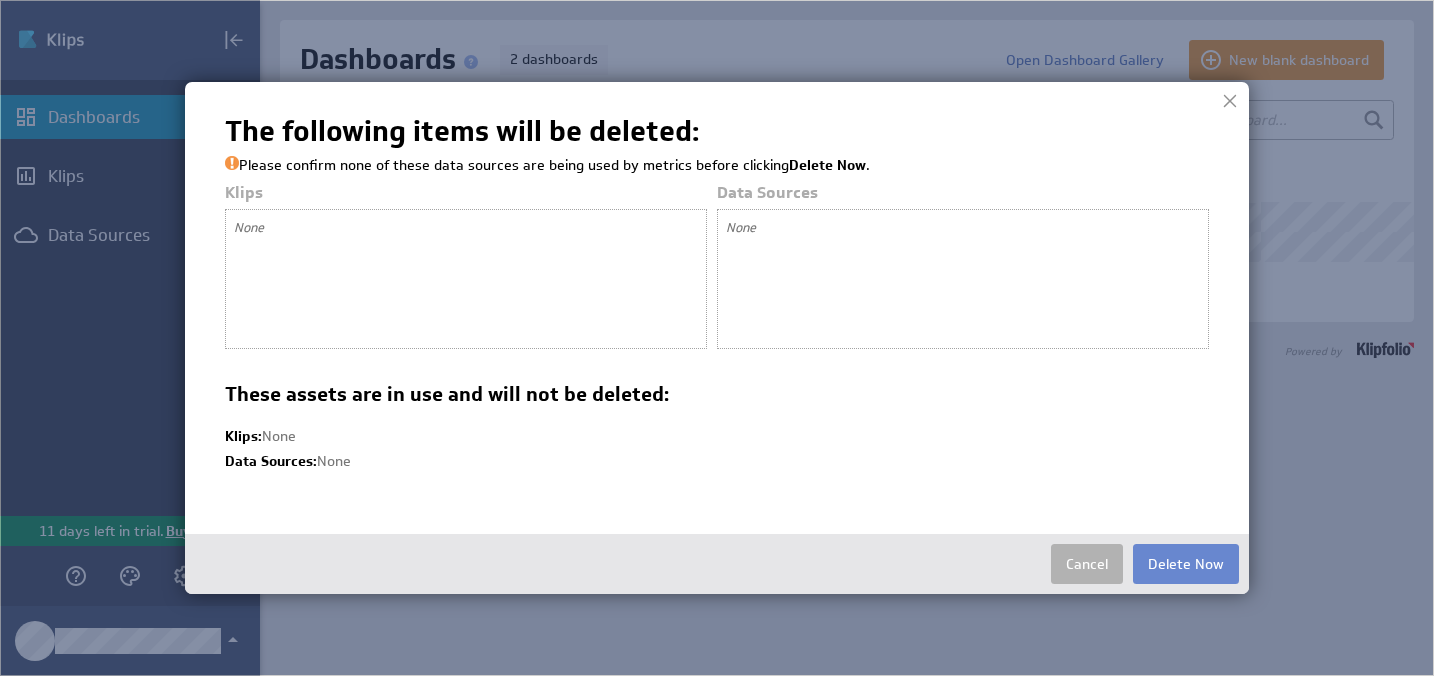 click on "Delete Now" at bounding box center [1186, 564] 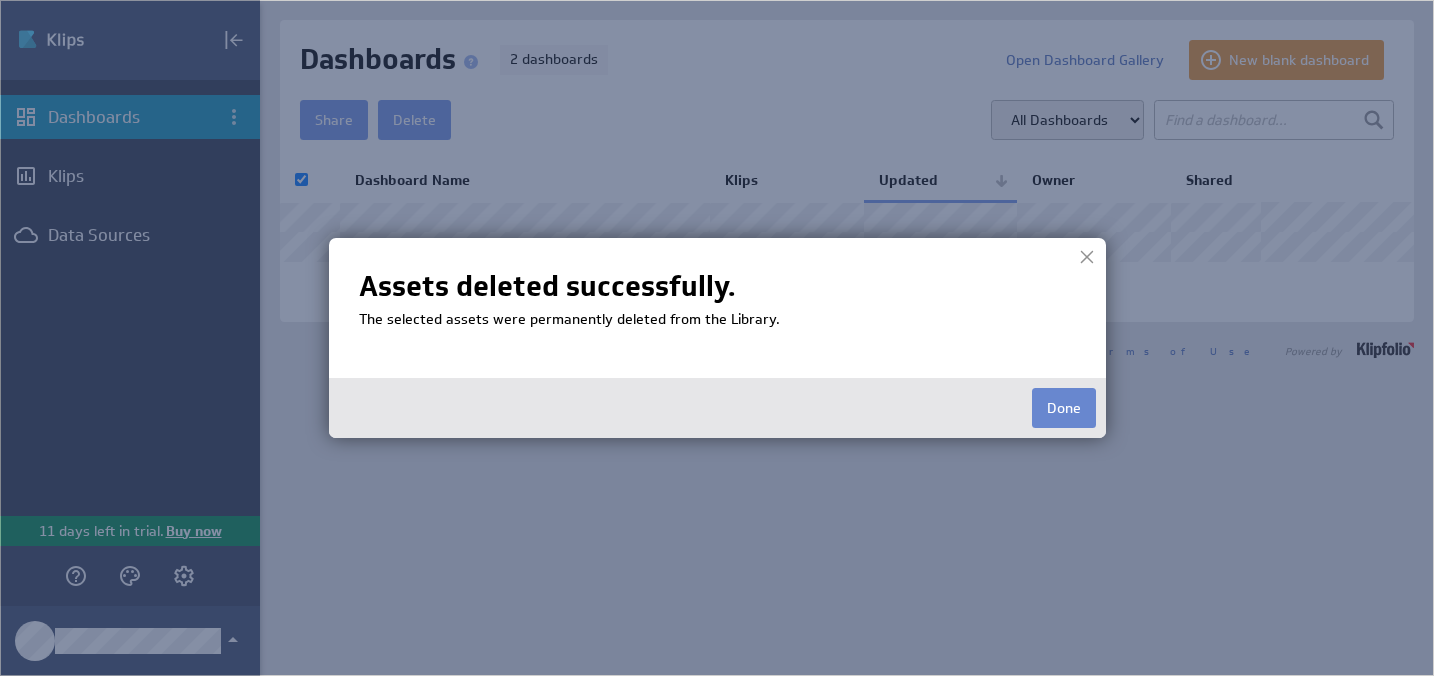 click on "Done" at bounding box center [1064, 408] 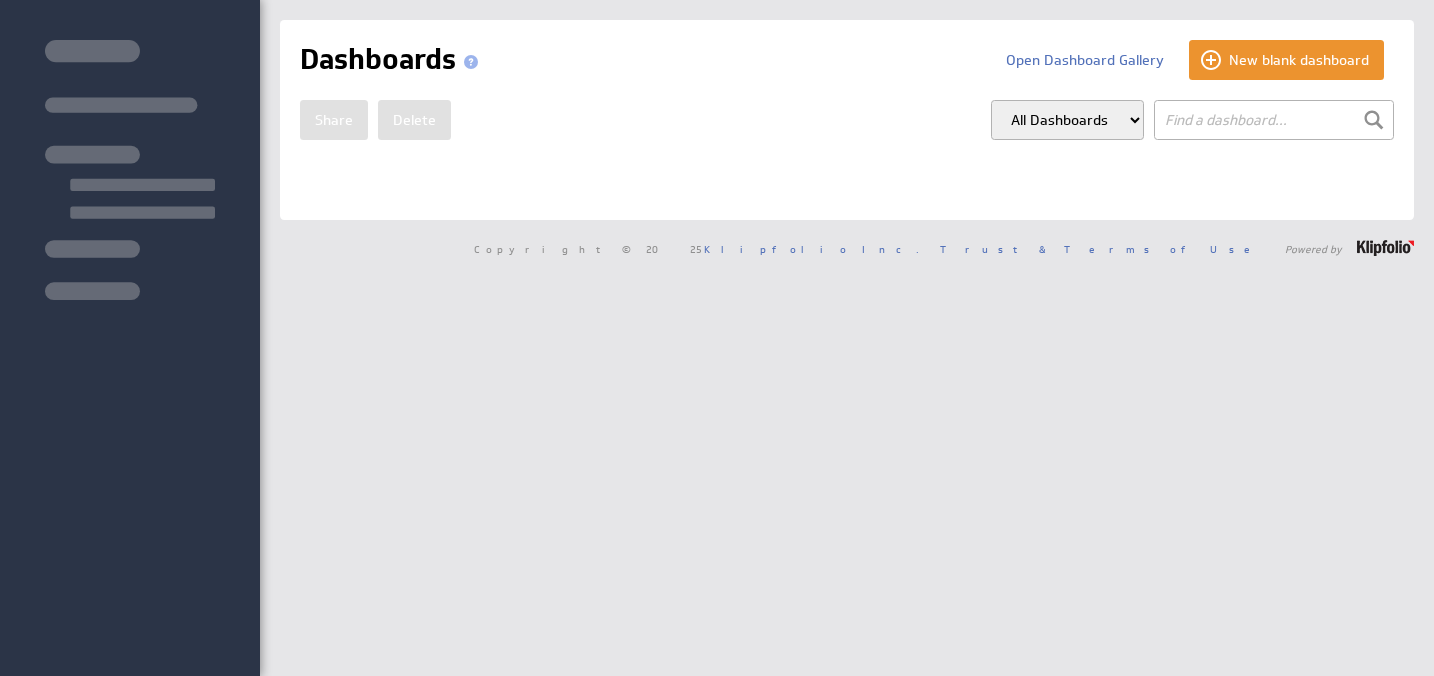 scroll, scrollTop: 0, scrollLeft: 0, axis: both 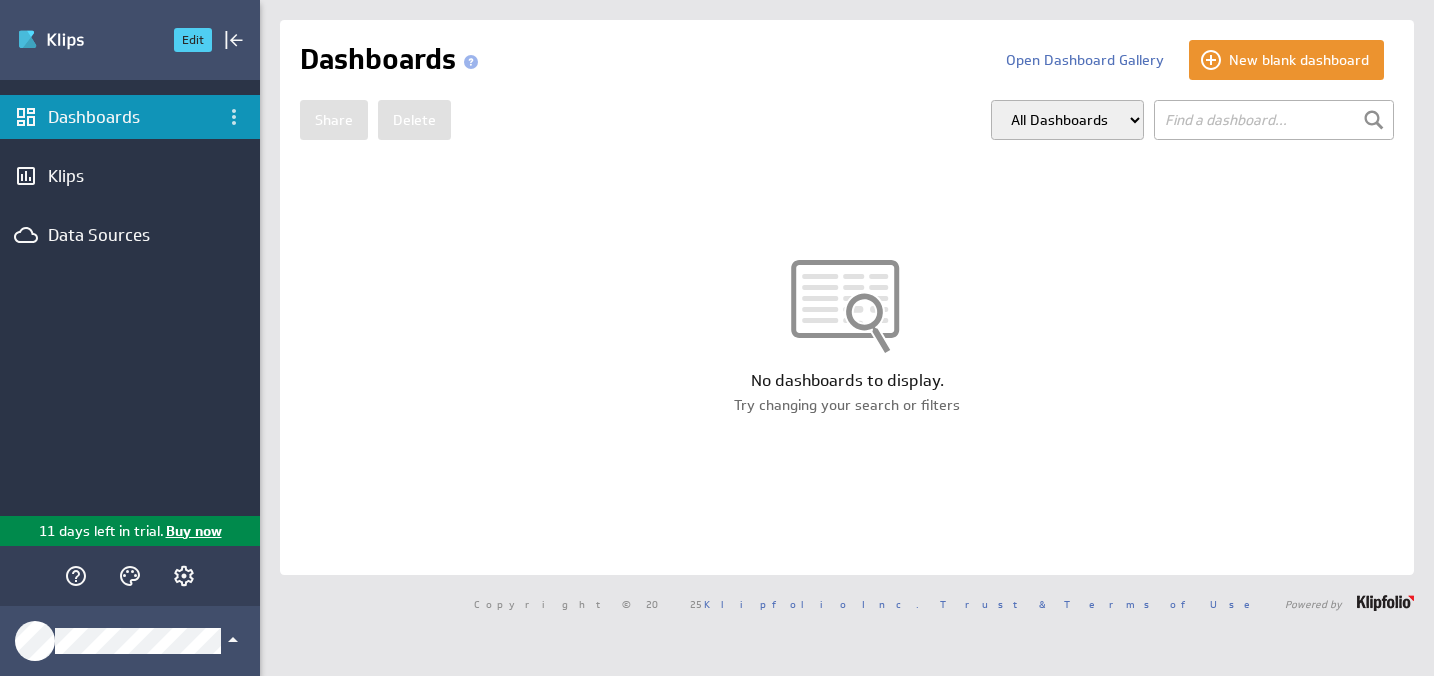 click at bounding box center [87, 40] 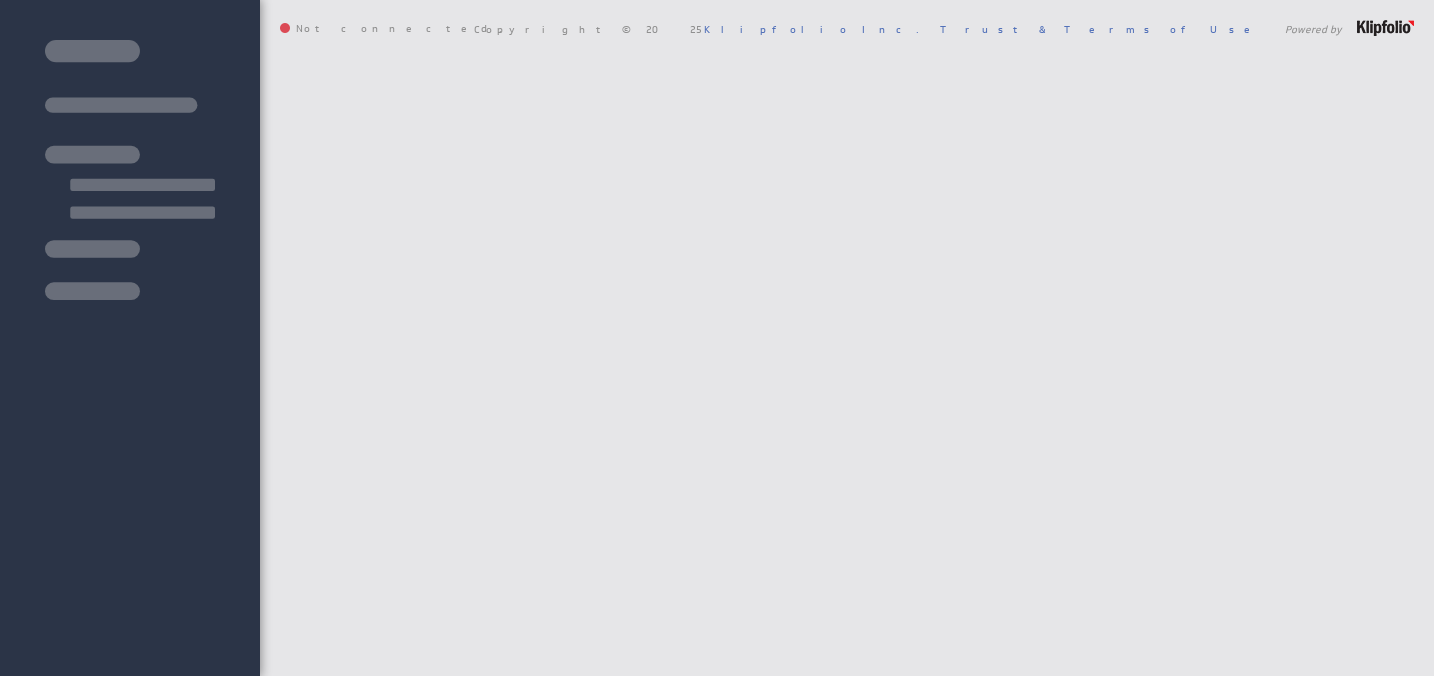 scroll, scrollTop: 0, scrollLeft: 0, axis: both 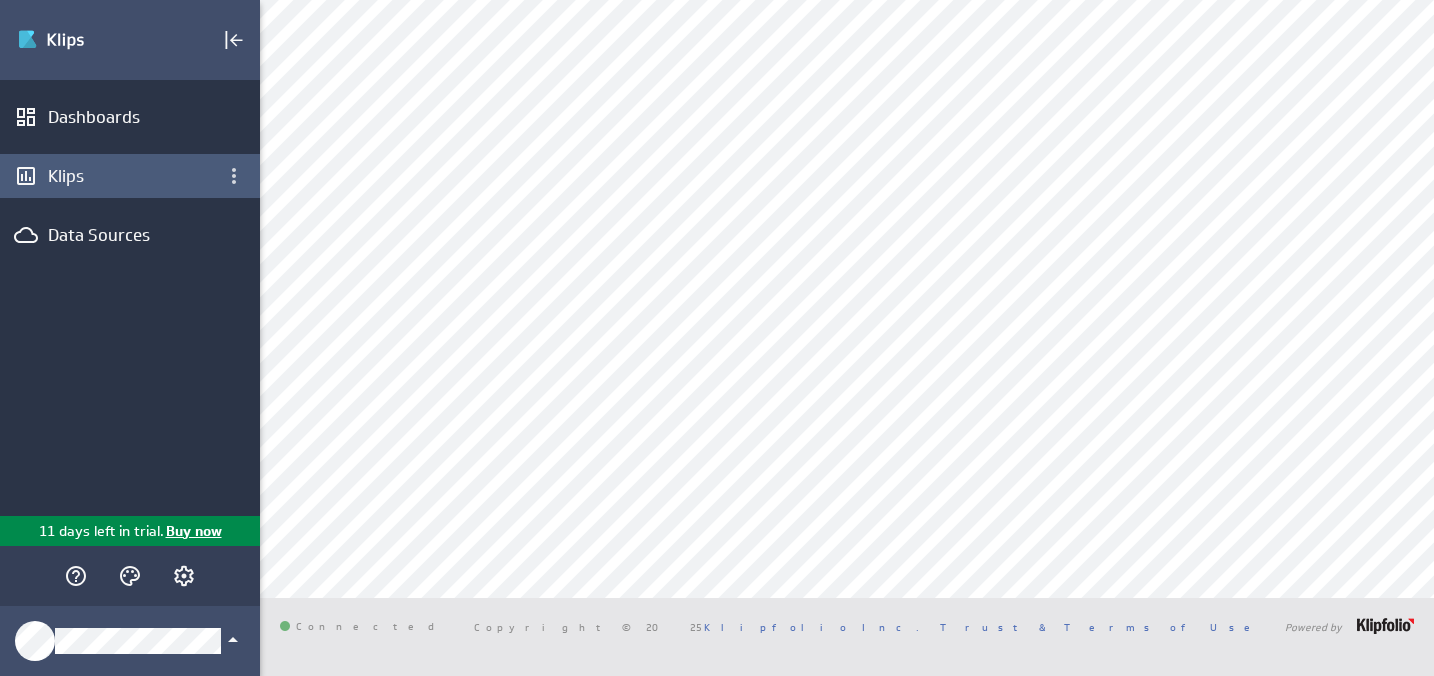 click on "Klips" at bounding box center (130, 176) 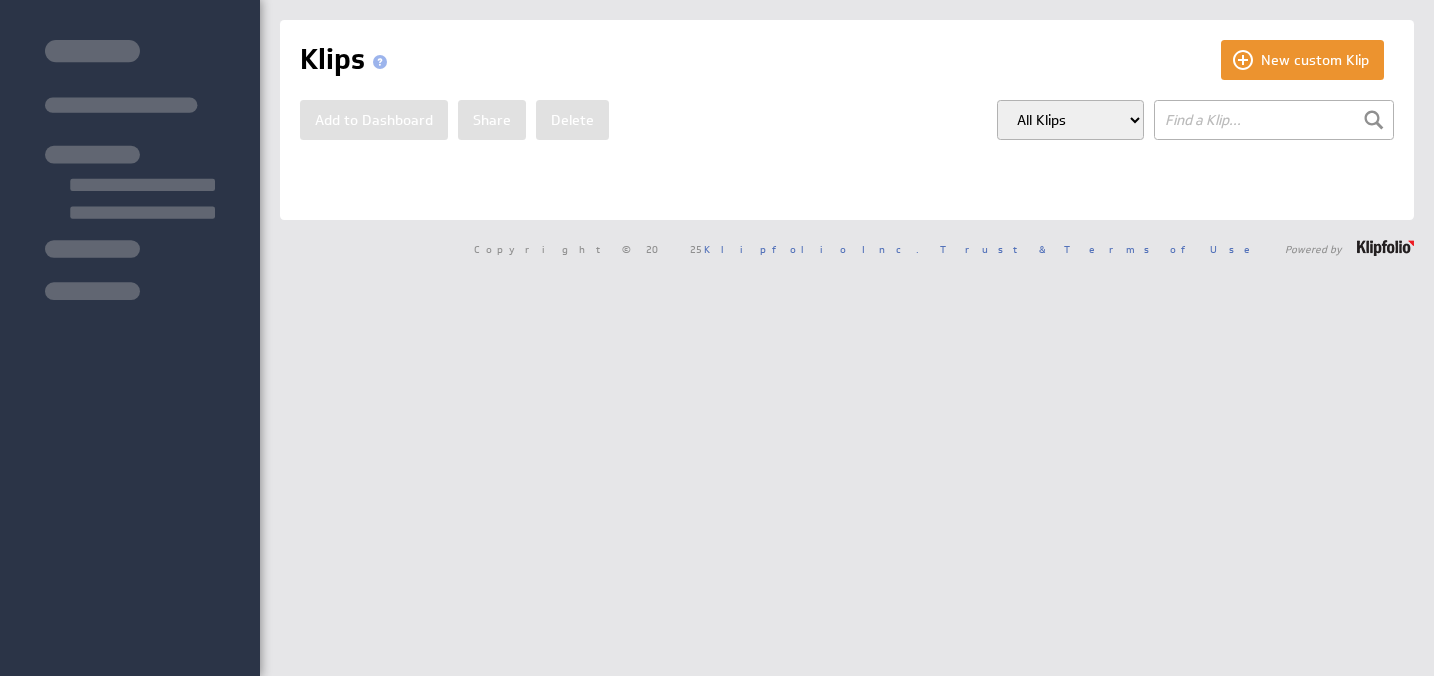 scroll, scrollTop: 0, scrollLeft: 0, axis: both 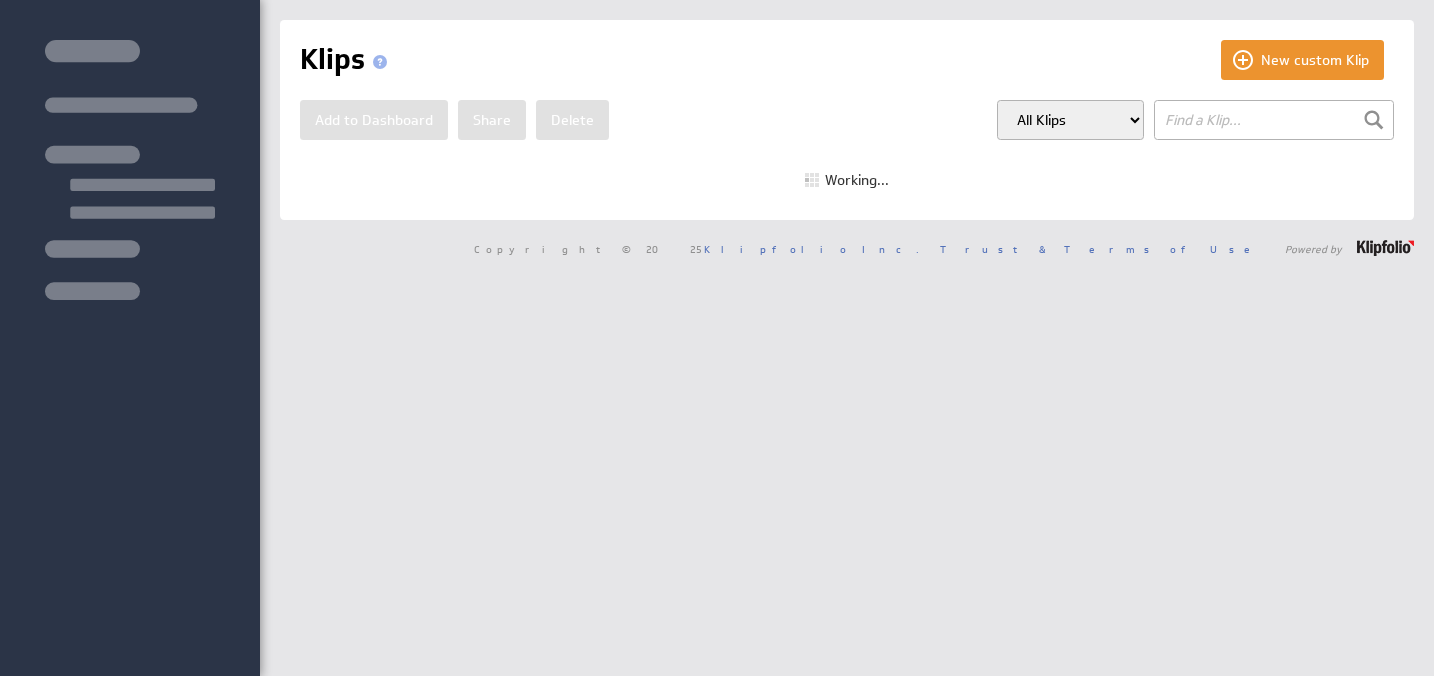 click on "All Klips
My Klips
Group: Default" at bounding box center (1070, 120) 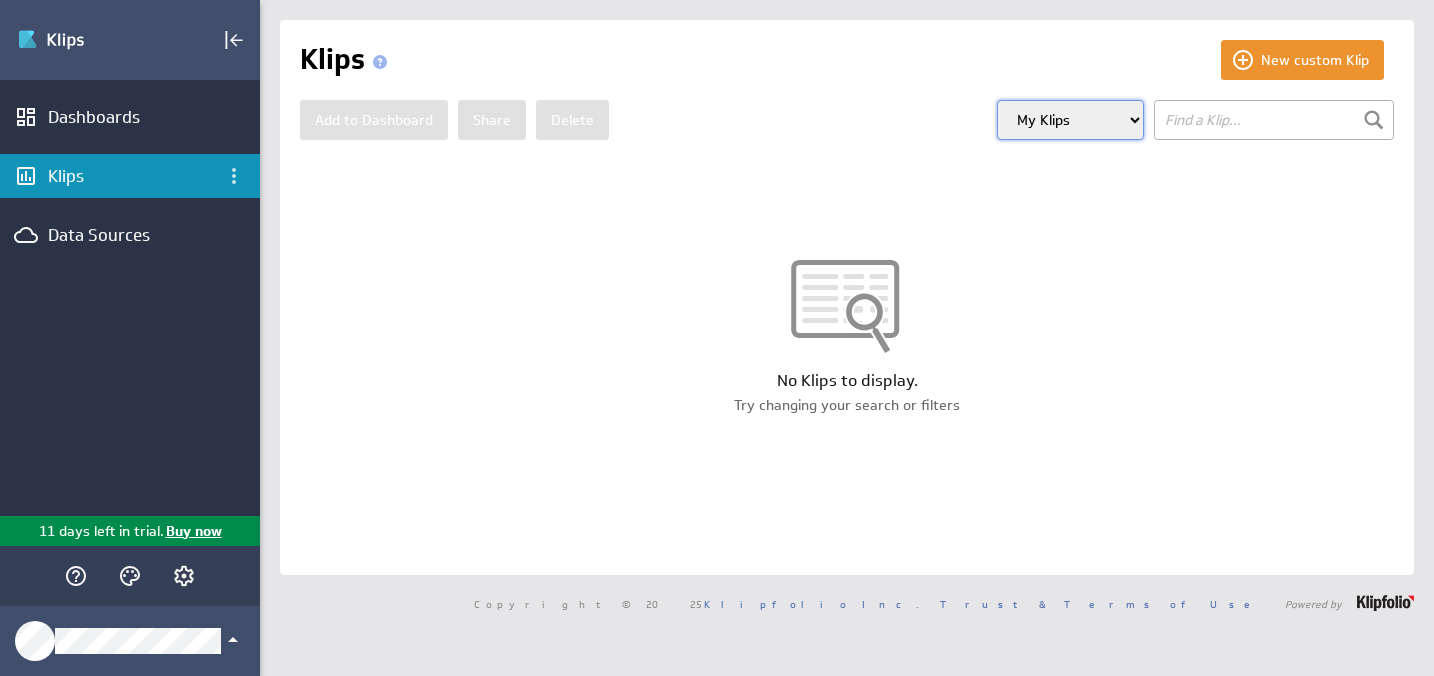 click on "All Klips
My Klips
Group: Default" at bounding box center [1070, 120] 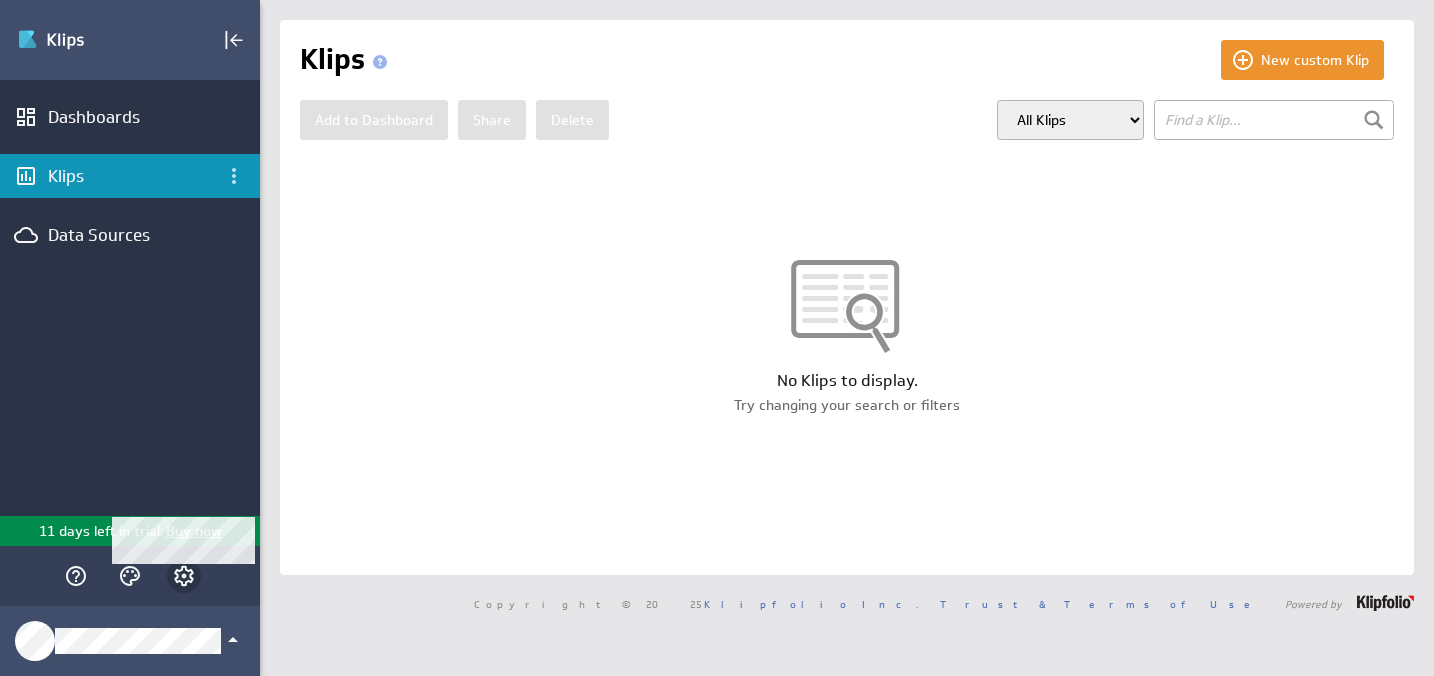 click 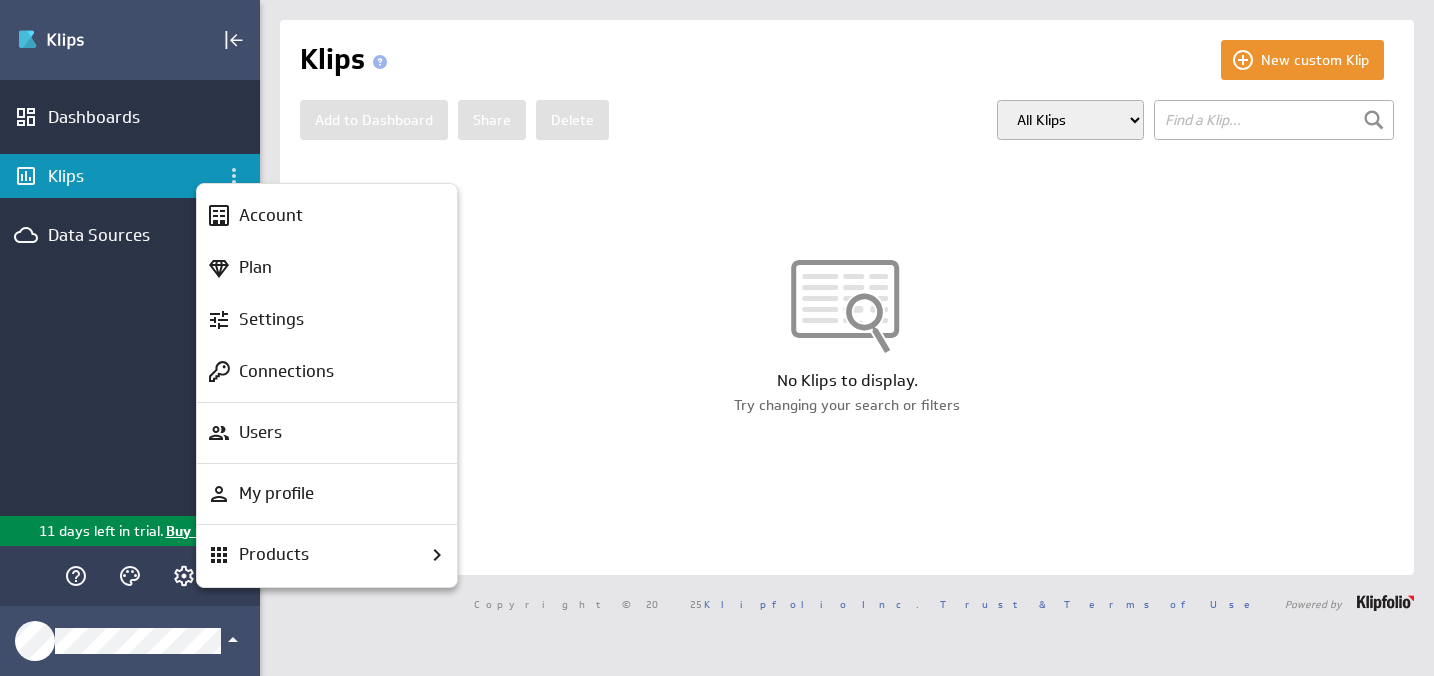 click at bounding box center (717, 338) 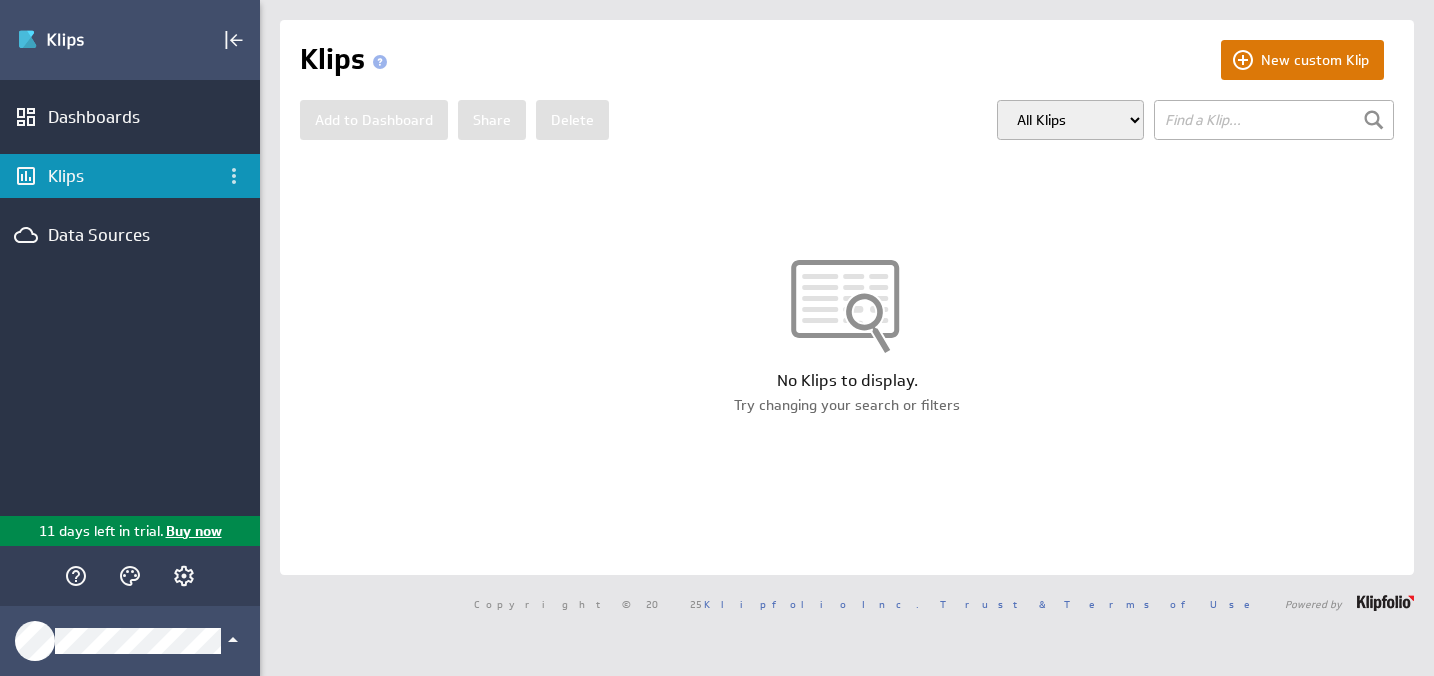 click on "New custom Klip" at bounding box center [1302, 60] 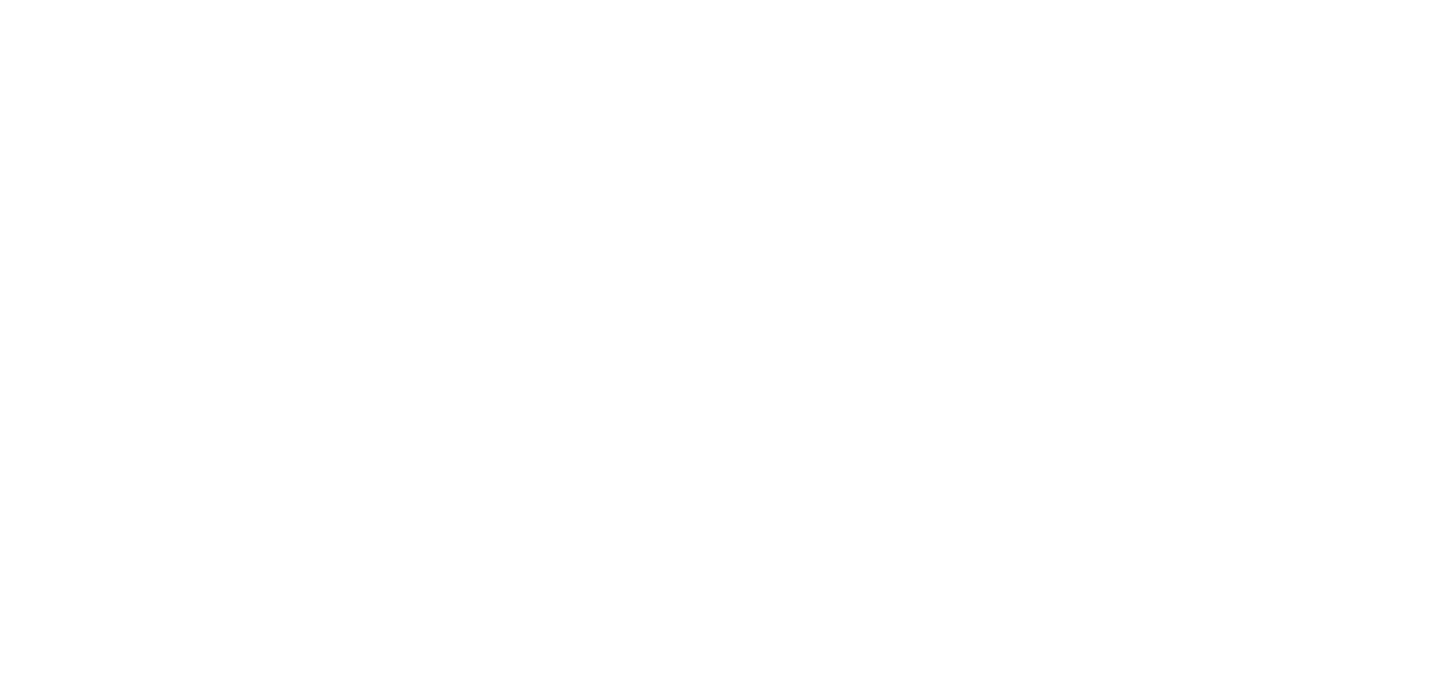 scroll, scrollTop: 0, scrollLeft: 0, axis: both 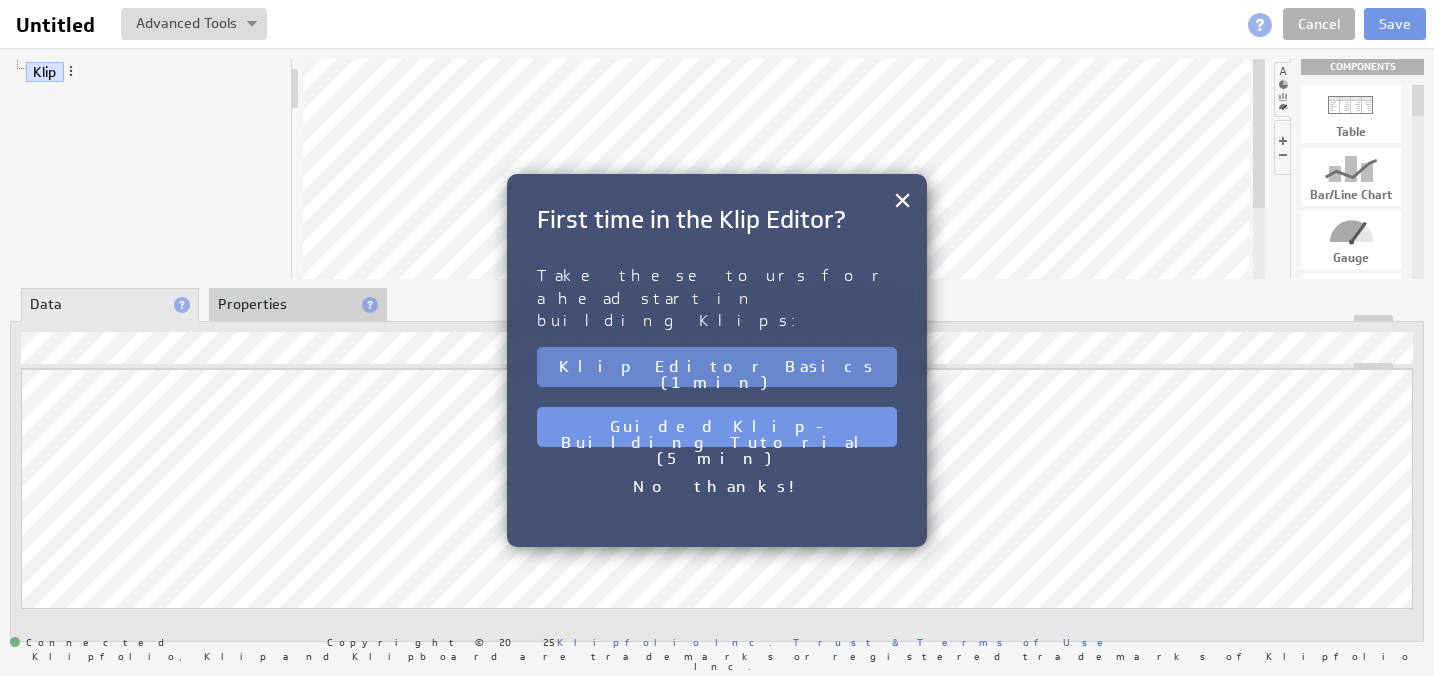 click on "Klip Editor Basics (1 min)" at bounding box center (717, 367) 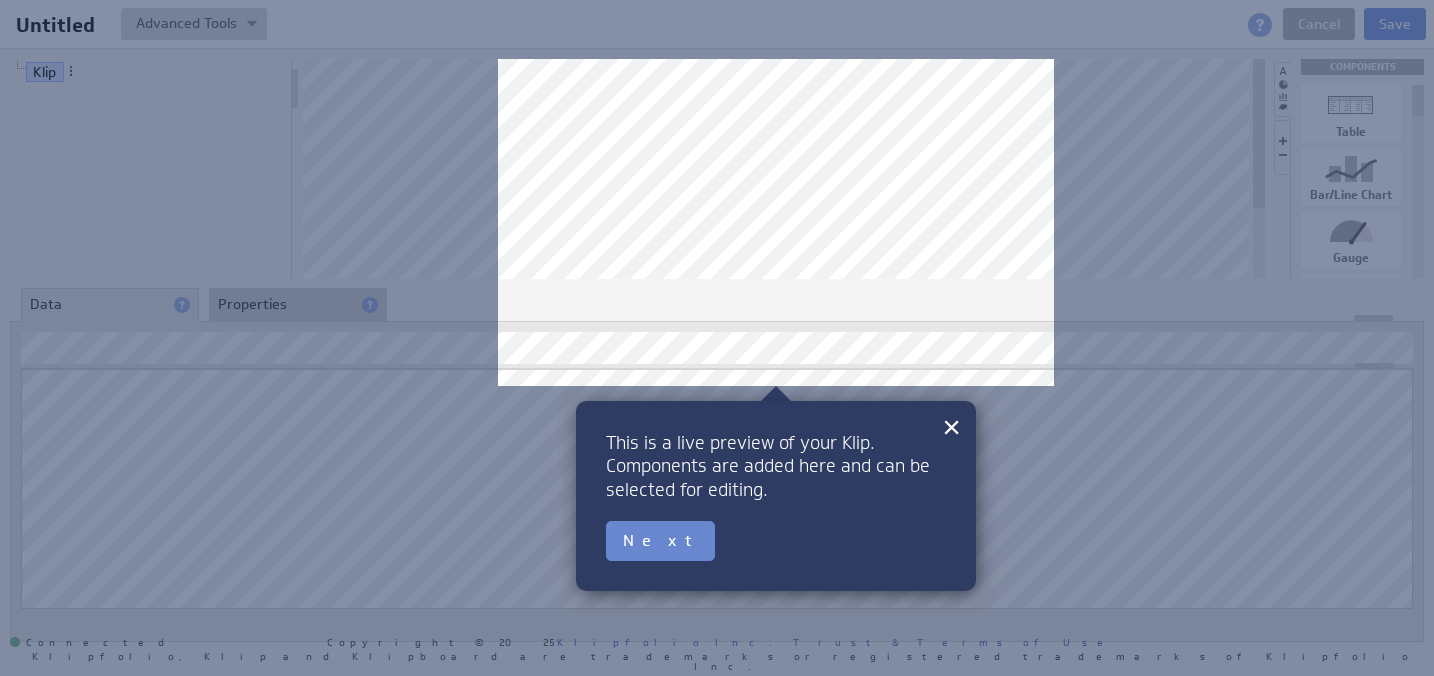 click on "Next" at bounding box center (660, 541) 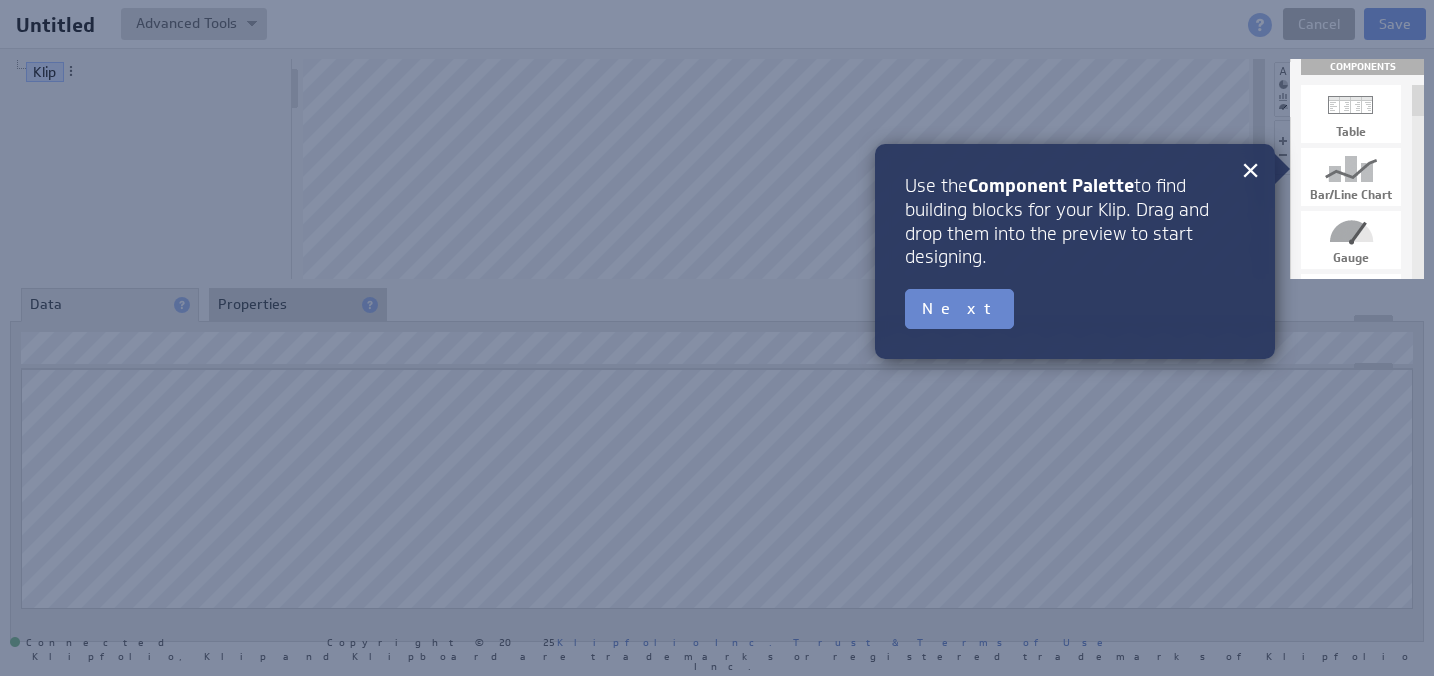 click on "Next" at bounding box center (959, 309) 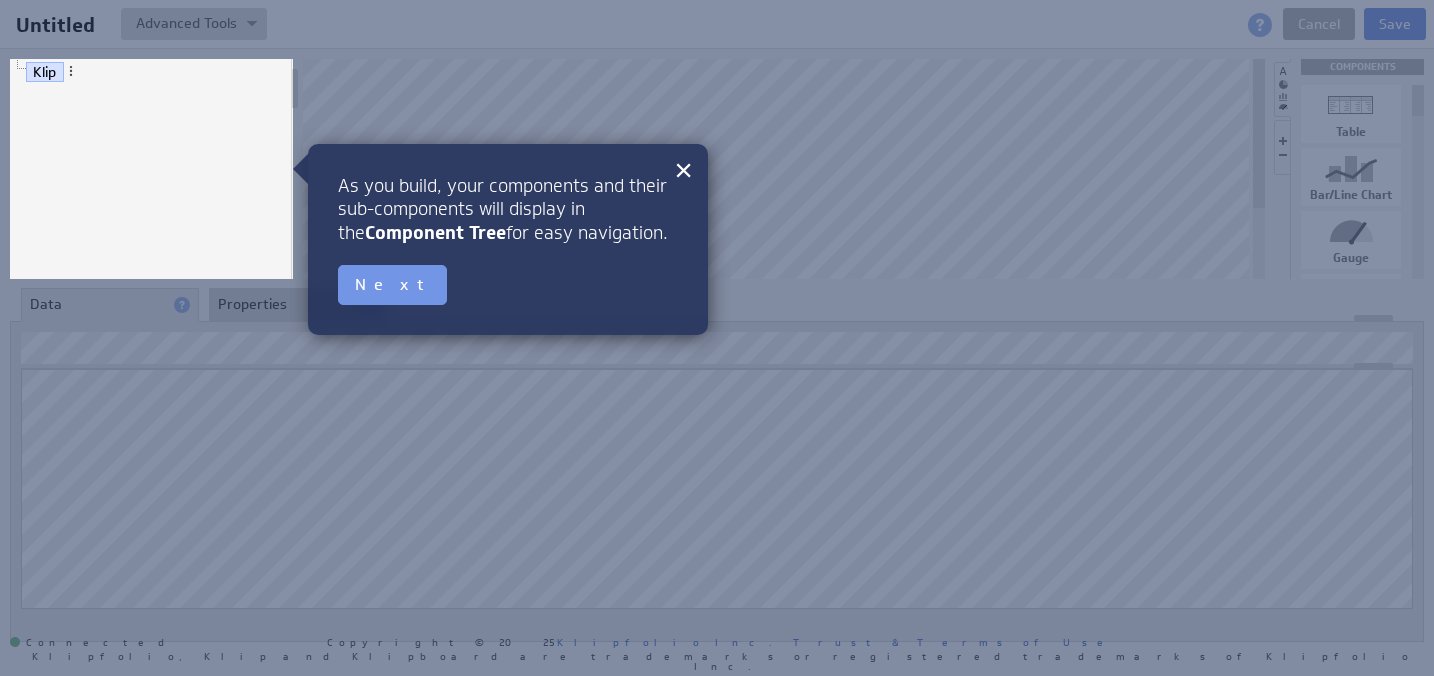 click on "× As you build, your components and their sub-components will display in the  Component Tree  for easy navigation. Next" at bounding box center (508, 239) 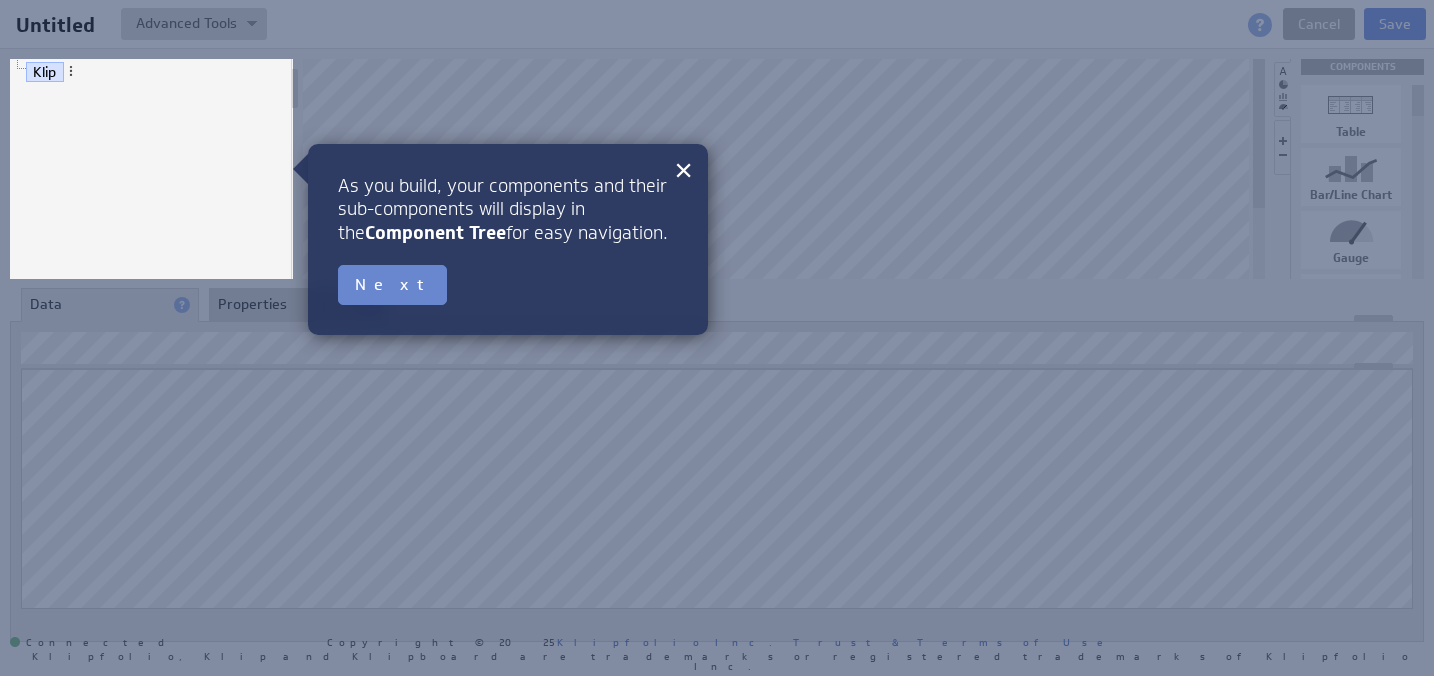 click on "Next" at bounding box center [392, 285] 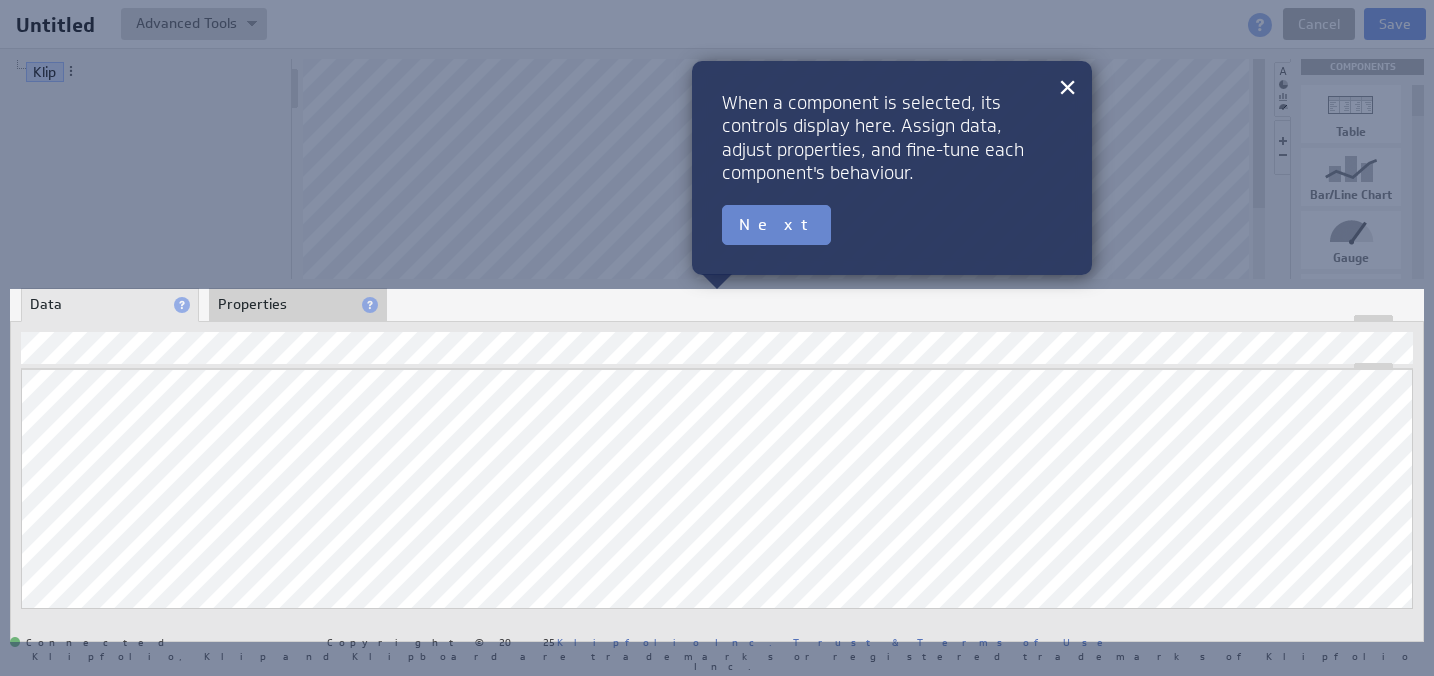 click on "Next" at bounding box center [776, 225] 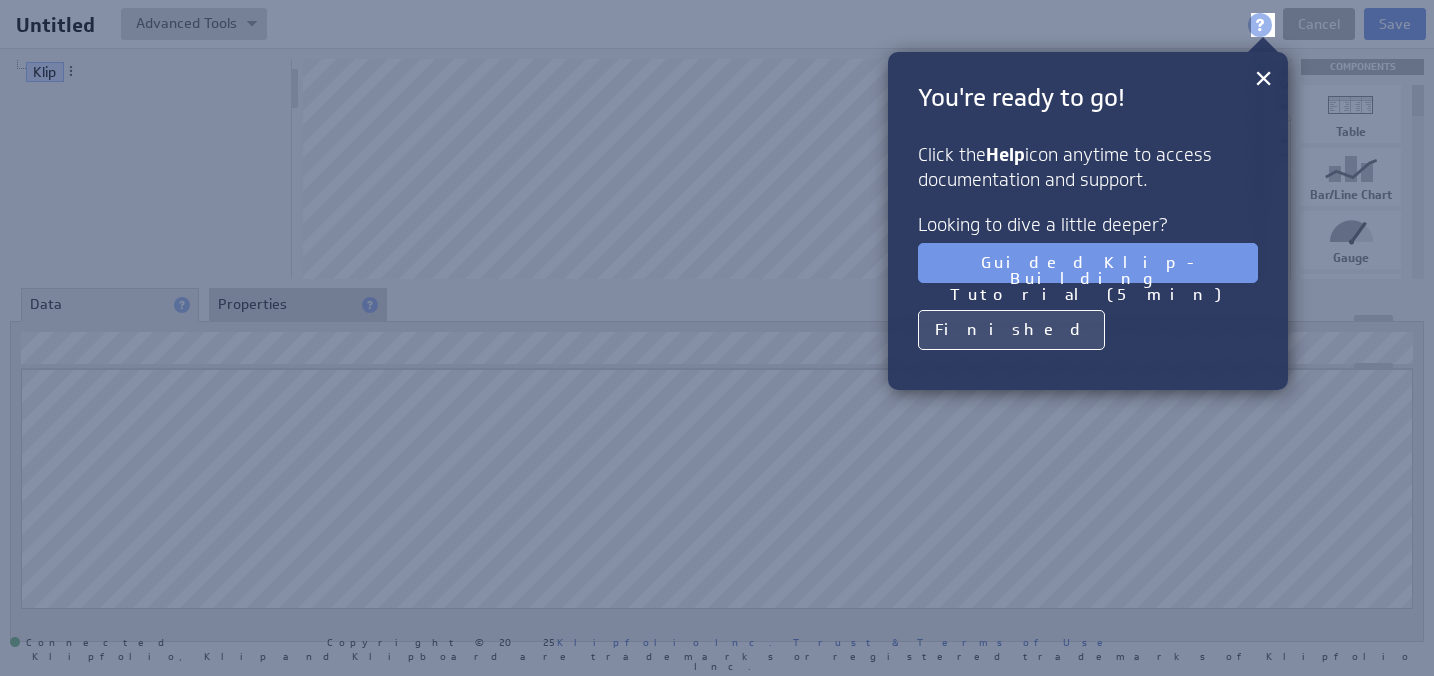 click on "Finished" at bounding box center (1011, 330) 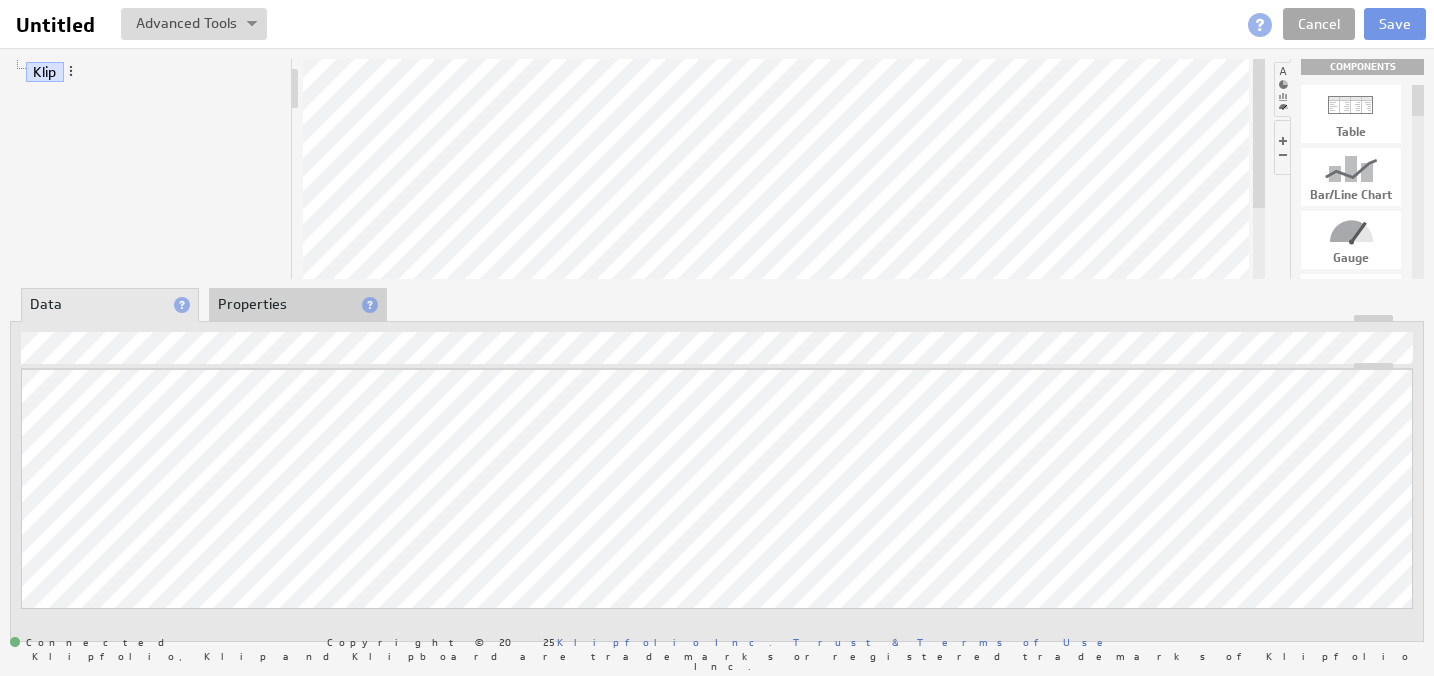 click on "Cancel" at bounding box center [1319, 24] 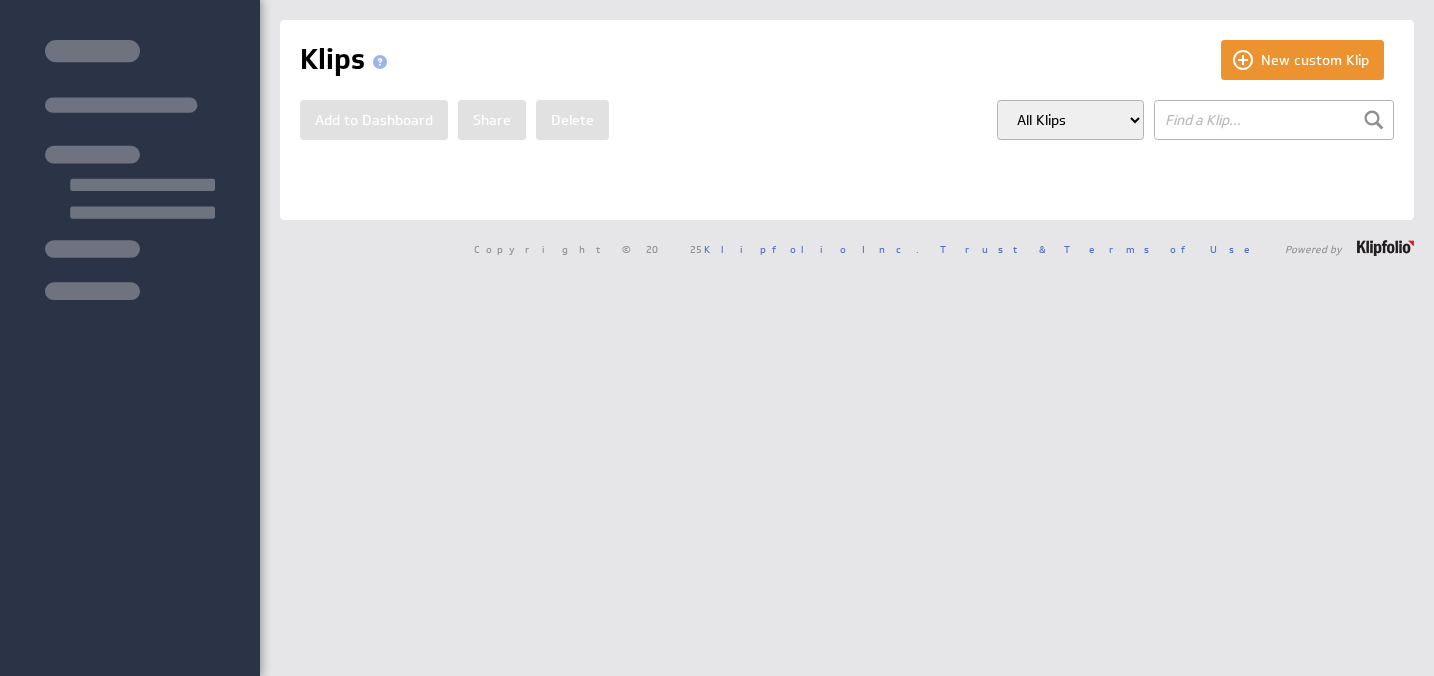 scroll, scrollTop: 0, scrollLeft: 0, axis: both 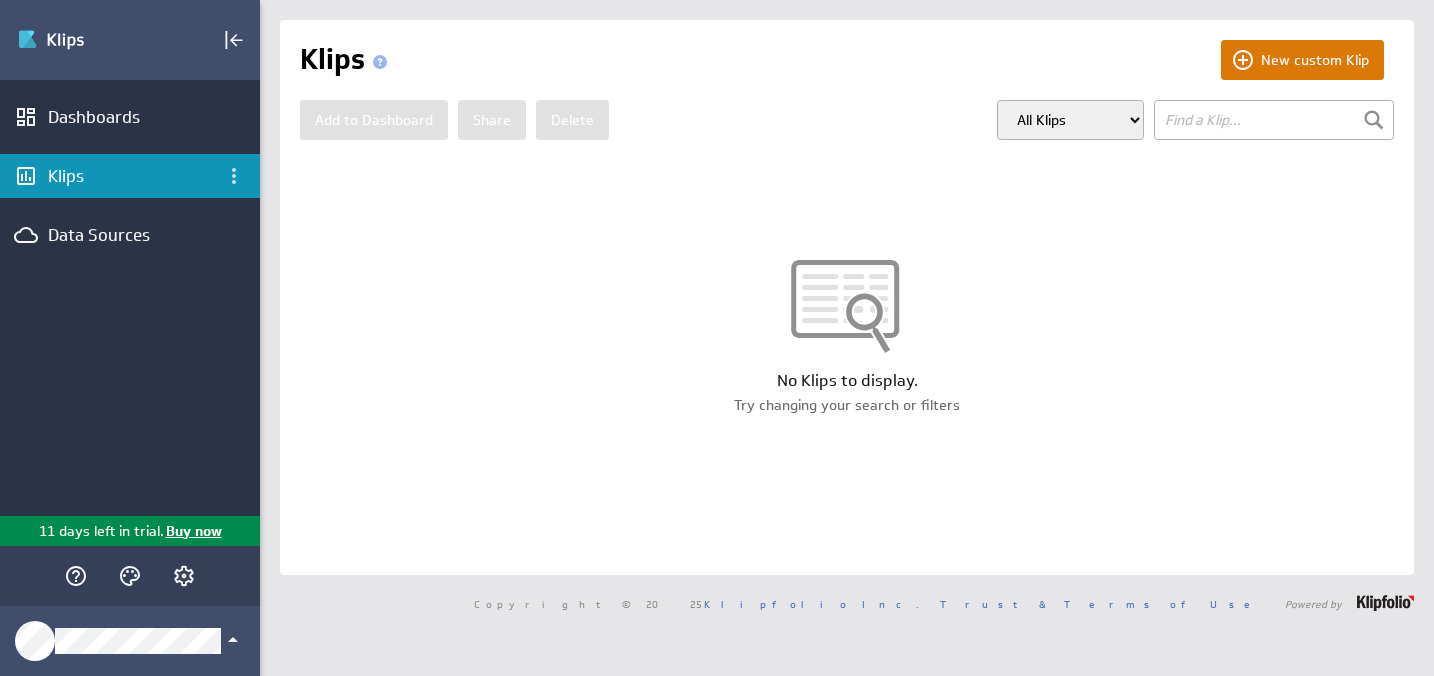 click on "New custom Klip" at bounding box center (1302, 60) 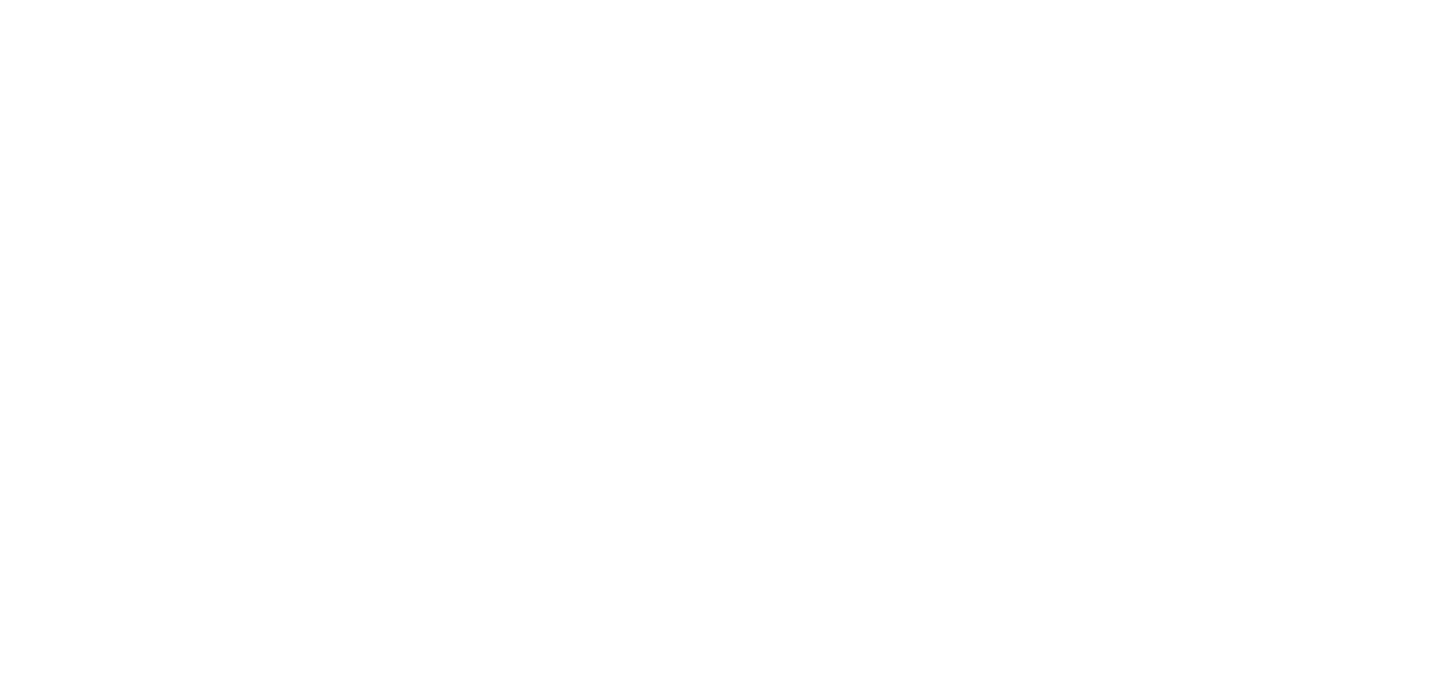 scroll, scrollTop: 0, scrollLeft: 0, axis: both 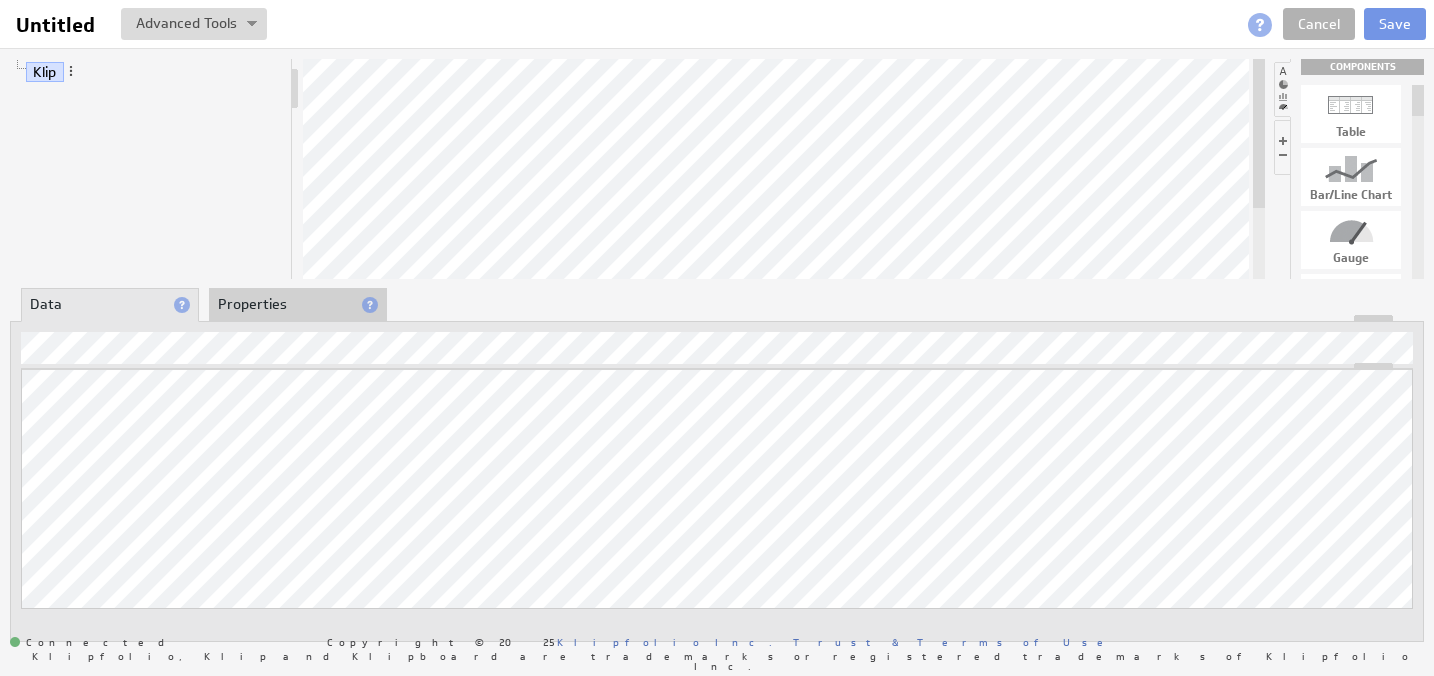 click on "Untitled Untitled
View Klip Source Code Alt+U Create New Variable... Manage Variables... Alt+R
Cancel
Save" at bounding box center [717, 24] 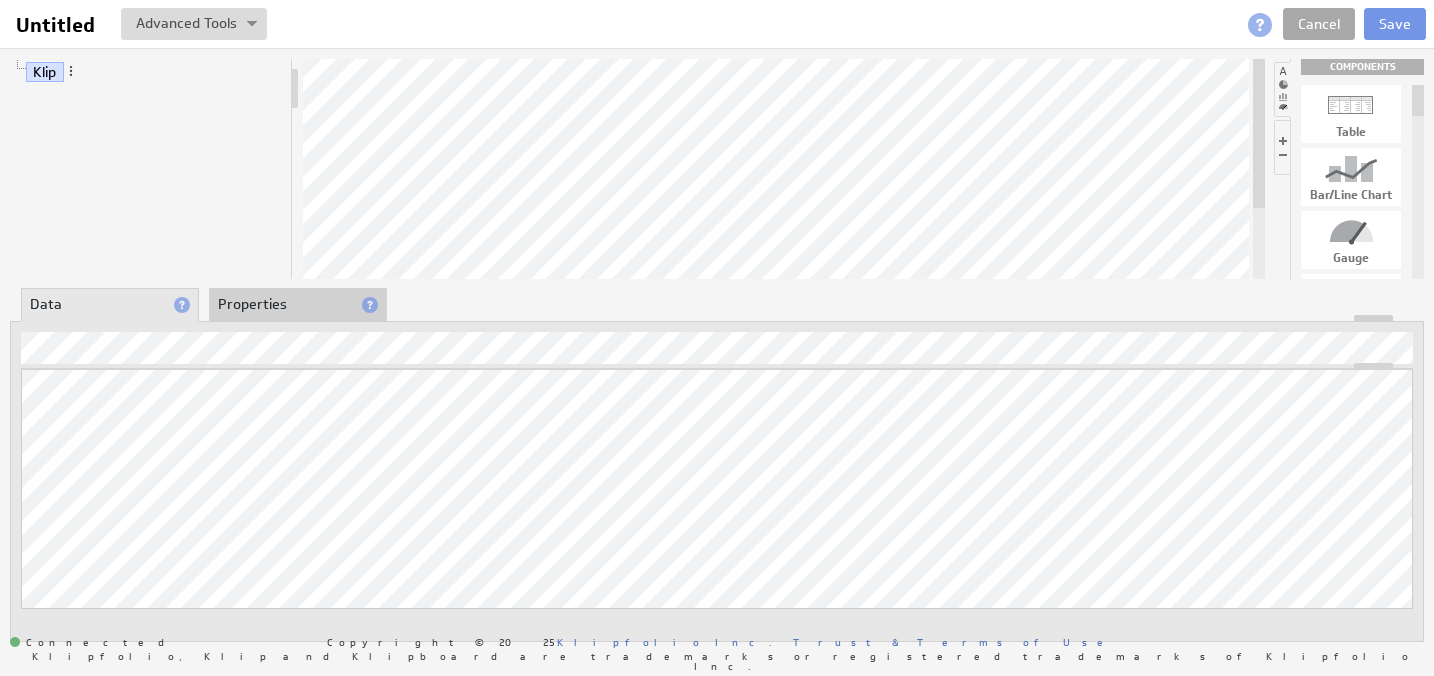 click on "Cancel" at bounding box center [1319, 24] 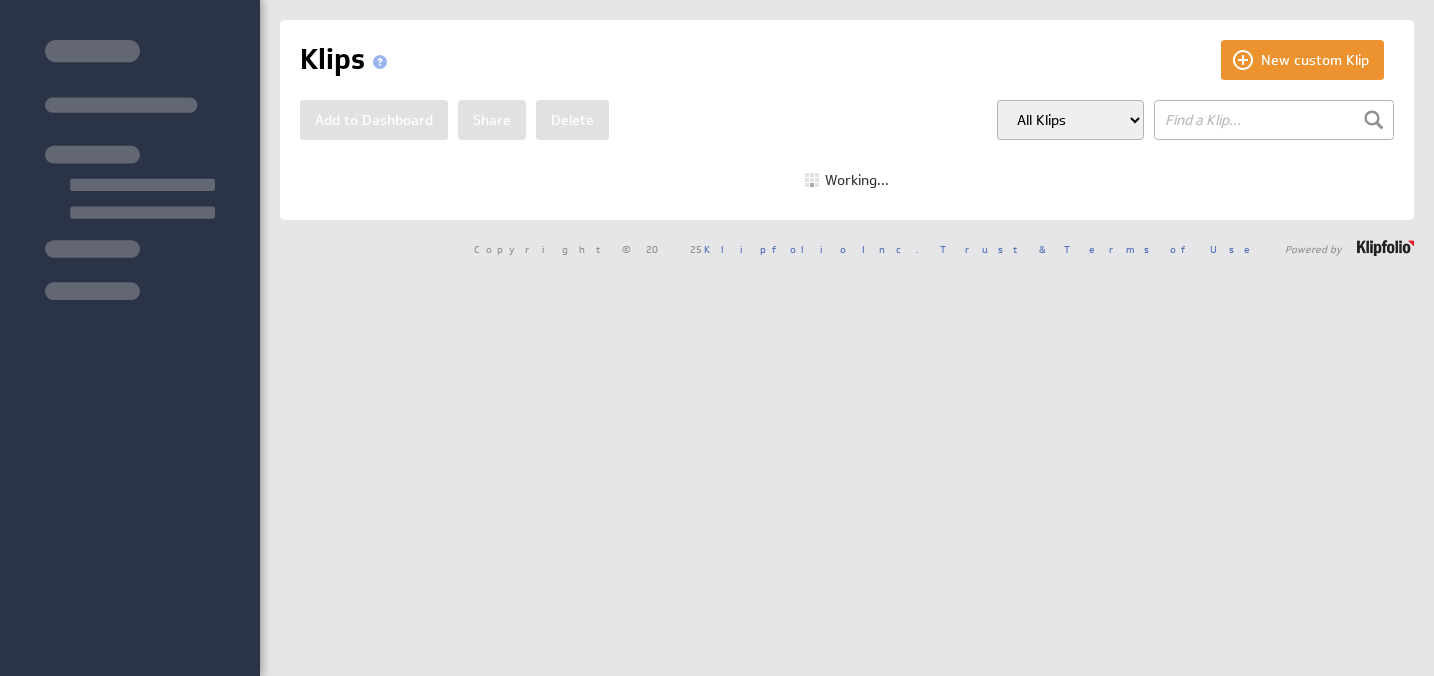 scroll, scrollTop: 0, scrollLeft: 0, axis: both 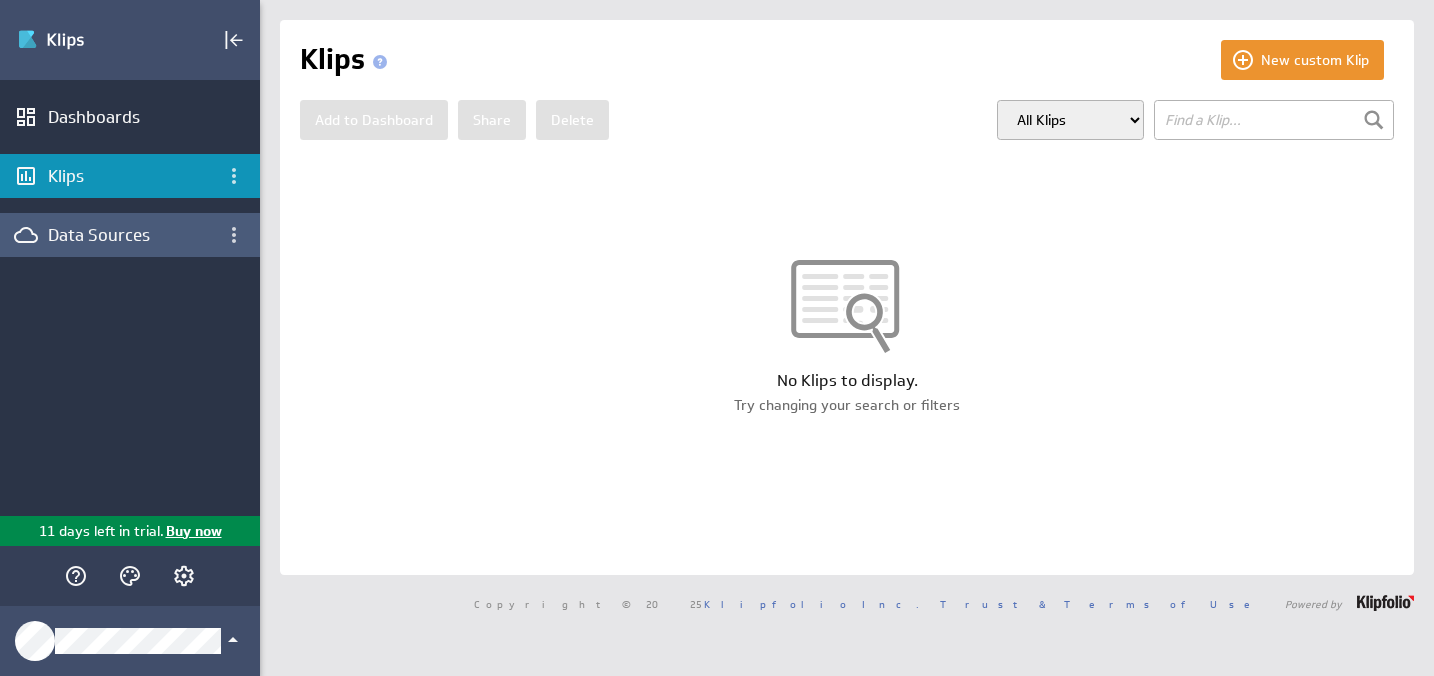 click on "Data Sources" at bounding box center (130, 235) 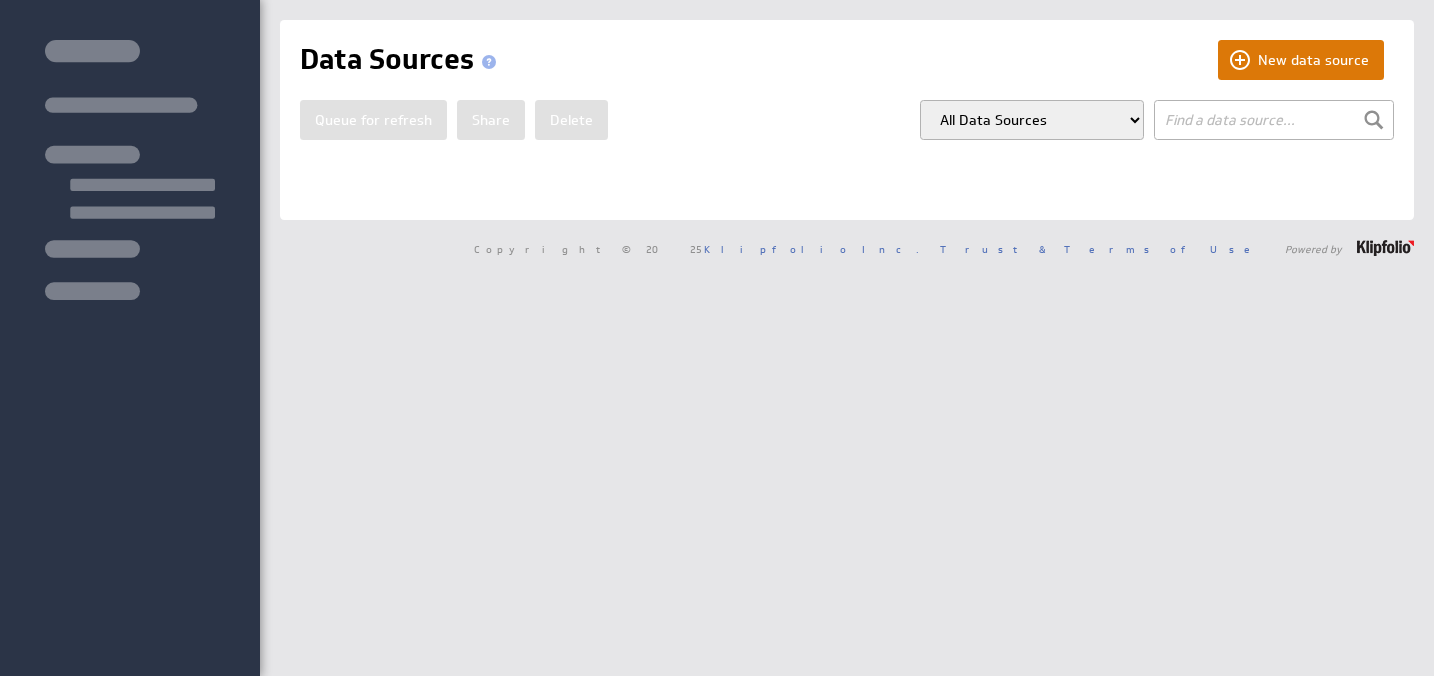 scroll, scrollTop: 0, scrollLeft: 0, axis: both 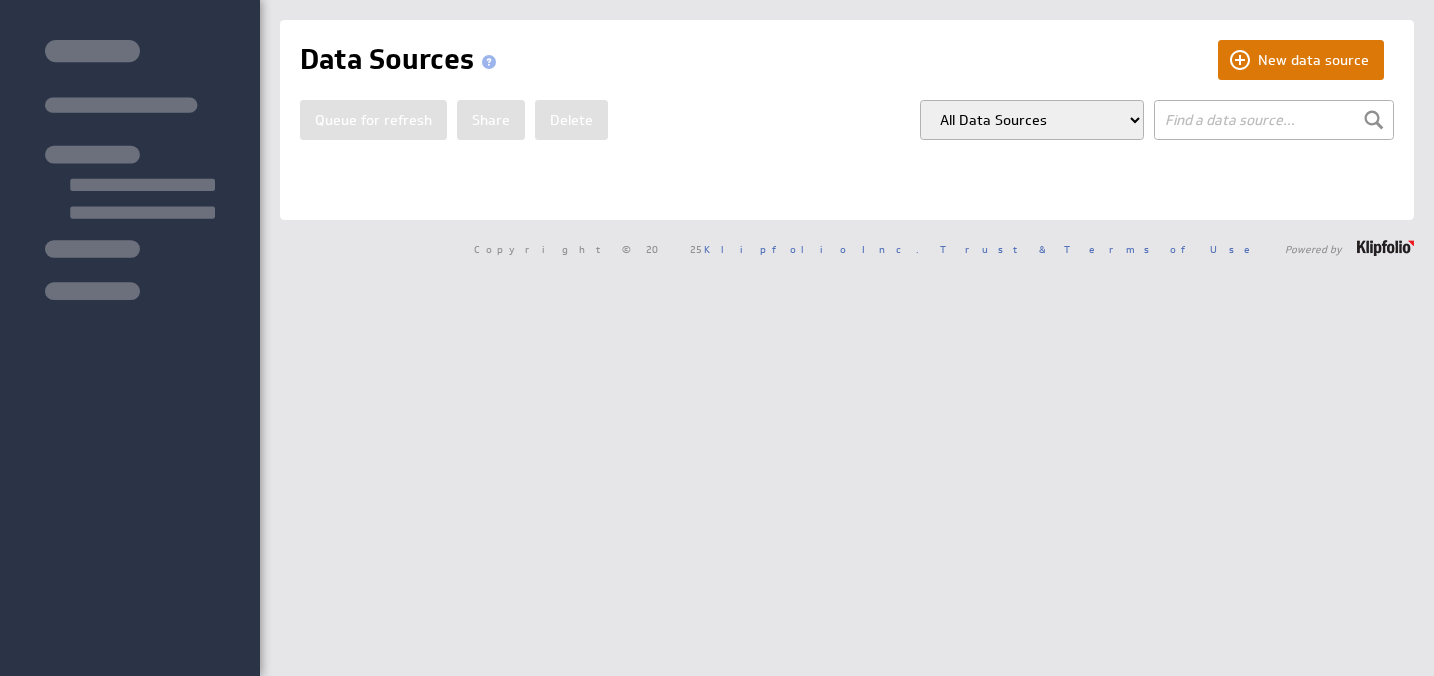 click on "New data source" at bounding box center (1301, 60) 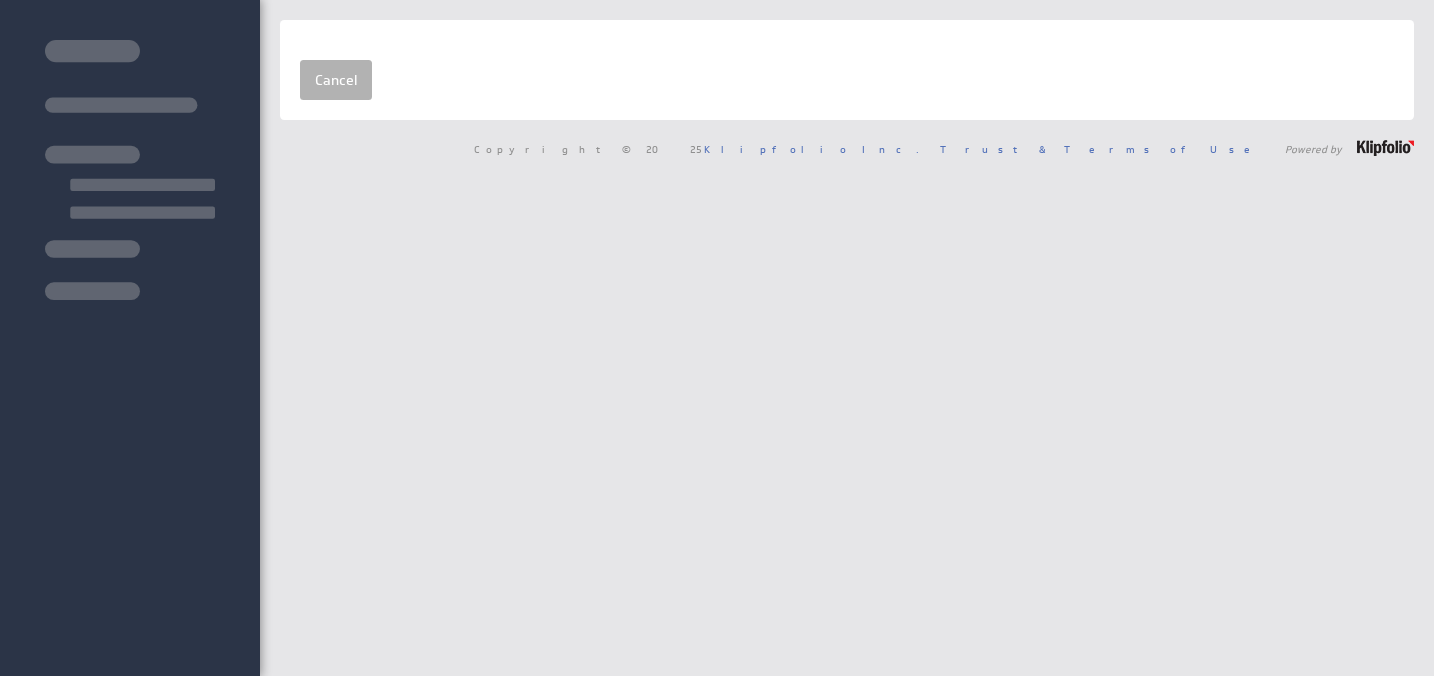 scroll, scrollTop: 0, scrollLeft: 0, axis: both 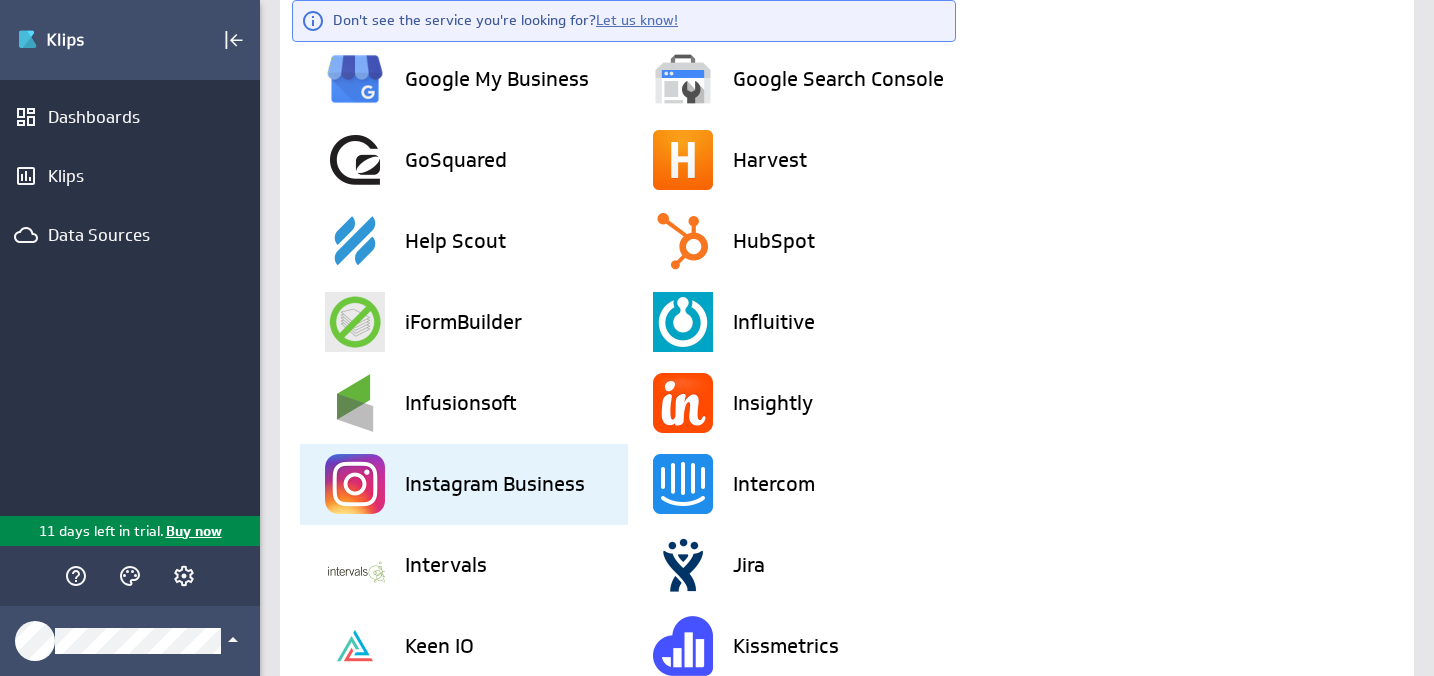 click on "Instagram Business" at bounding box center (495, 484) 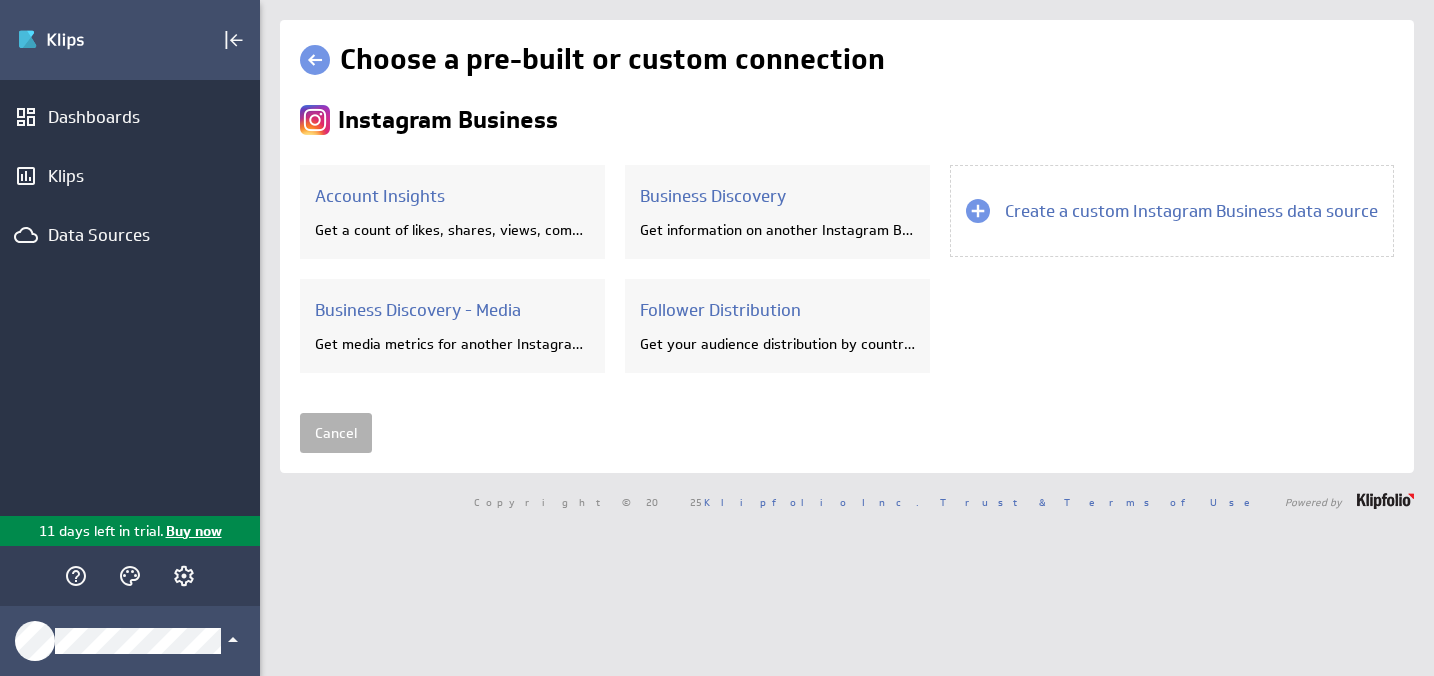 scroll, scrollTop: 0, scrollLeft: 0, axis: both 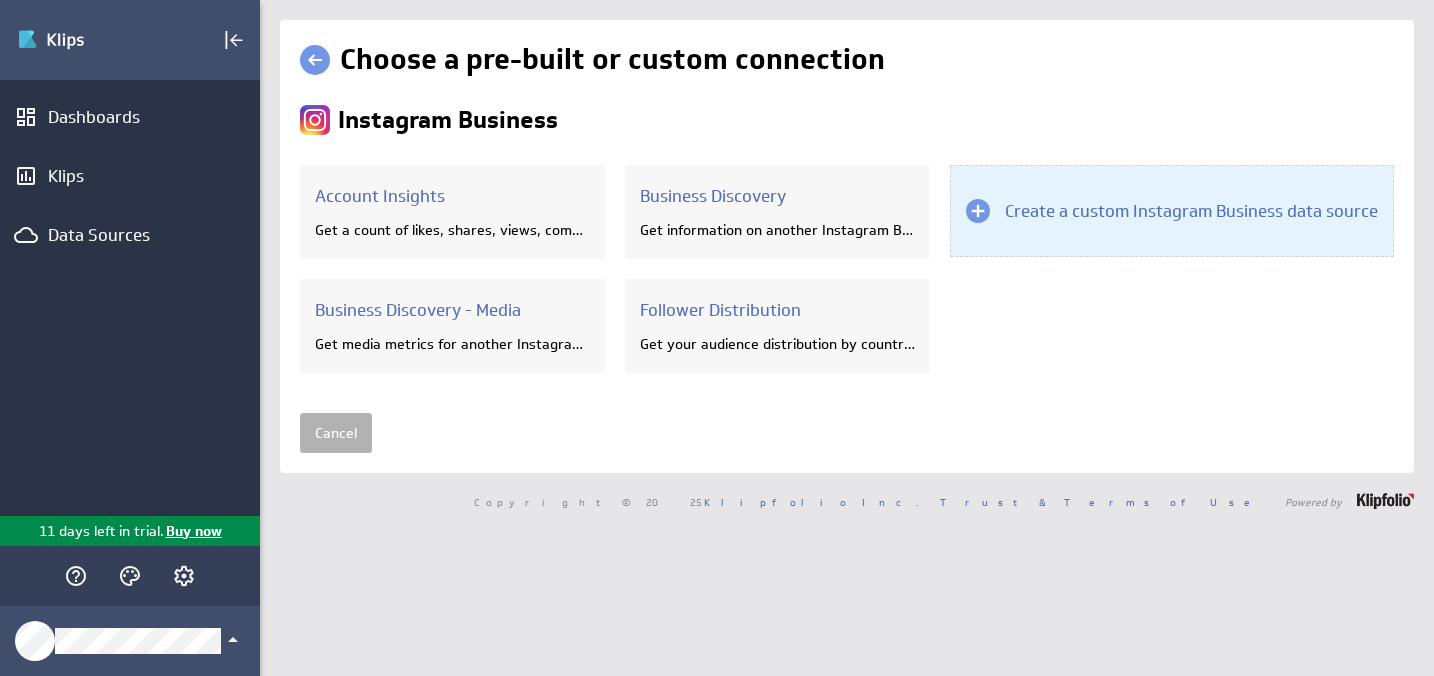 click on "Create a custom Instagram Business data source" at bounding box center (1191, 211) 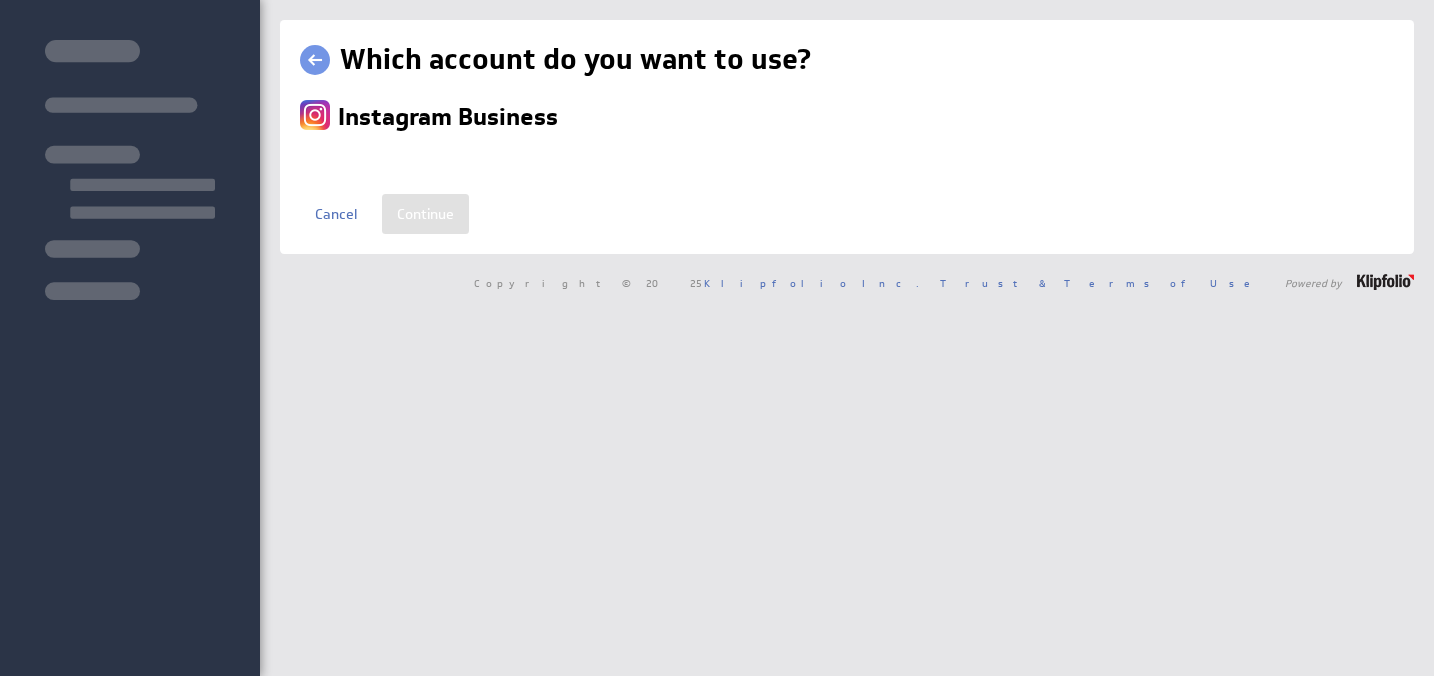 scroll, scrollTop: 0, scrollLeft: 0, axis: both 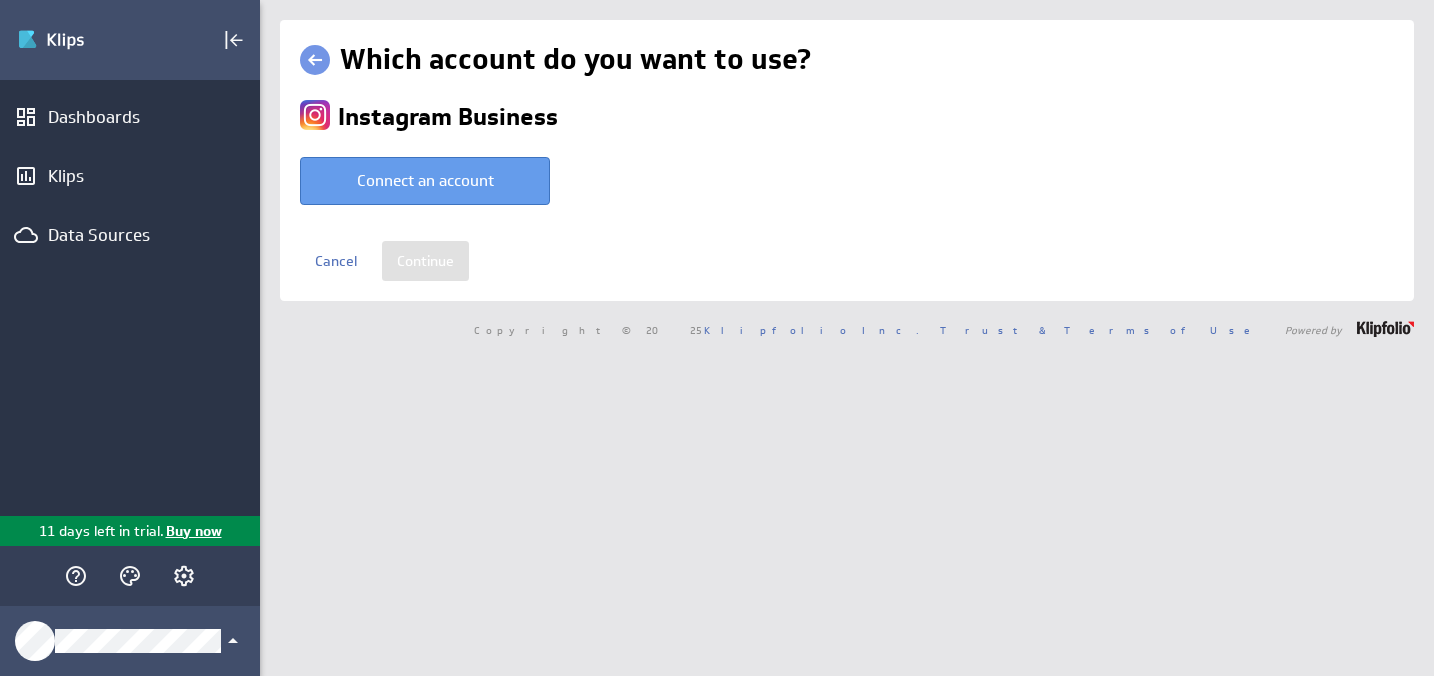 click on "Connect an account" at bounding box center [425, 181] 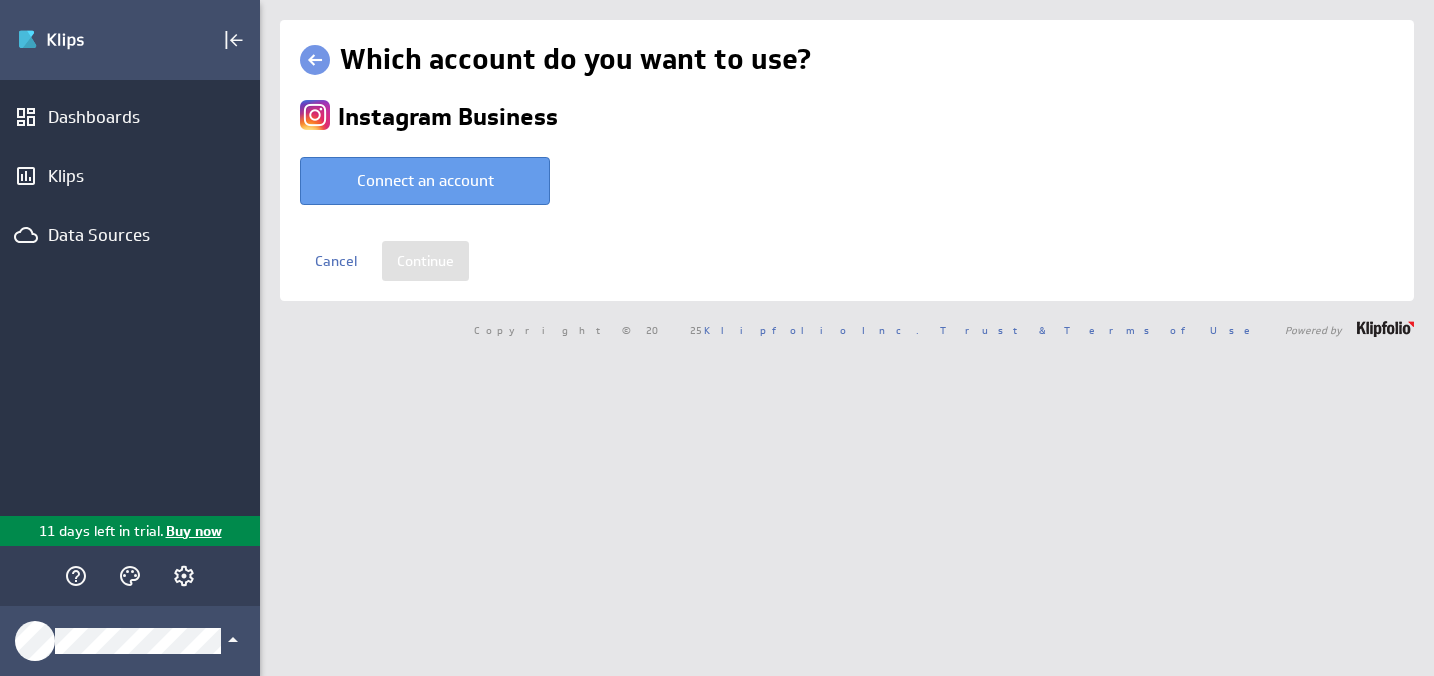 scroll, scrollTop: 0, scrollLeft: 0, axis: both 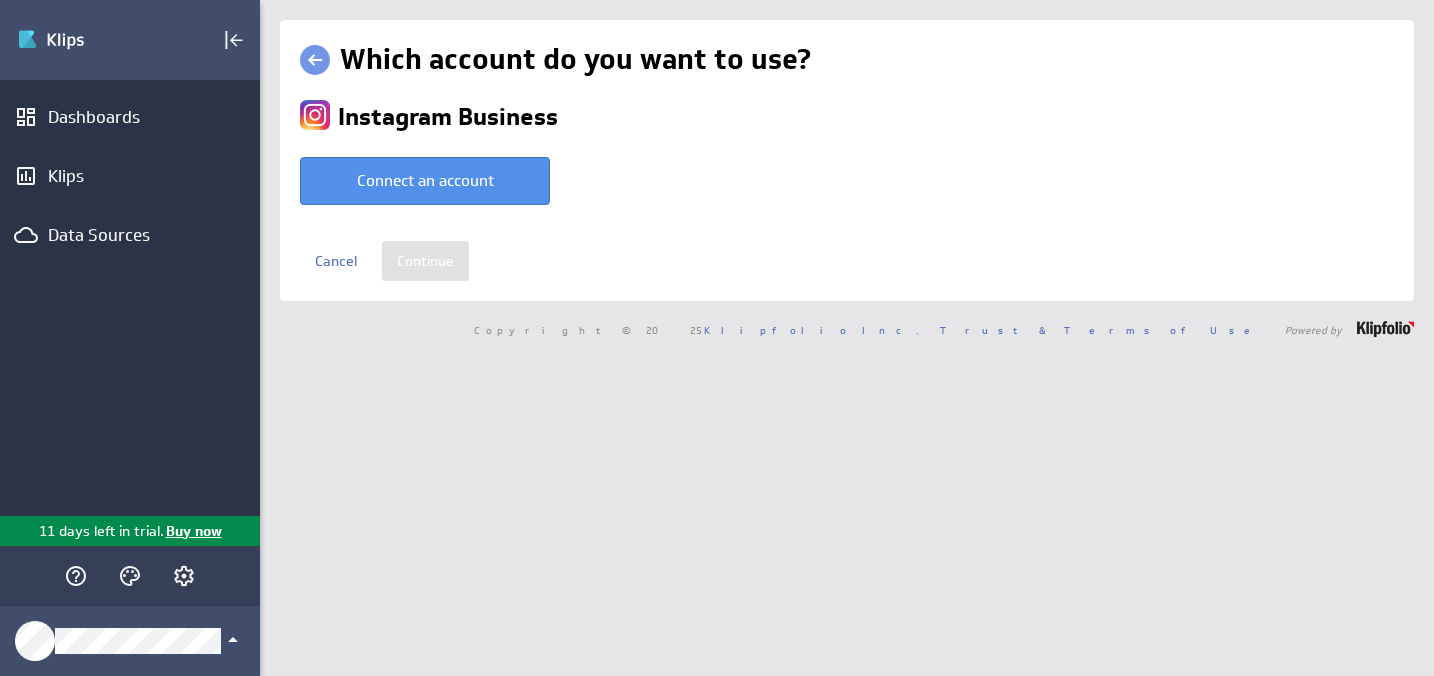 click at bounding box center (315, 60) 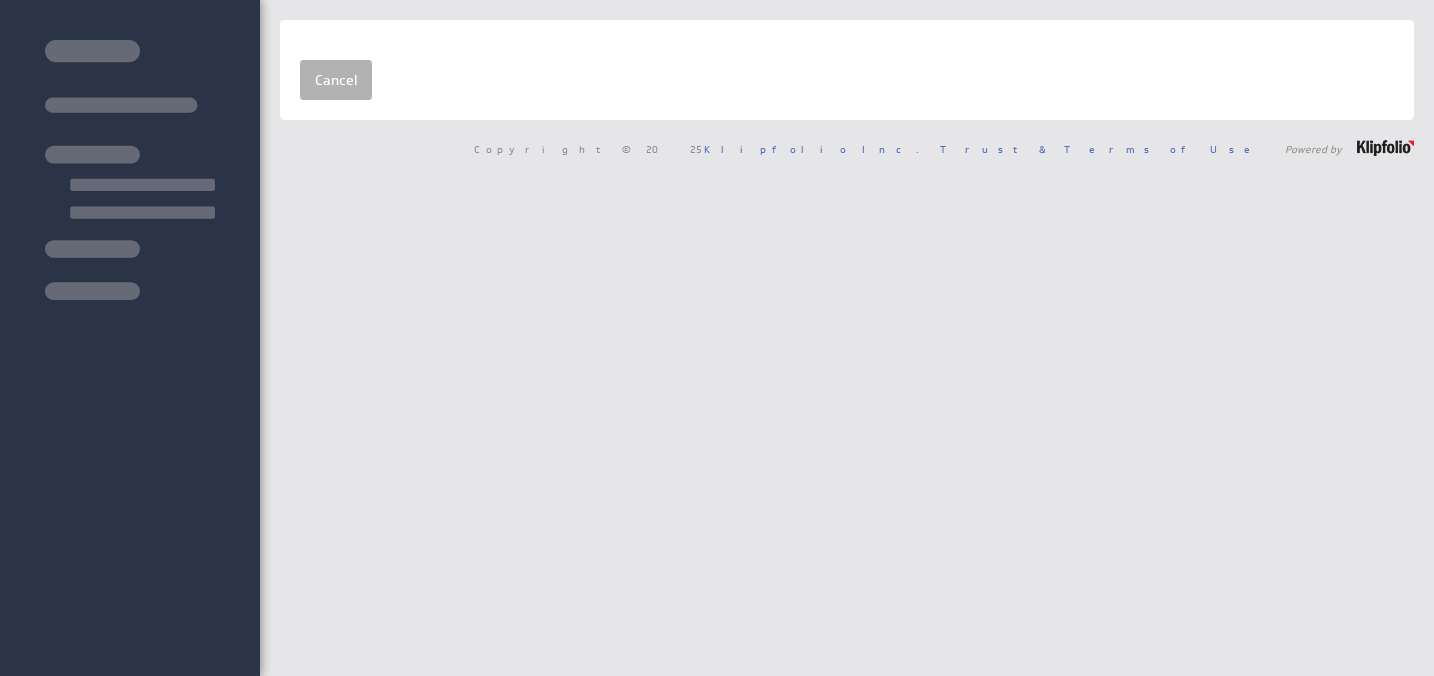 scroll, scrollTop: 0, scrollLeft: 0, axis: both 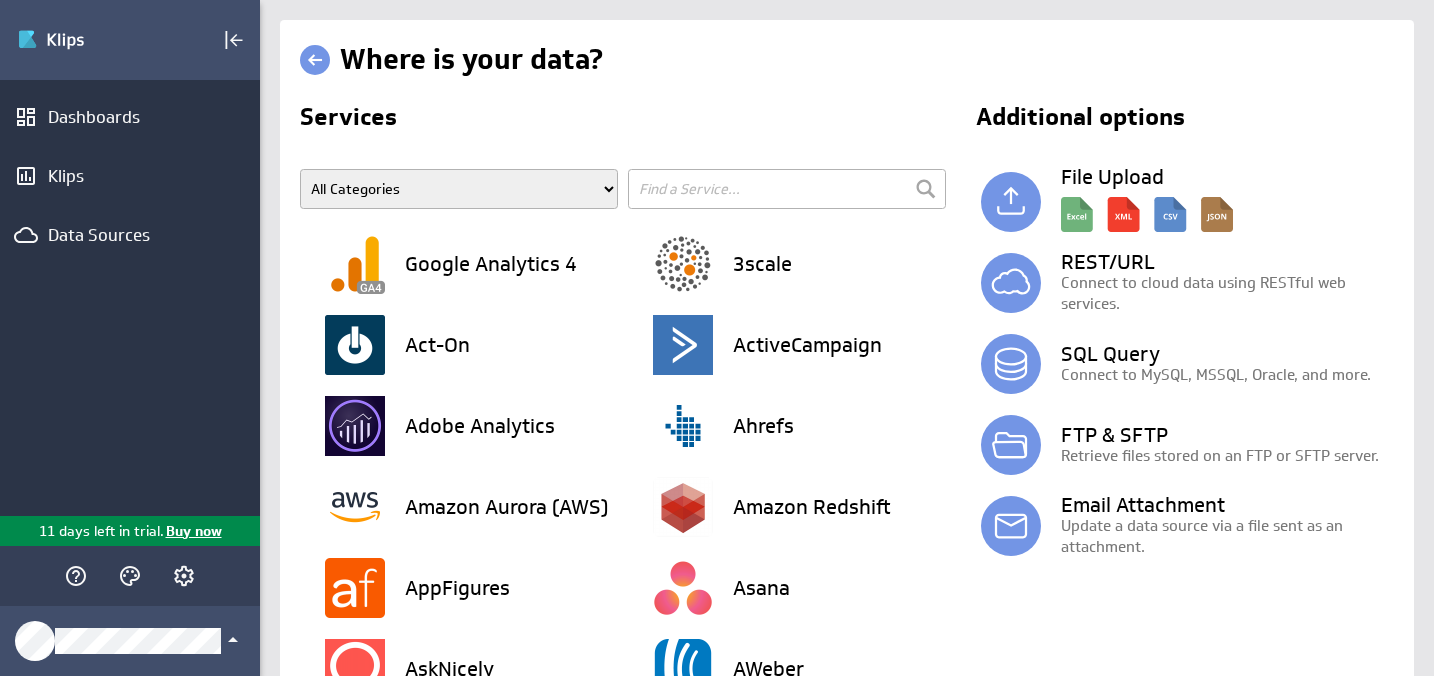 click at bounding box center (787, 189) 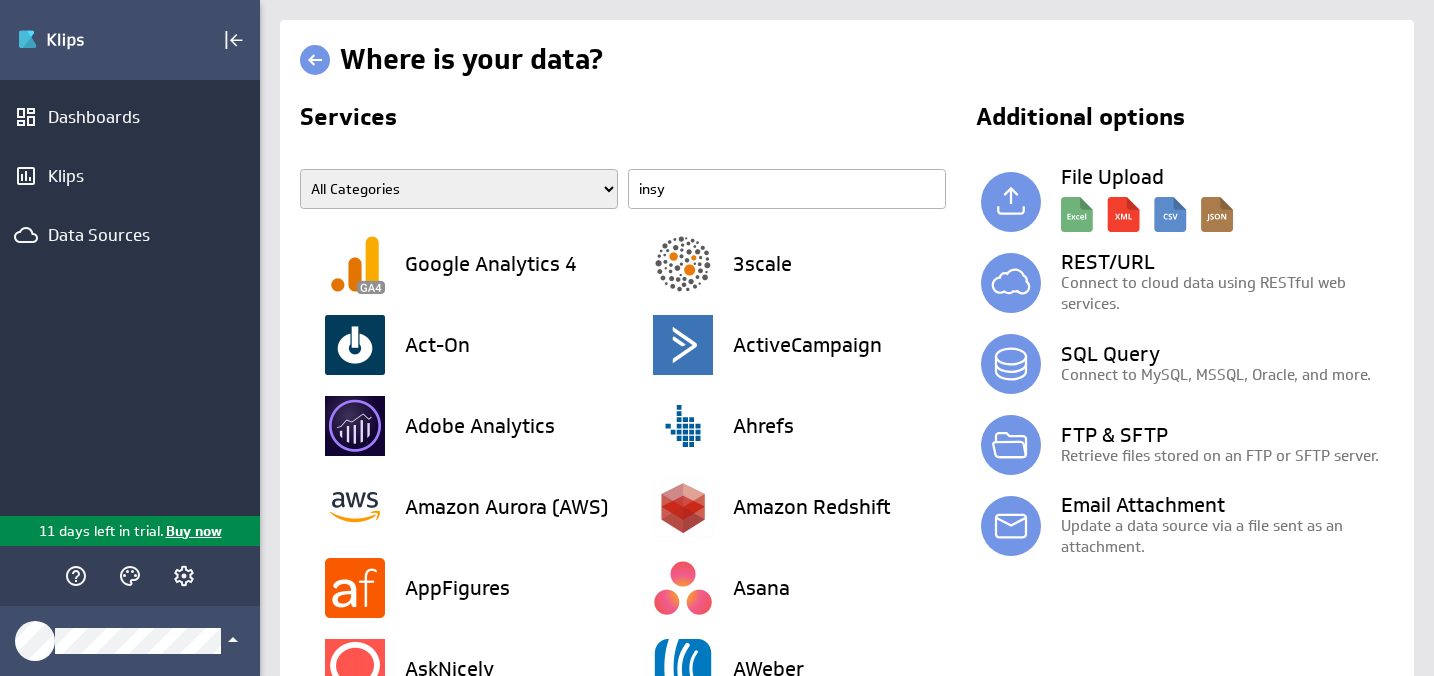 type on "ins" 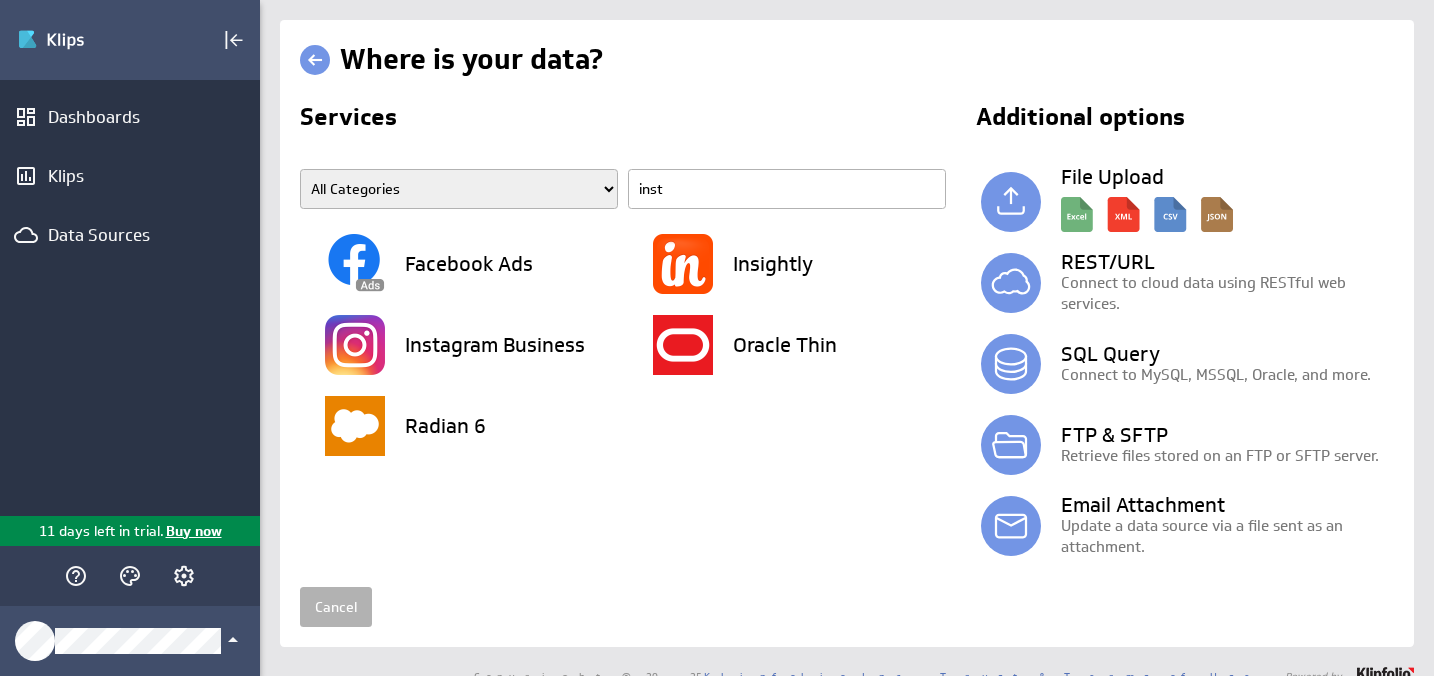 type on "insta" 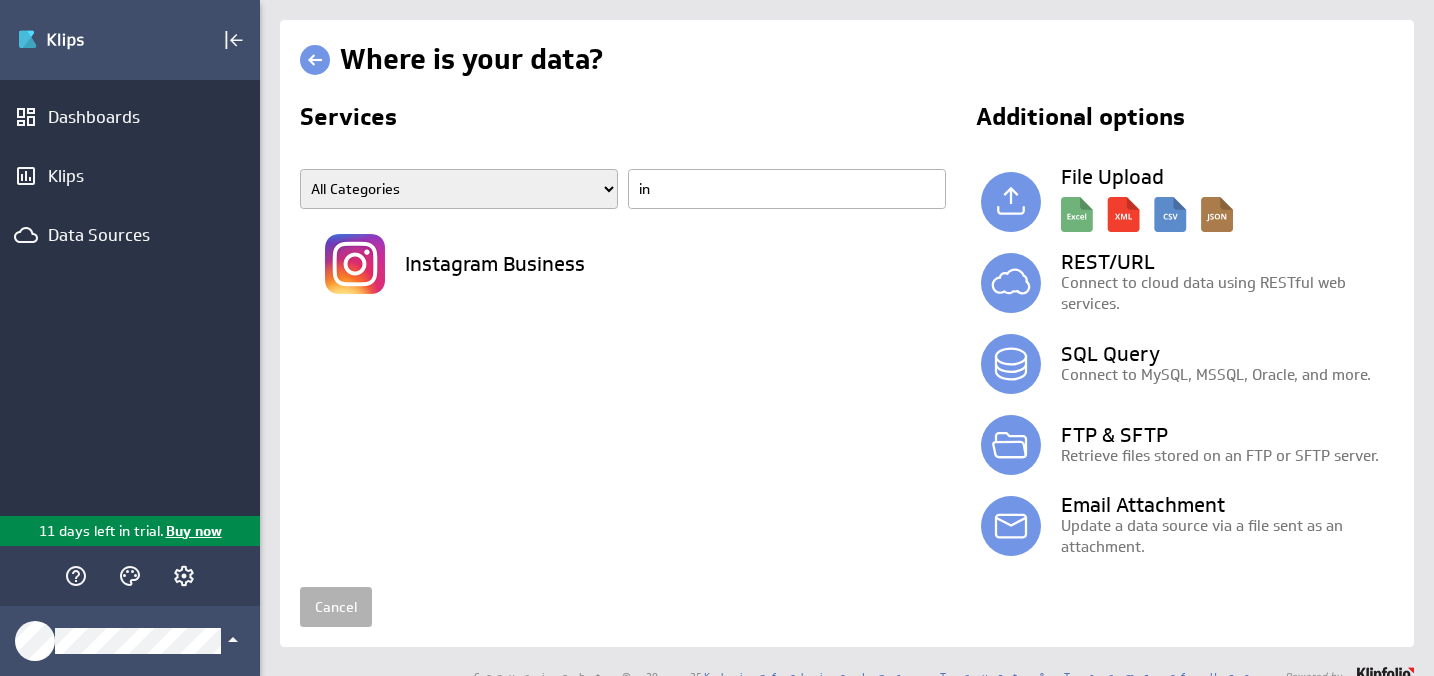 type on "i" 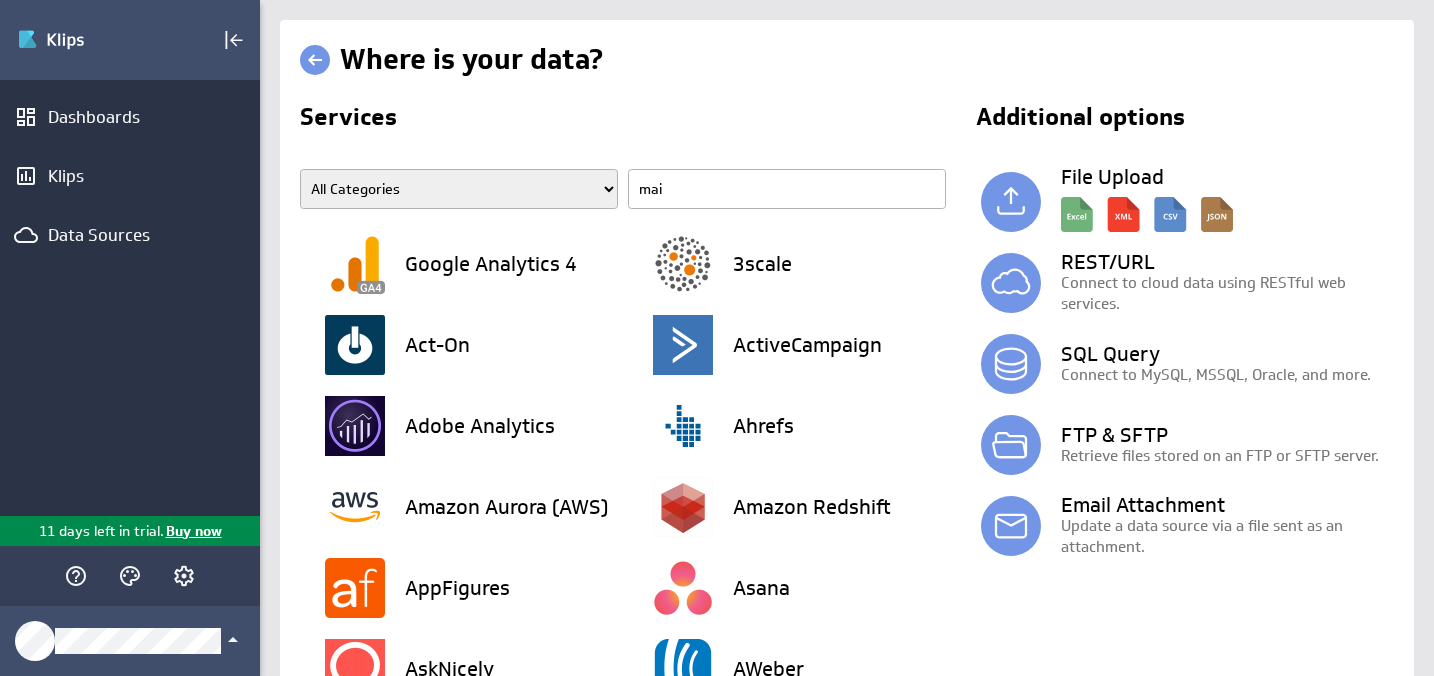 type on "mail" 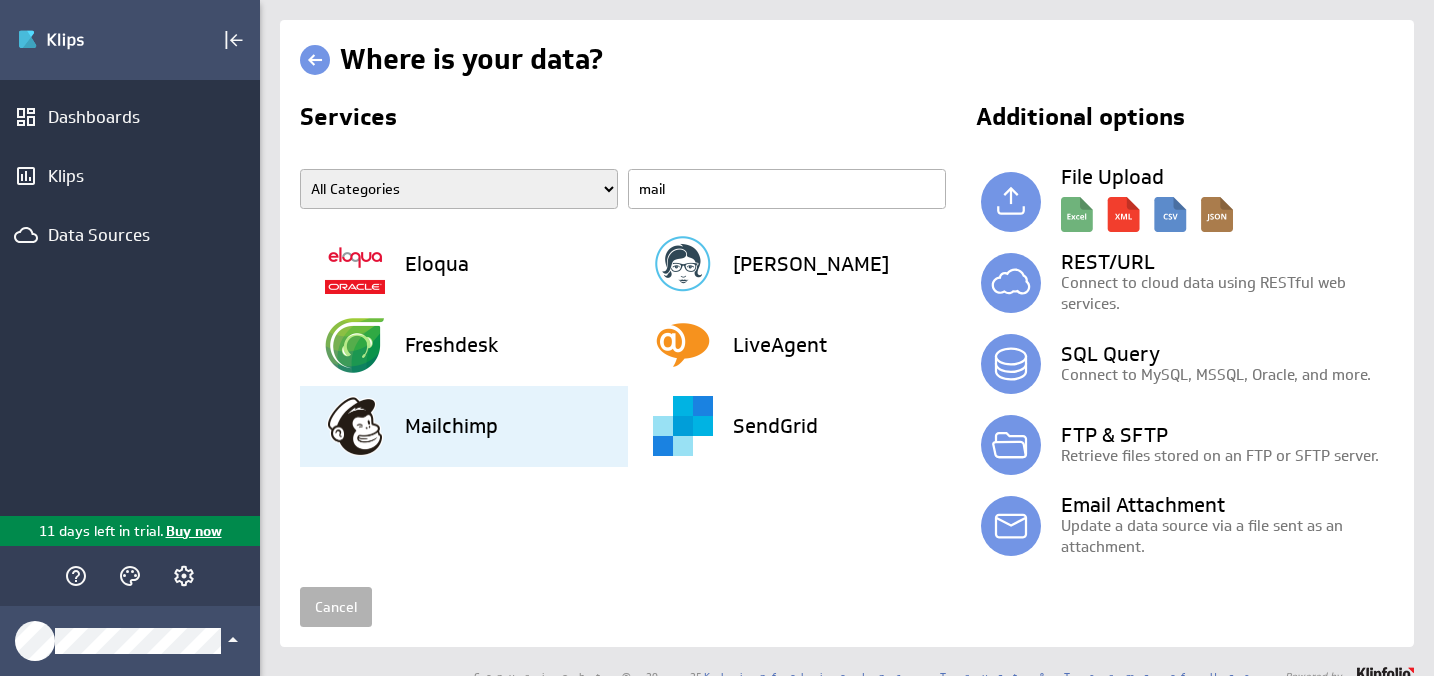 click on "Mailchimp" at bounding box center [451, 426] 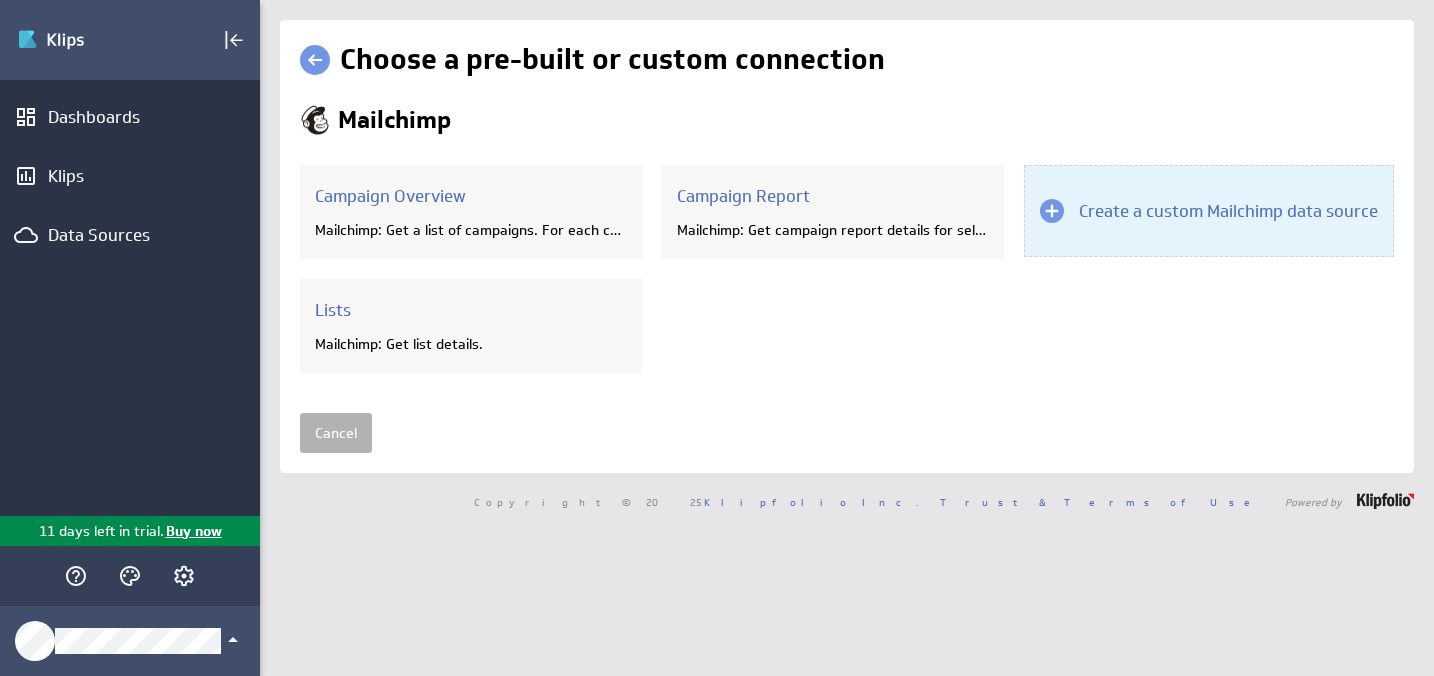 click on "Create a custom Mailchimp data source" at bounding box center (1228, 211) 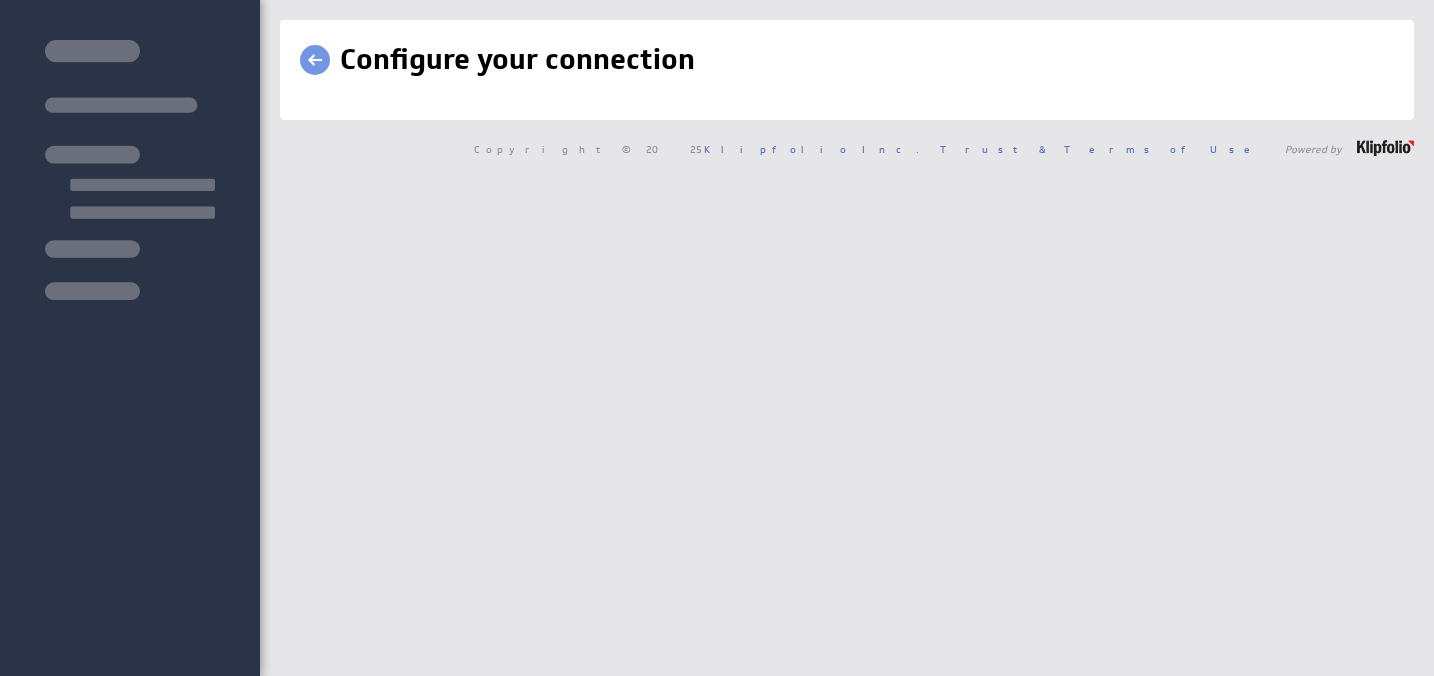 scroll, scrollTop: 0, scrollLeft: 0, axis: both 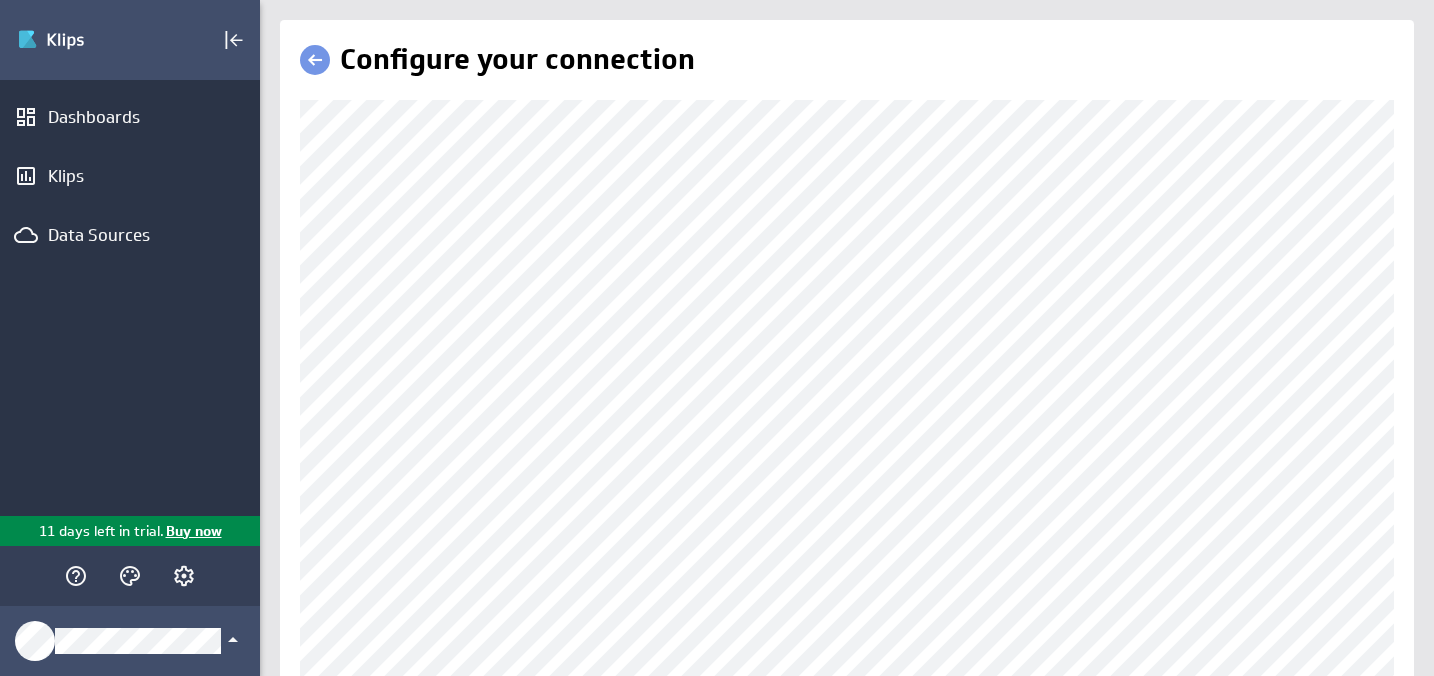 click at bounding box center [315, 60] 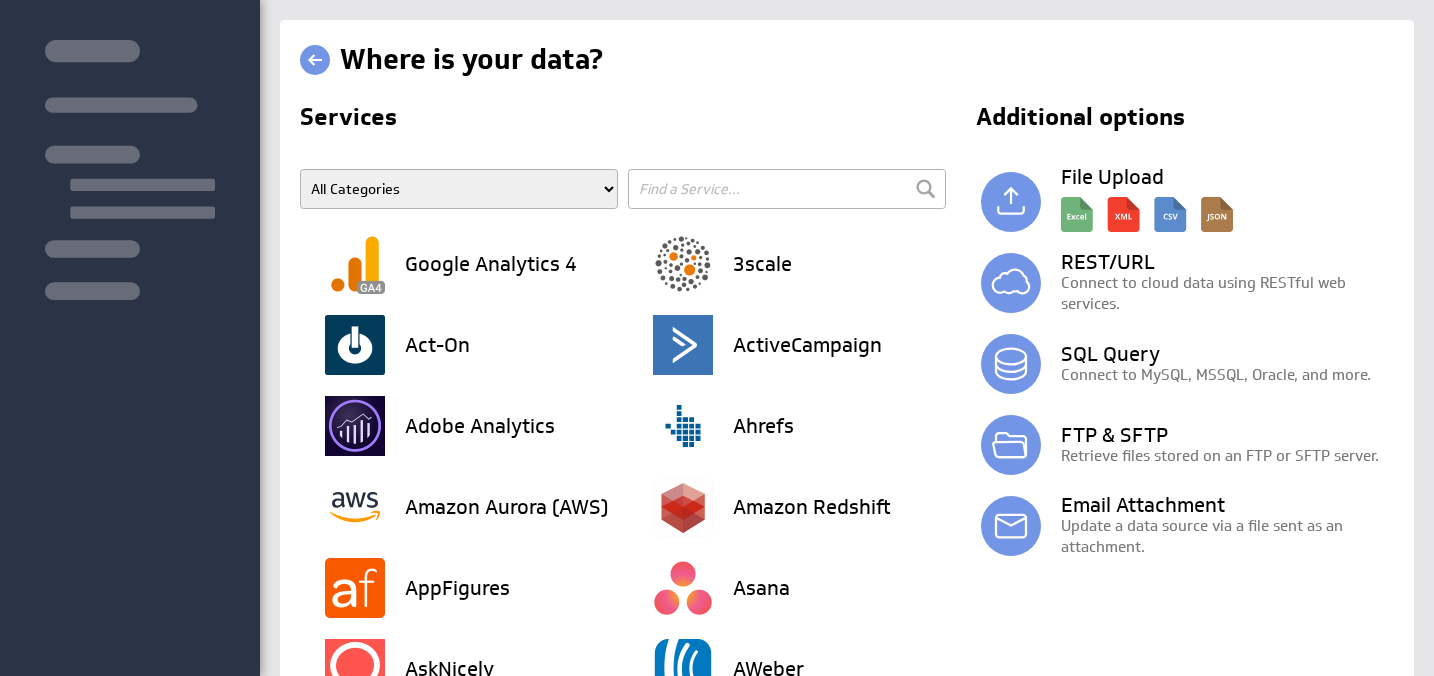scroll, scrollTop: 0, scrollLeft: 0, axis: both 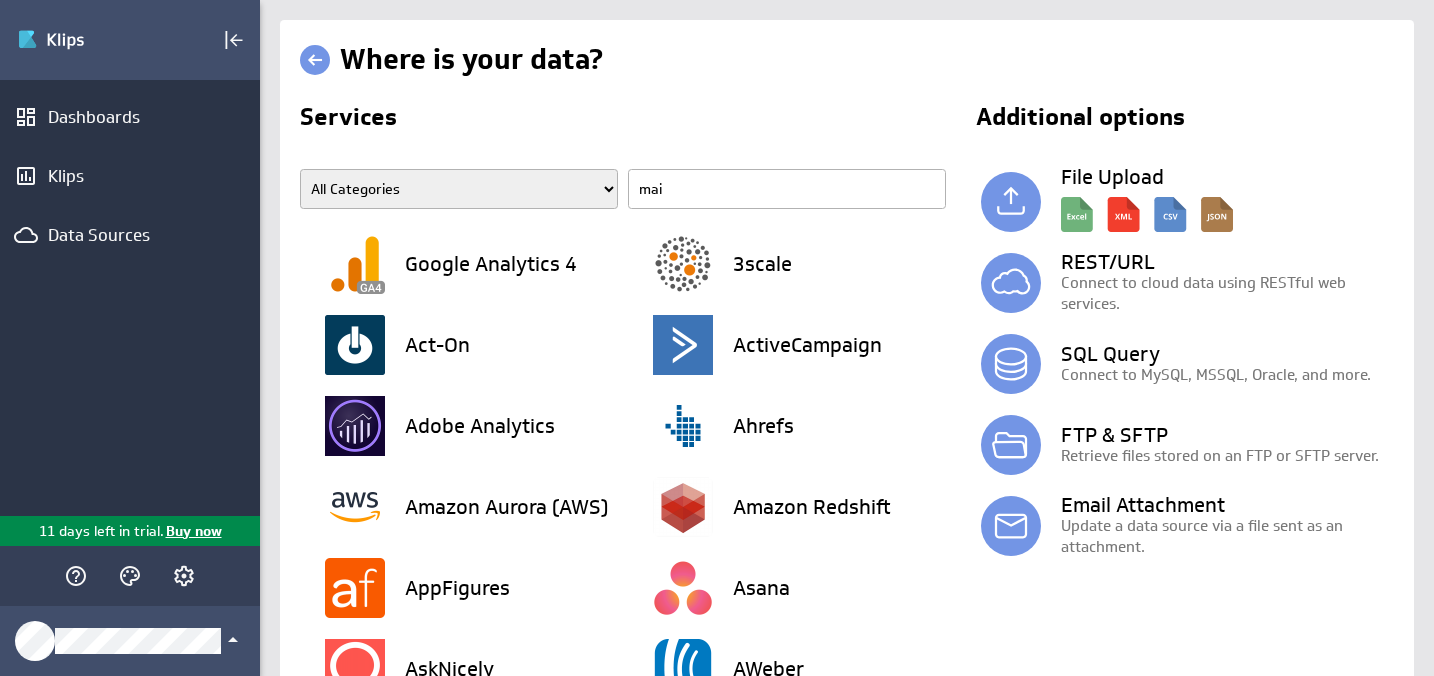 type on "mail" 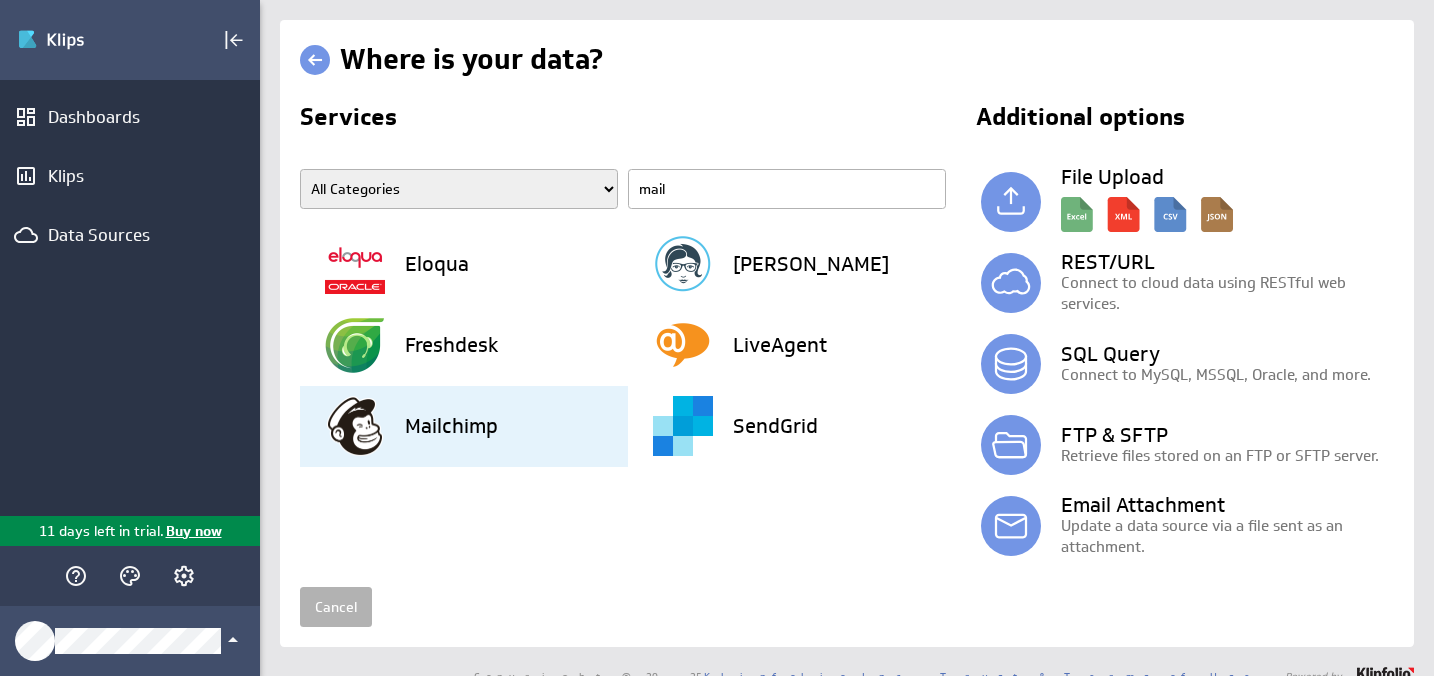click on "Mailchimp" at bounding box center (476, 426) 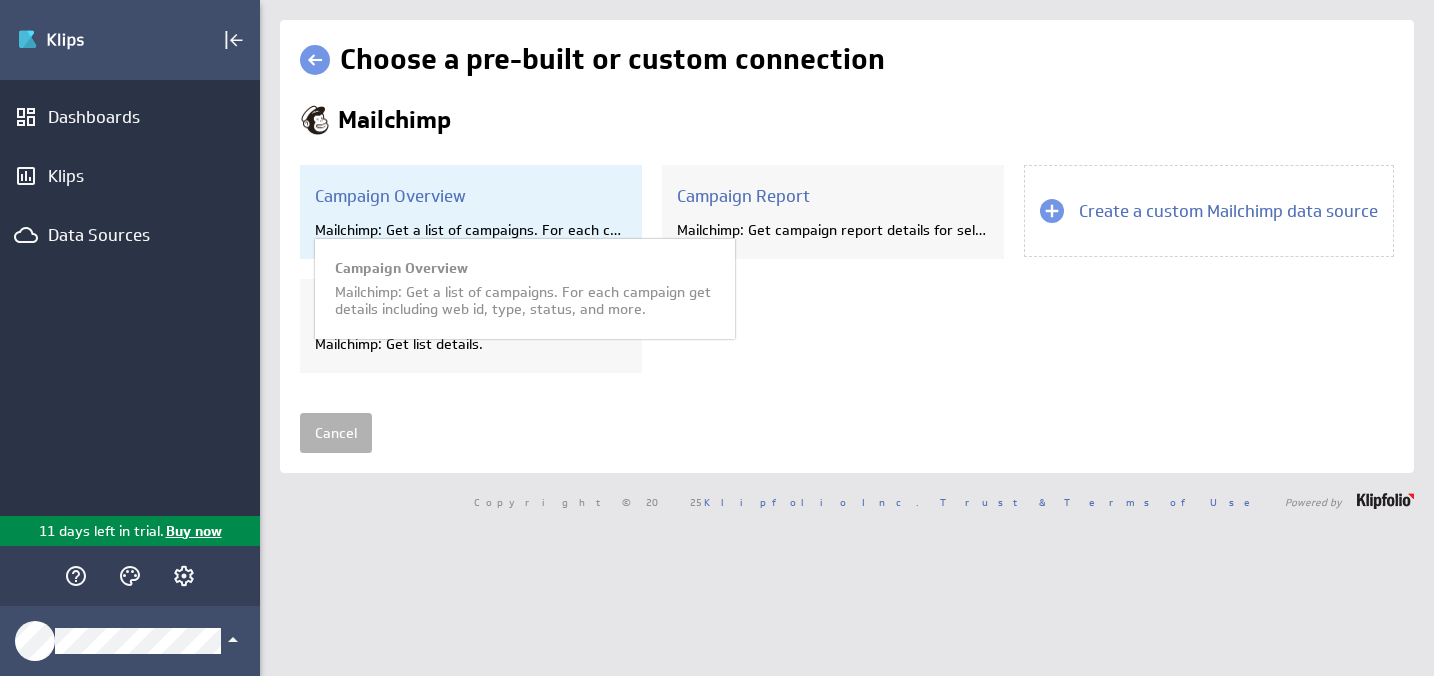 click on "Campaign Overview Mailchimp: Get a list of campaigns. For each campaign get details including web id, type, status, and more. Campaign Overview Mailchimp: Get a list of campaigns. For each campaign get details including web id, type, status, and more." at bounding box center (471, 212) 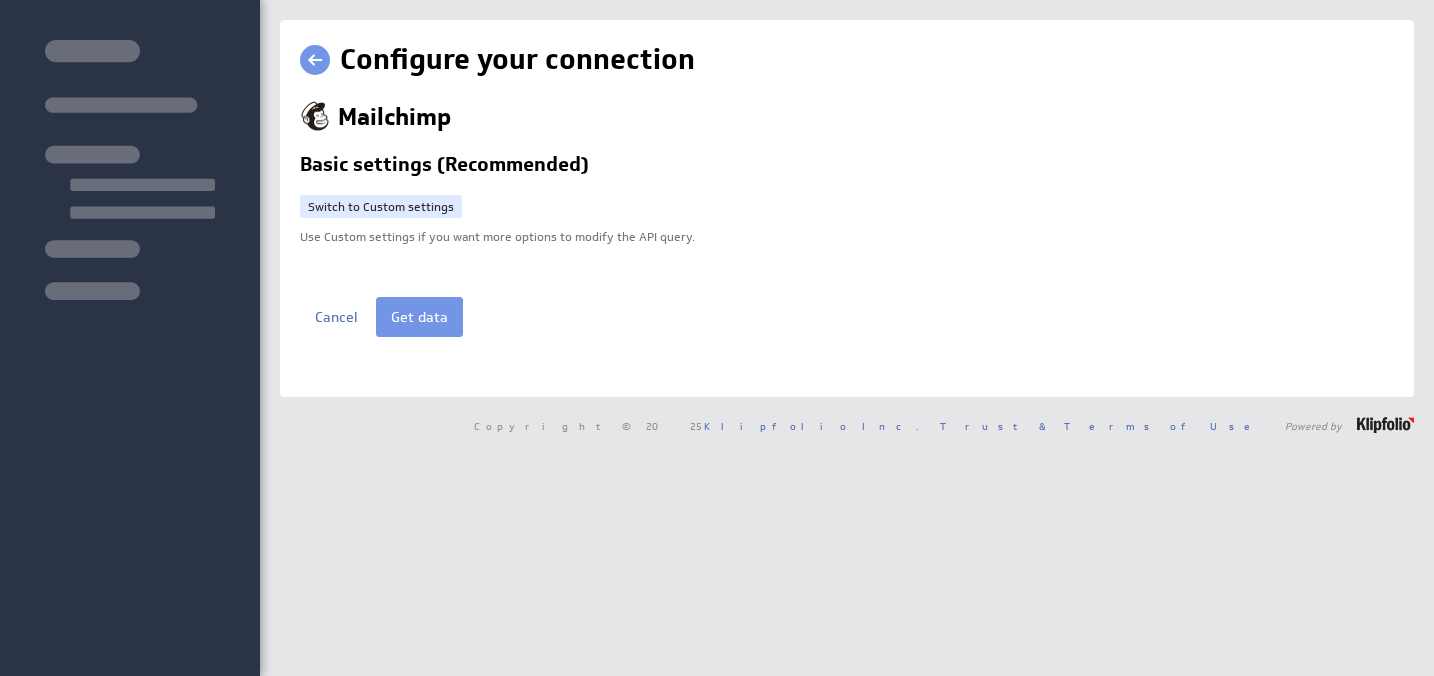 scroll, scrollTop: 0, scrollLeft: 0, axis: both 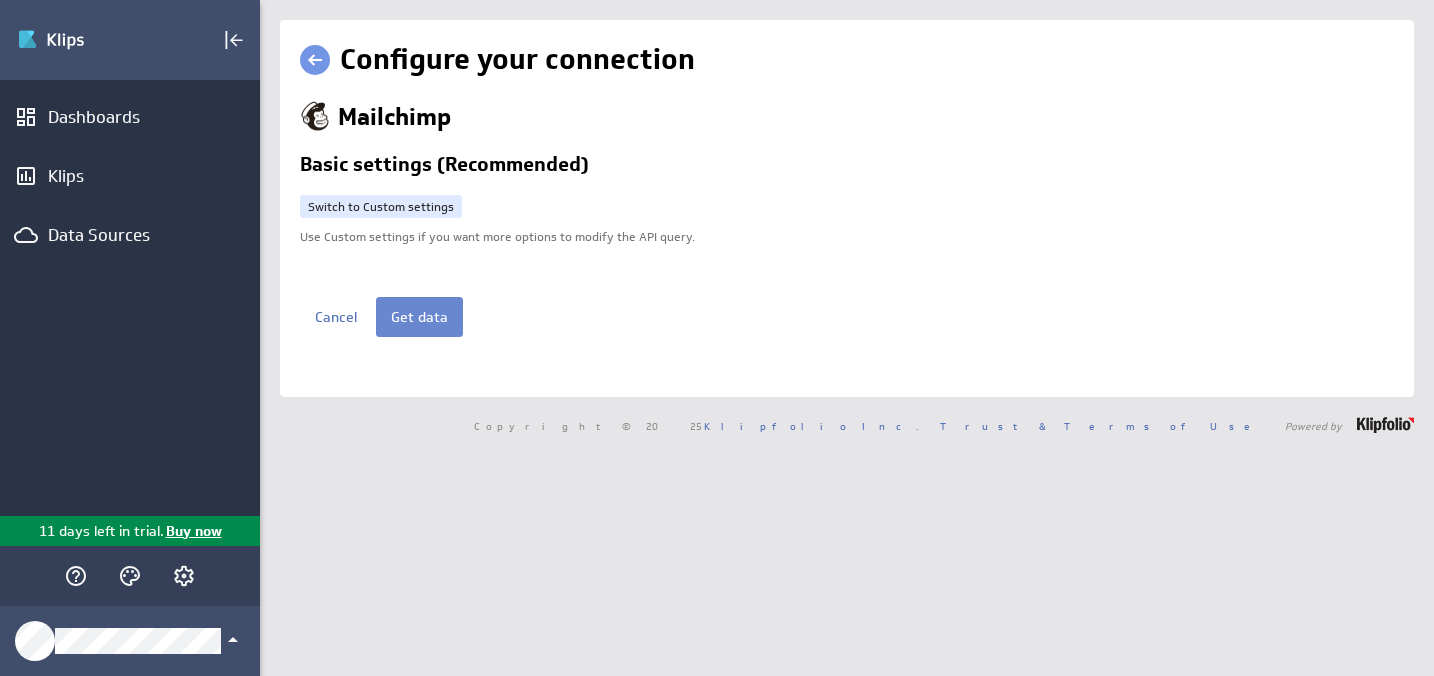 click on "Get data" at bounding box center [419, 317] 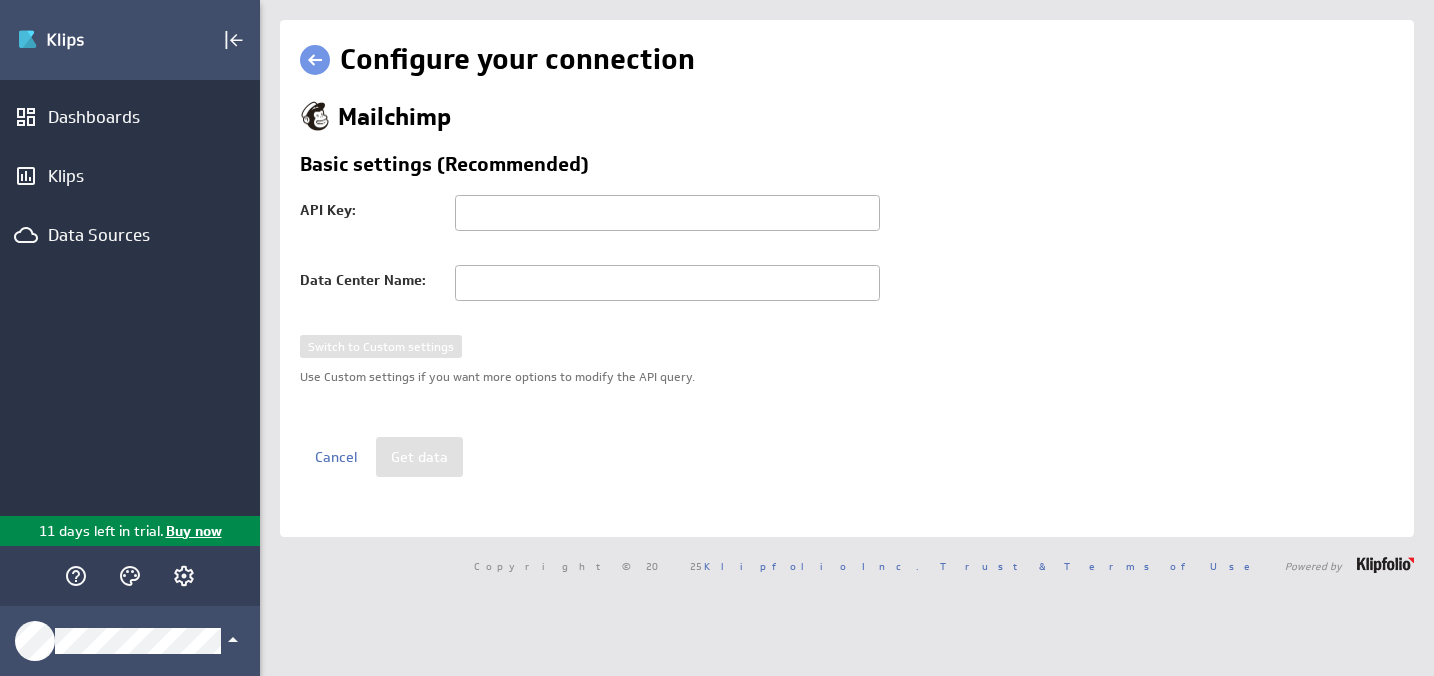 click at bounding box center [667, 213] 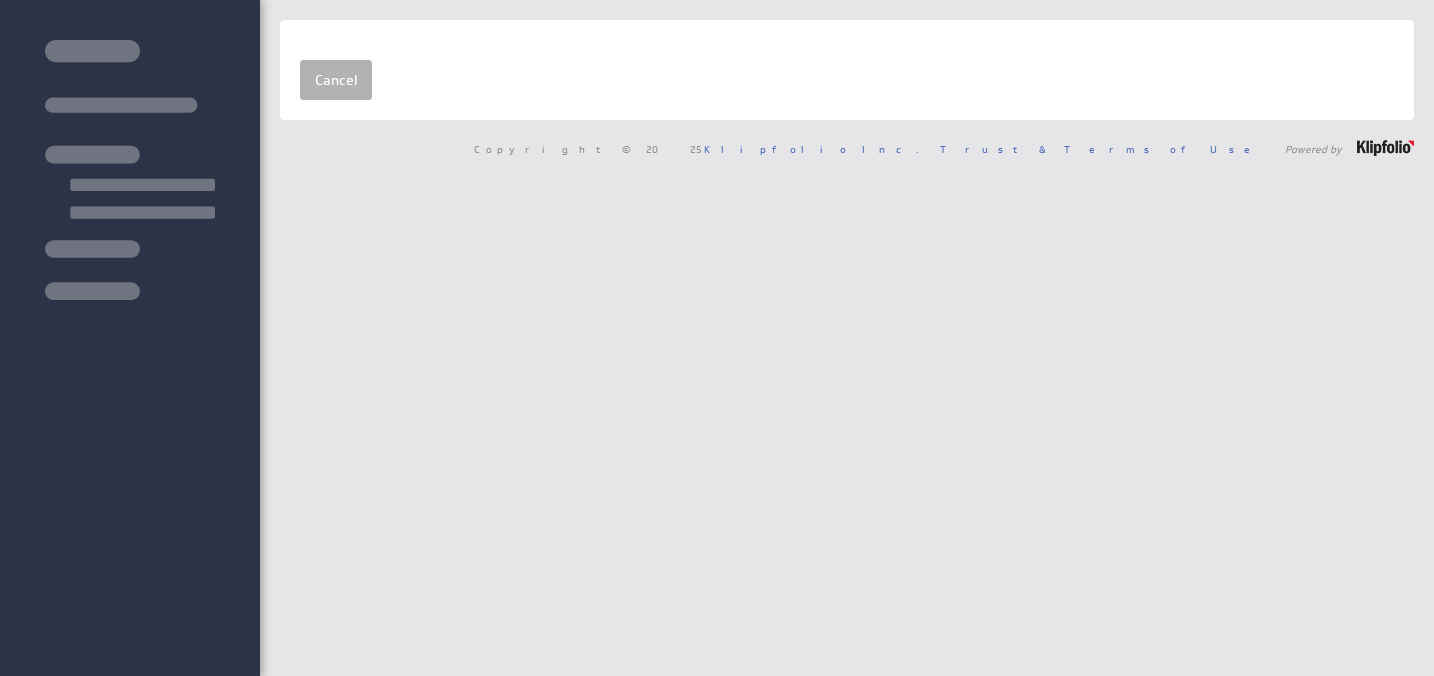 scroll, scrollTop: 0, scrollLeft: 0, axis: both 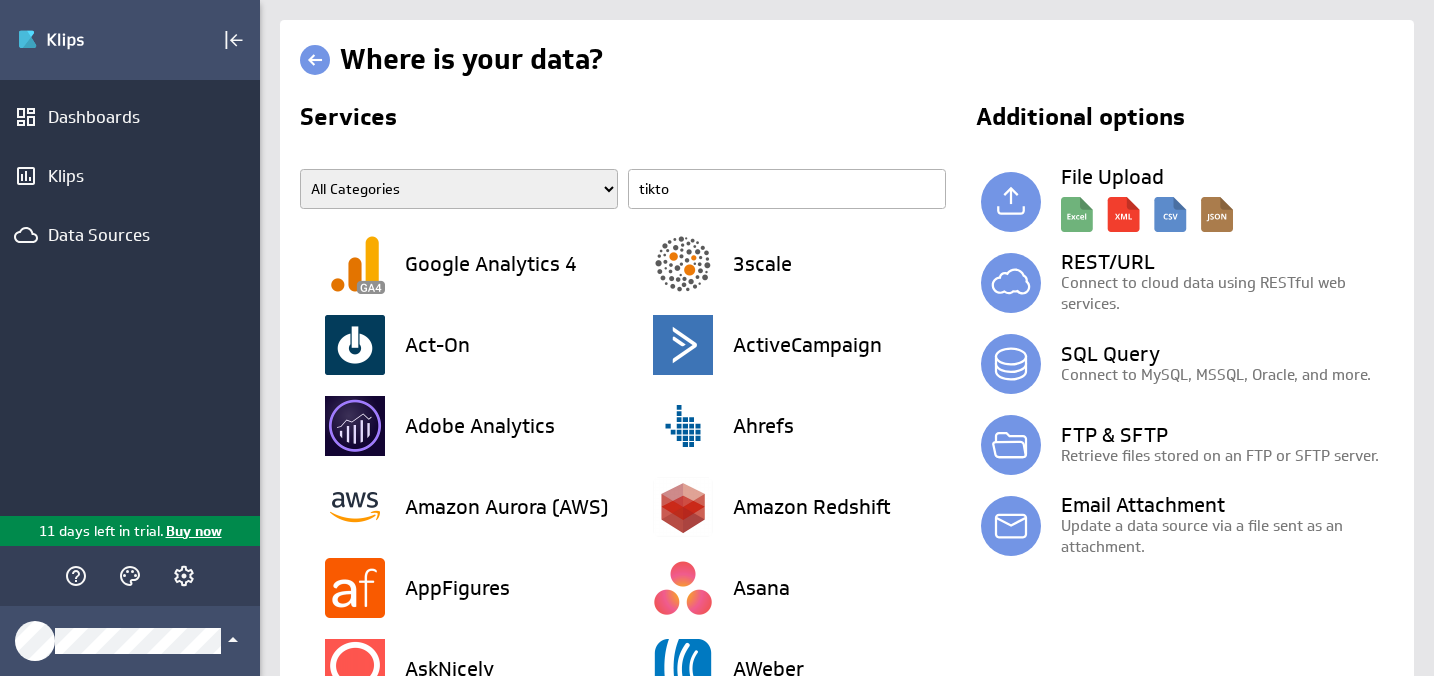 type on "tiktok" 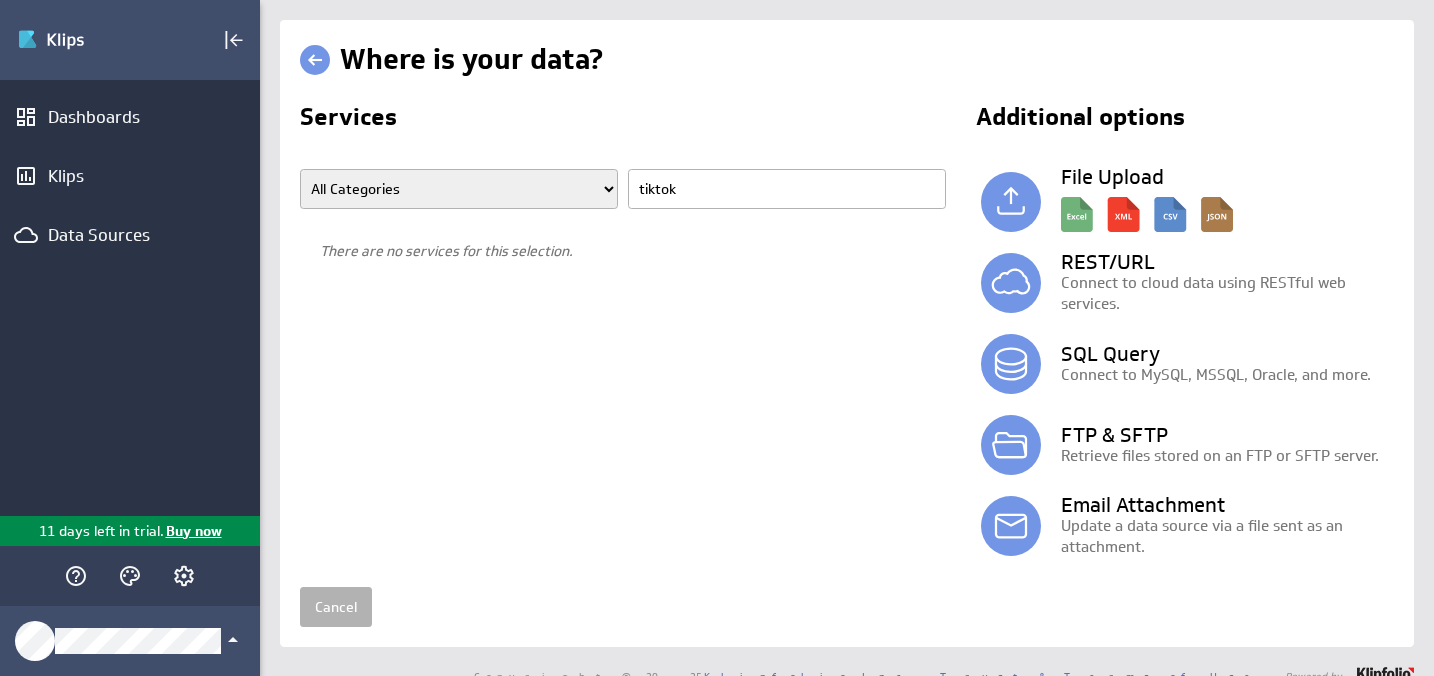 click at bounding box center [315, 60] 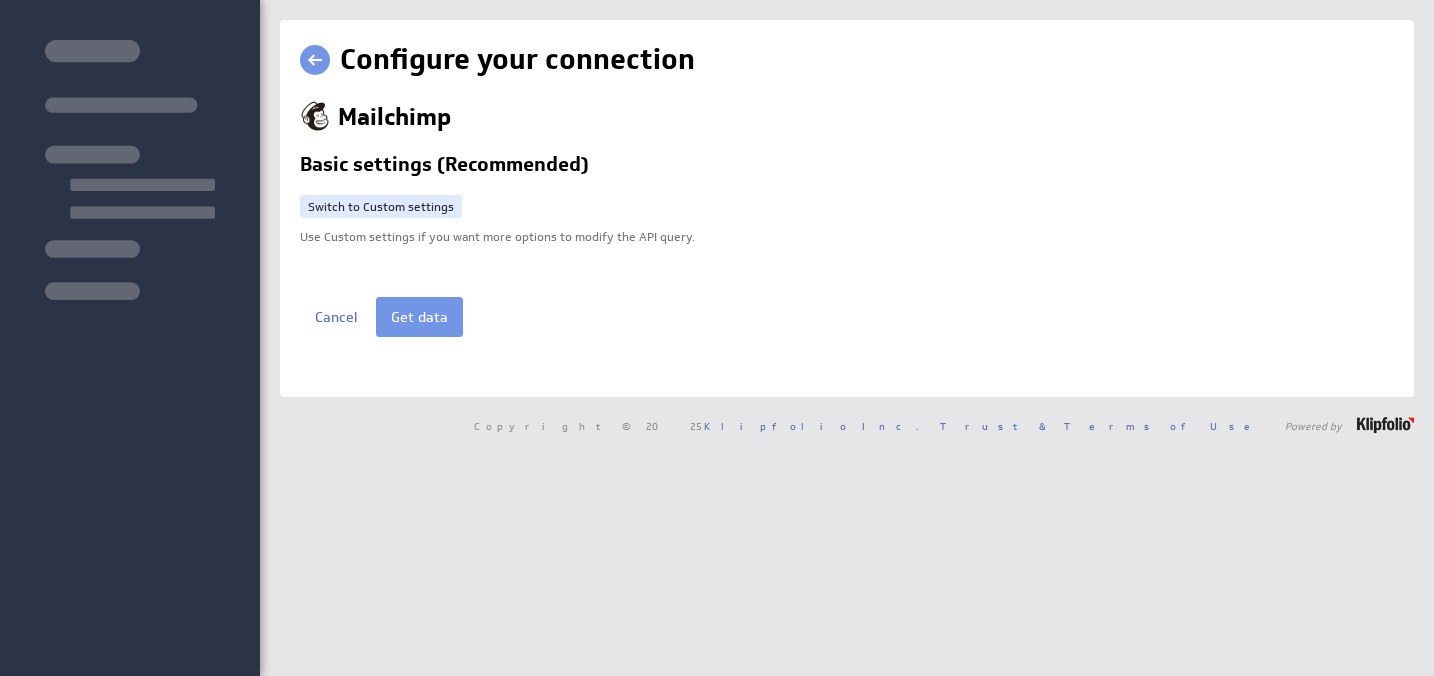 scroll, scrollTop: 0, scrollLeft: 0, axis: both 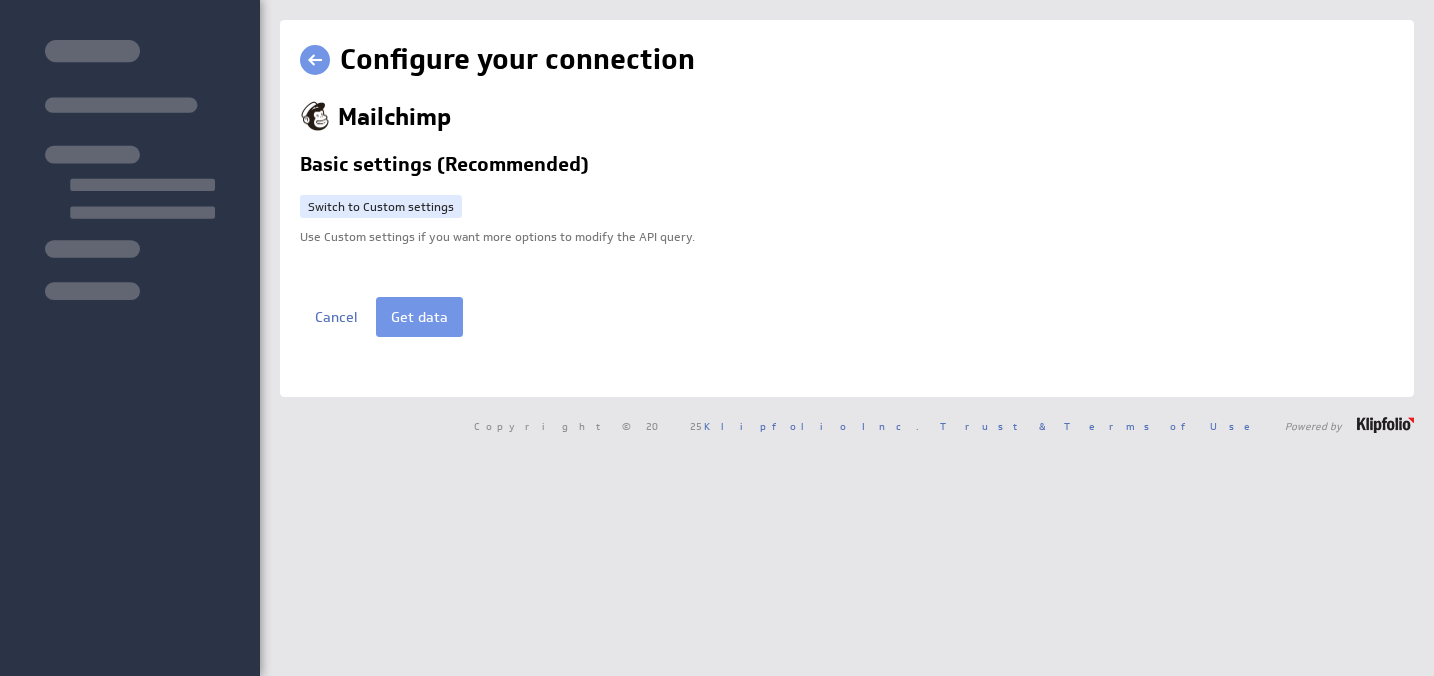 click at bounding box center (315, 60) 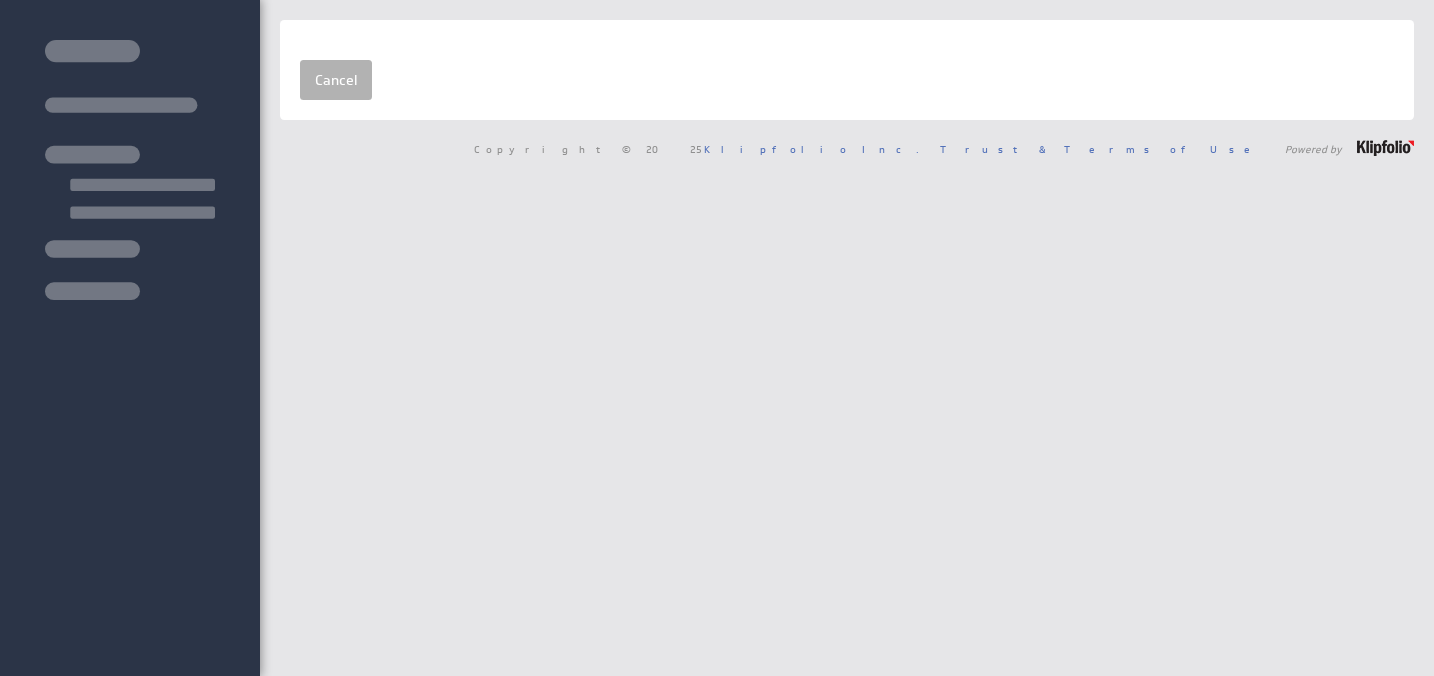 scroll, scrollTop: 0, scrollLeft: 0, axis: both 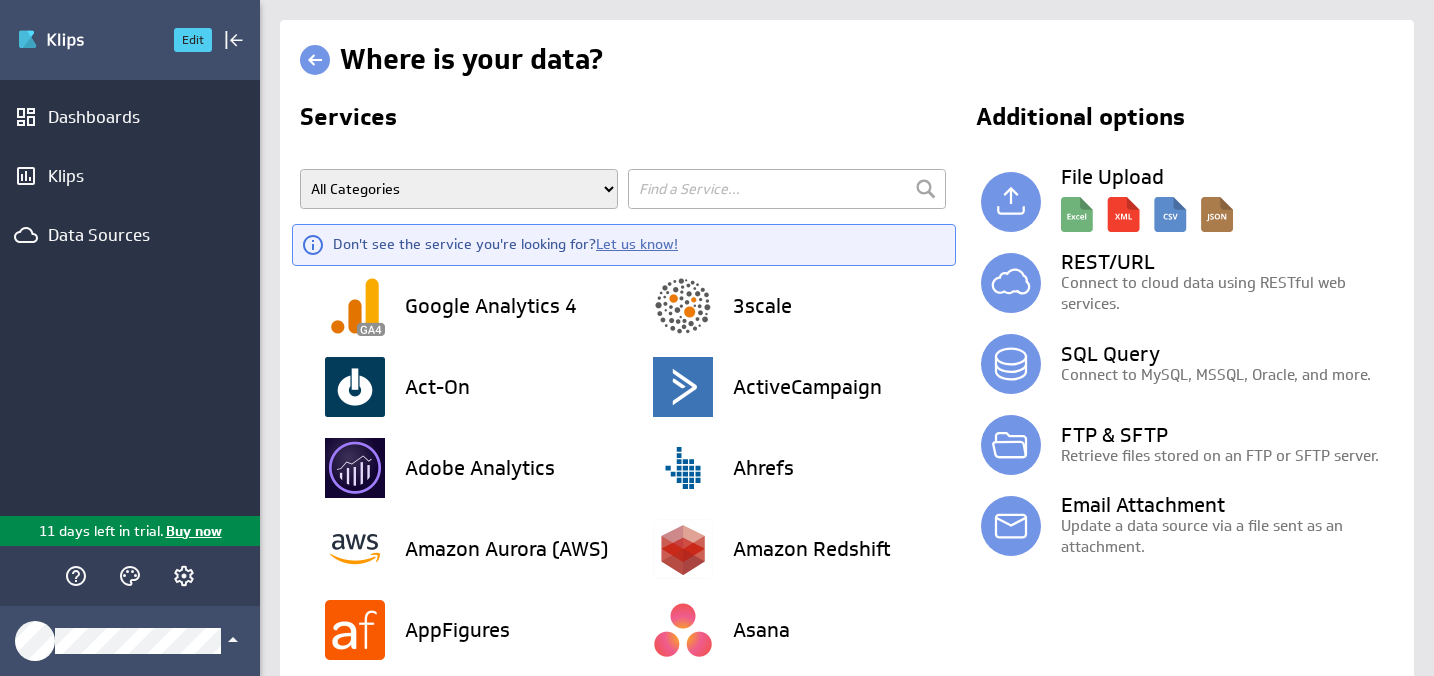 click at bounding box center (87, 40) 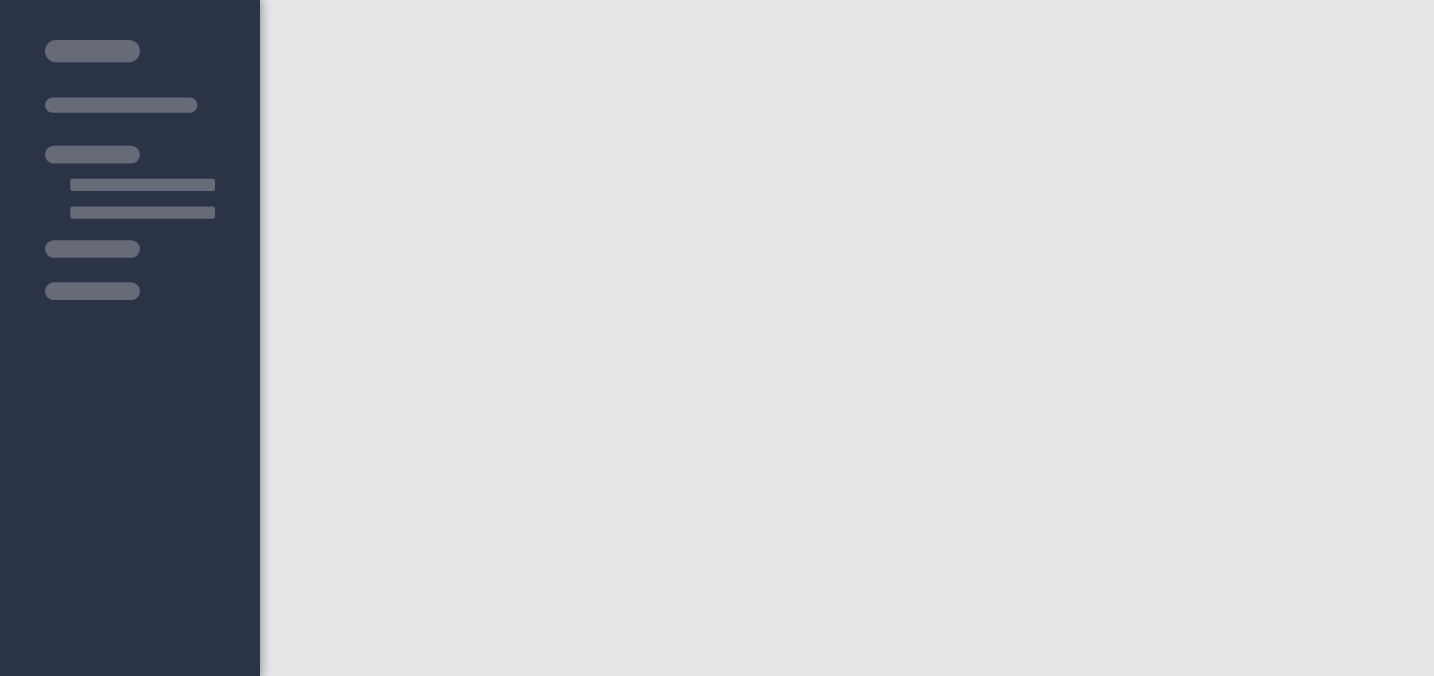scroll, scrollTop: 0, scrollLeft: 0, axis: both 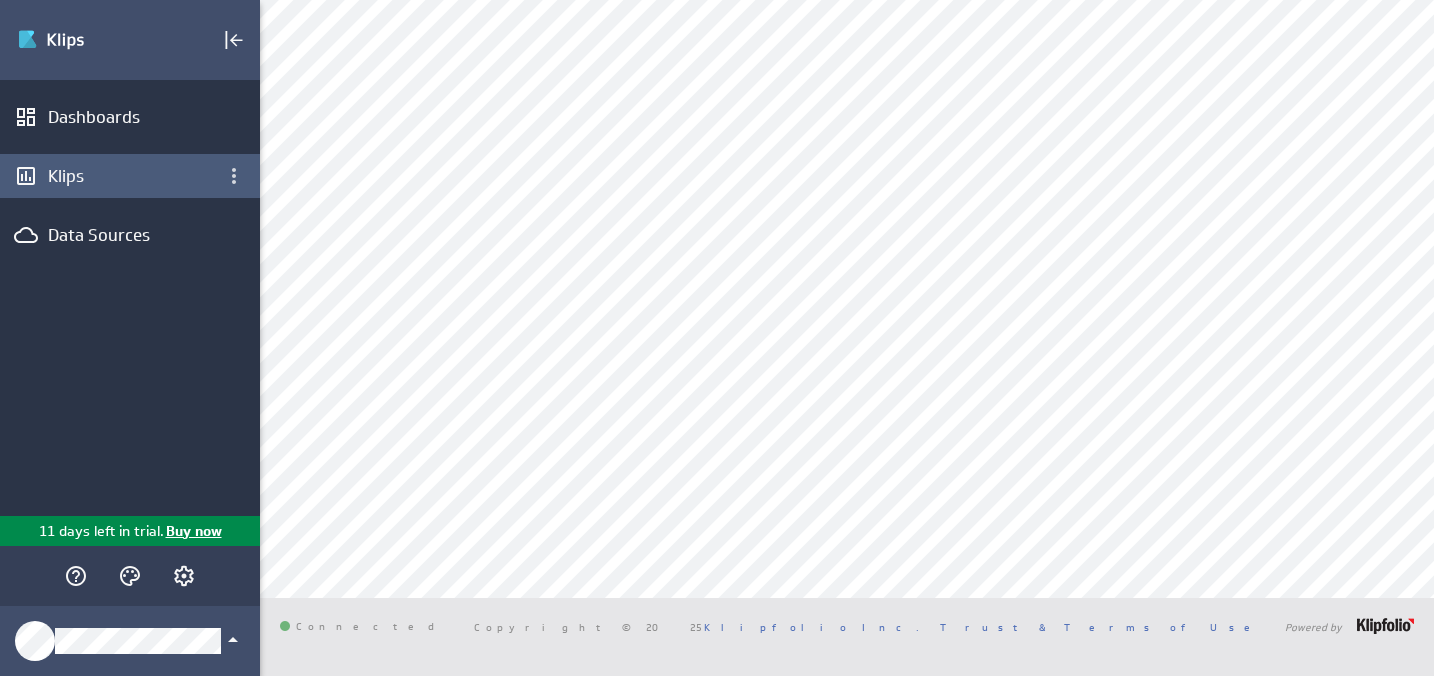 click on "Klips" at bounding box center [130, 176] 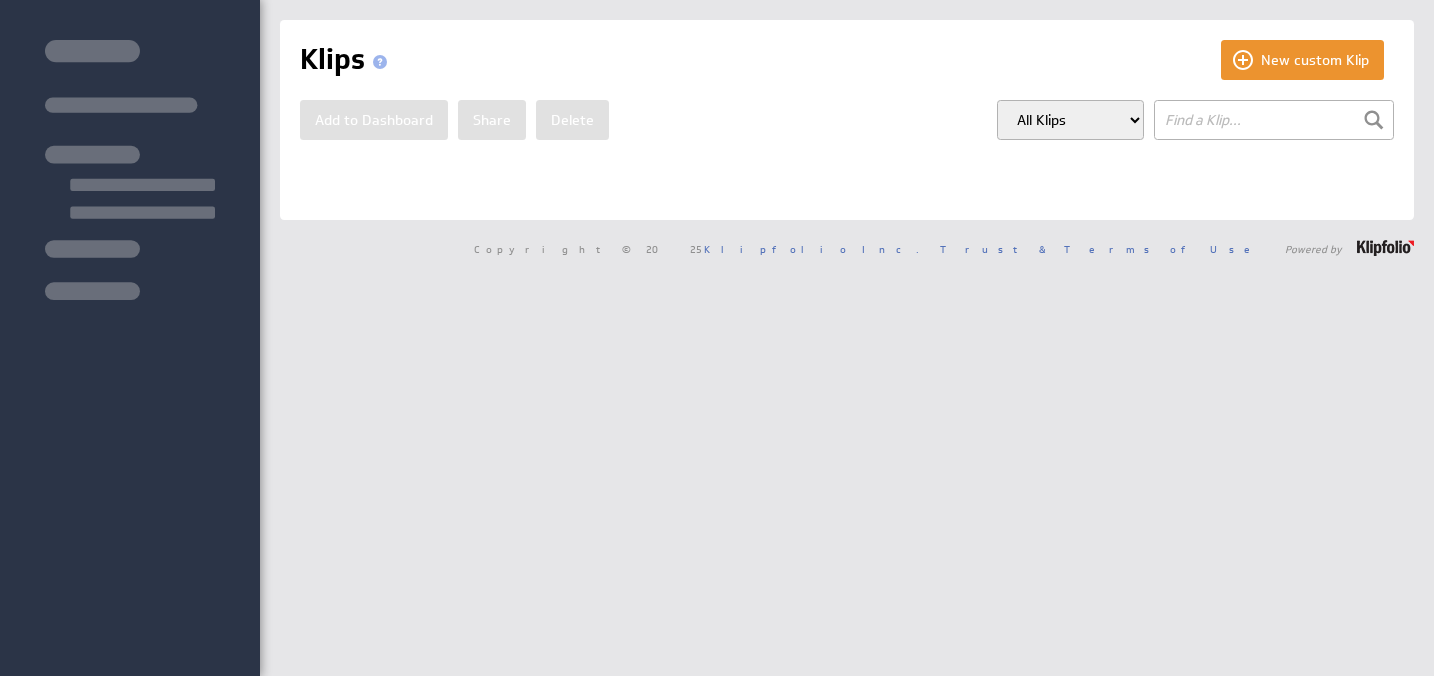 scroll, scrollTop: 0, scrollLeft: 0, axis: both 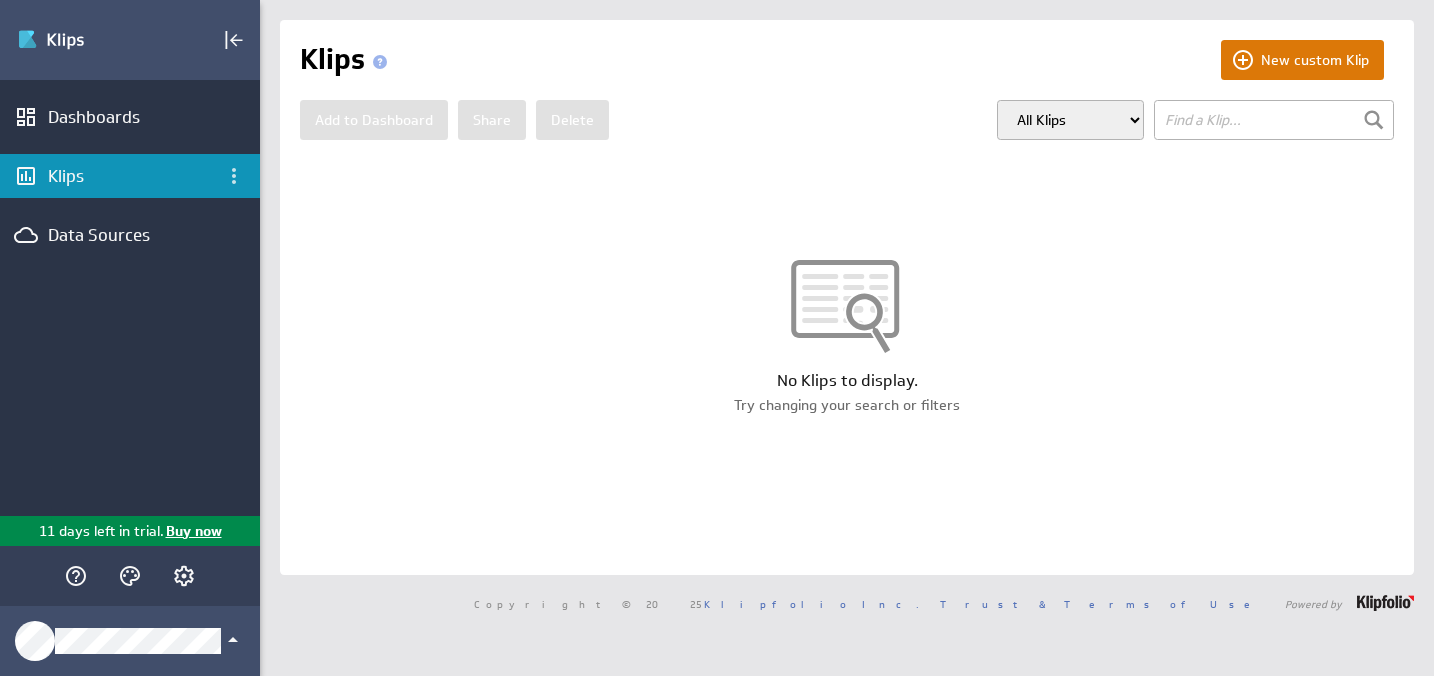 click on "New custom Klip" at bounding box center [1302, 60] 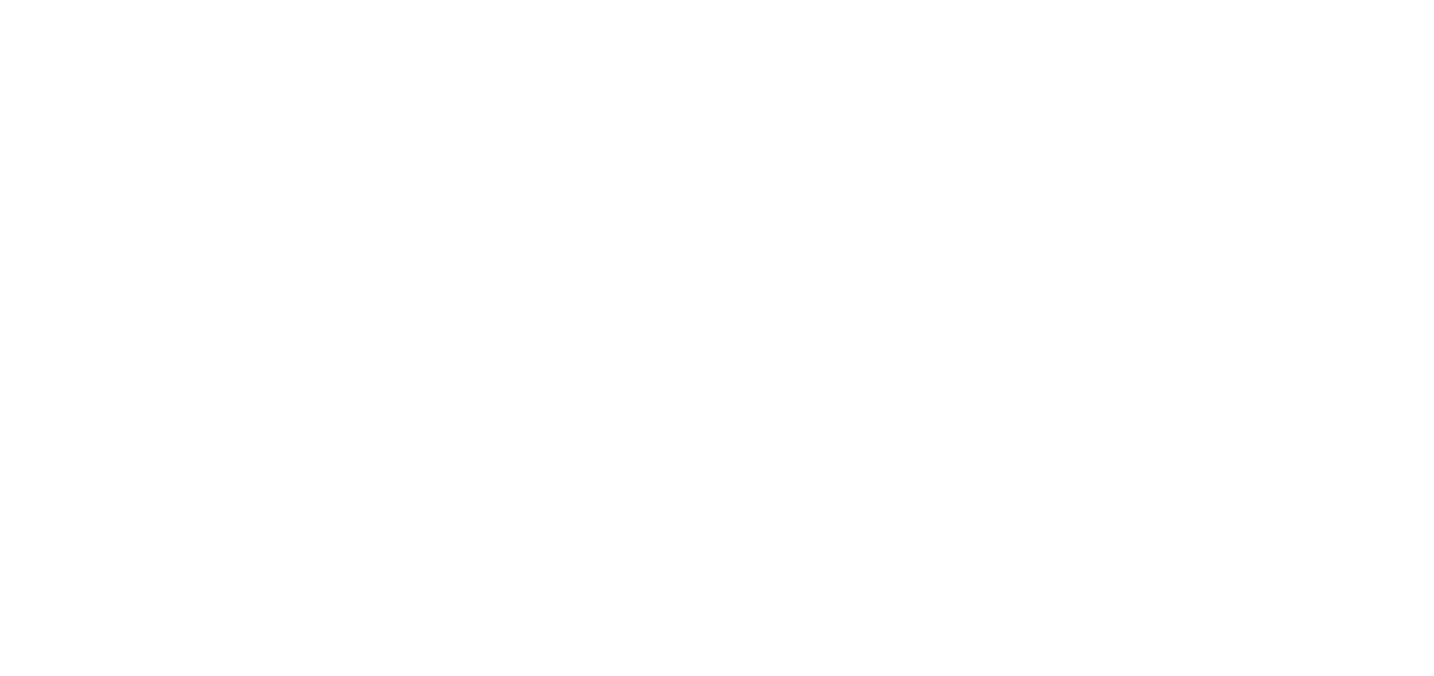 scroll, scrollTop: 0, scrollLeft: 0, axis: both 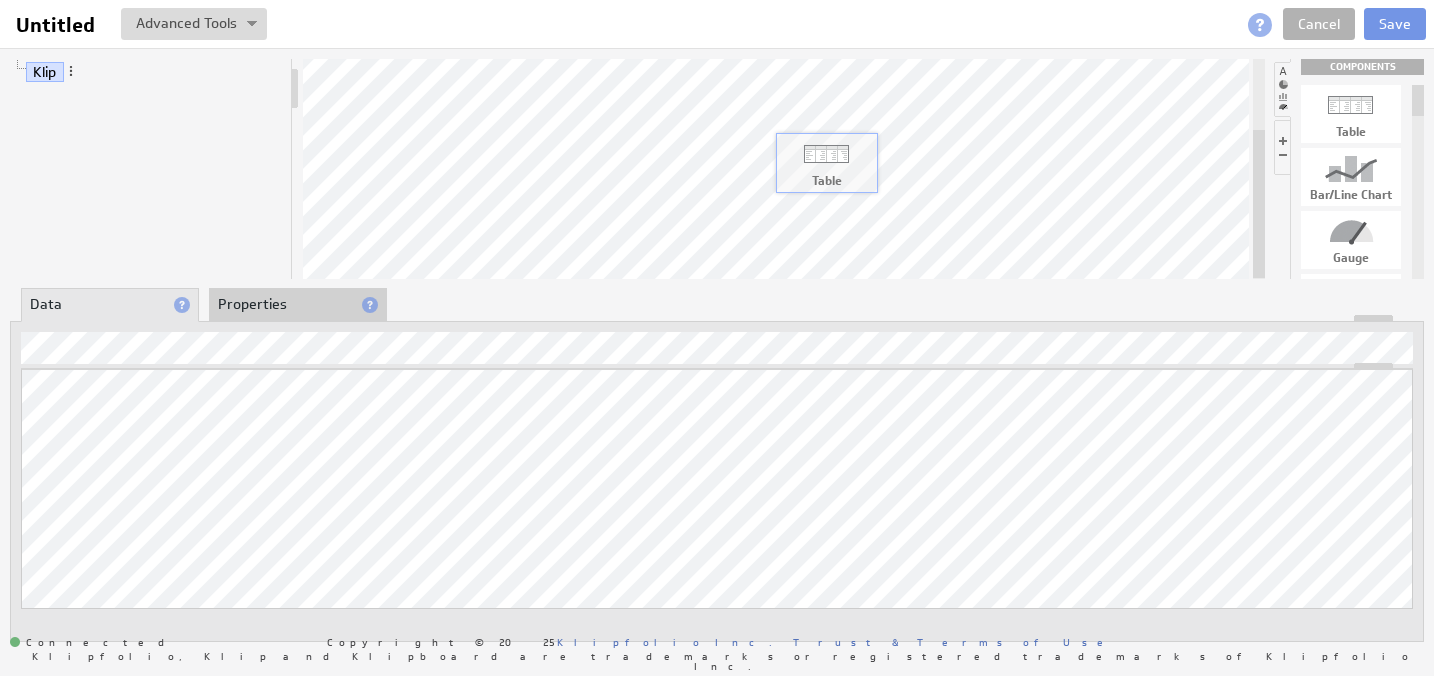drag, startPoint x: 1350, startPoint y: 116, endPoint x: 878, endPoint y: 159, distance: 473.95465 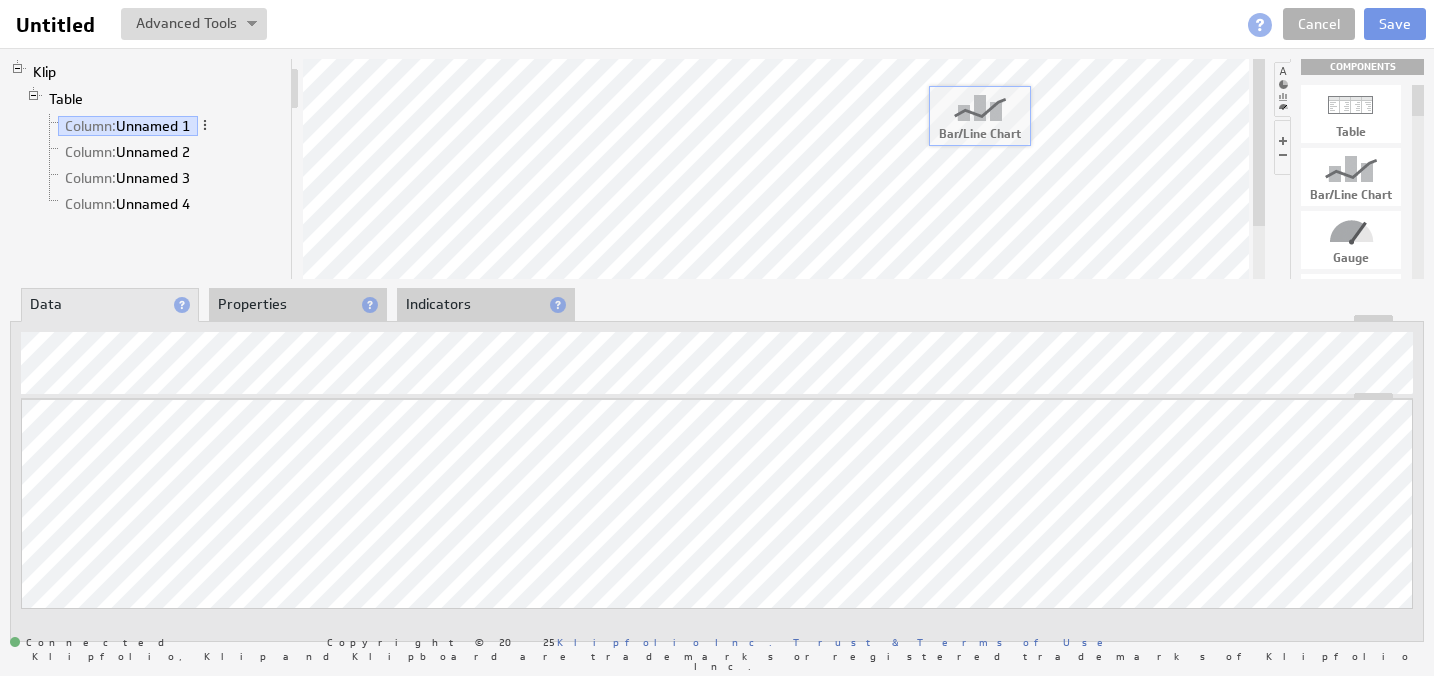 drag, startPoint x: 1352, startPoint y: 189, endPoint x: 980, endPoint y: 127, distance: 377.1313 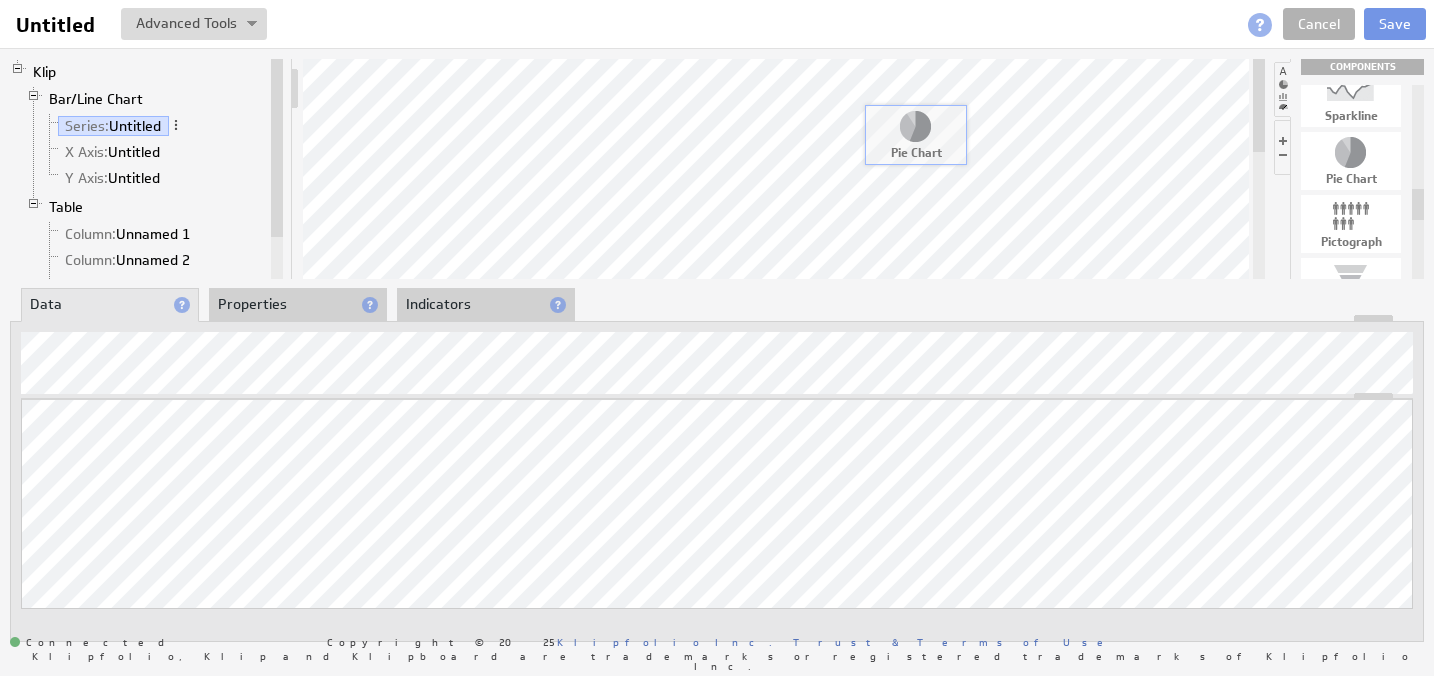 drag, startPoint x: 1350, startPoint y: 170, endPoint x: 913, endPoint y: 146, distance: 437.65854 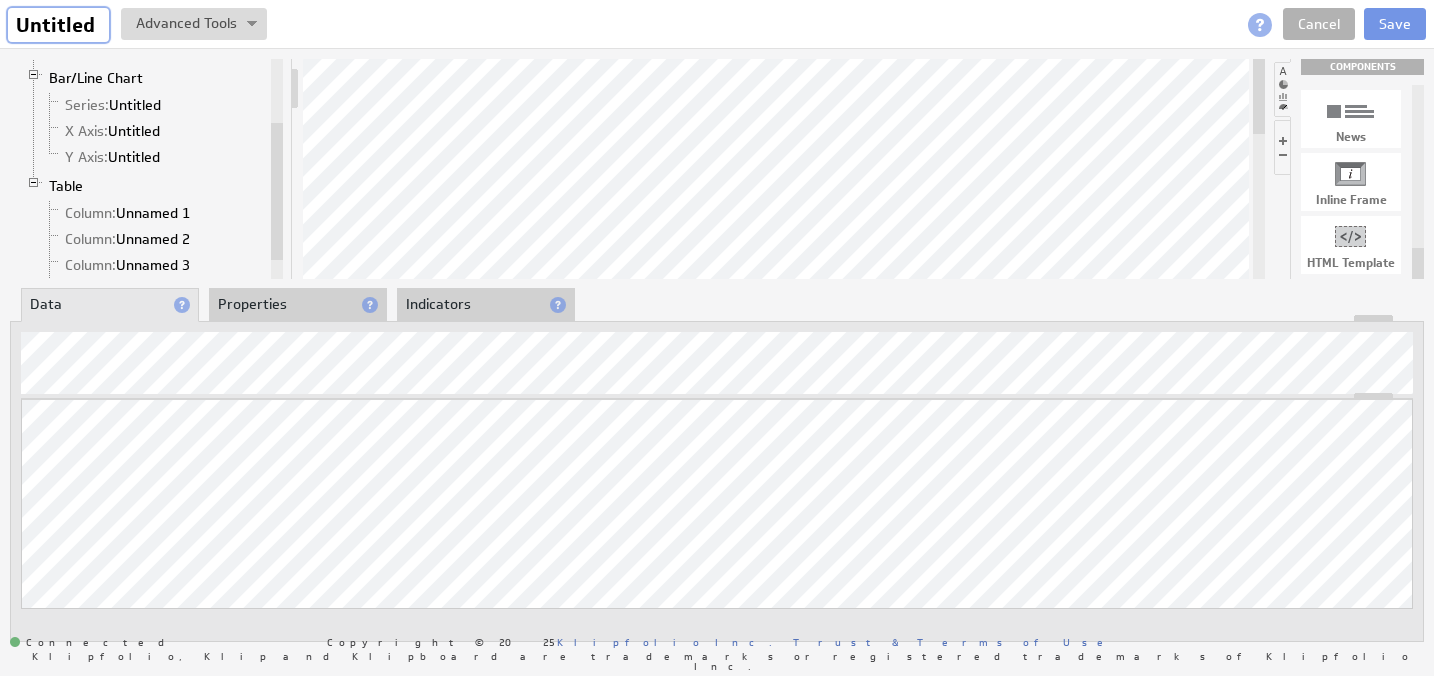 click on "Untitled" at bounding box center [58, 25] 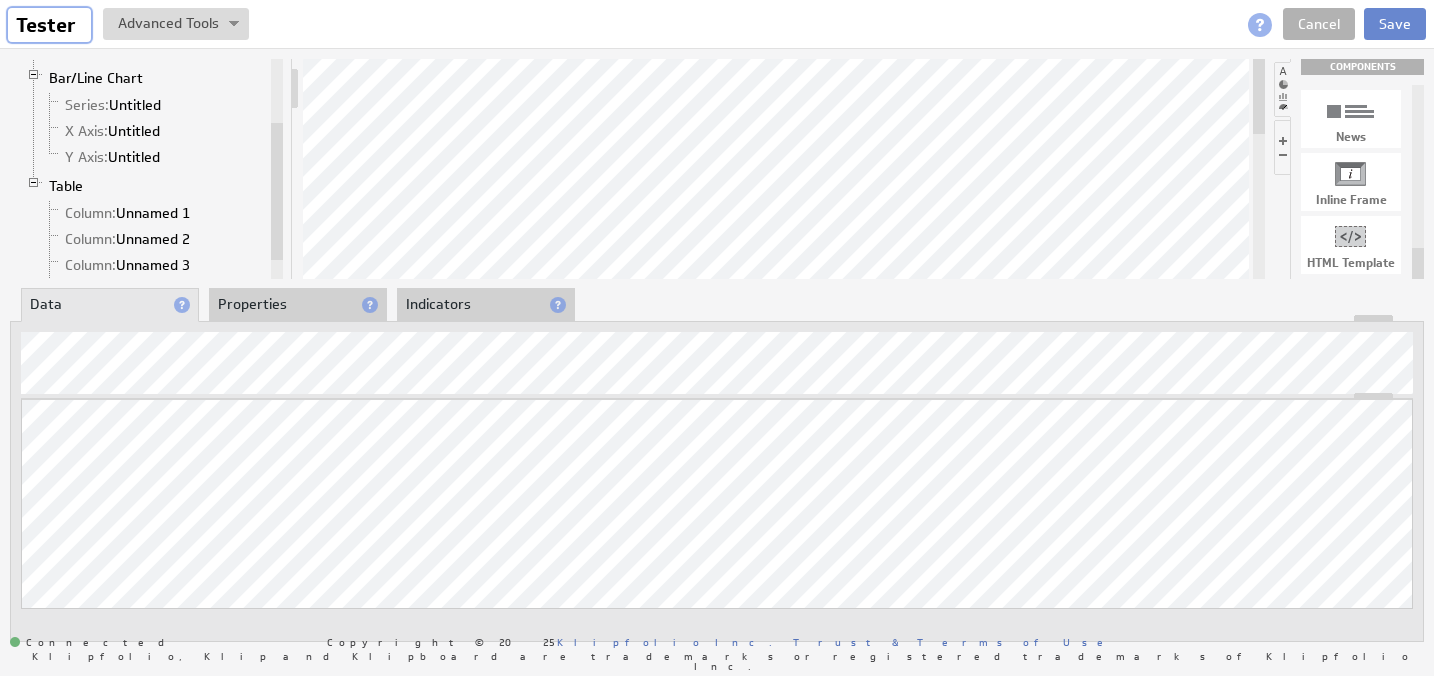 type on "Tester" 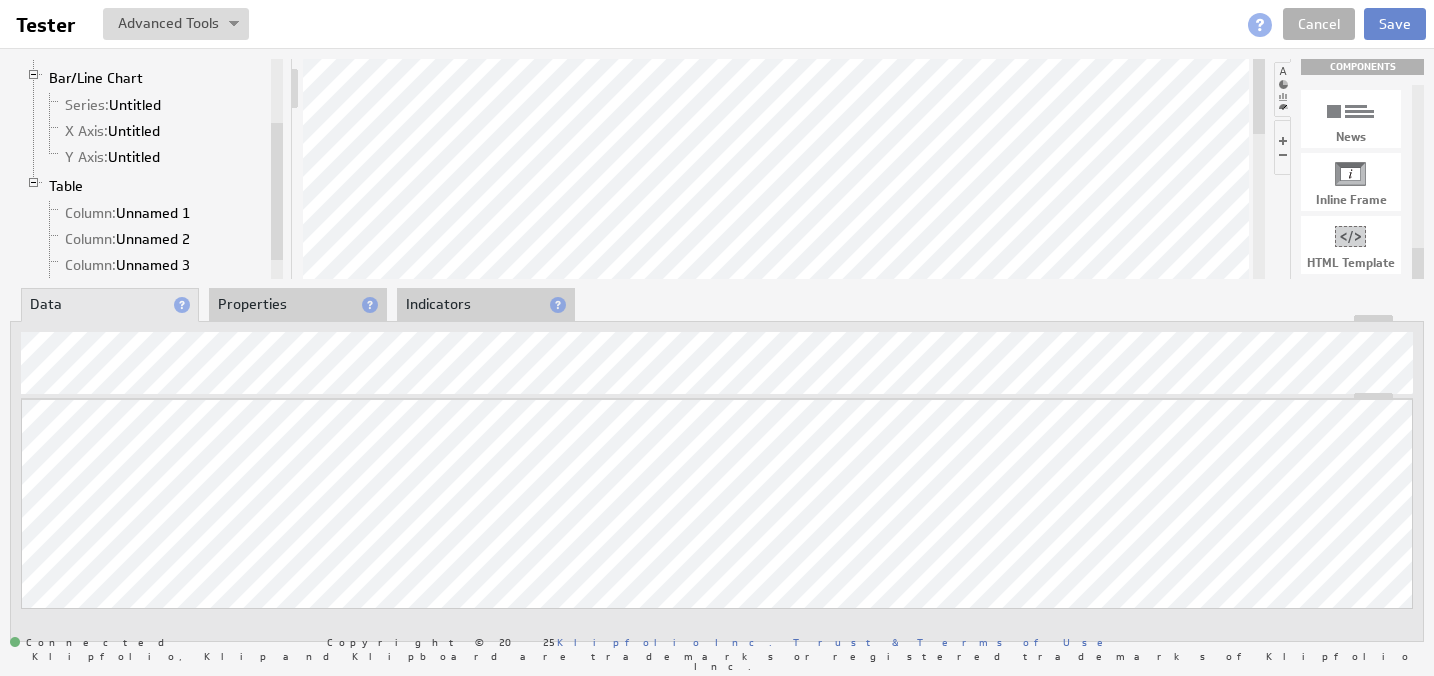 click on "Save" at bounding box center (1395, 24) 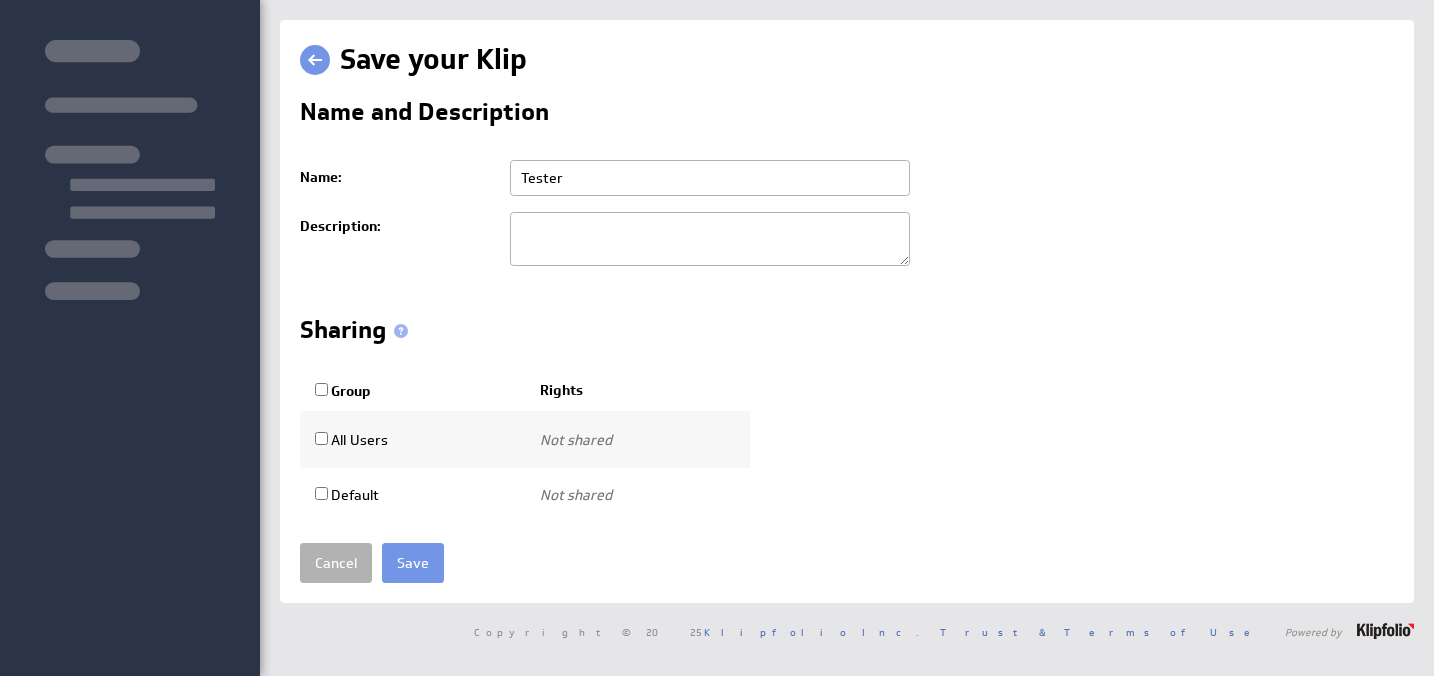 scroll, scrollTop: 0, scrollLeft: 0, axis: both 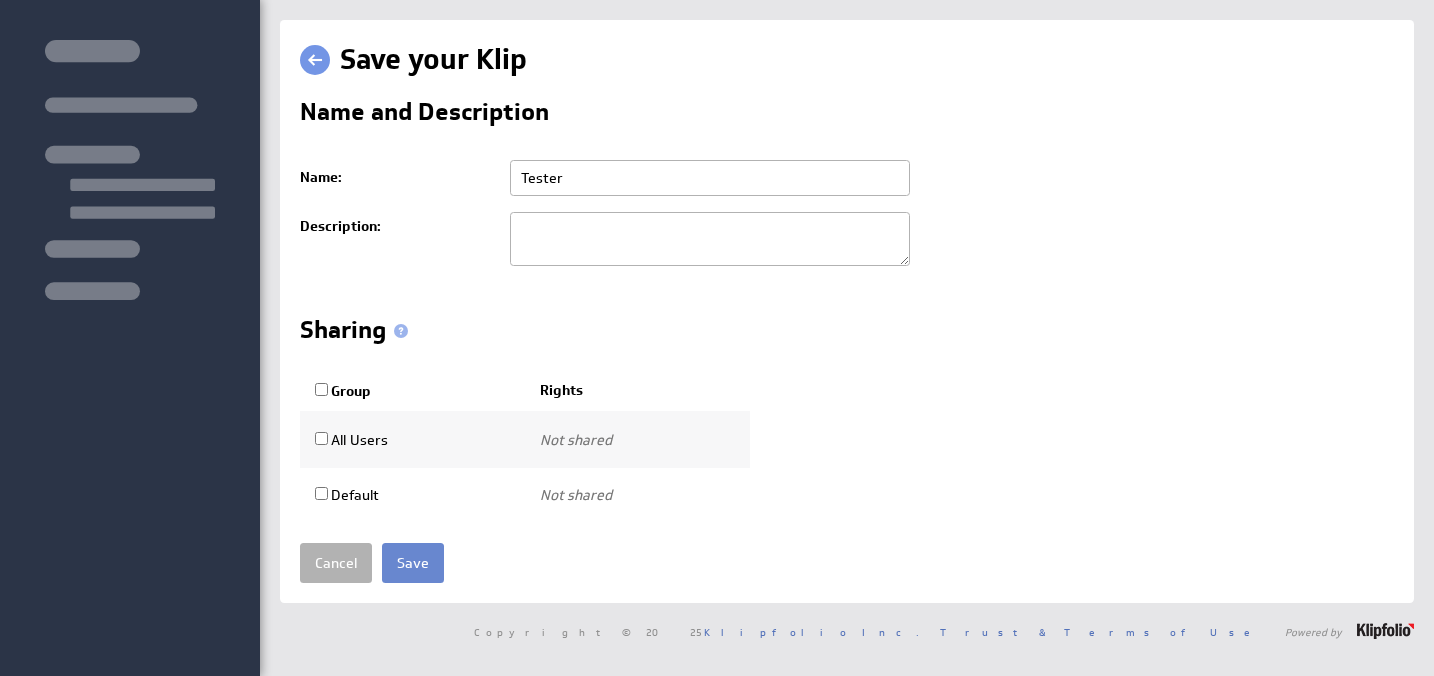 click on "Save" at bounding box center (413, 563) 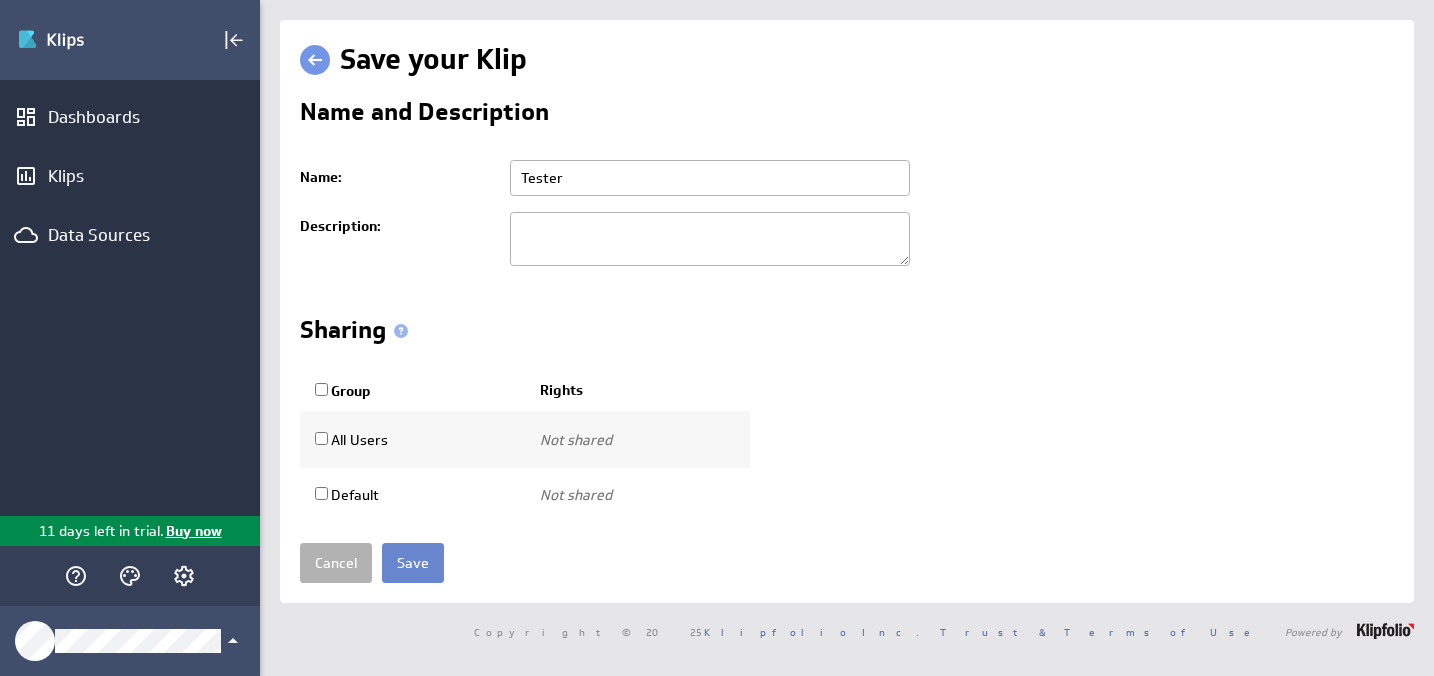 scroll, scrollTop: 0, scrollLeft: 0, axis: both 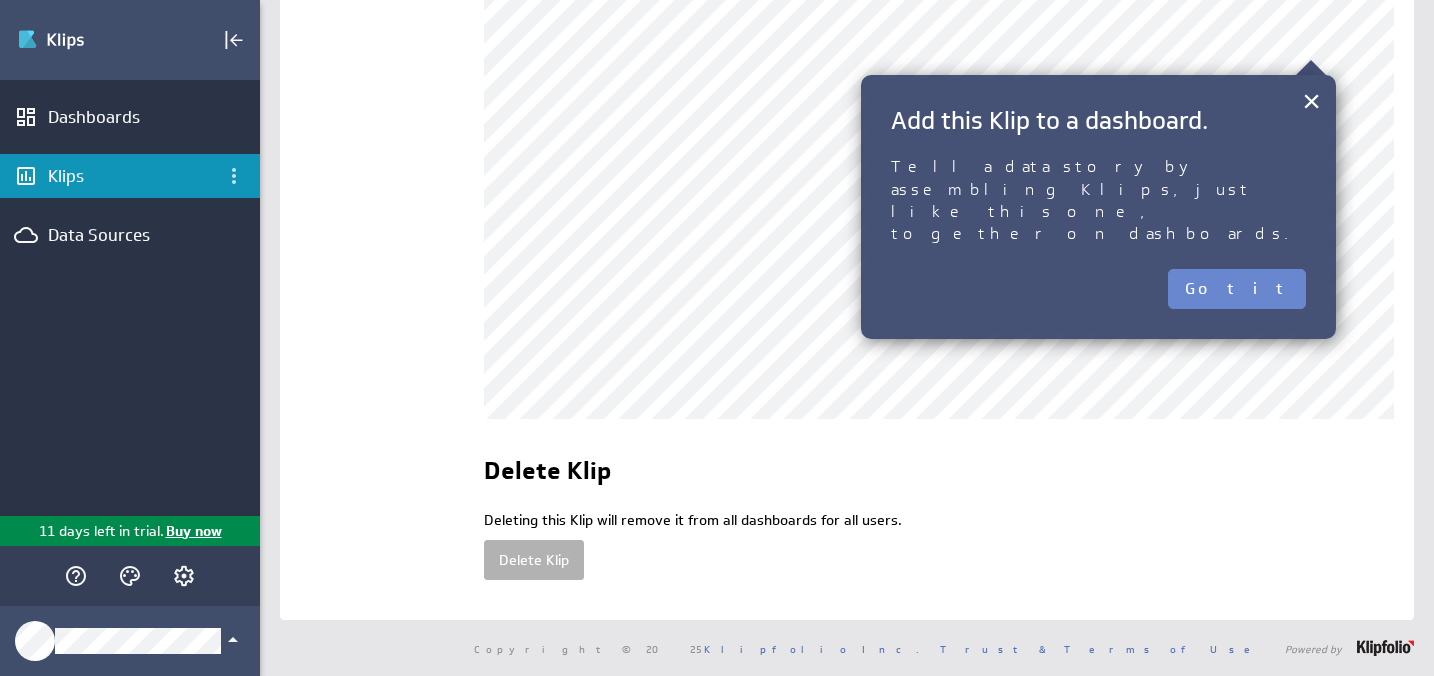 click on "Got it" at bounding box center (1237, 289) 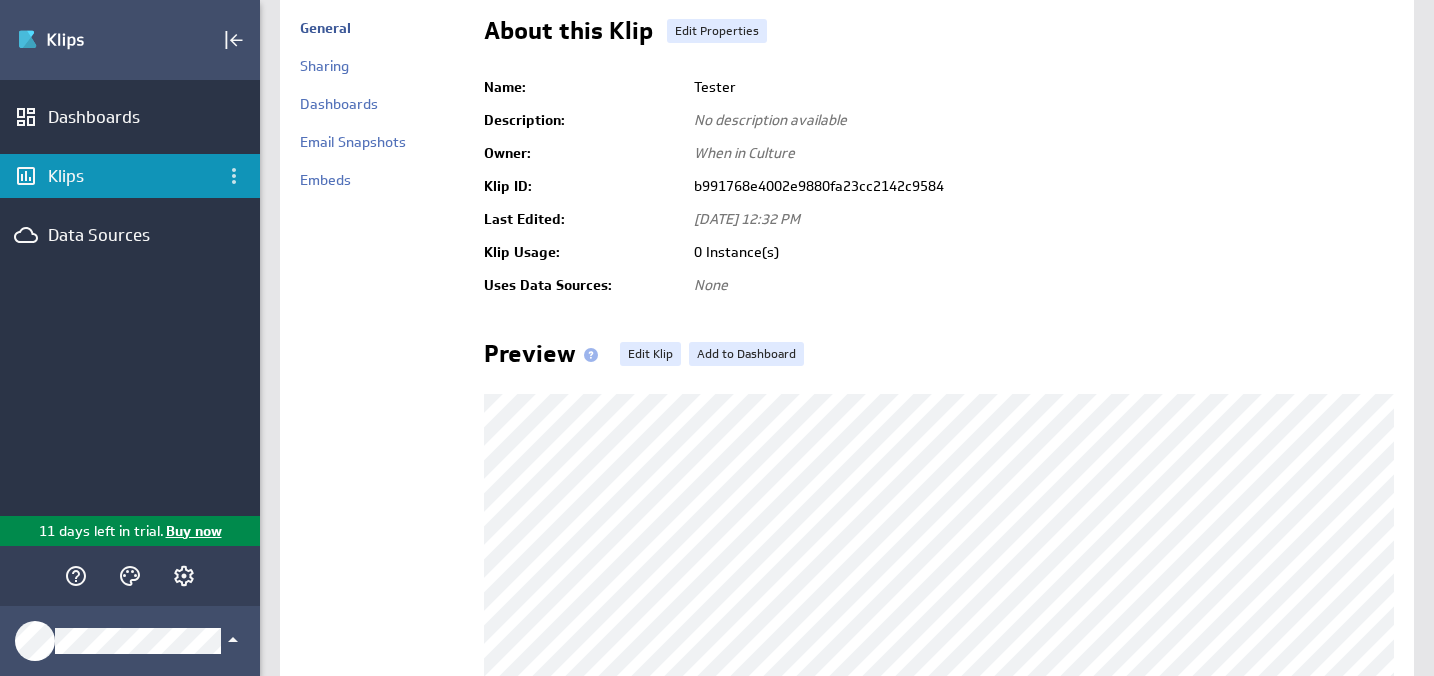 scroll, scrollTop: 0, scrollLeft: 0, axis: both 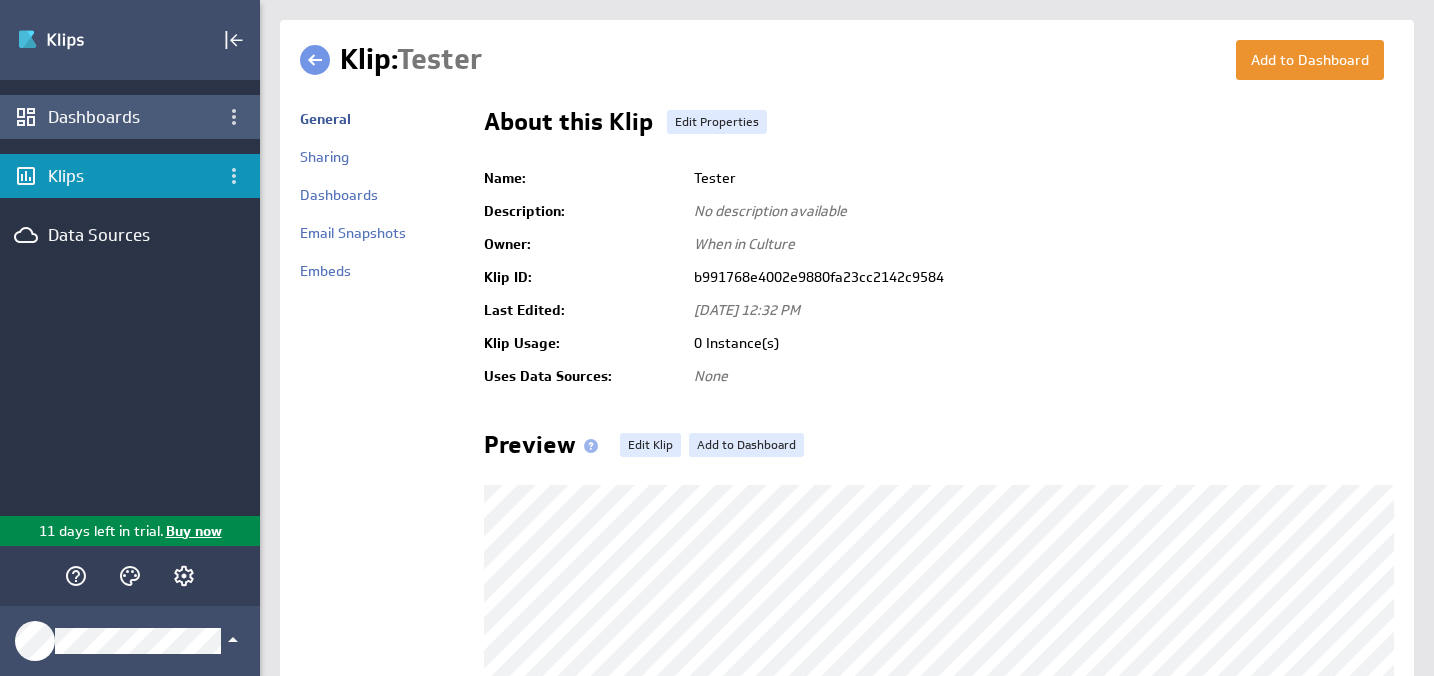 click on "Dashboards" at bounding box center (130, 117) 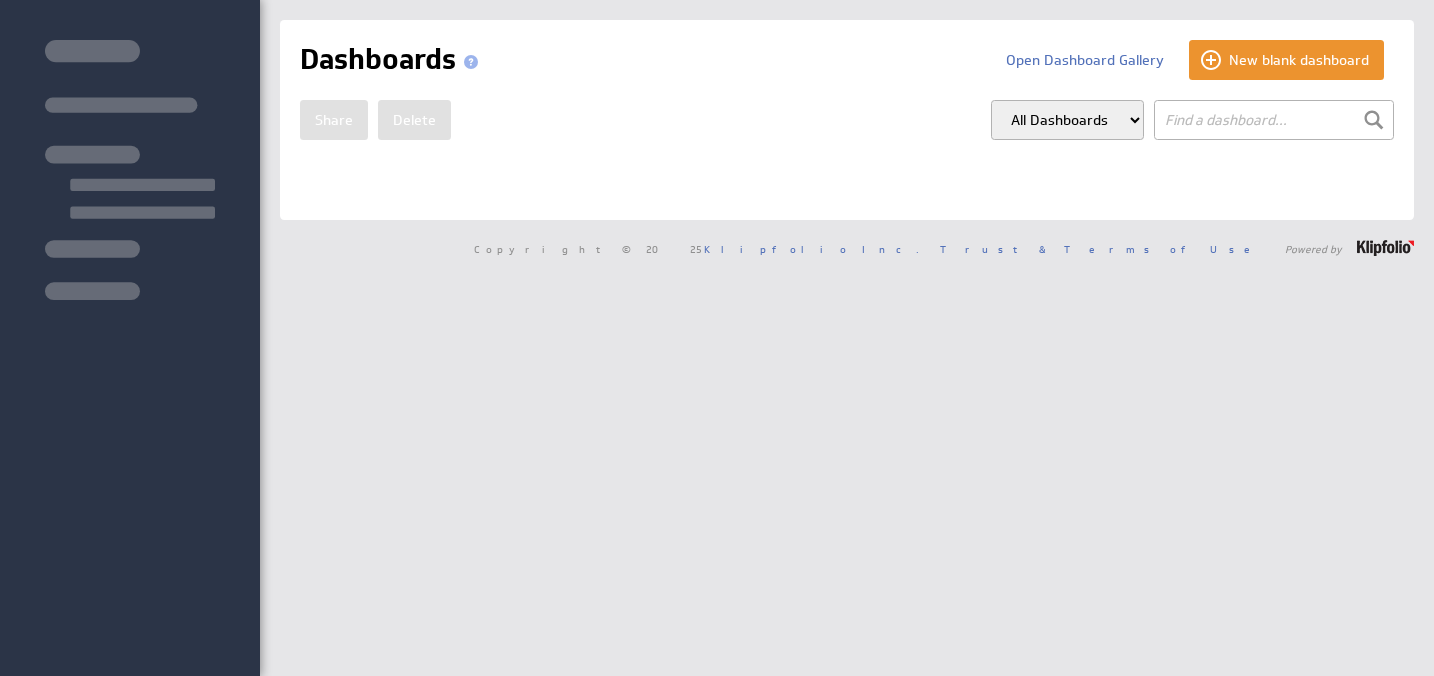 scroll, scrollTop: 0, scrollLeft: 0, axis: both 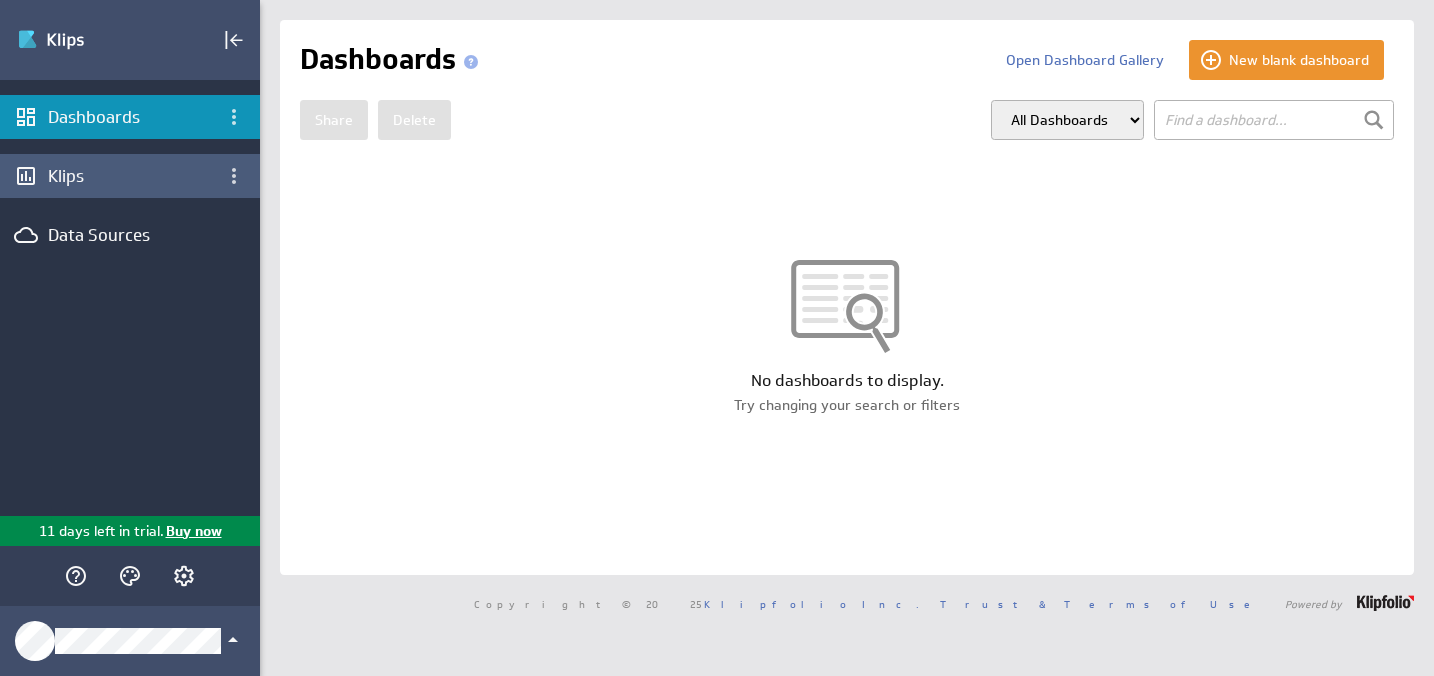 click on "Klips" at bounding box center [130, 176] 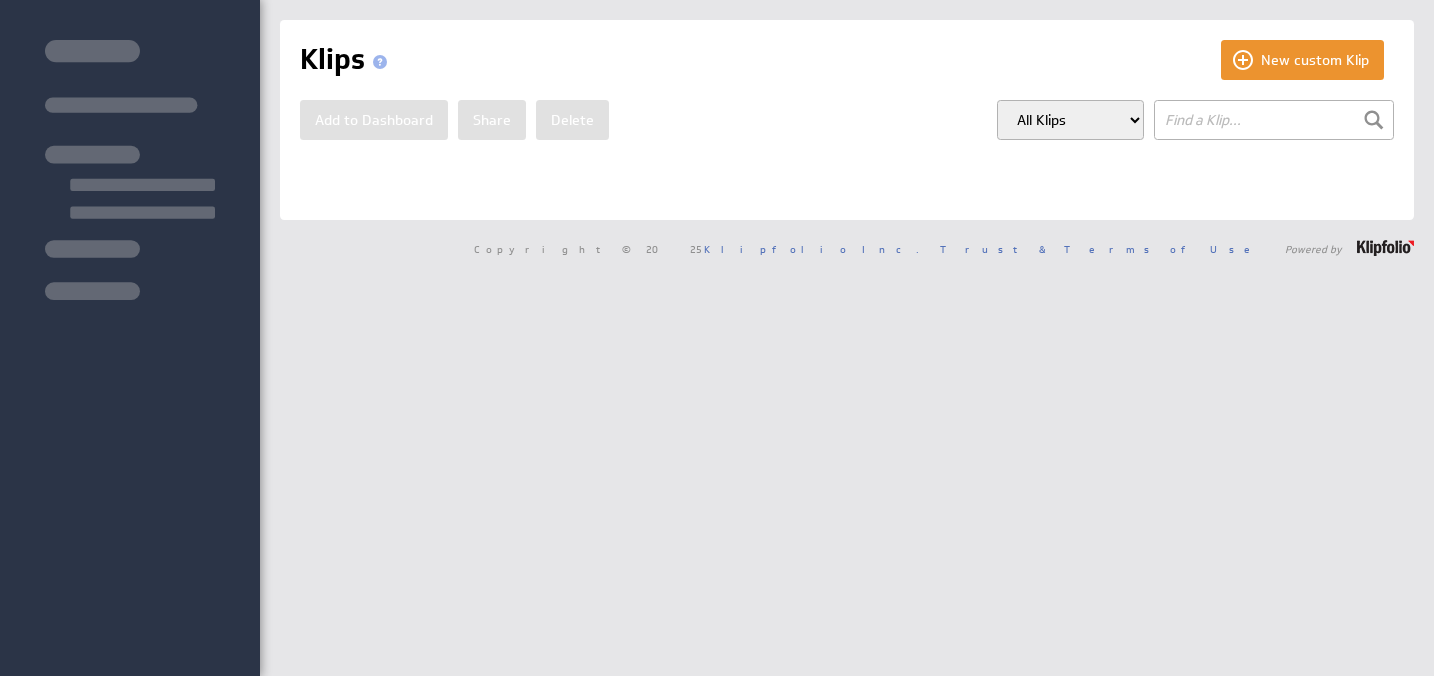 scroll, scrollTop: 0, scrollLeft: 0, axis: both 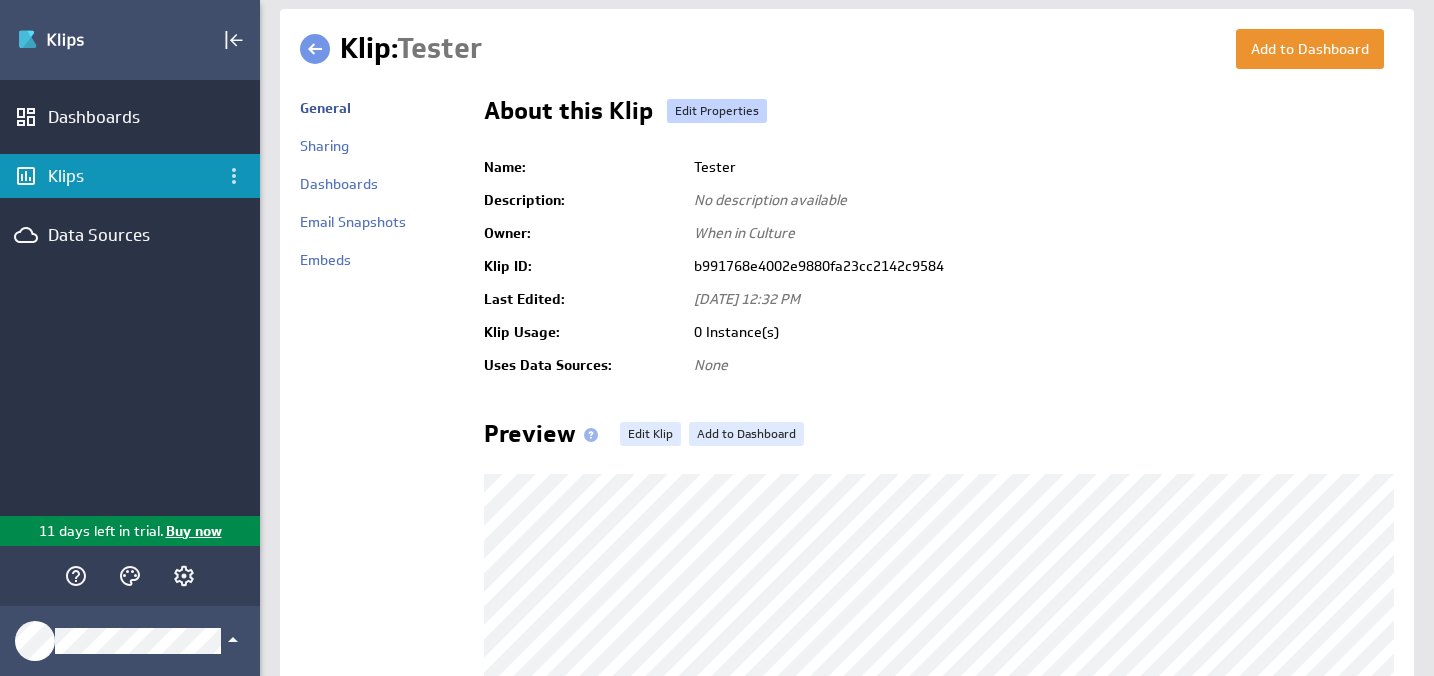 click on "Edit Properties" at bounding box center [717, 111] 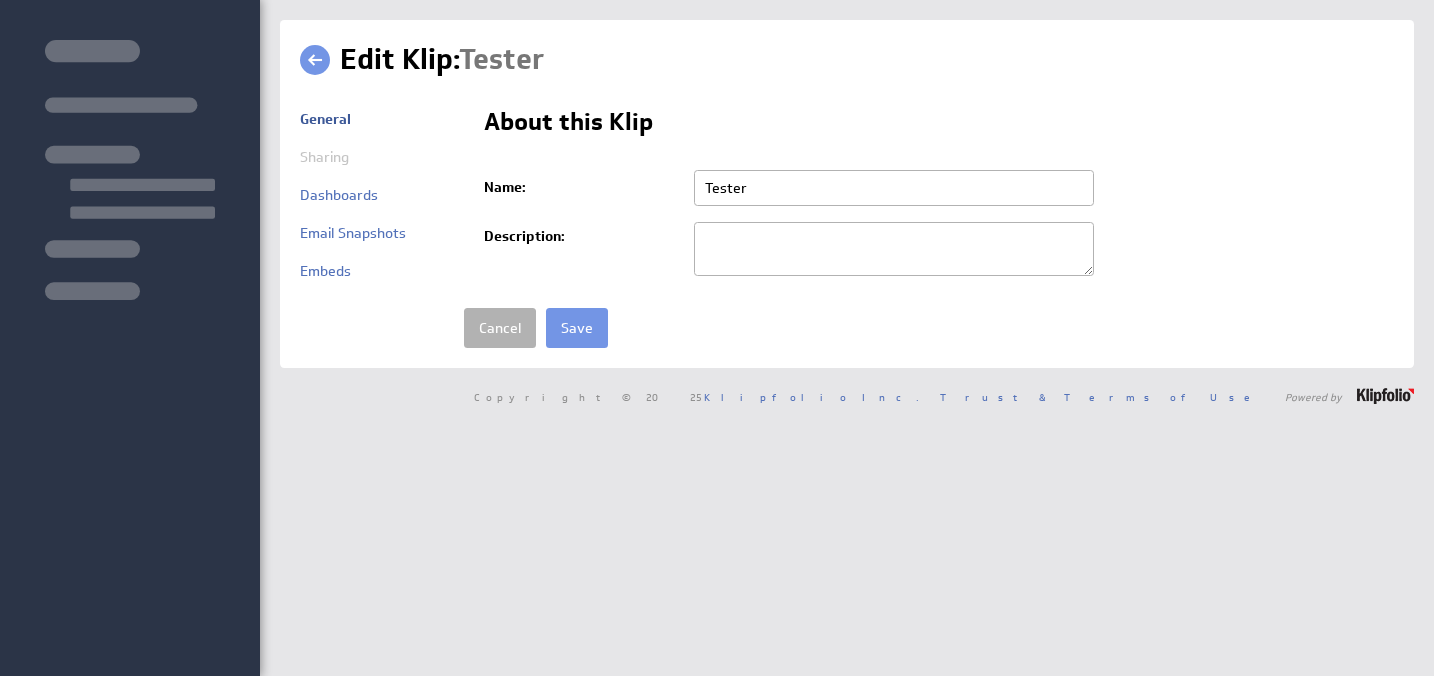 scroll, scrollTop: 0, scrollLeft: 0, axis: both 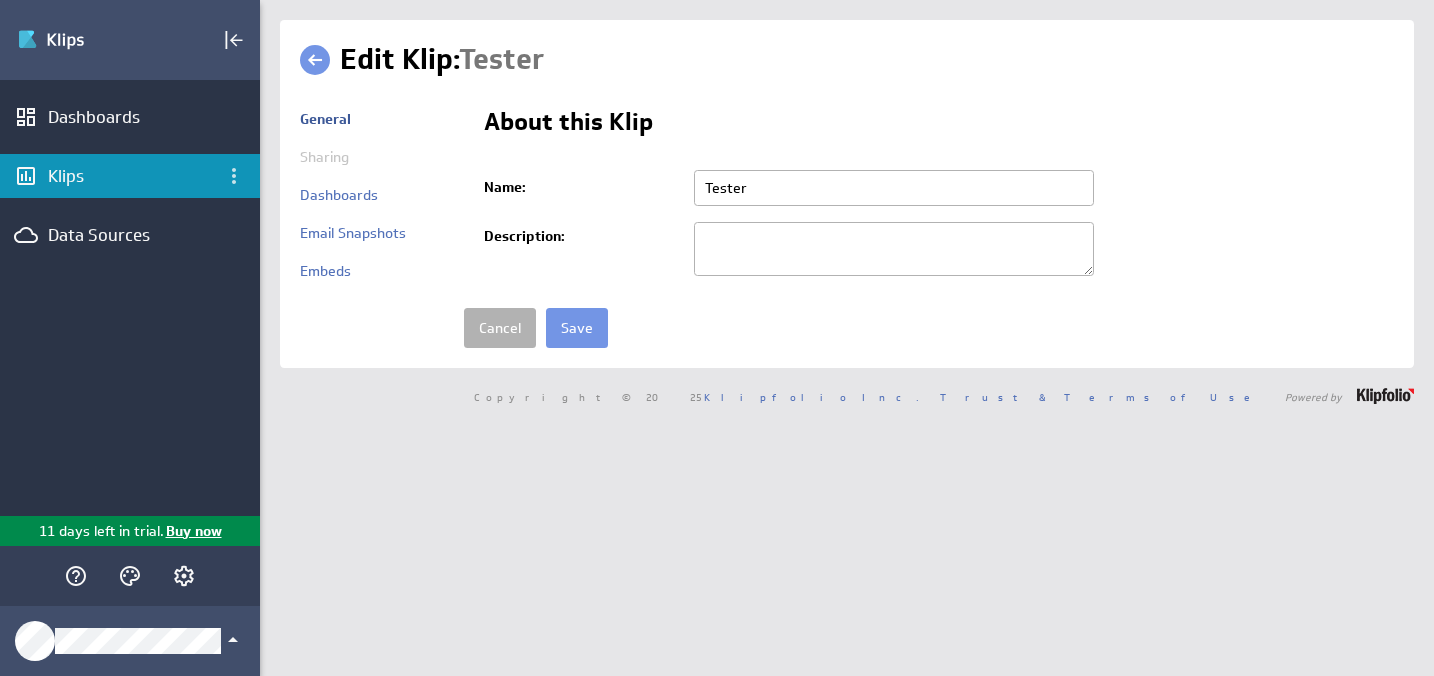 click at bounding box center (315, 60) 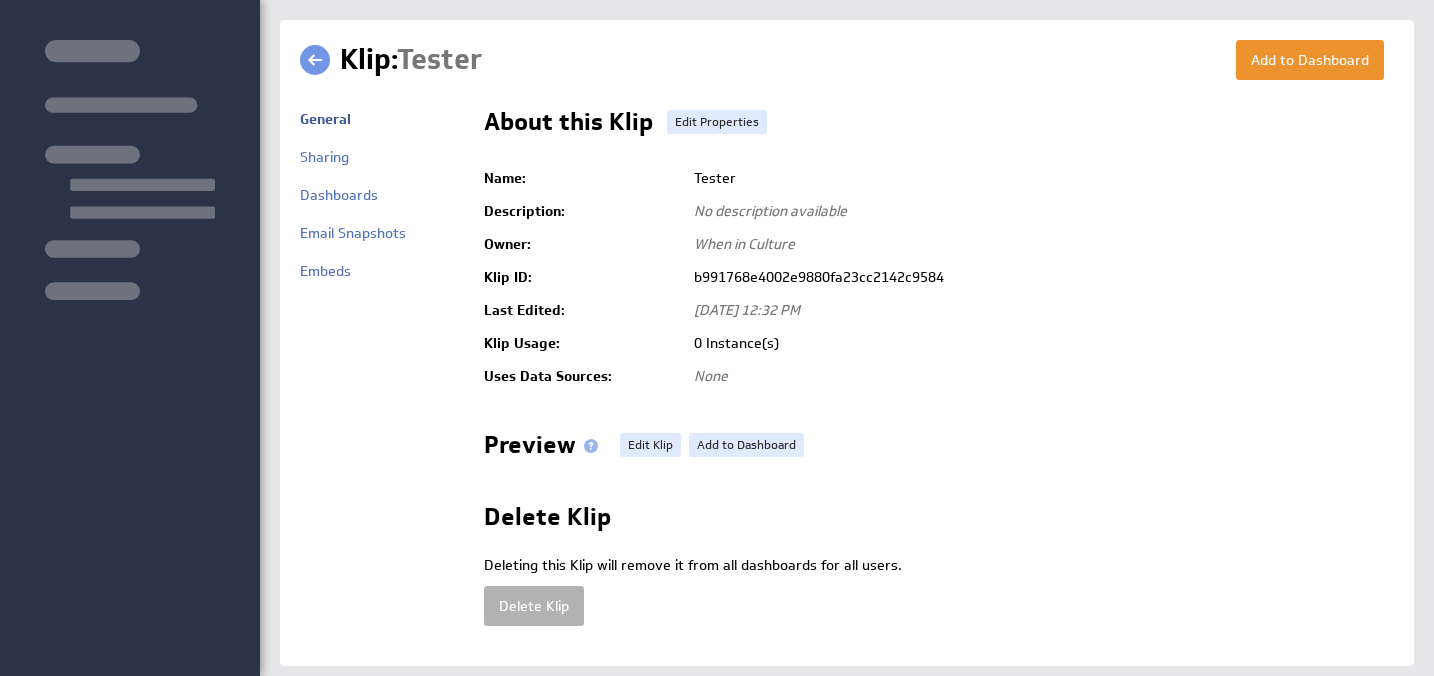 scroll, scrollTop: 0, scrollLeft: 0, axis: both 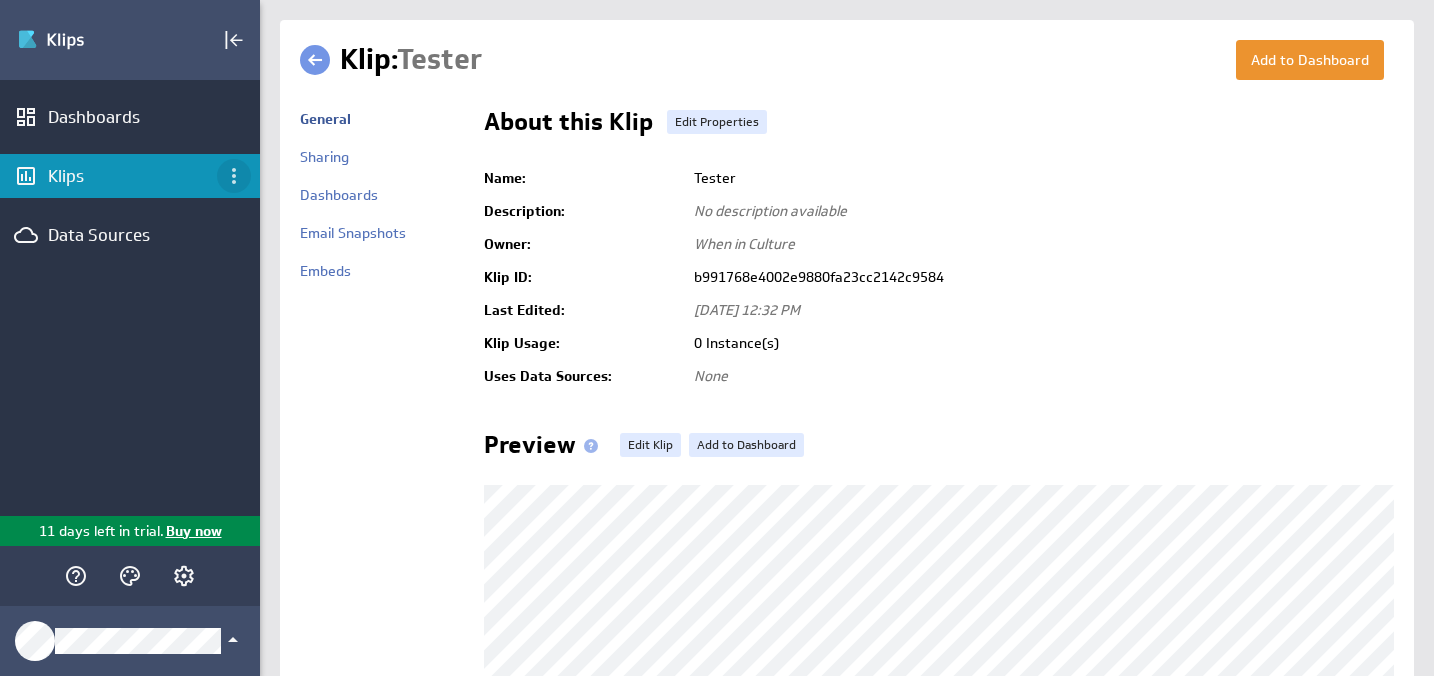 click 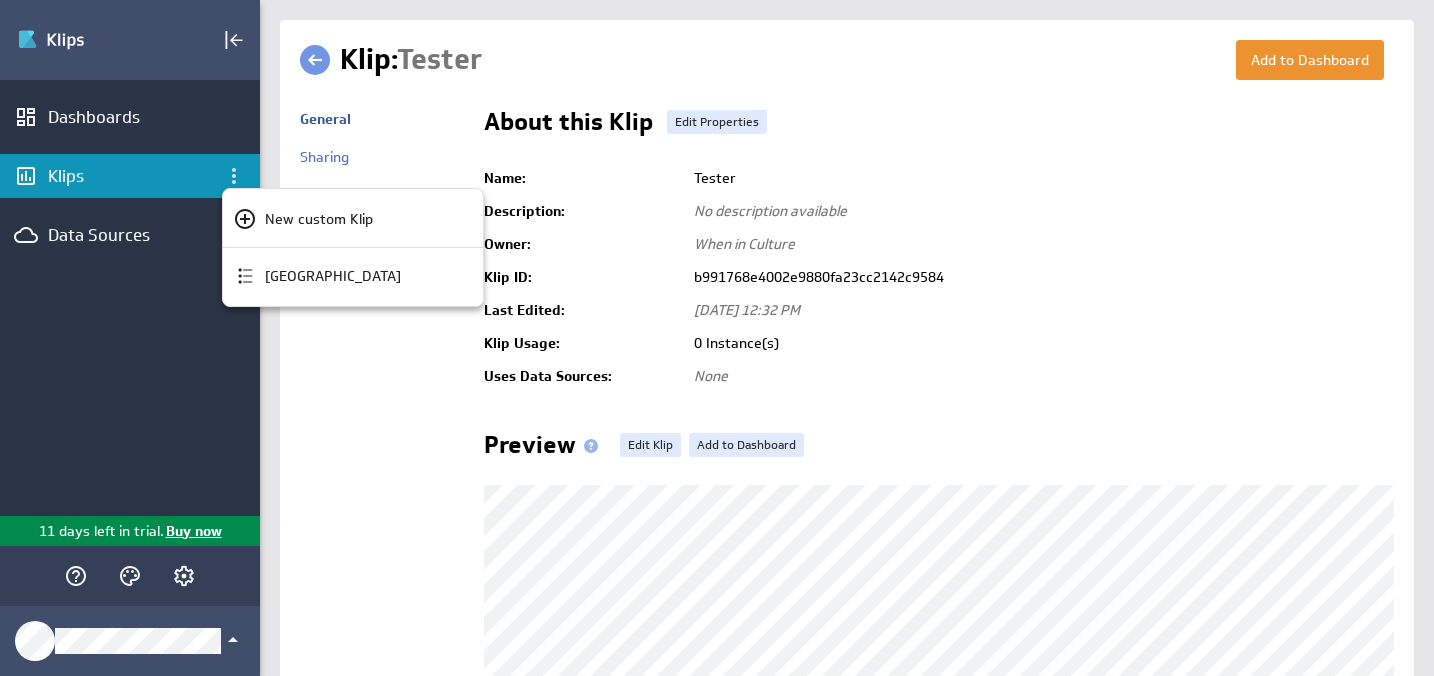 click at bounding box center [717, 338] 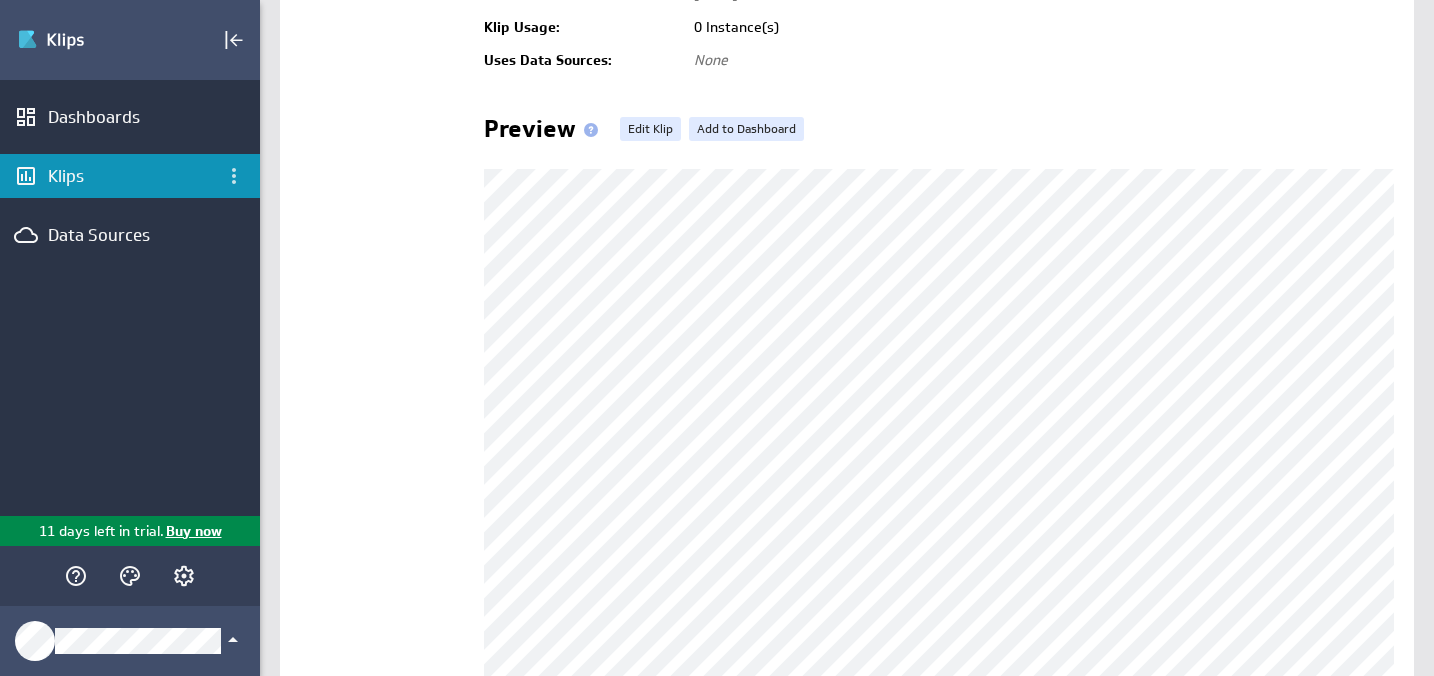 scroll, scrollTop: 645, scrollLeft: 0, axis: vertical 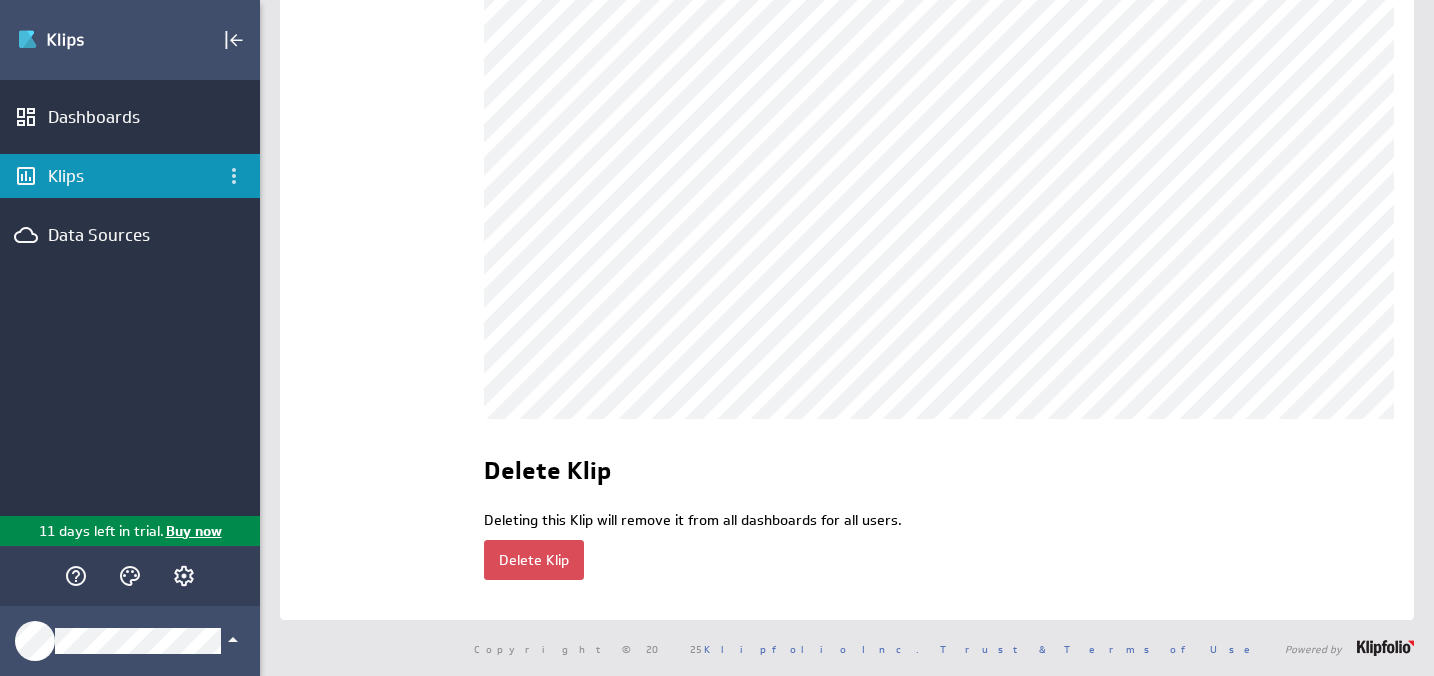 click on "Delete Klip" at bounding box center [534, 560] 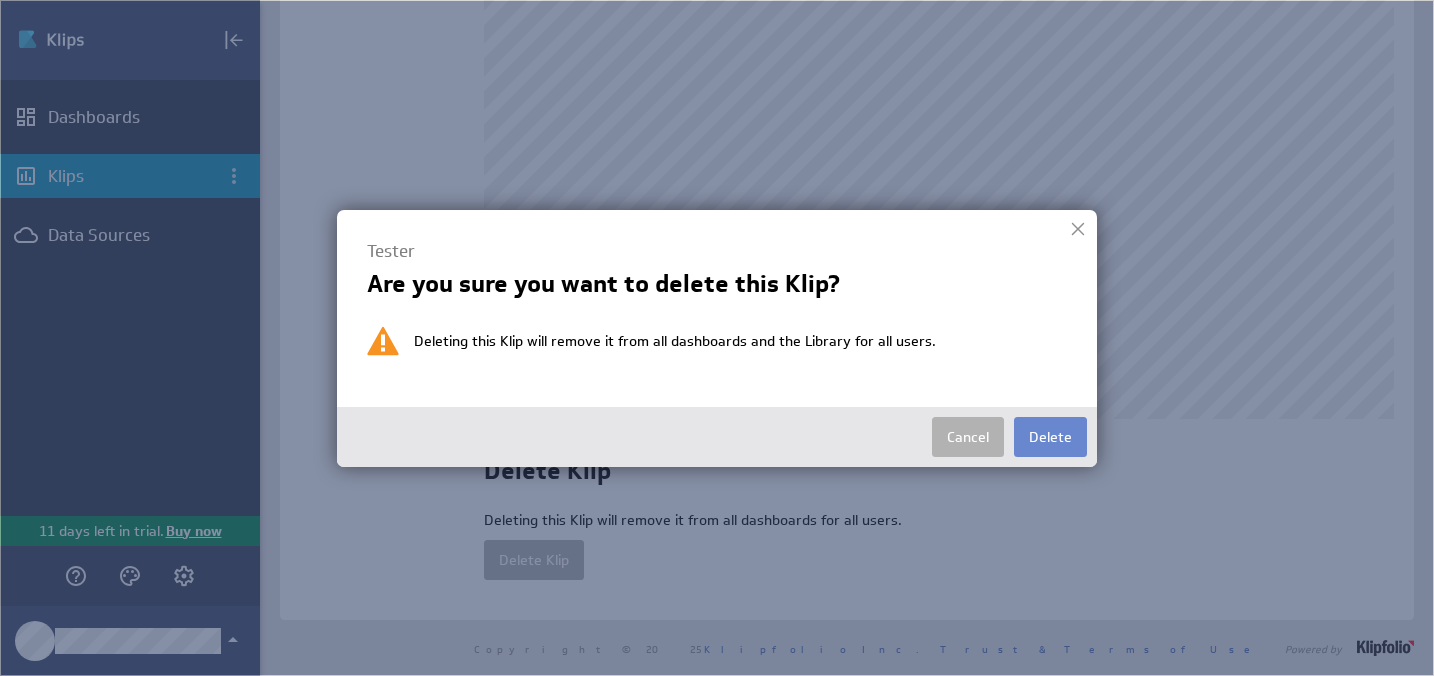 click on "Delete" at bounding box center [1050, 437] 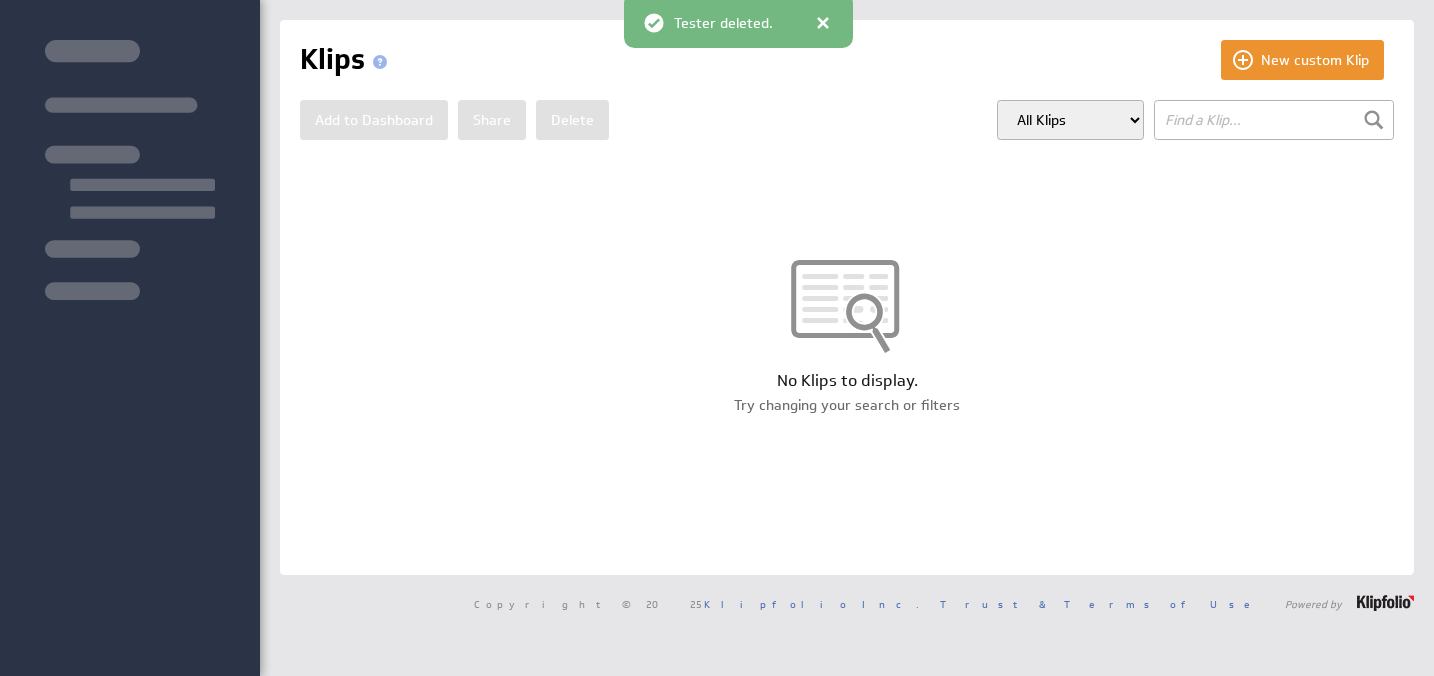 scroll, scrollTop: 0, scrollLeft: 0, axis: both 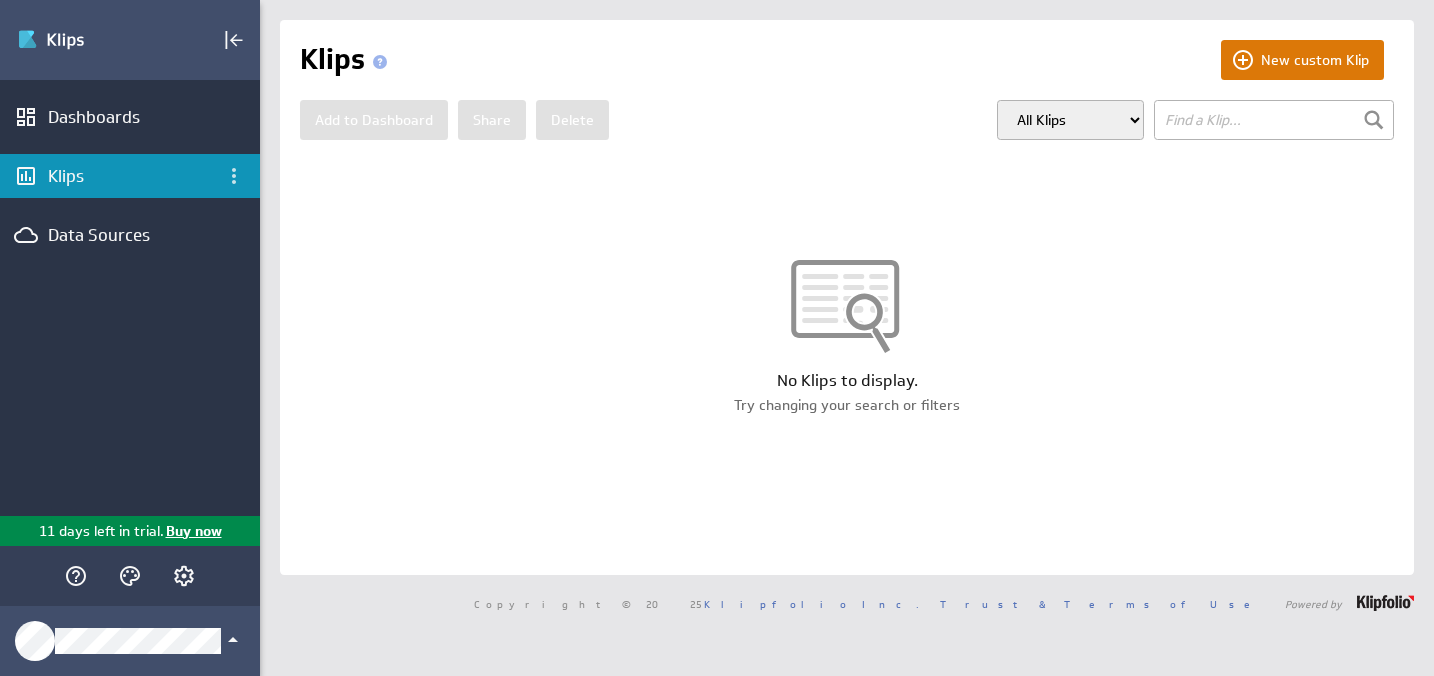 click on "New custom Klip" at bounding box center (1302, 60) 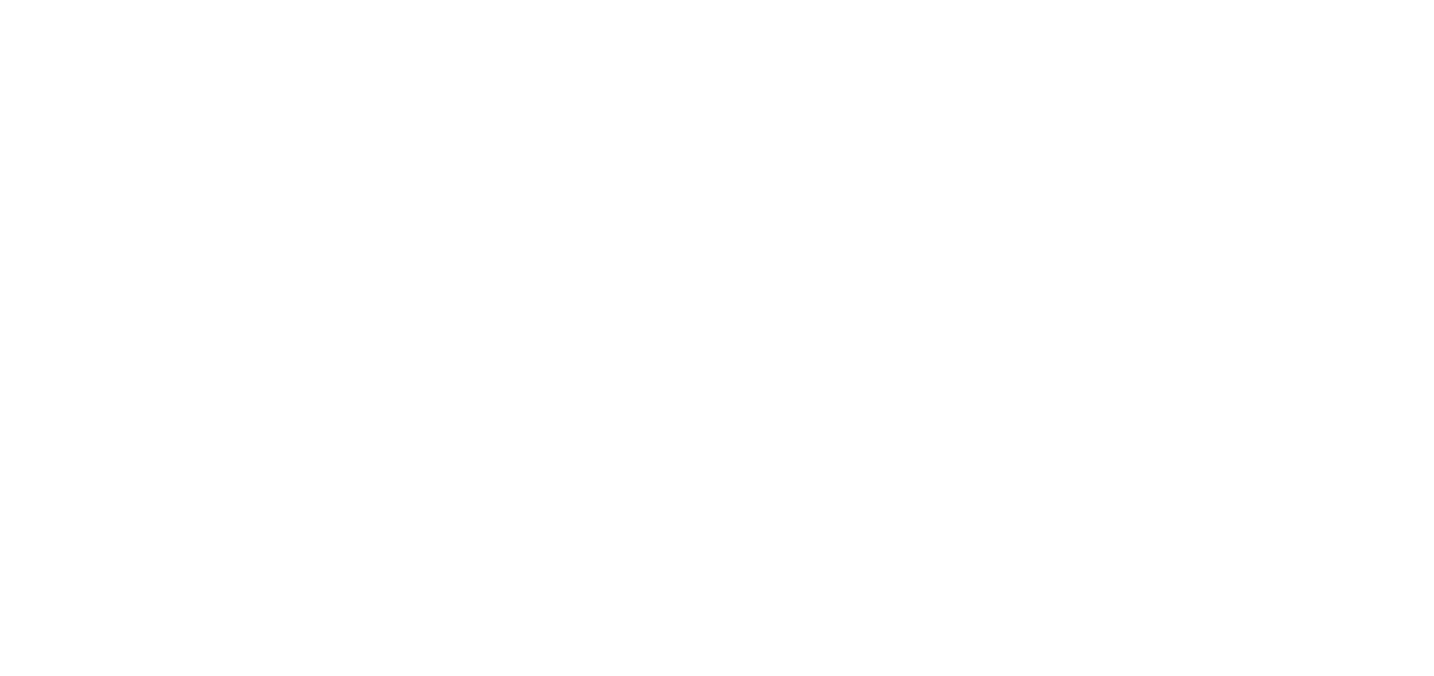 scroll, scrollTop: 0, scrollLeft: 0, axis: both 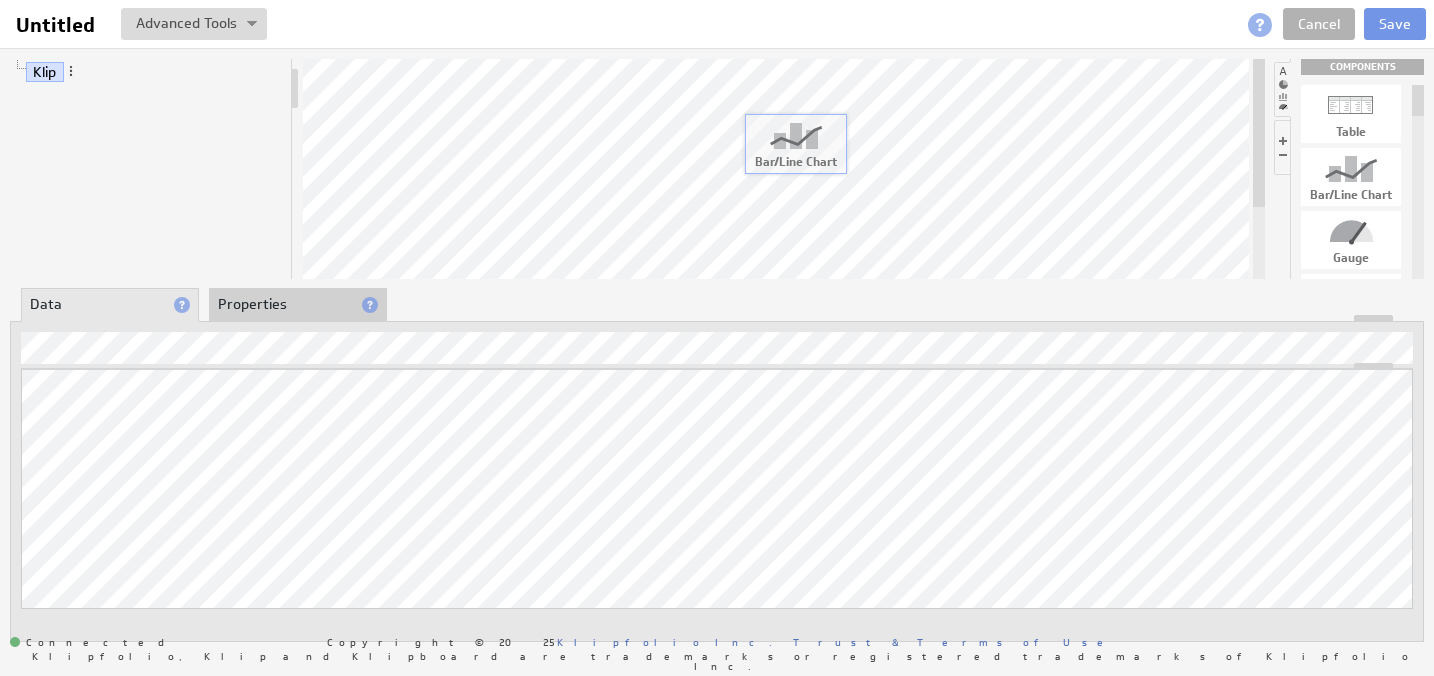 drag, startPoint x: 1354, startPoint y: 165, endPoint x: 798, endPoint y: 131, distance: 557.0386 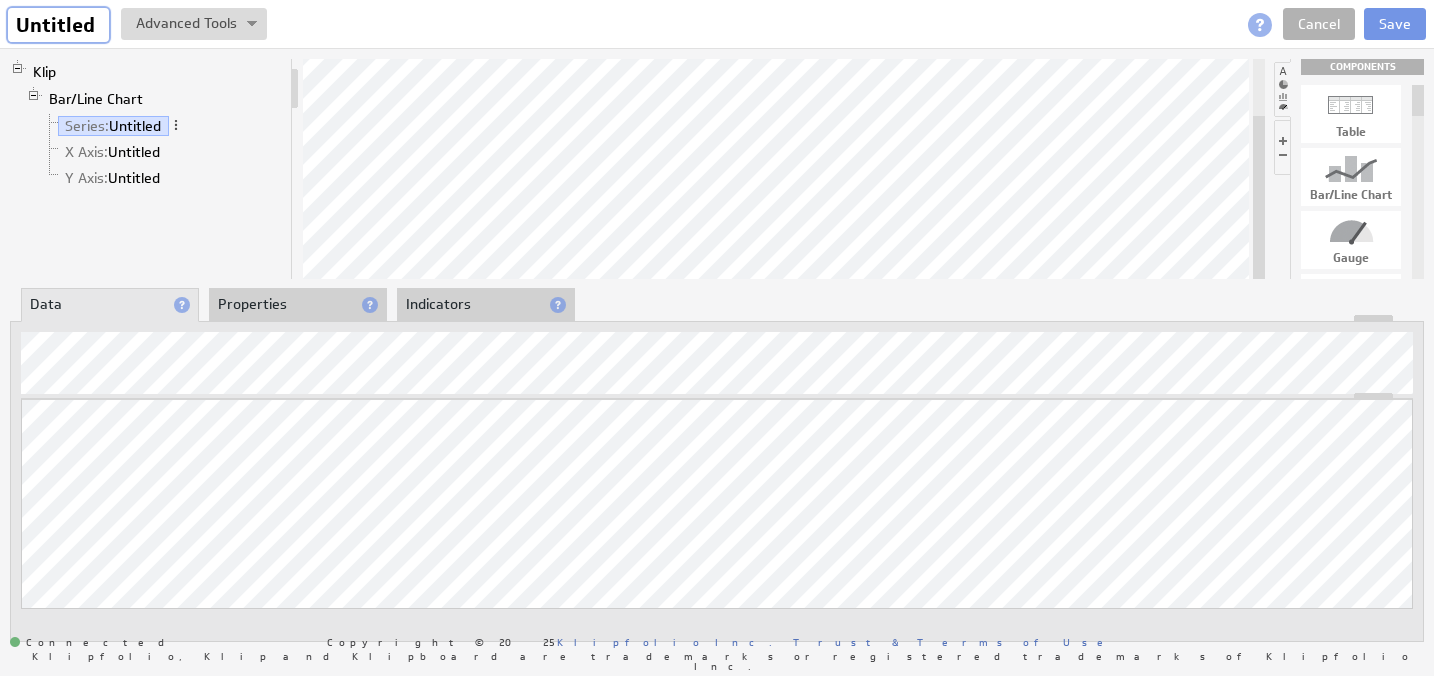 click on "Untitled" at bounding box center (58, 25) 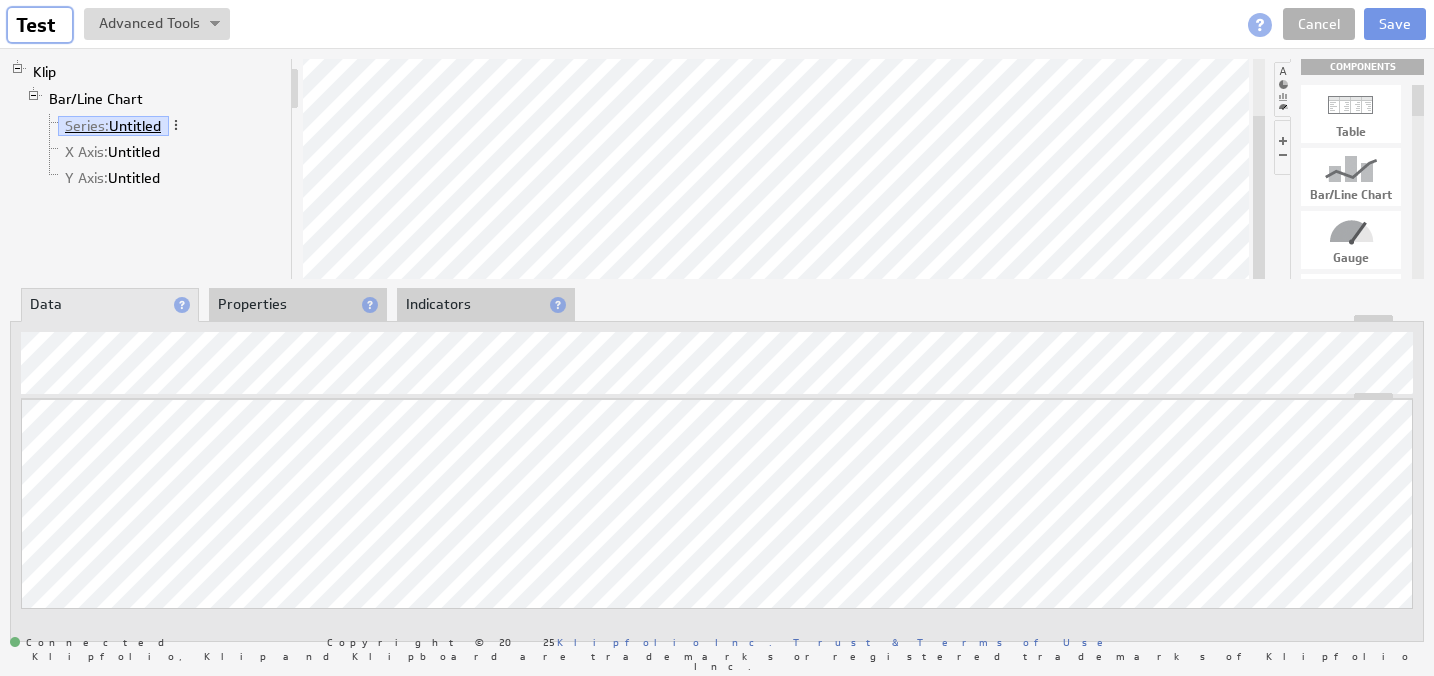 type on "Test" 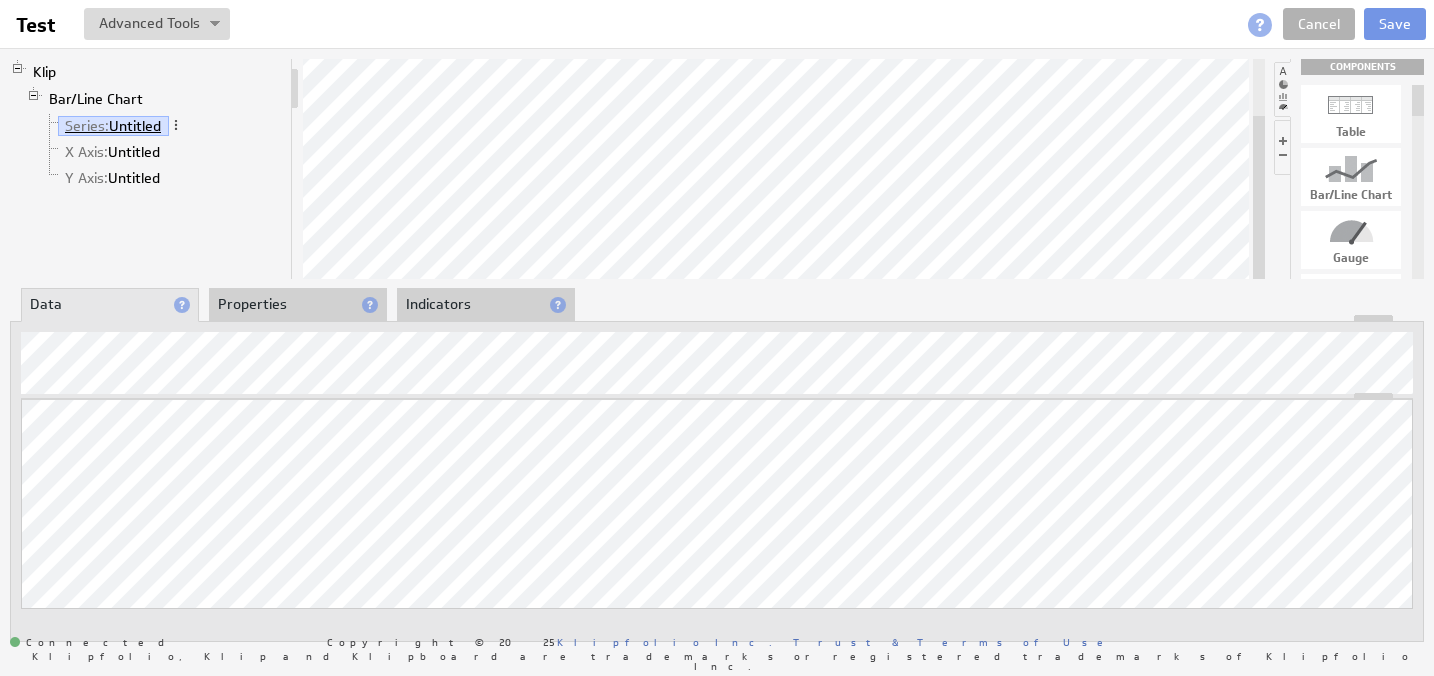 click on "Series:  Untitled" at bounding box center [113, 126] 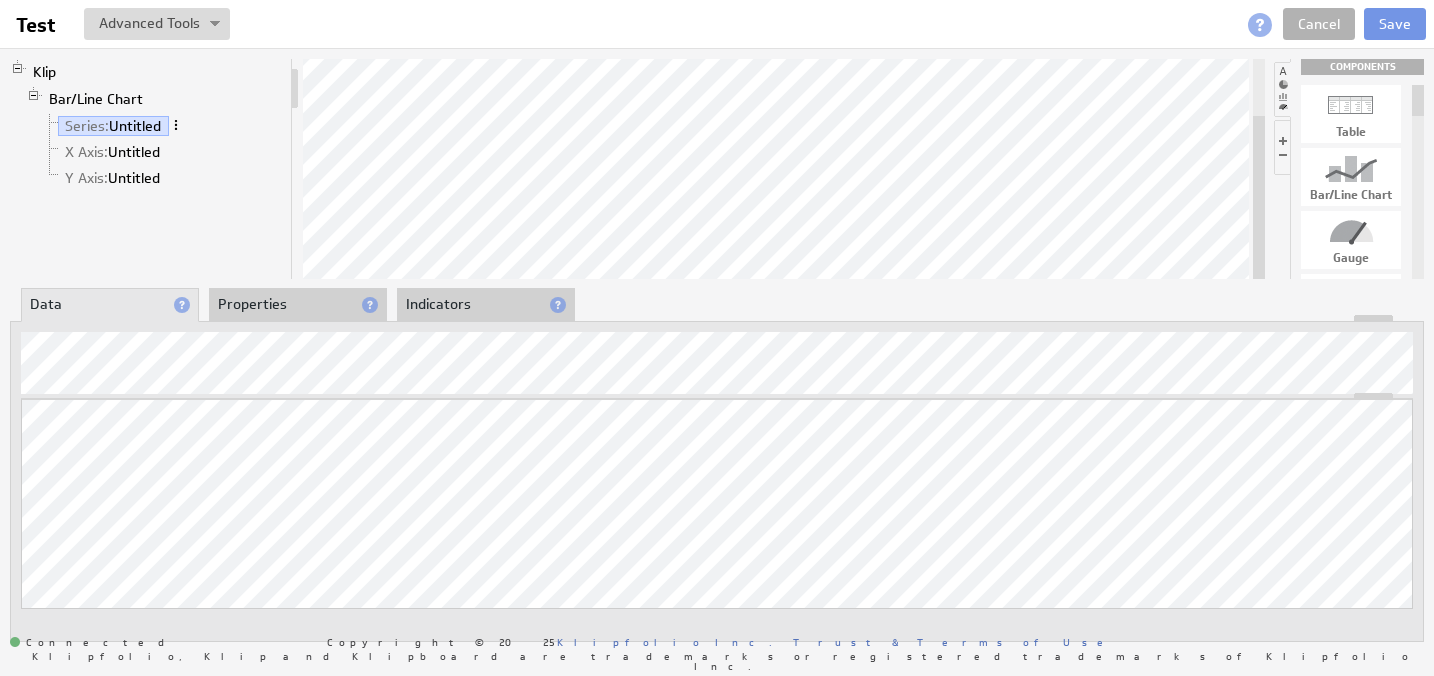 click at bounding box center (176, 125) 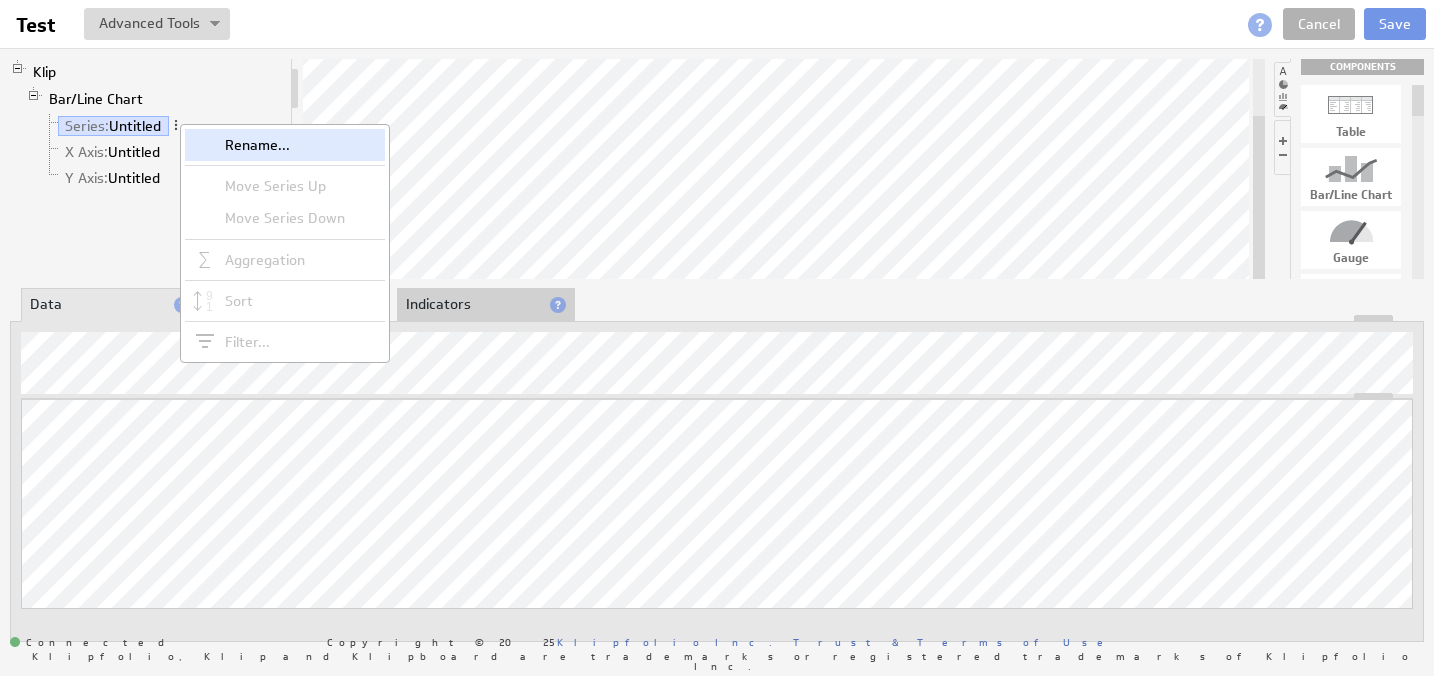 click on "Rename..." at bounding box center [285, 145] 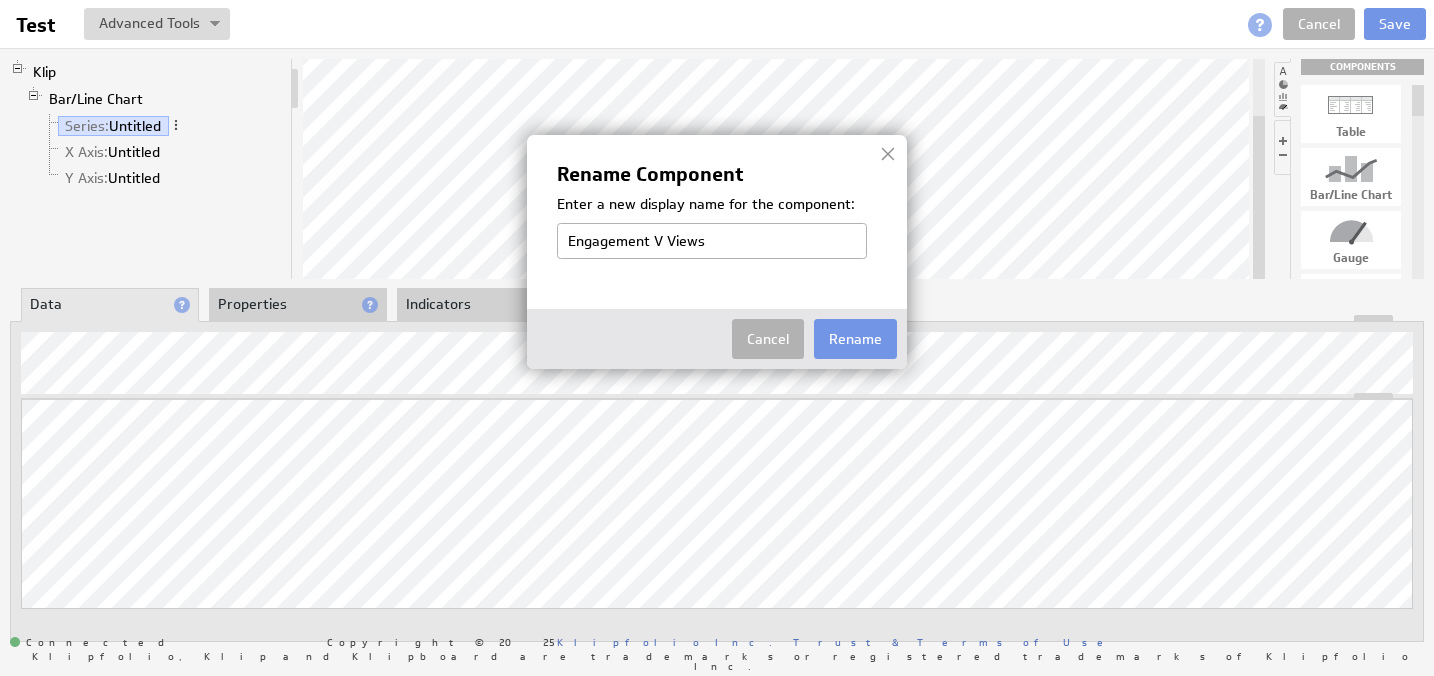 click on "Engagement V Views" at bounding box center [712, 241] 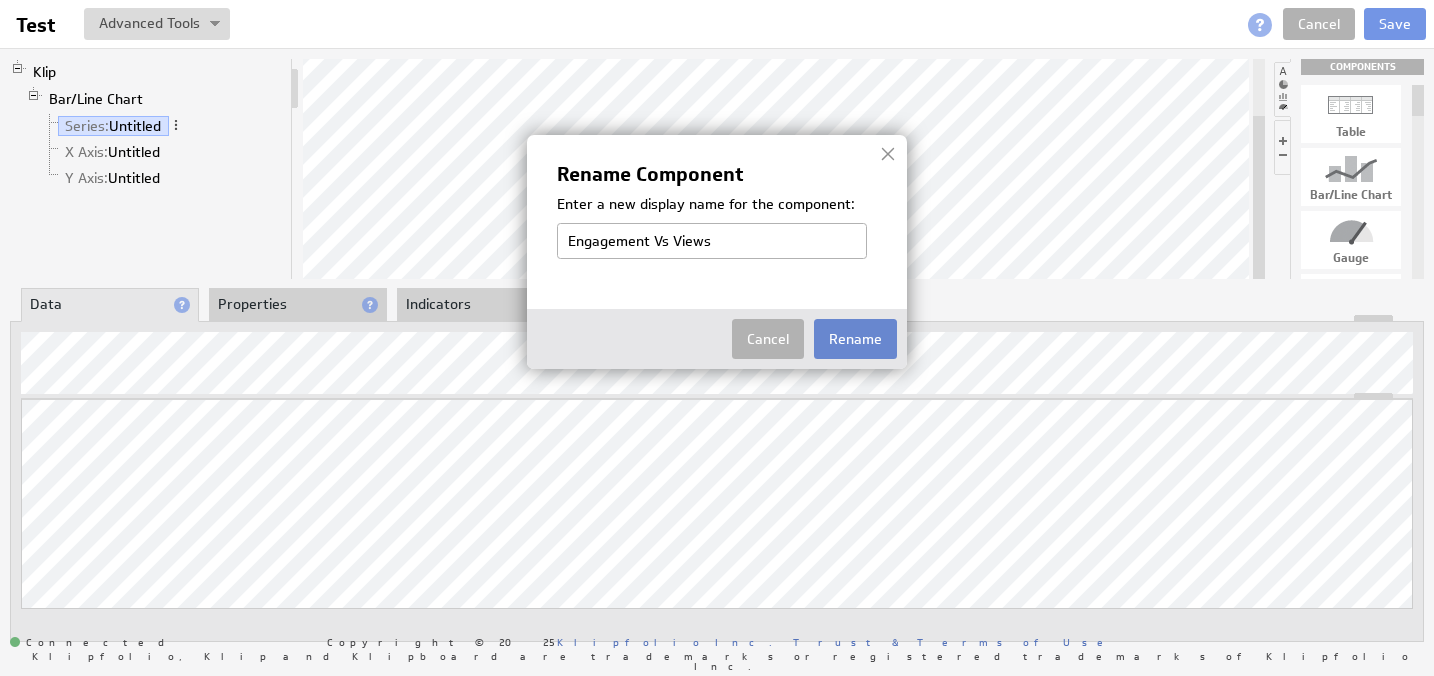 type on "Engagement Vs Views" 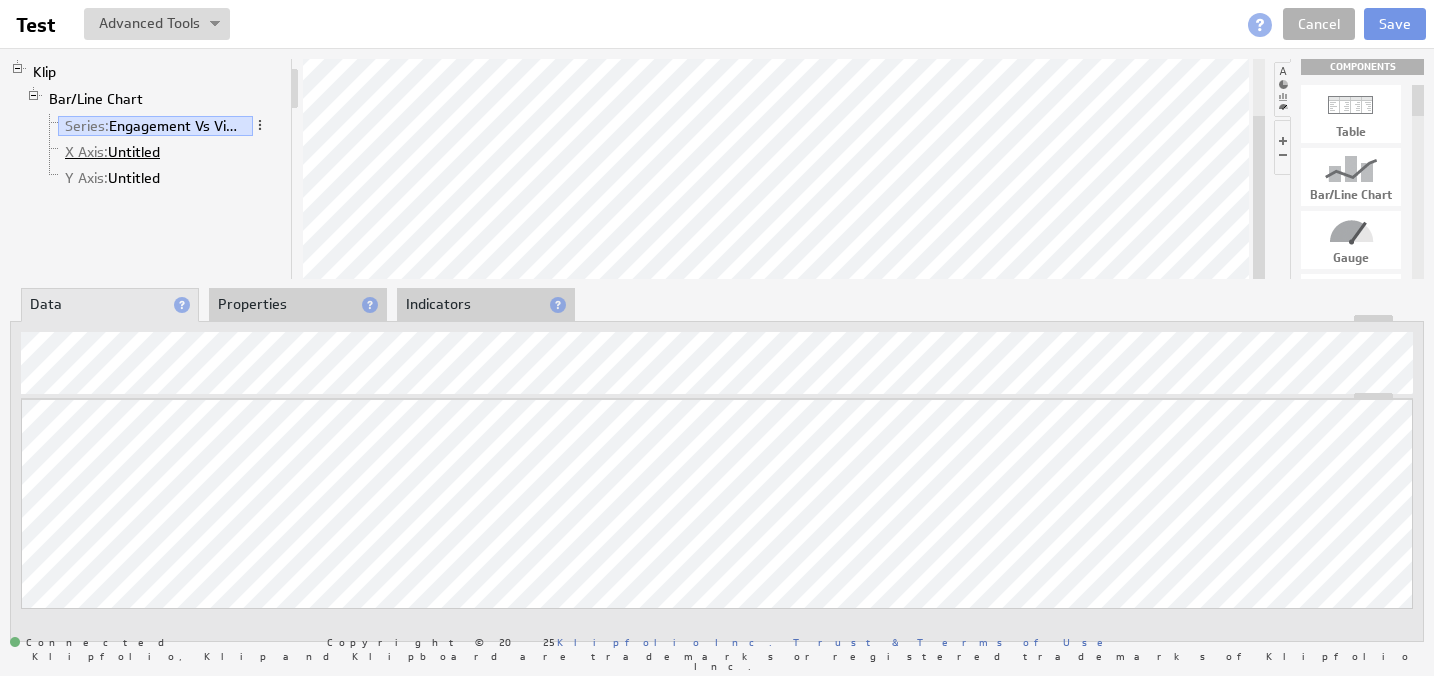 click on "X Axis:  Untitled" at bounding box center [113, 152] 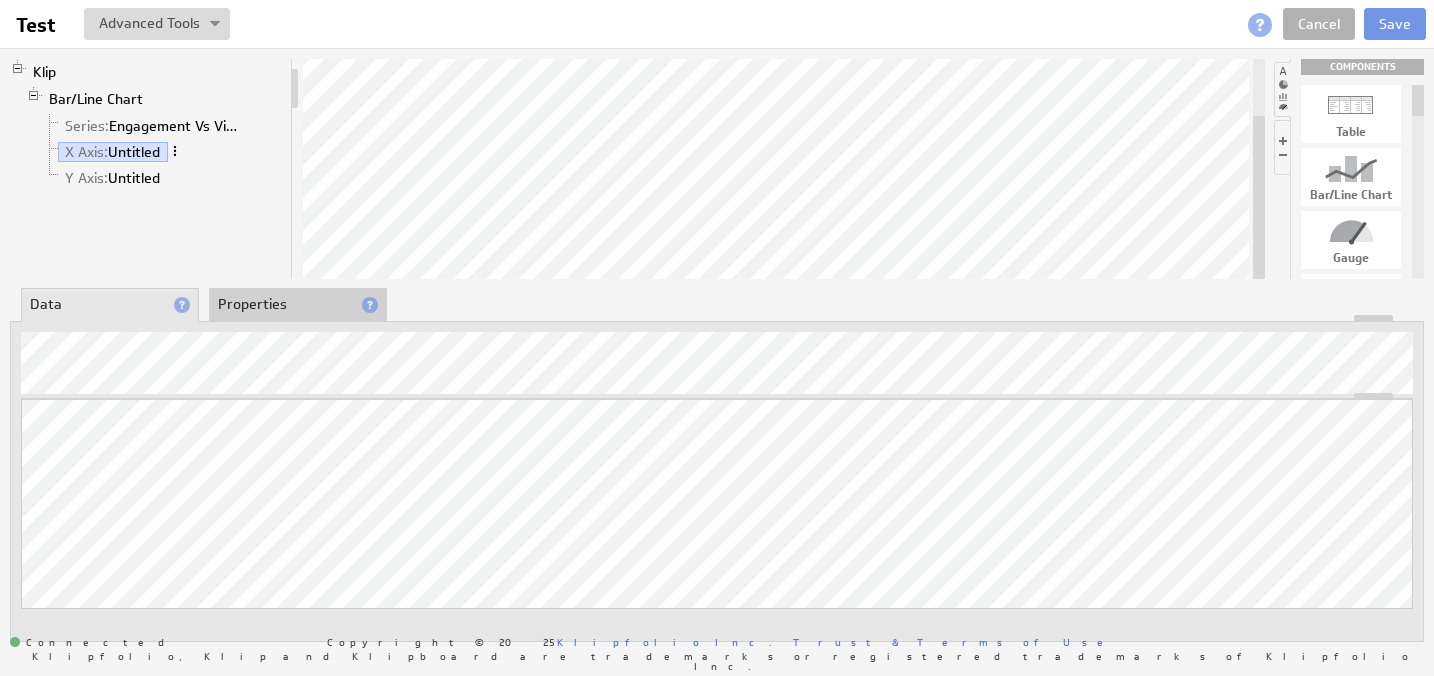 click at bounding box center [175, 151] 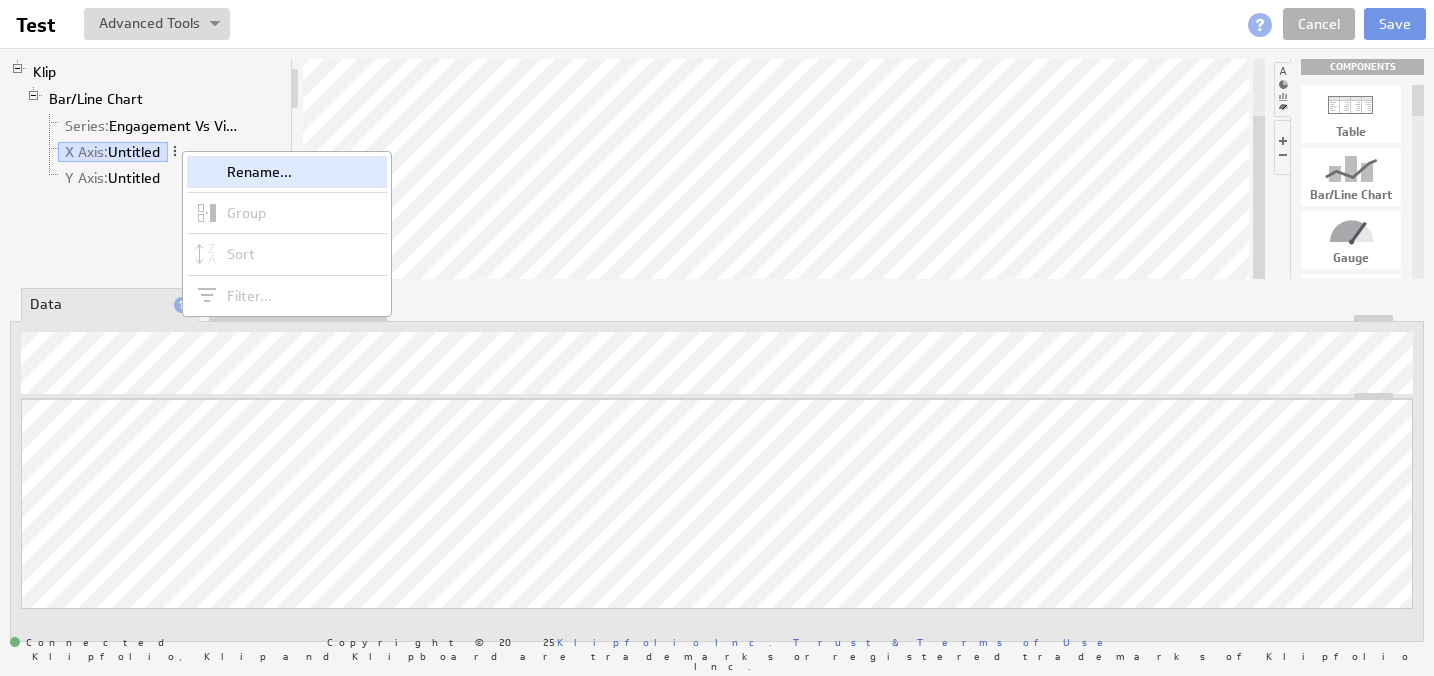 click on "Rename..." at bounding box center (287, 172) 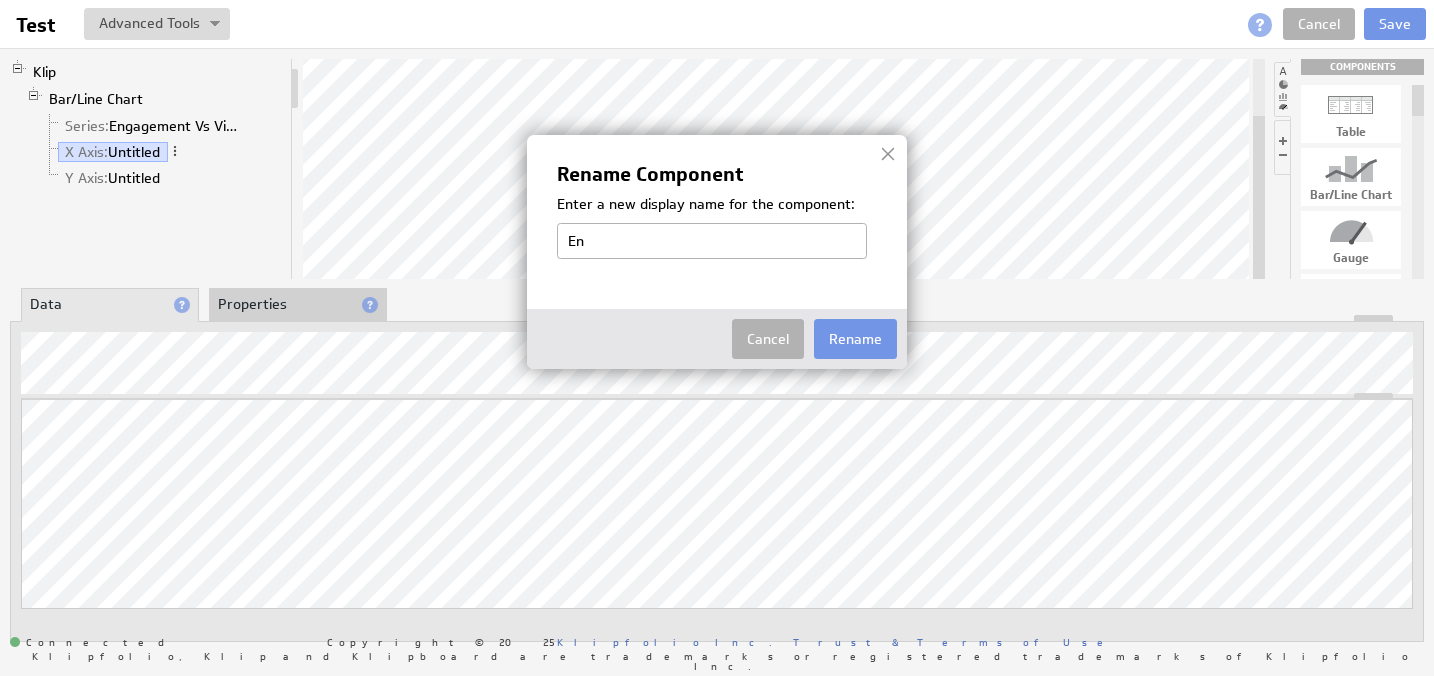 type on "E" 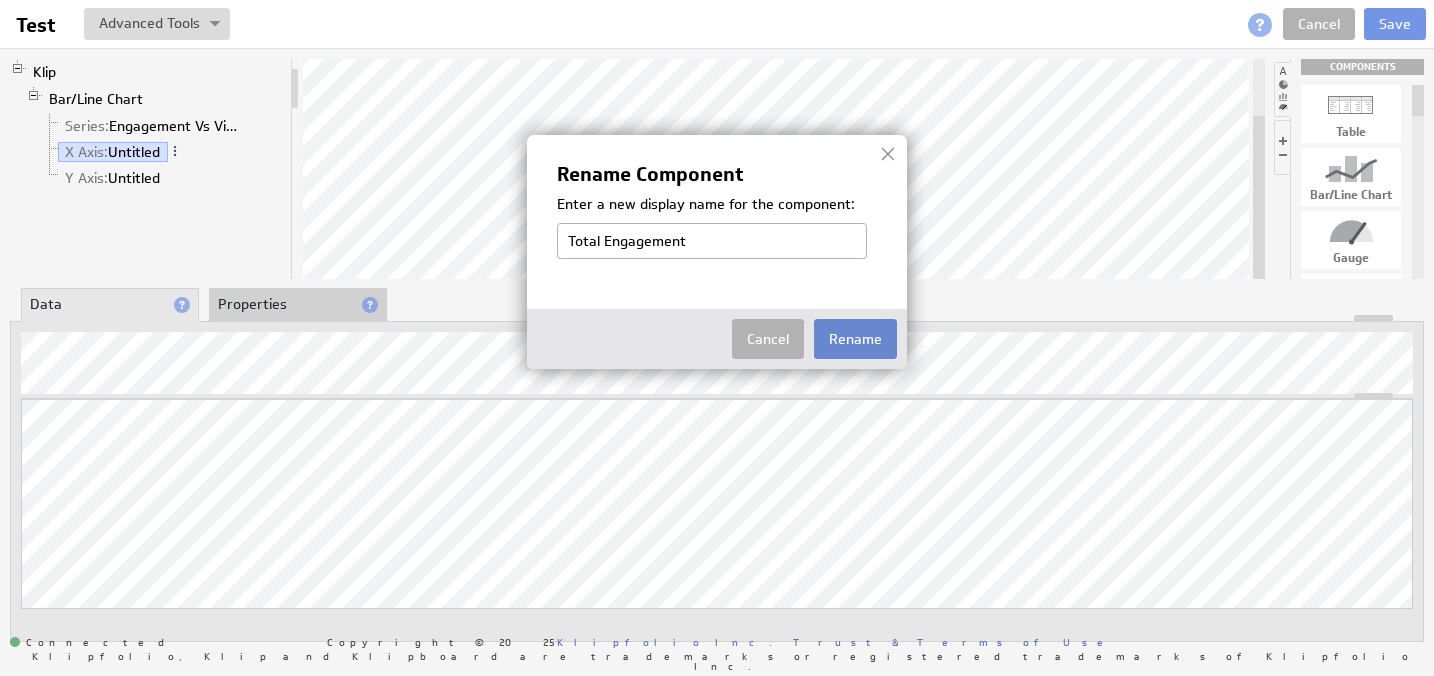 type on "Total Engagement" 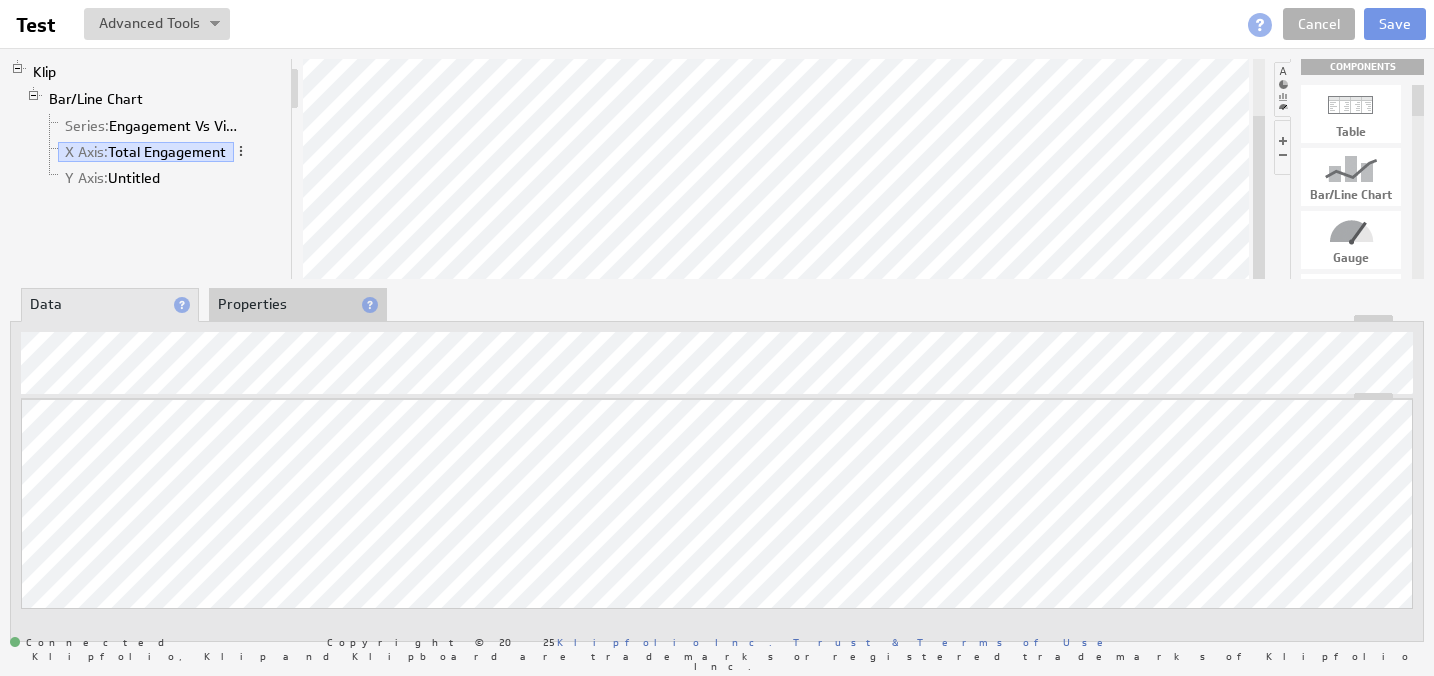 click on "Y Axis:  Untitled" at bounding box center (162, 178) 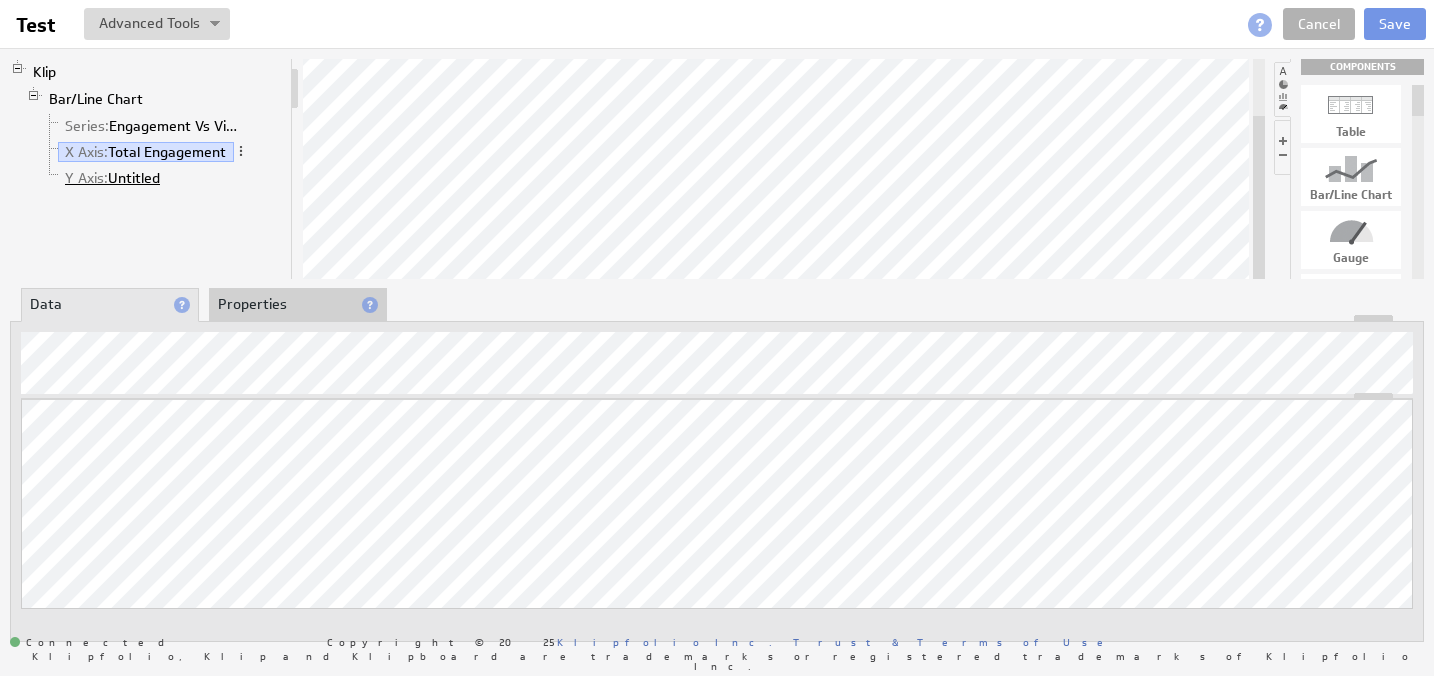 click on "Y Axis:  Untitled" at bounding box center [113, 178] 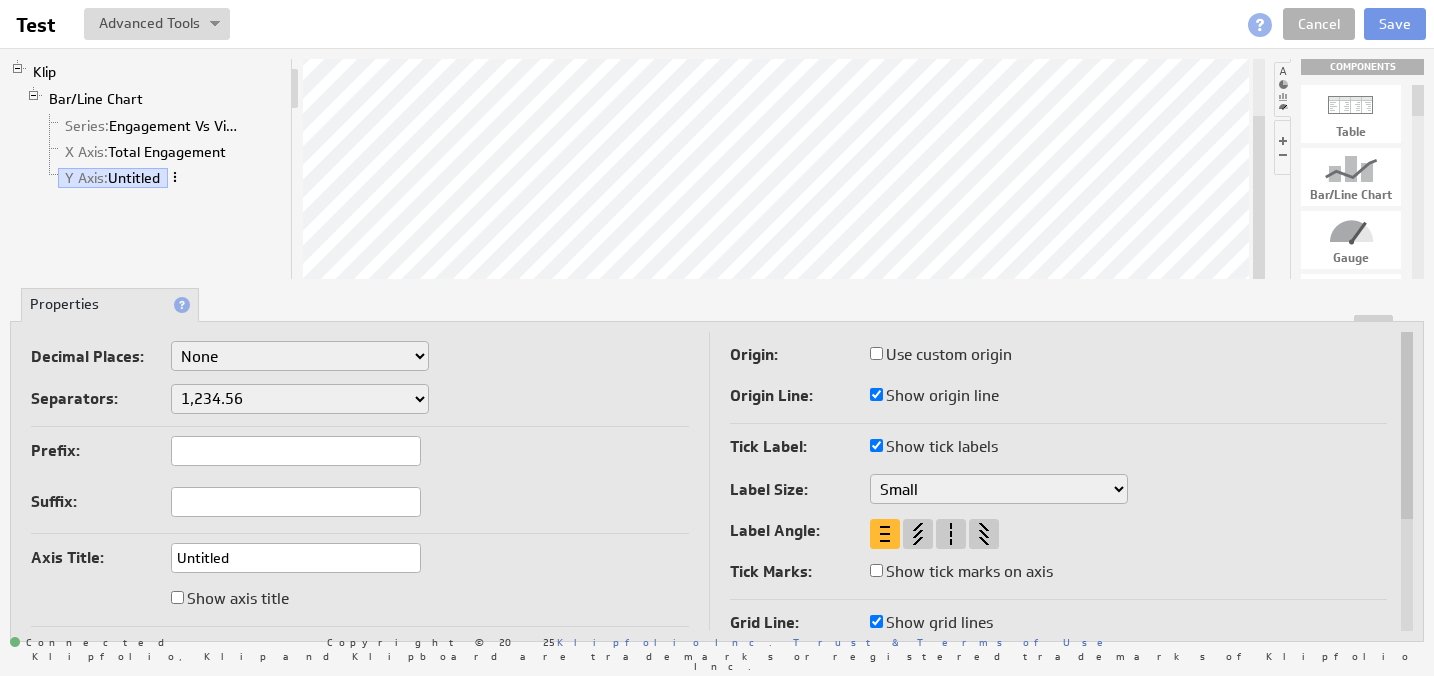 click at bounding box center [175, 177] 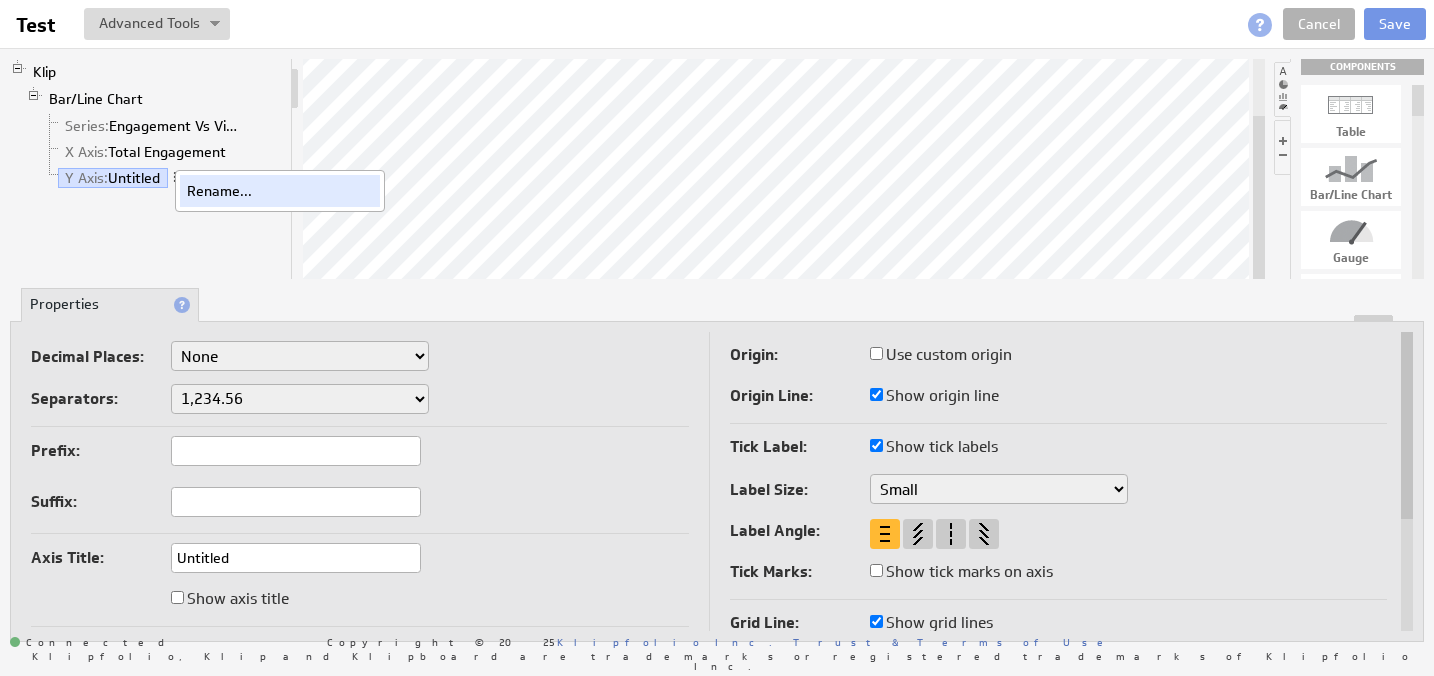 click on "Rename..." at bounding box center (280, 191) 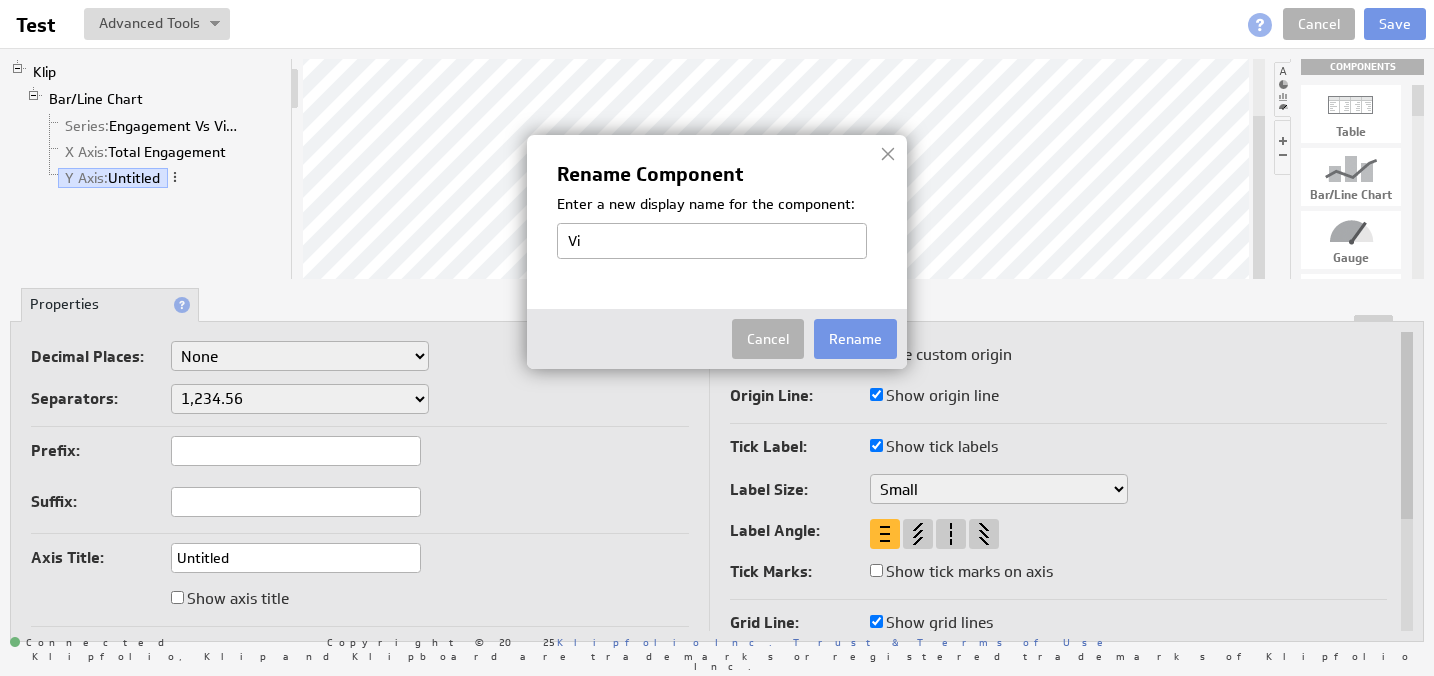 type on "V" 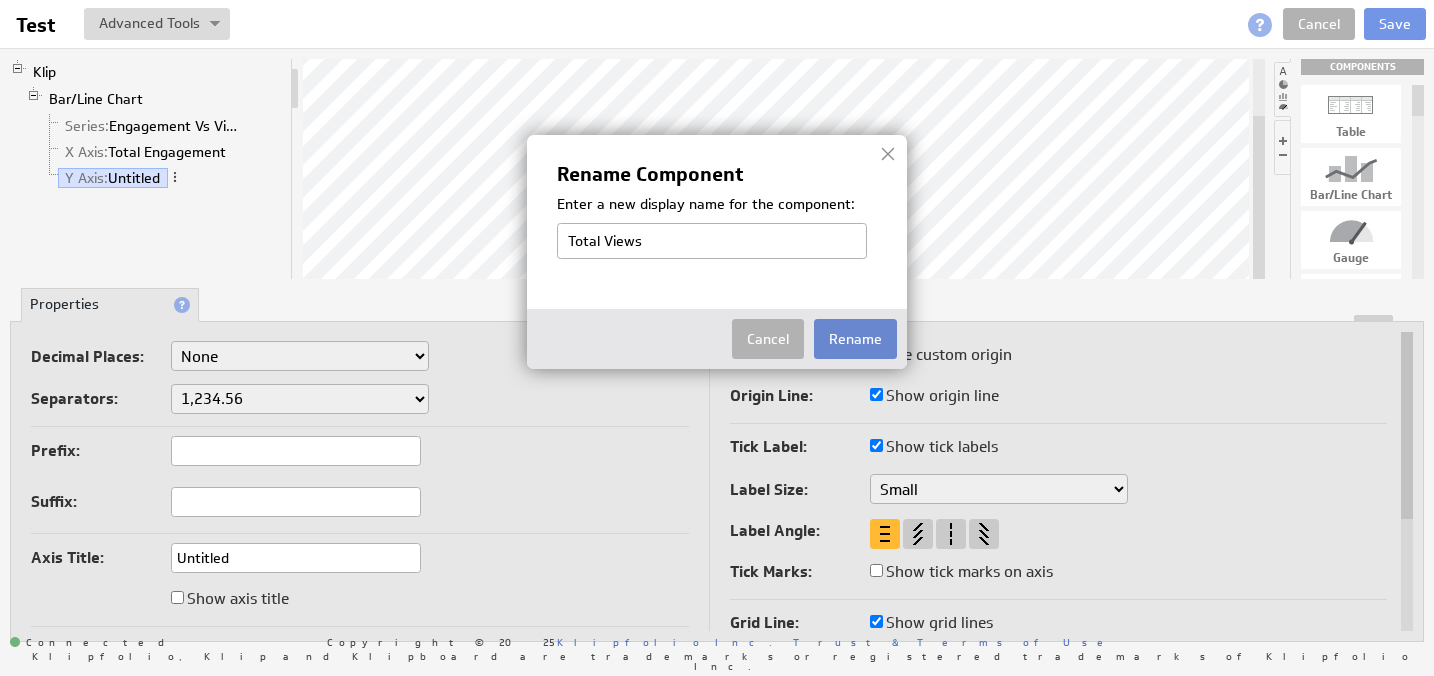 type on "Total Views" 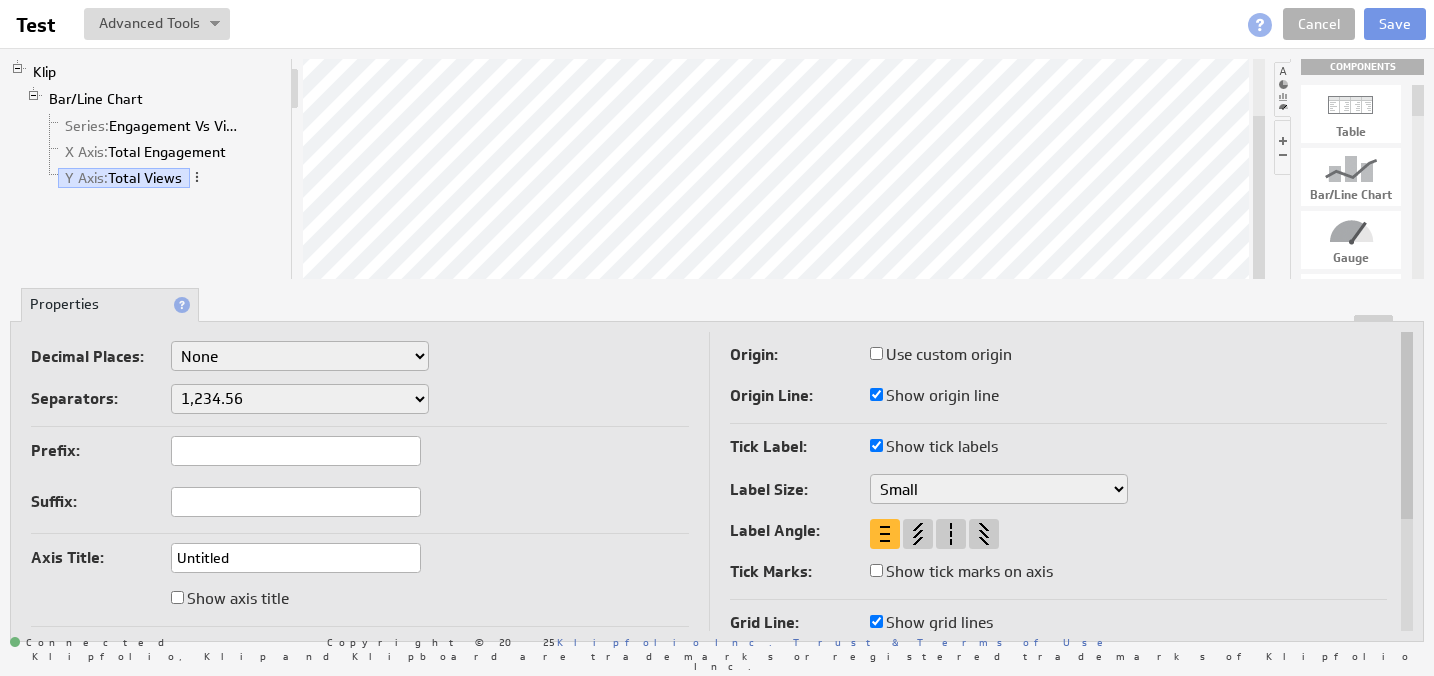 click on "Show axis title" at bounding box center [177, 597] 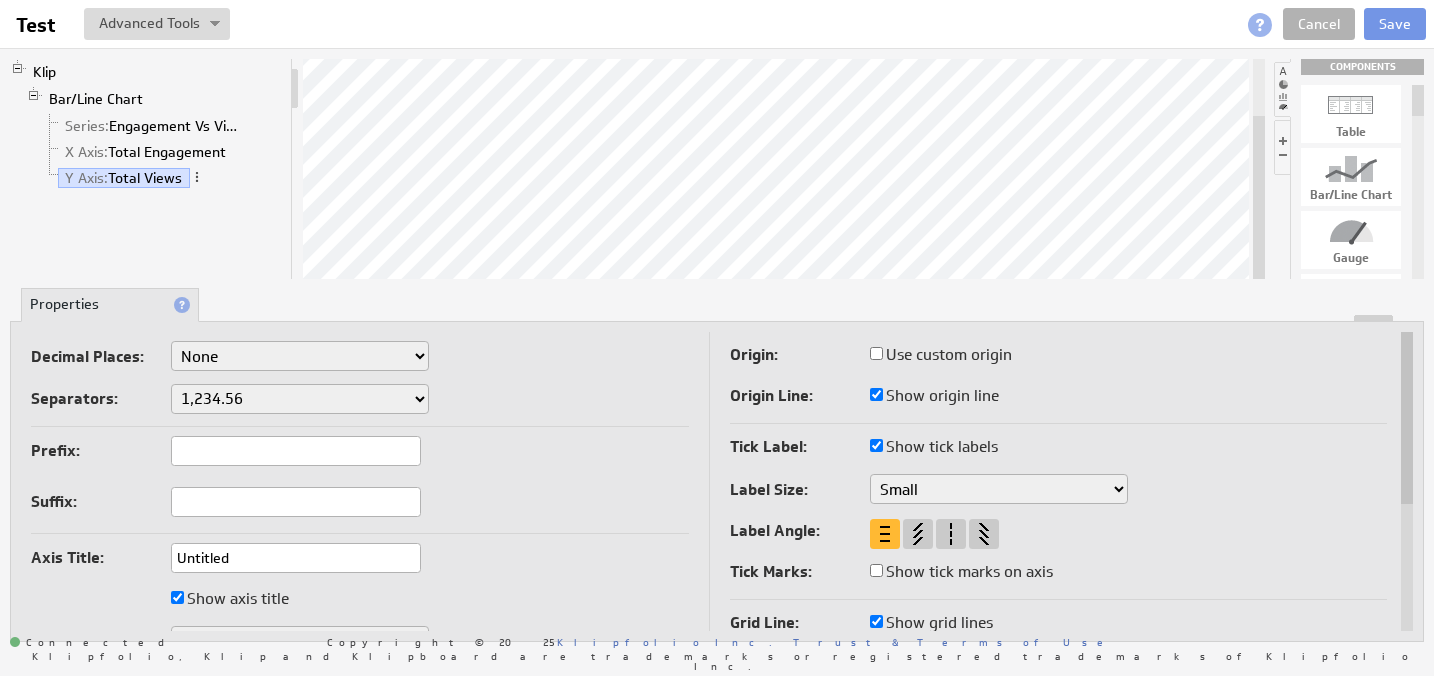 click on "Klip Bar/Line Chart Series:  Engagement Vs Views X Axis:  Total Engagement Y Axis:  Total Views" at bounding box center (151, 169) 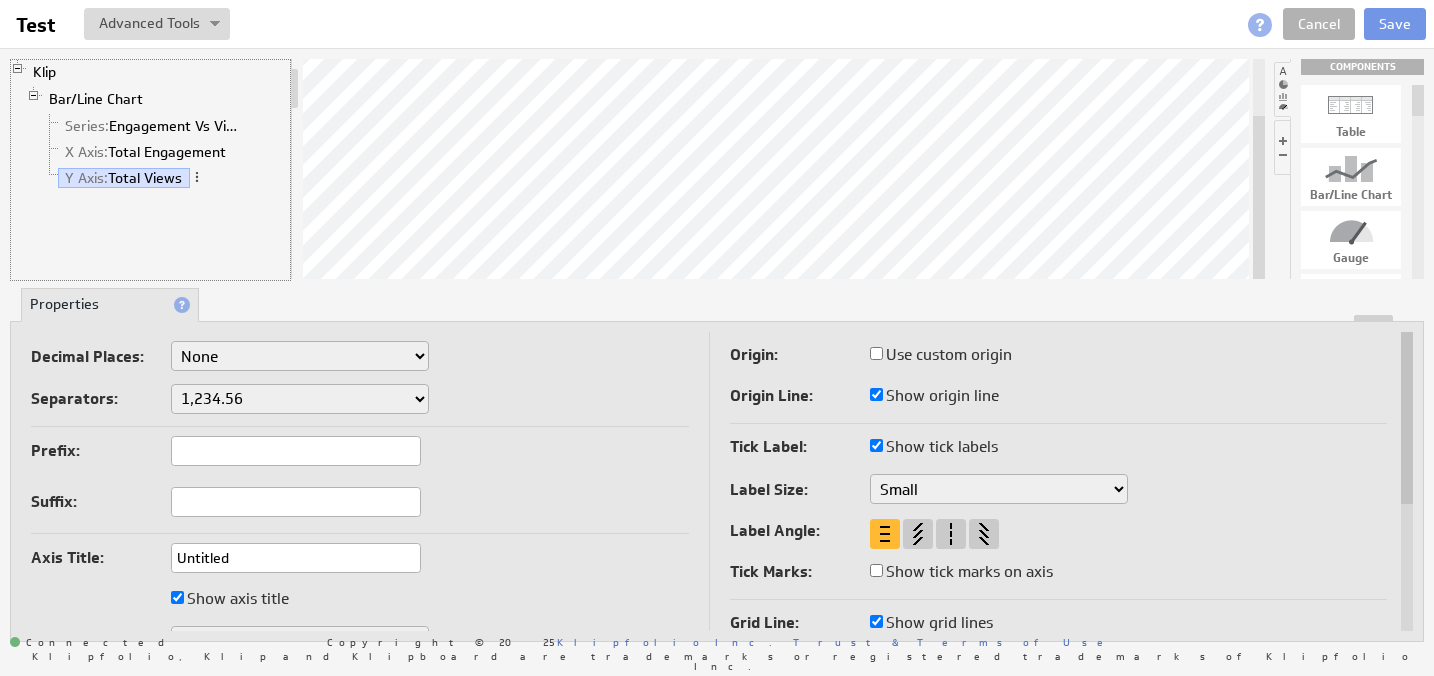 drag, startPoint x: 292, startPoint y: 85, endPoint x: 286, endPoint y: 152, distance: 67.26812 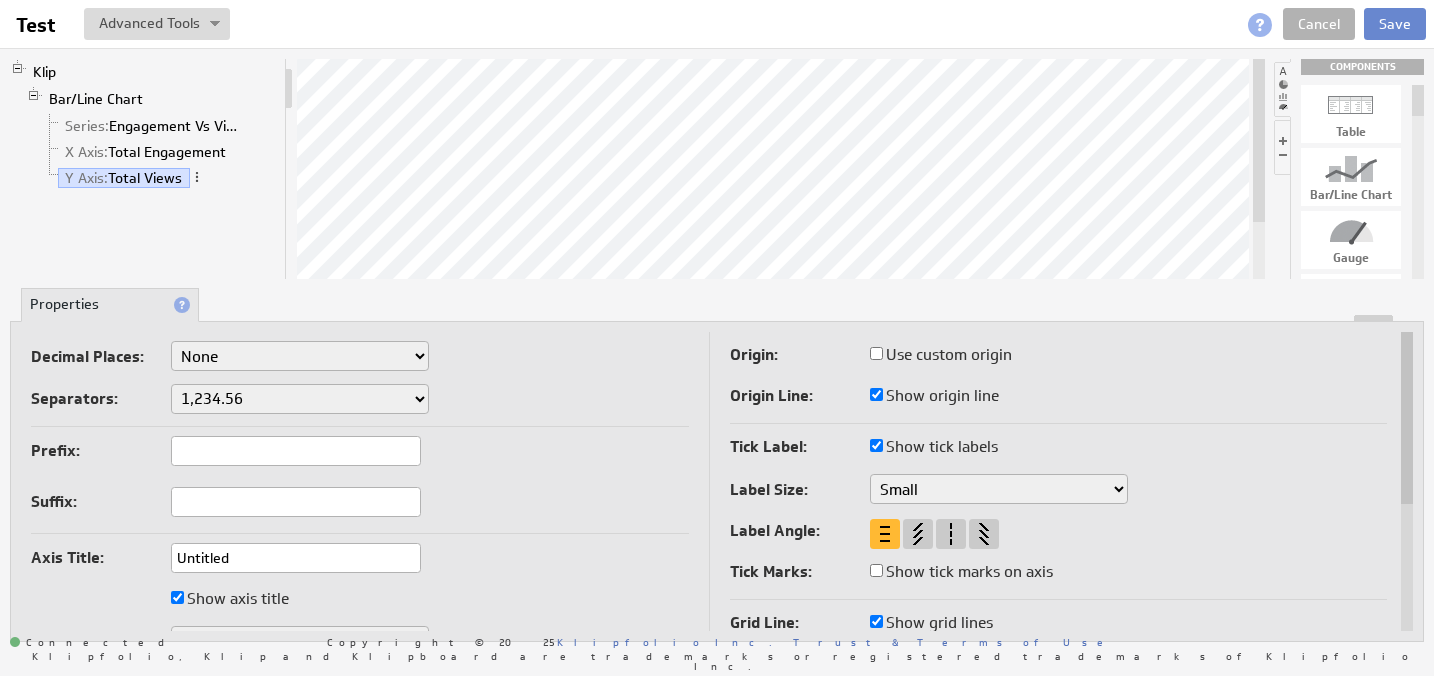 click on "Save" at bounding box center (1395, 24) 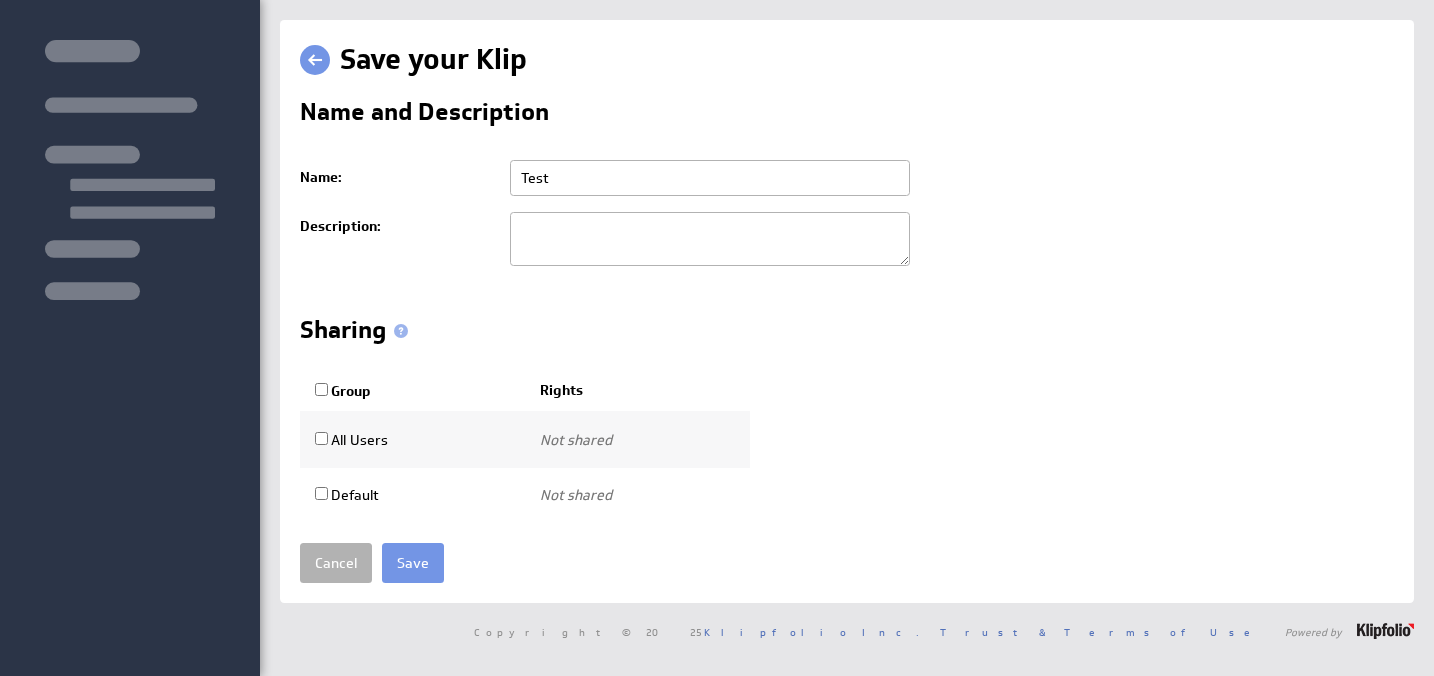scroll, scrollTop: 0, scrollLeft: 0, axis: both 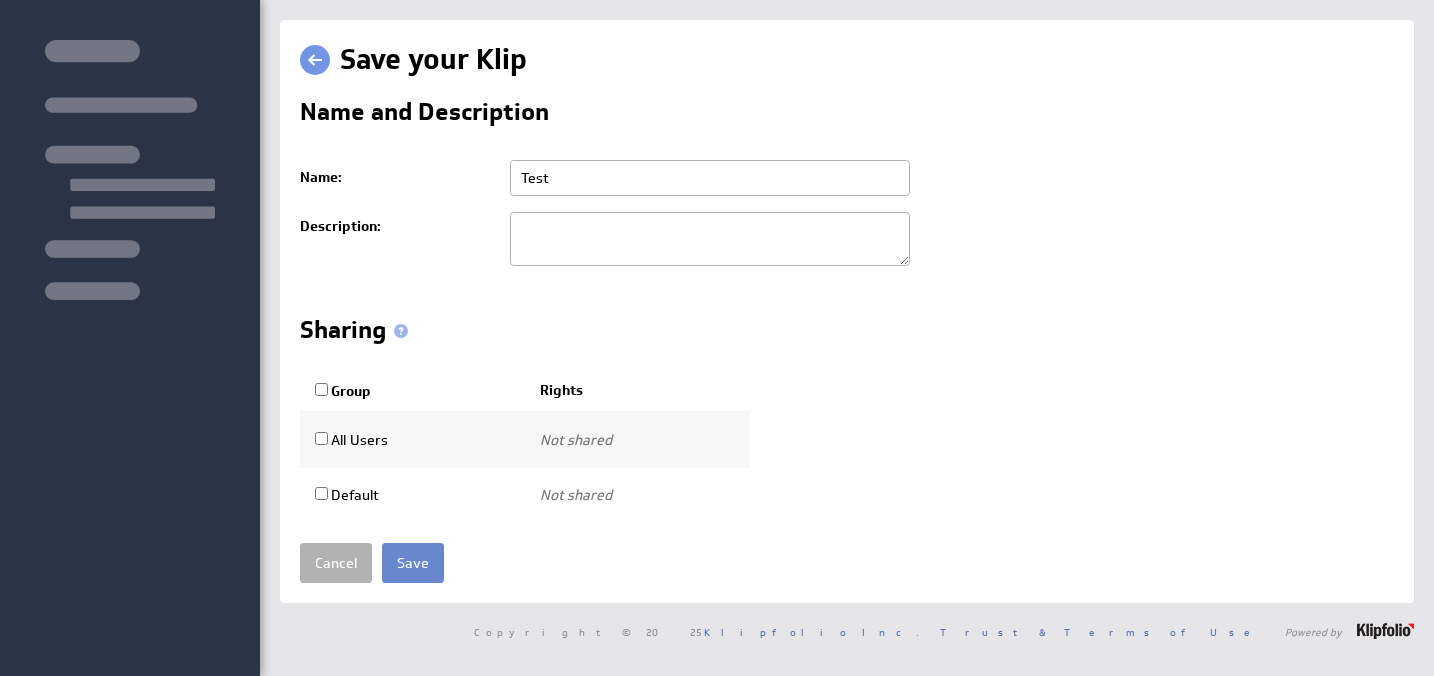 click on "Save" at bounding box center (413, 563) 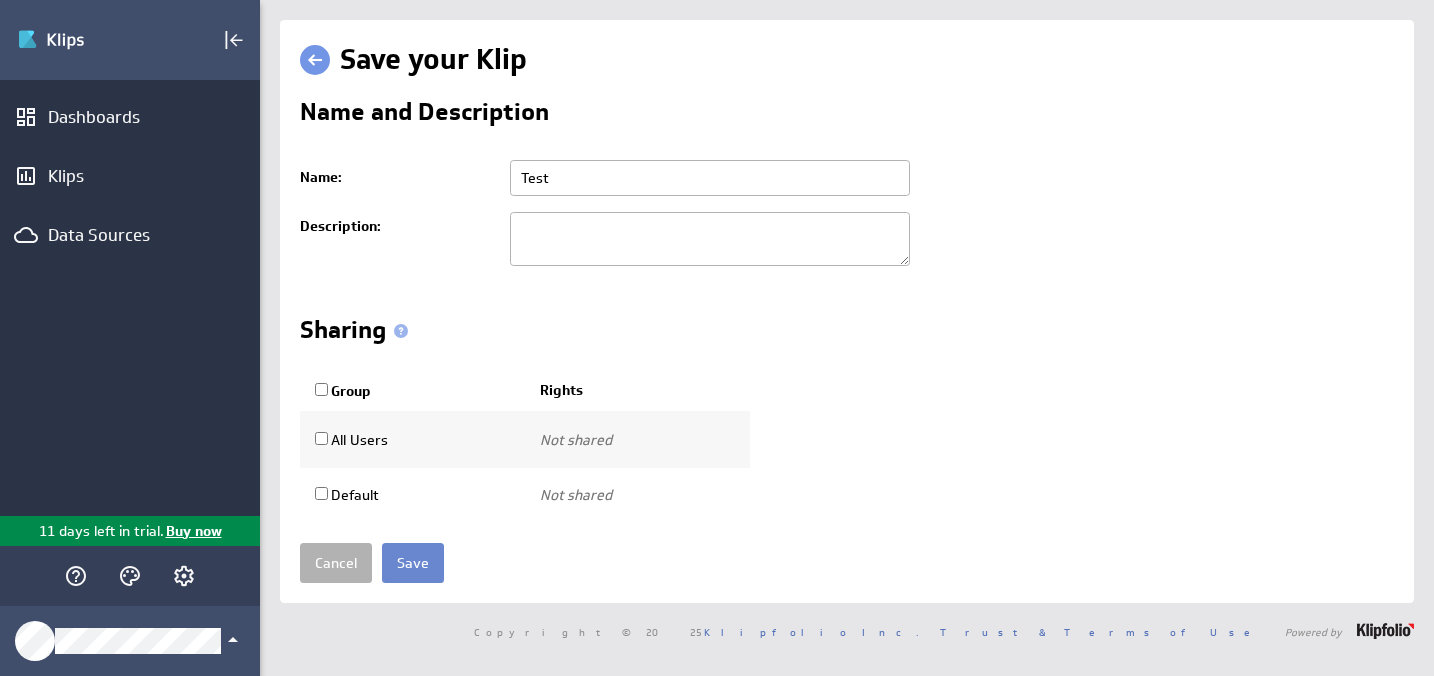 scroll, scrollTop: 0, scrollLeft: 0, axis: both 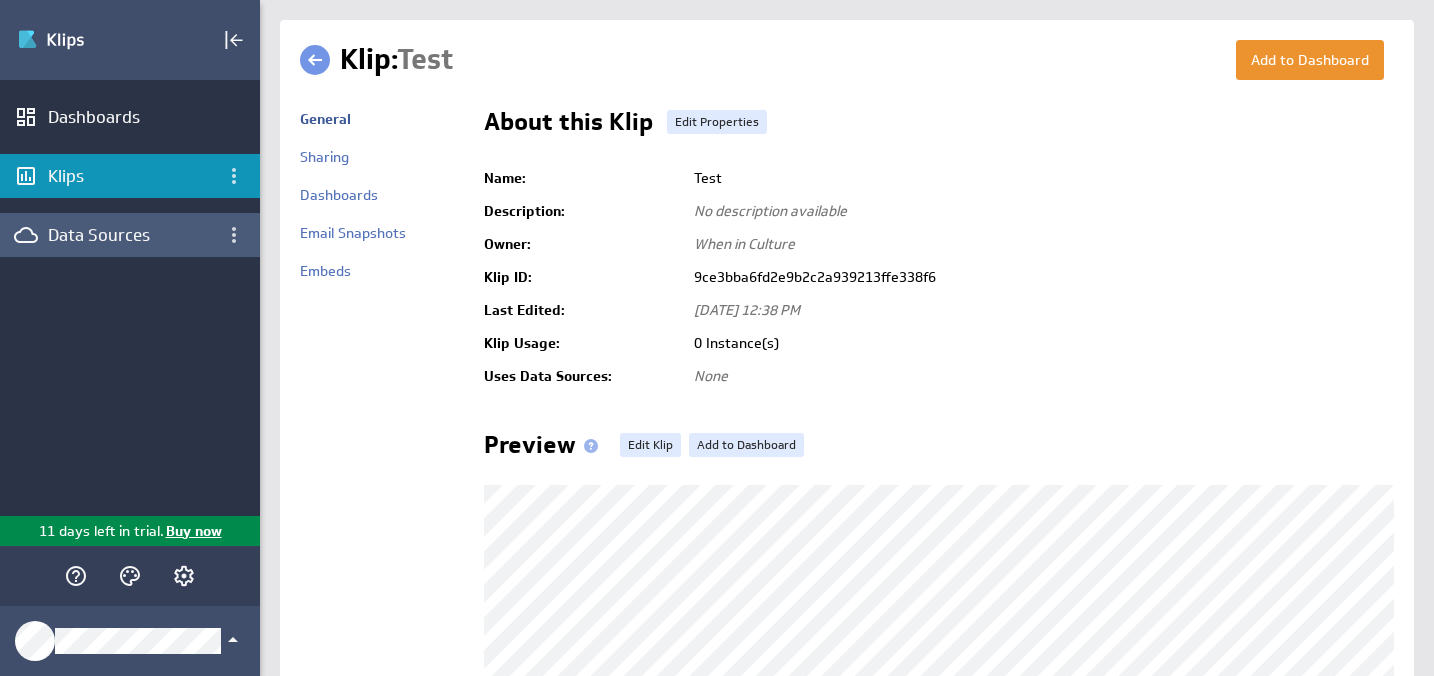 click on "Data Sources" at bounding box center [130, 235] 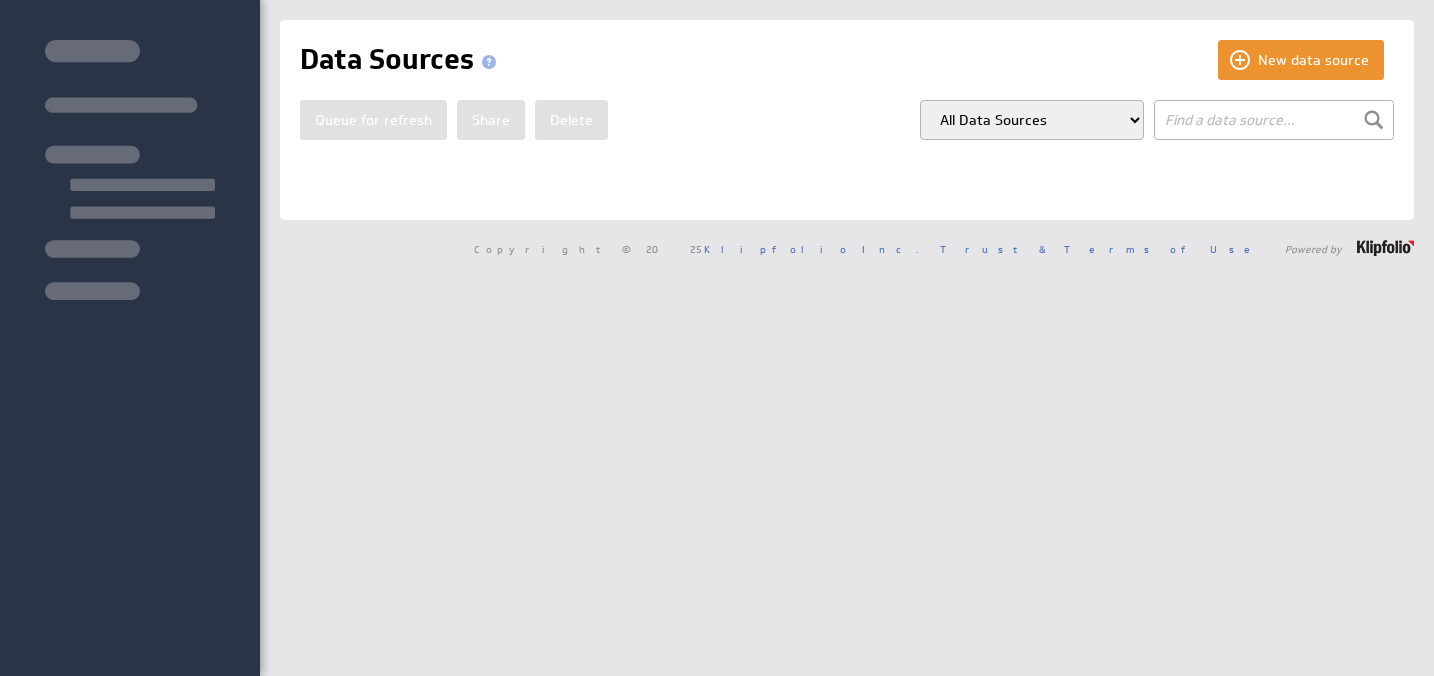 scroll, scrollTop: 0, scrollLeft: 0, axis: both 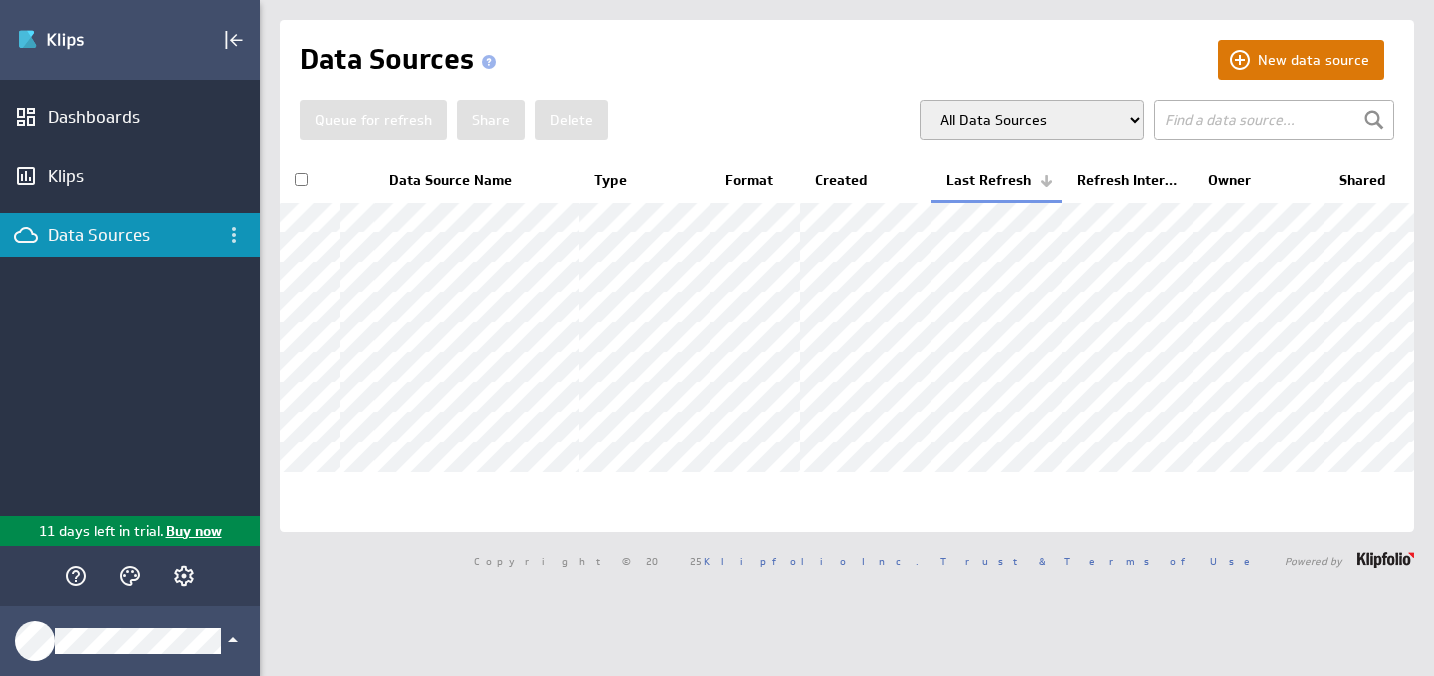click on "New data source" at bounding box center [1301, 60] 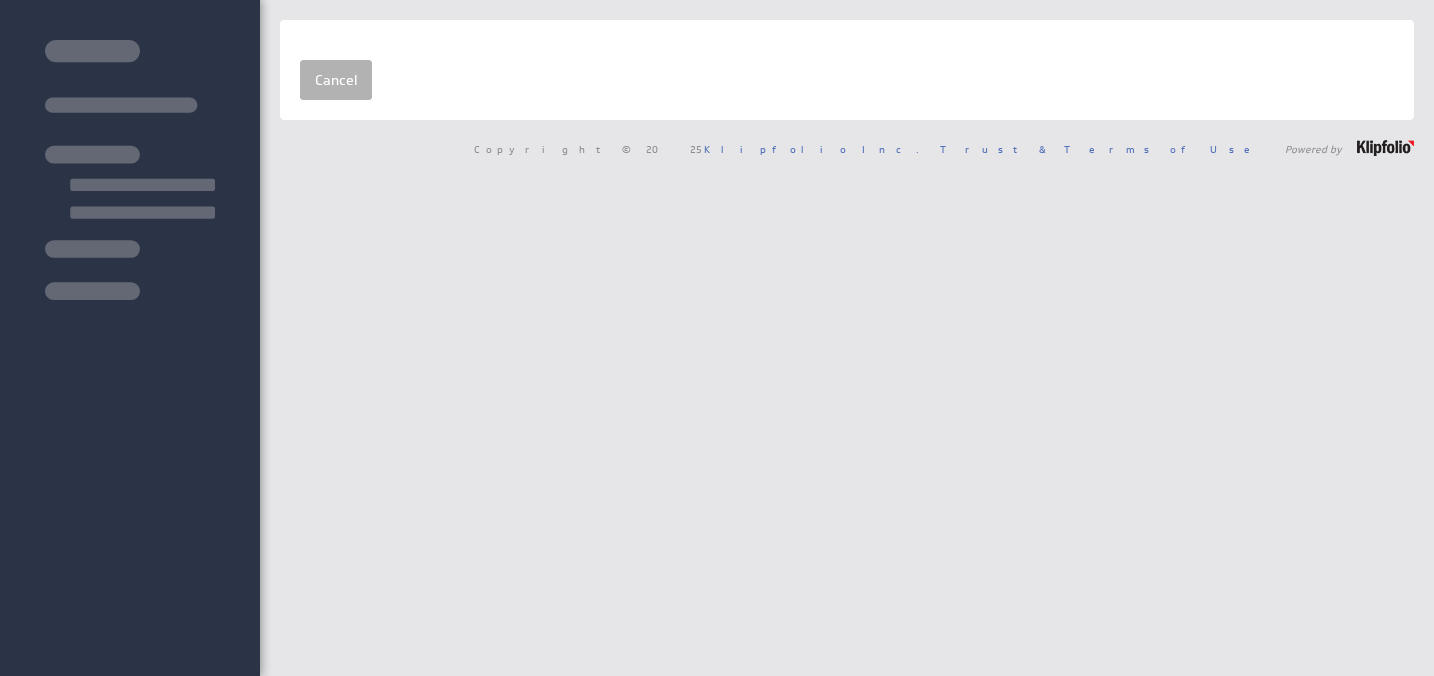 scroll, scrollTop: 0, scrollLeft: 0, axis: both 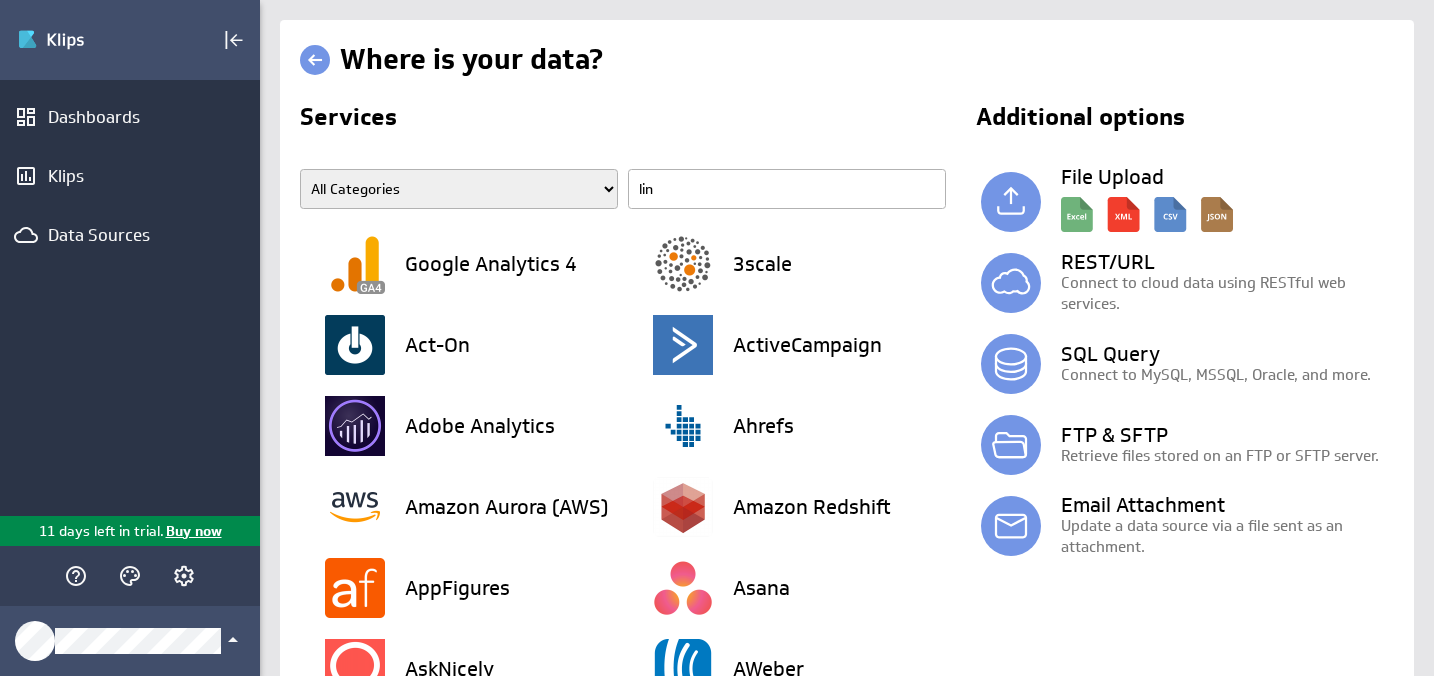 type on "link" 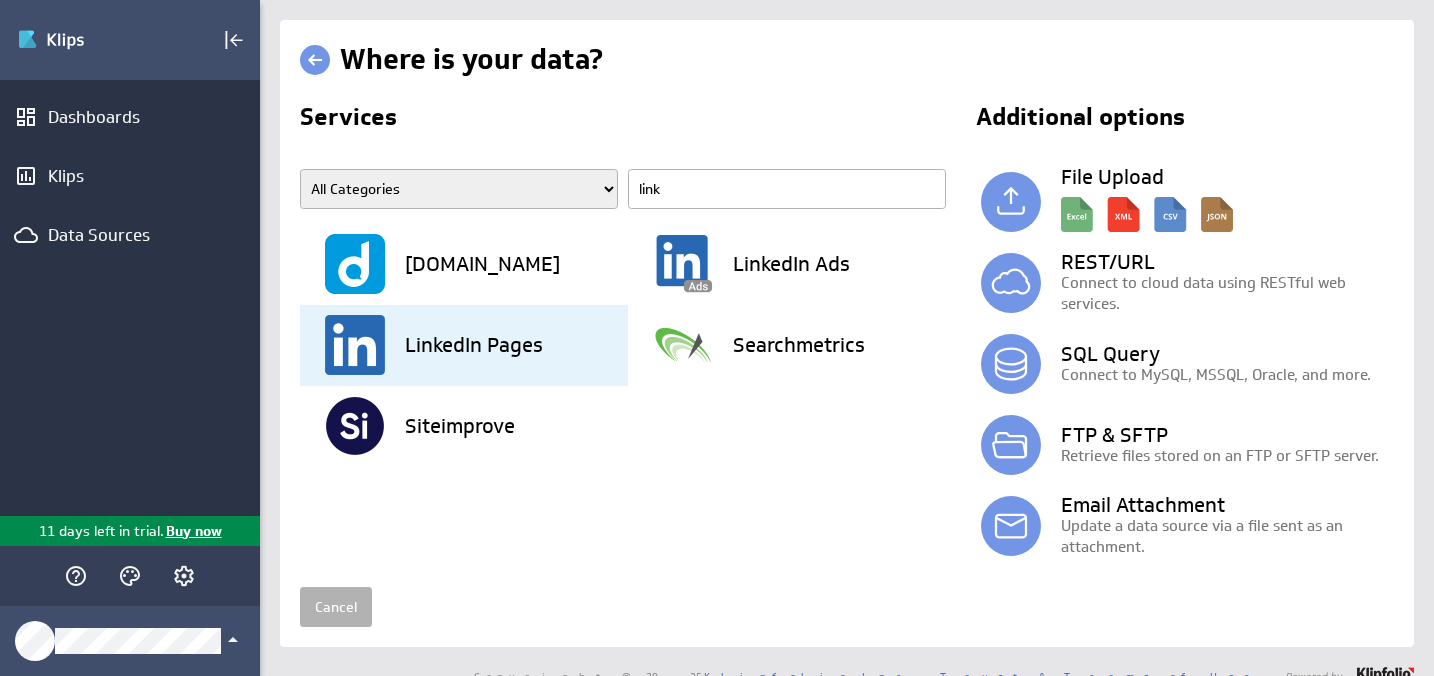 click on "LinkedIn Pages" at bounding box center (474, 345) 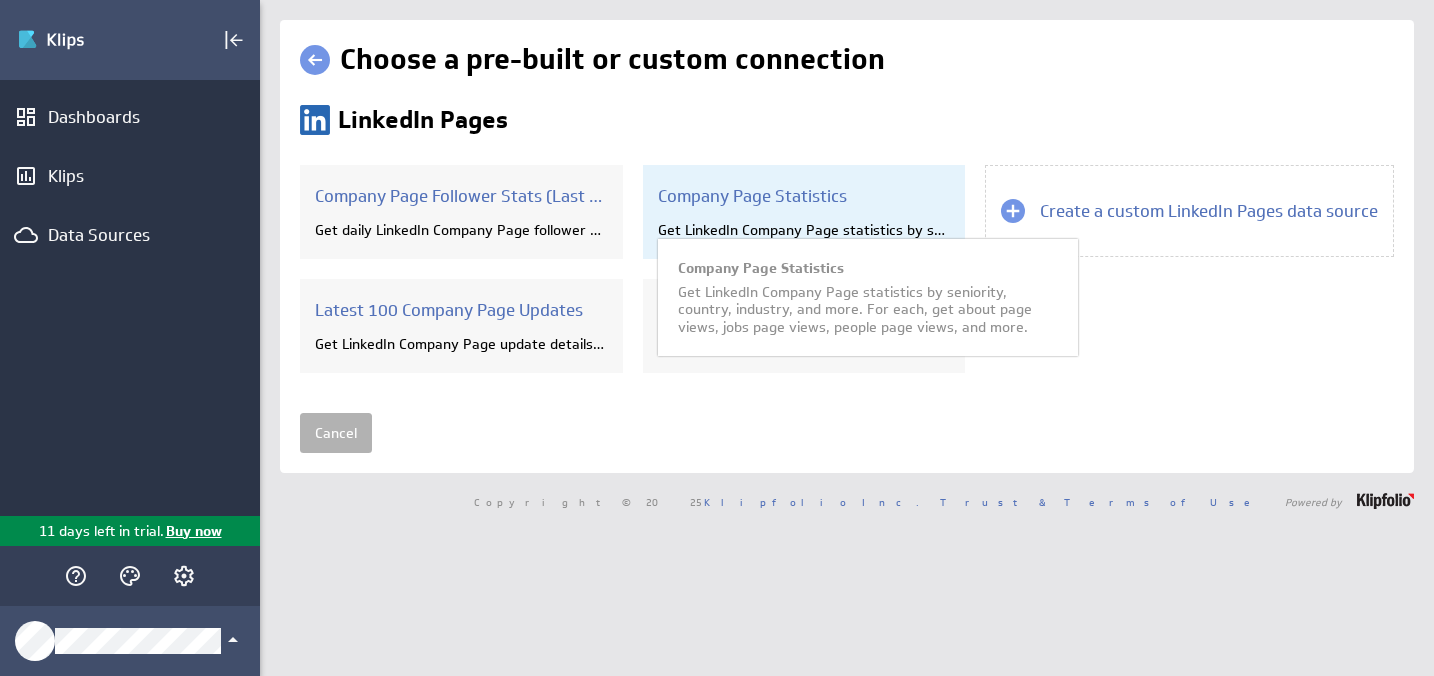 click on "Get LinkedIn Company Page statistics by seniority, country, industry, and more. For each, get about page views, jobs page views, people page views, and more." at bounding box center (804, 230) 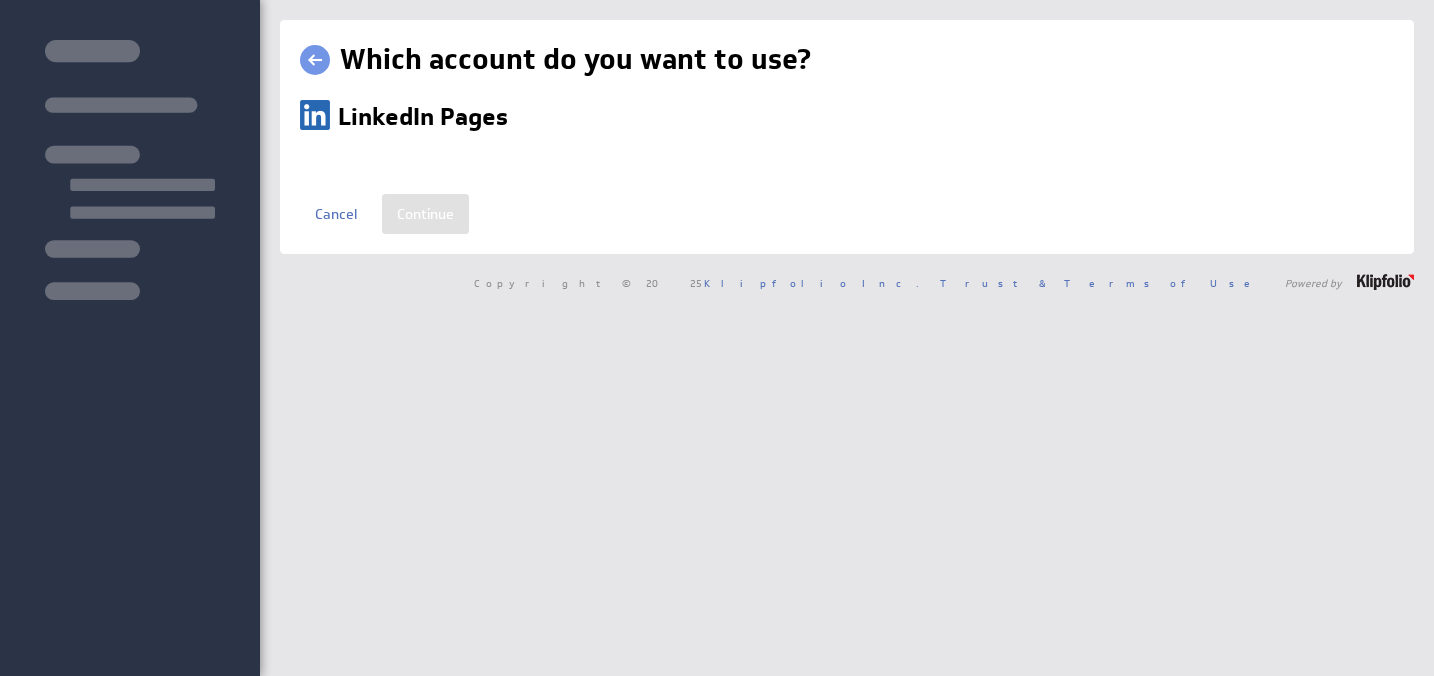 scroll, scrollTop: 0, scrollLeft: 0, axis: both 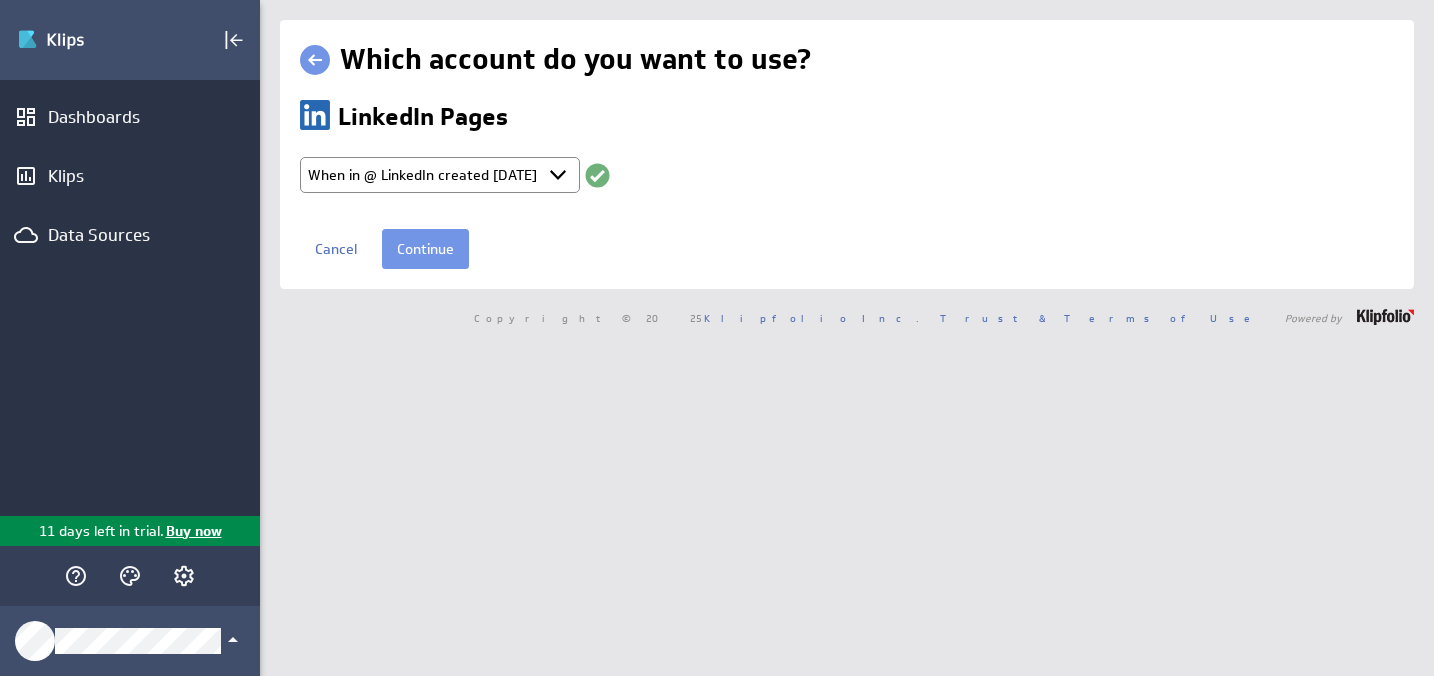 click on "Select account When in  @ LinkedIn created Jul 14, 2025 at 7:16 AM EDT + Connect new account..." at bounding box center [440, 175] 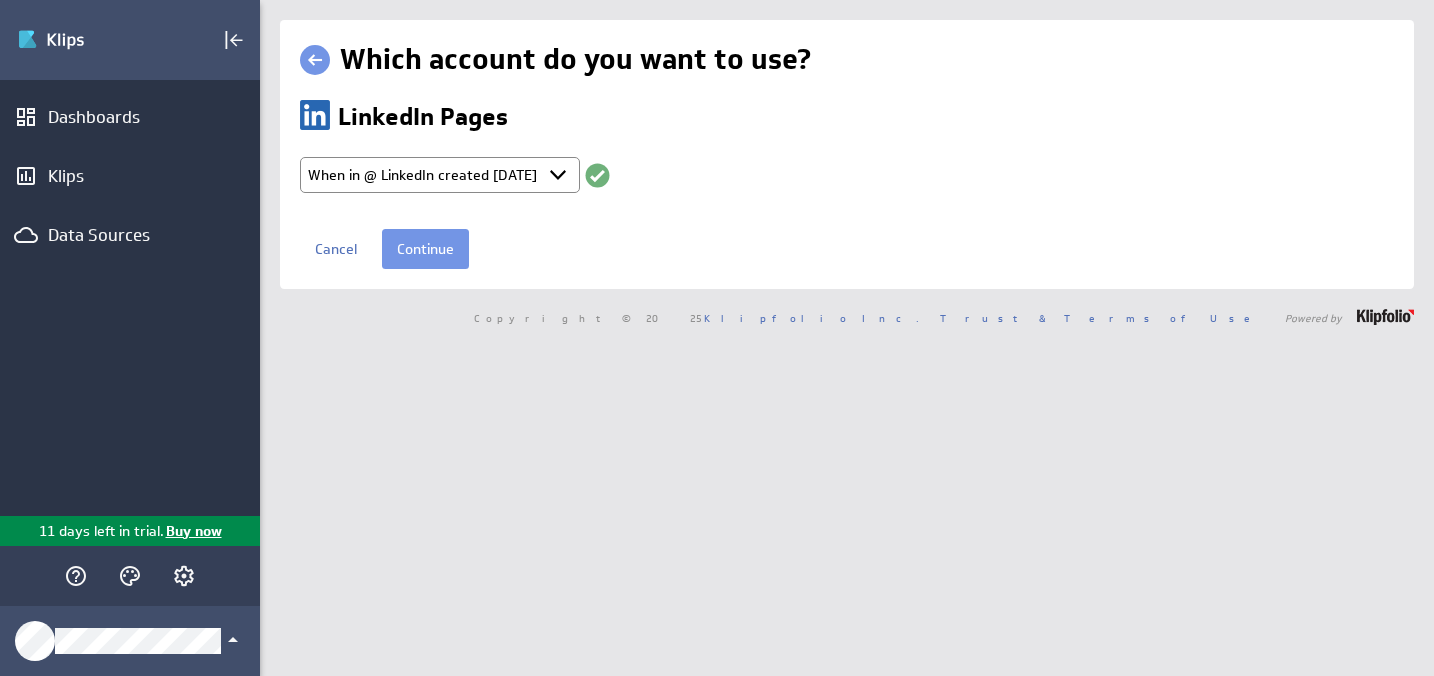 select on "create_token" 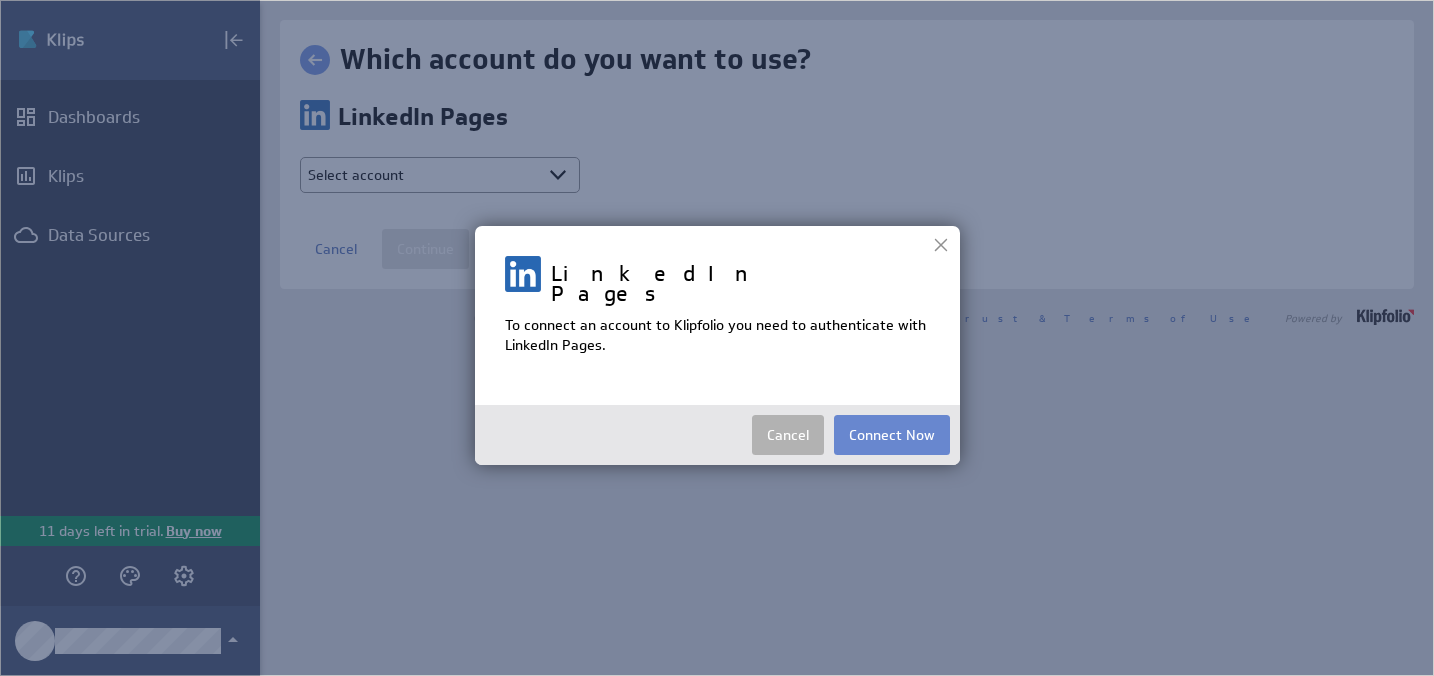 click on "Connect Now" at bounding box center (892, 435) 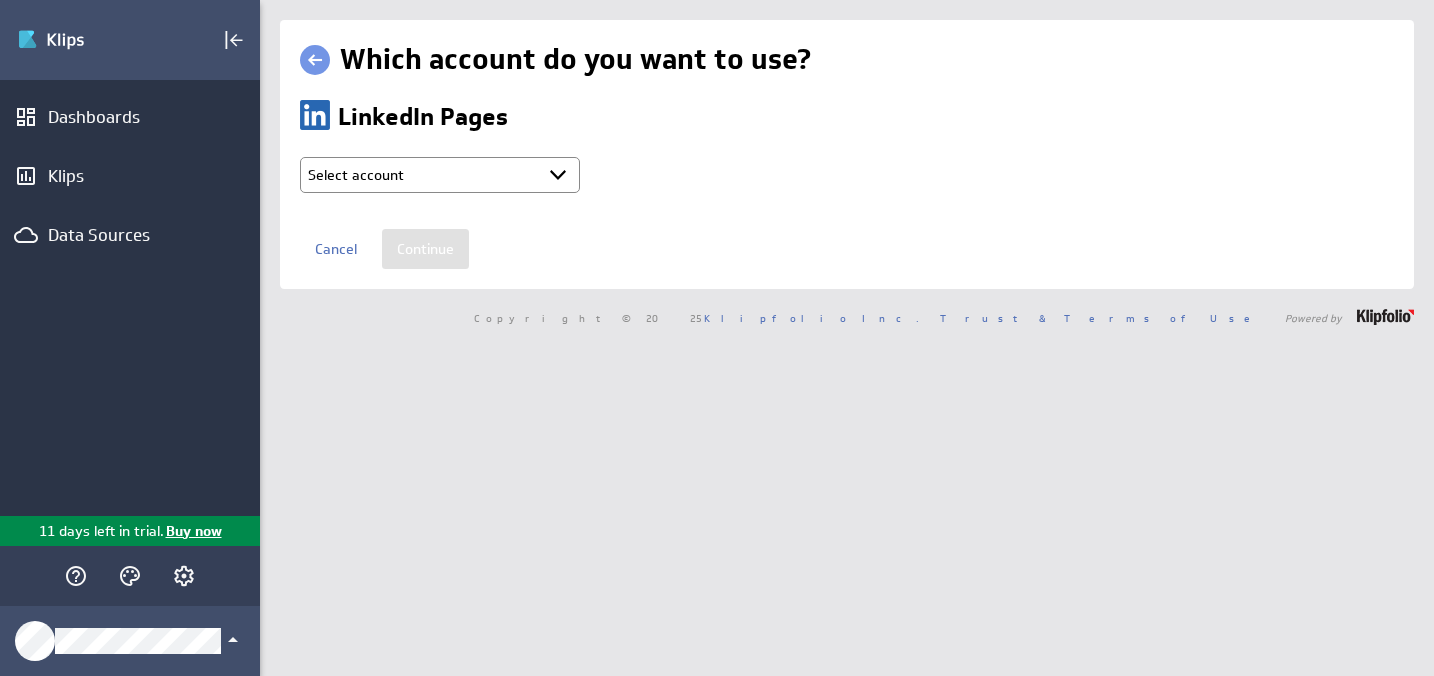click on "Select account When in  @ LinkedIn created Jul 14, 2025 at 7:16 AM EDT + Connect new account..." at bounding box center (440, 175) 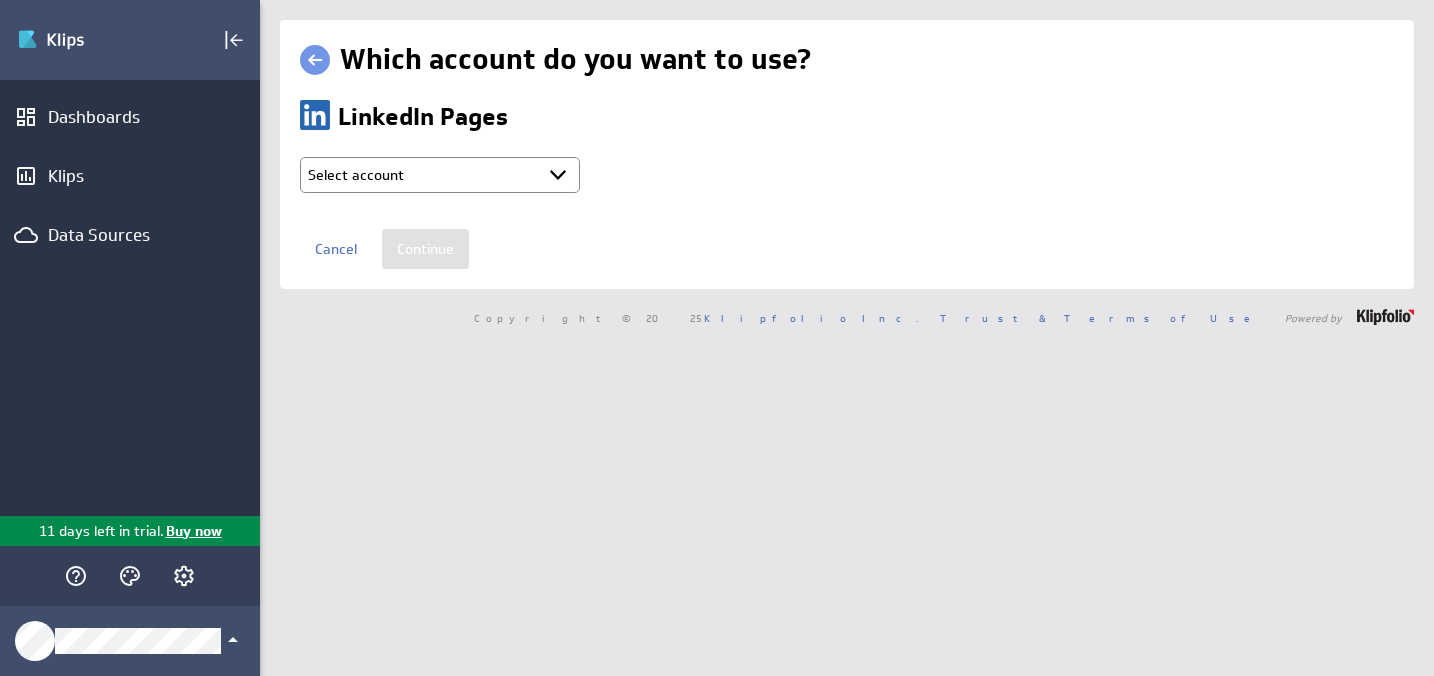 click on "Select account When in  @ LinkedIn created Jul 14, 2025 at 7:16 AM EDT + Connect new account..." at bounding box center [440, 175] 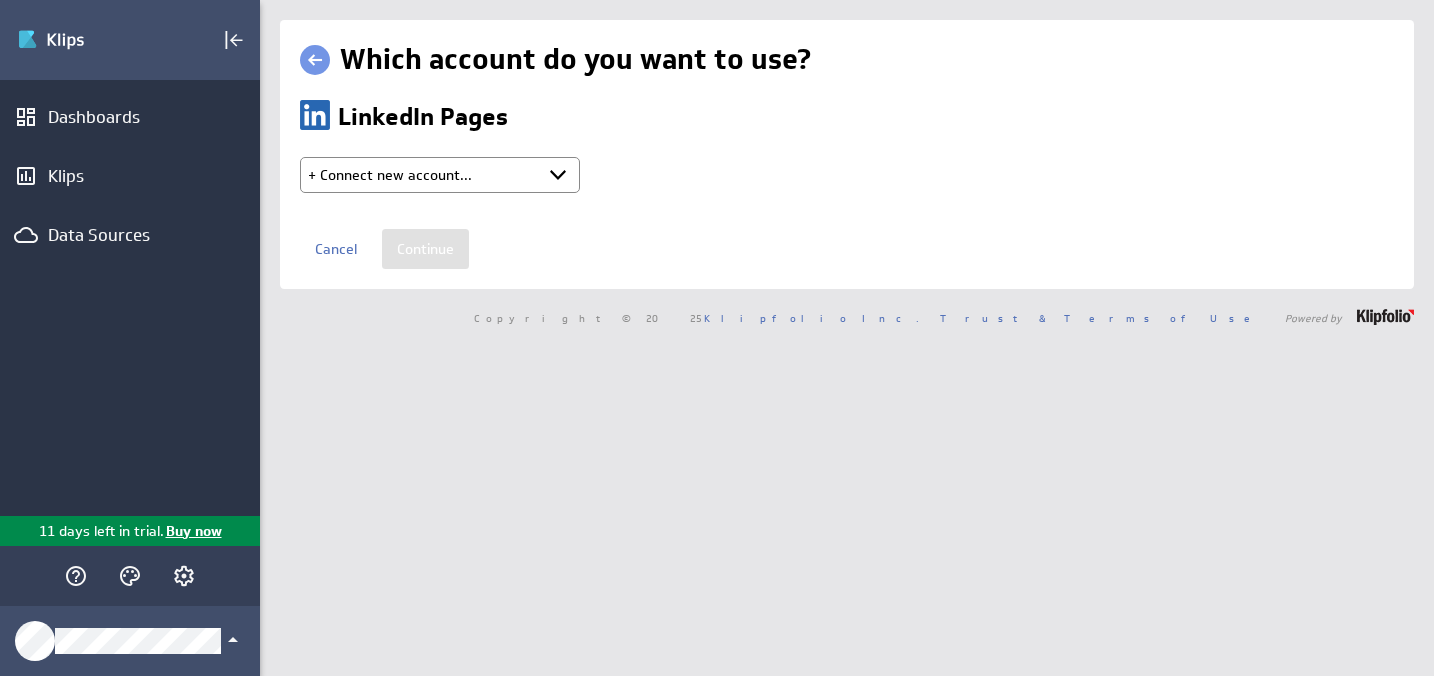 select 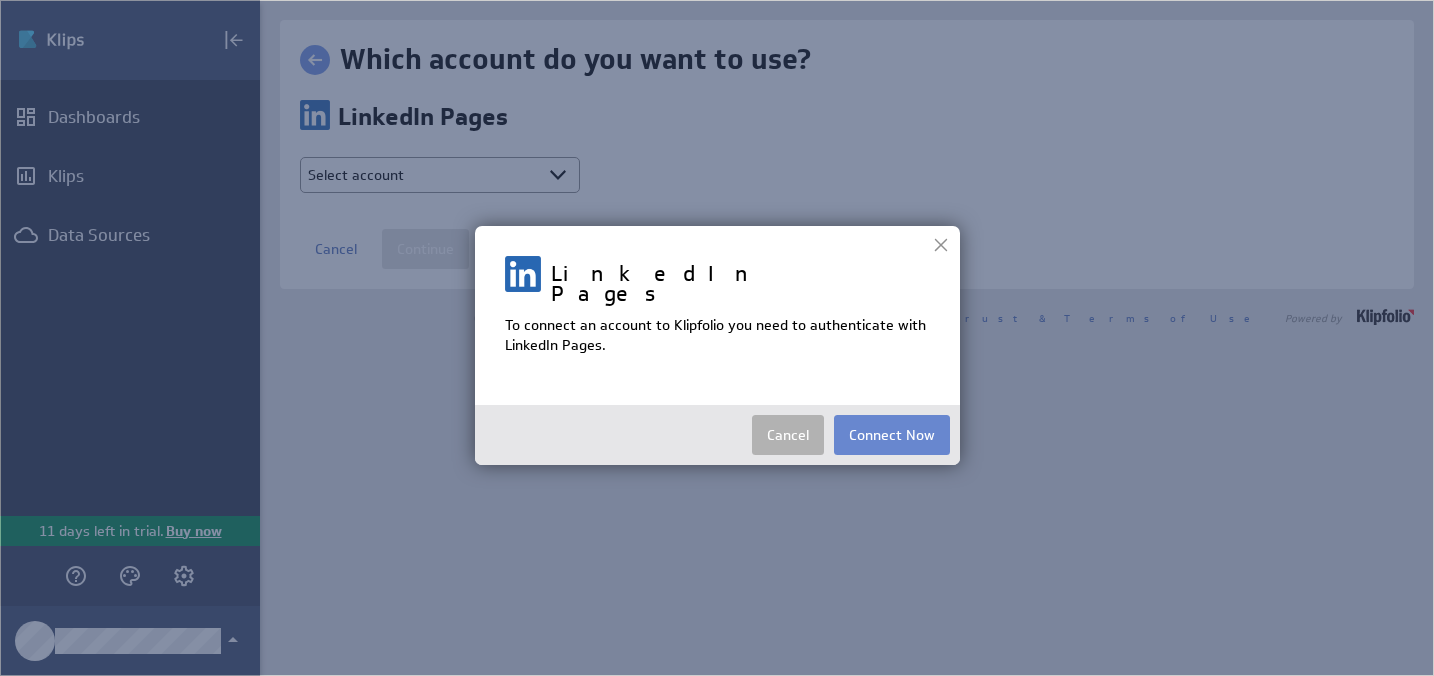 click on "Connect Now" at bounding box center [892, 435] 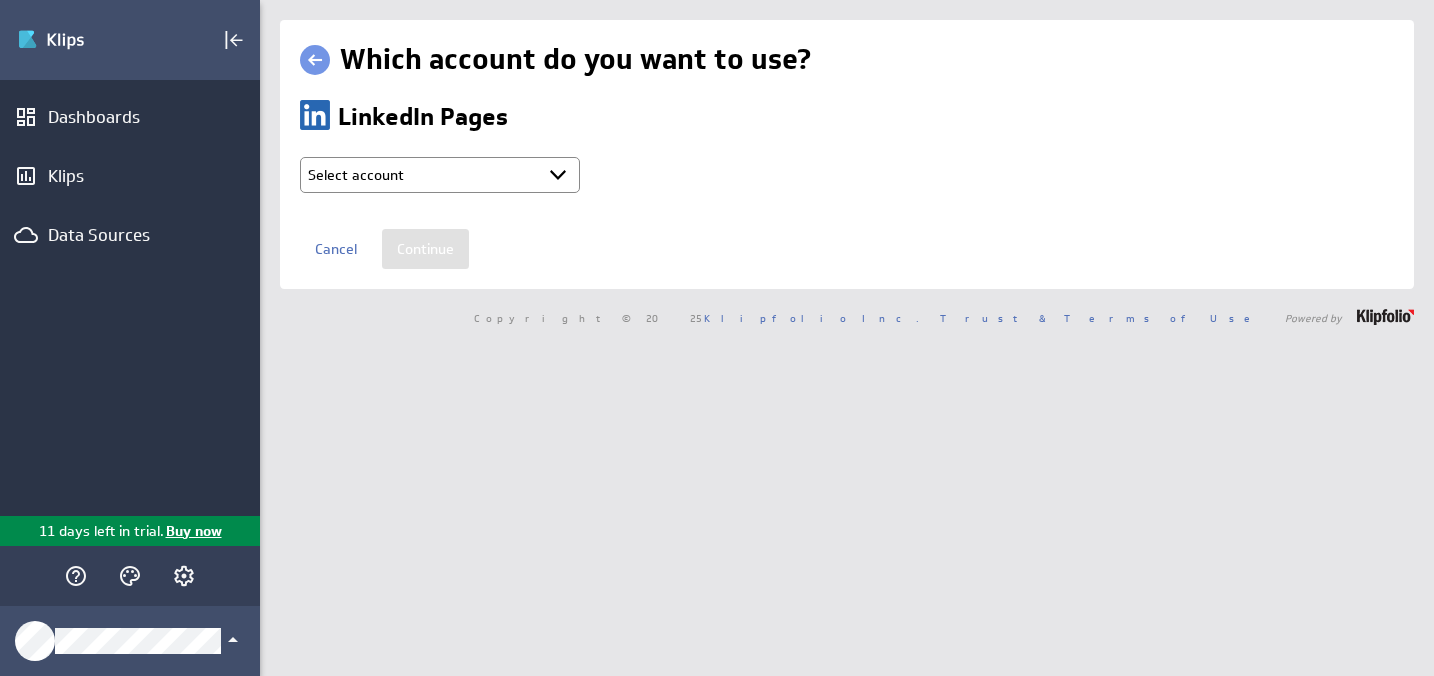 type on "When in  @ LinkedIn created Jul 14, 2025 at 7:41 AM EDT" 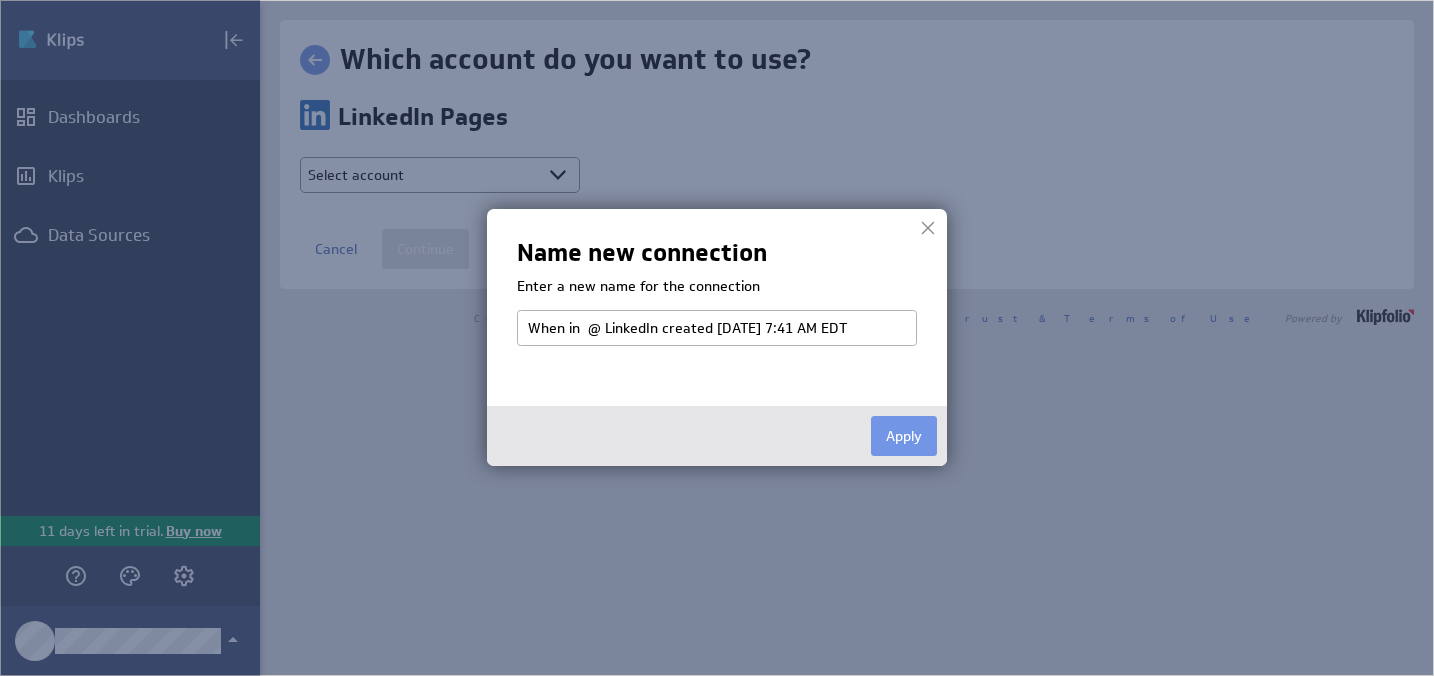click at bounding box center [928, 228] 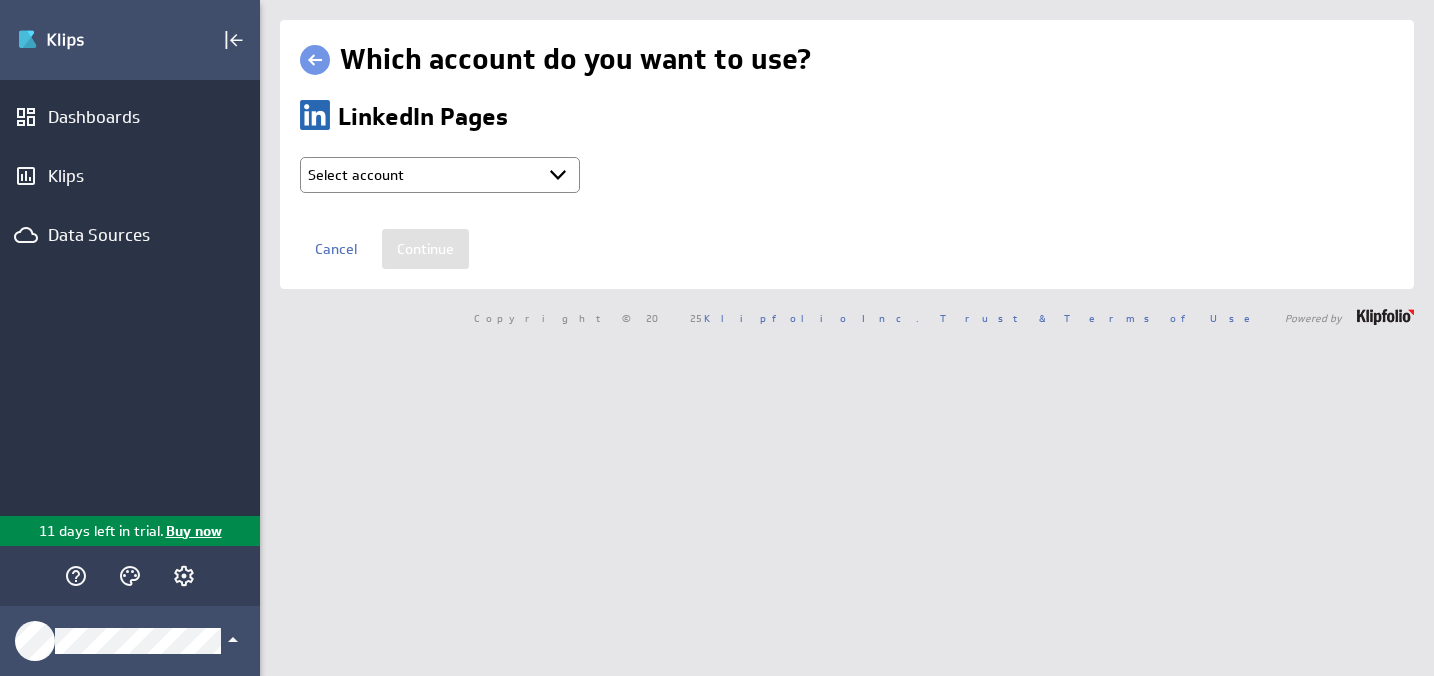 select on "a94c237e7809d3ef65c7a23bbc260edd" 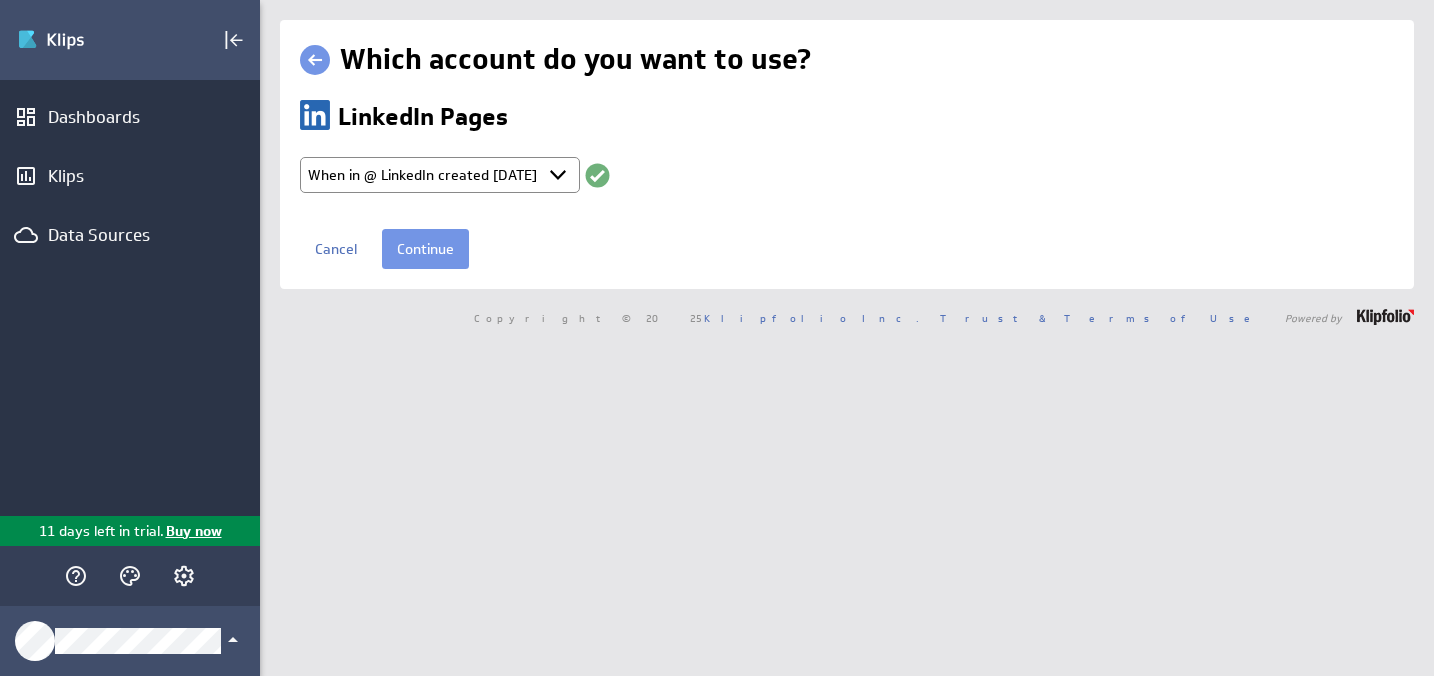 click on "Select account When in  @ LinkedIn created Jul 14, 2025 at 7:16 AM EDT When in  @ LinkedIn created Jul 14, 2025 at 7:41 AM EDT + Connect new account..." at bounding box center [440, 175] 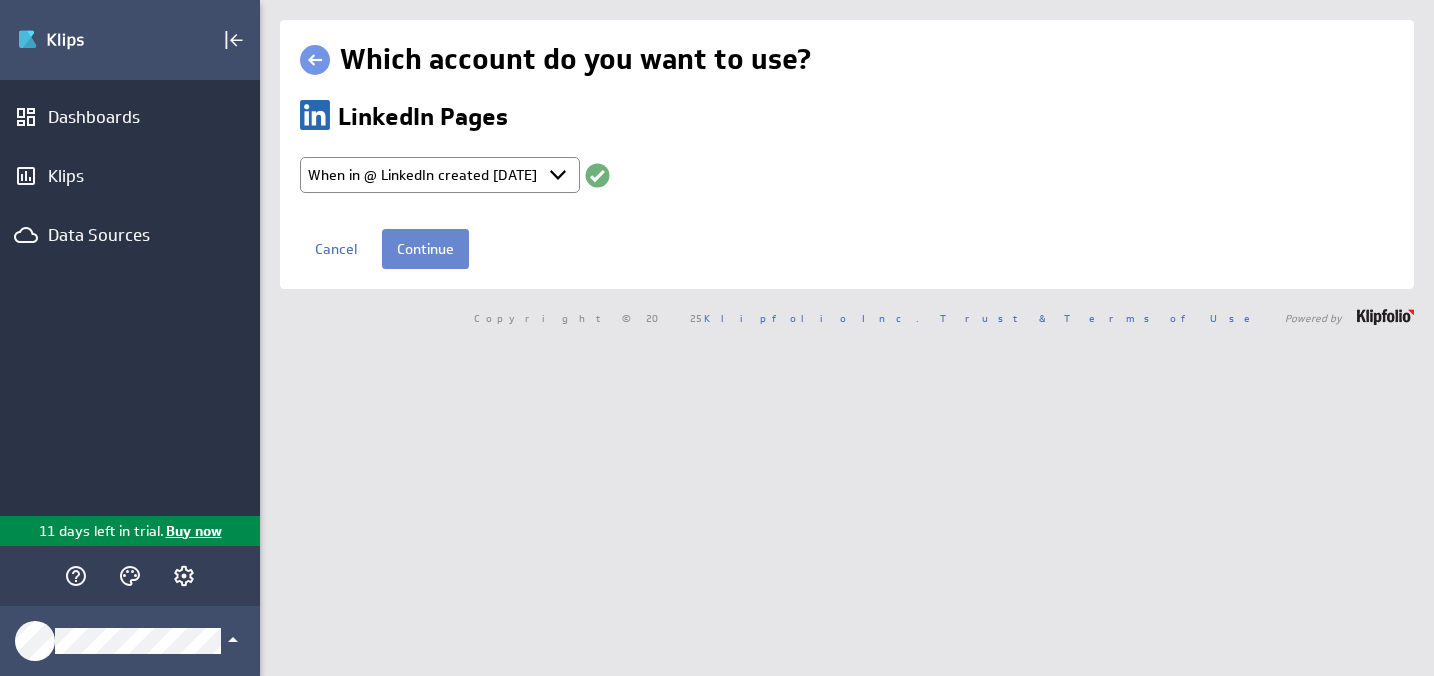 click on "Continue" at bounding box center [425, 249] 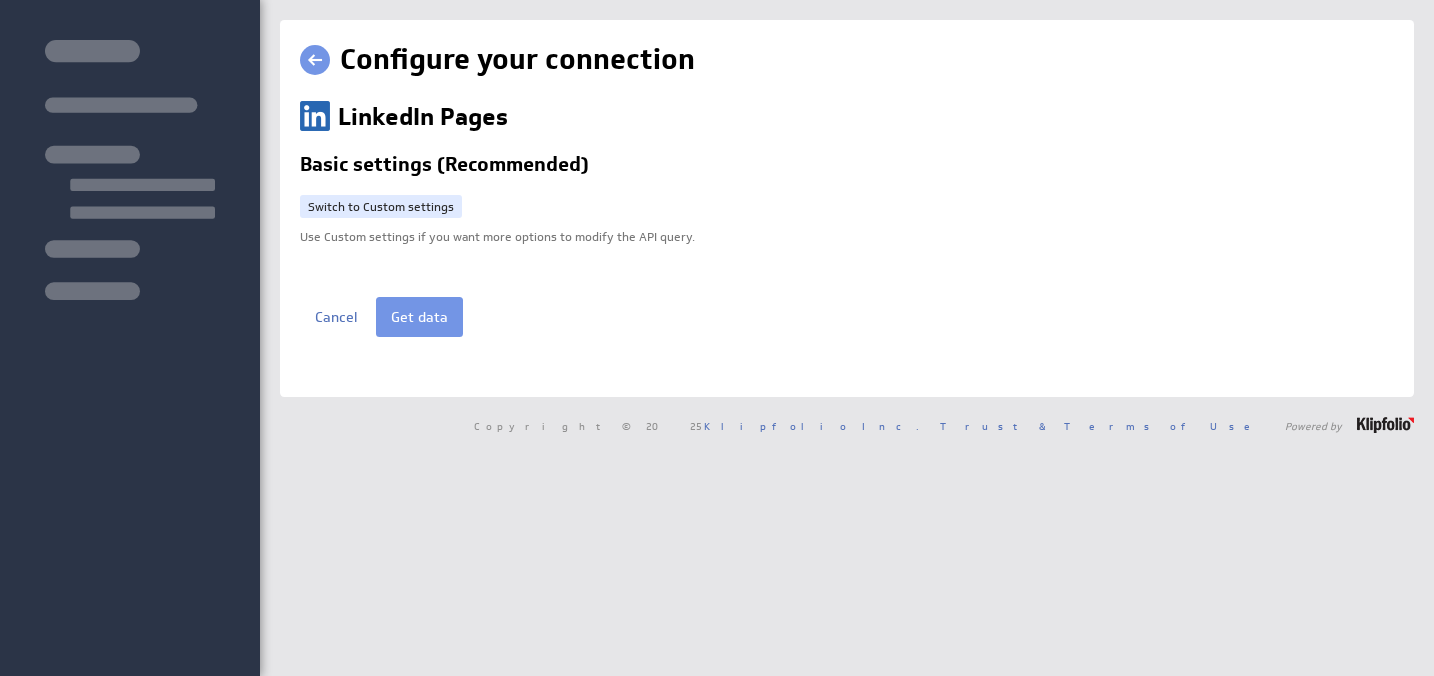 scroll, scrollTop: 0, scrollLeft: 0, axis: both 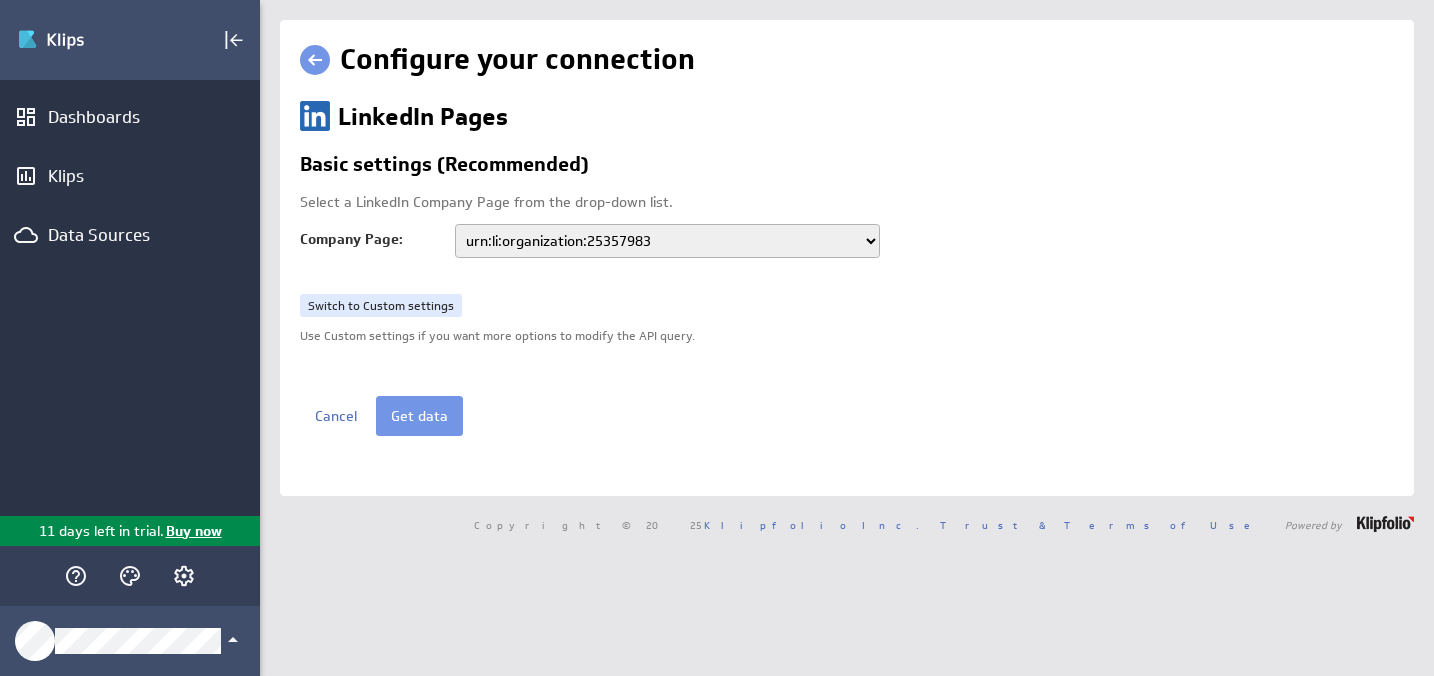 click on "urn:li:organization:106230238 urn:li:organization:25357983" at bounding box center (667, 241) 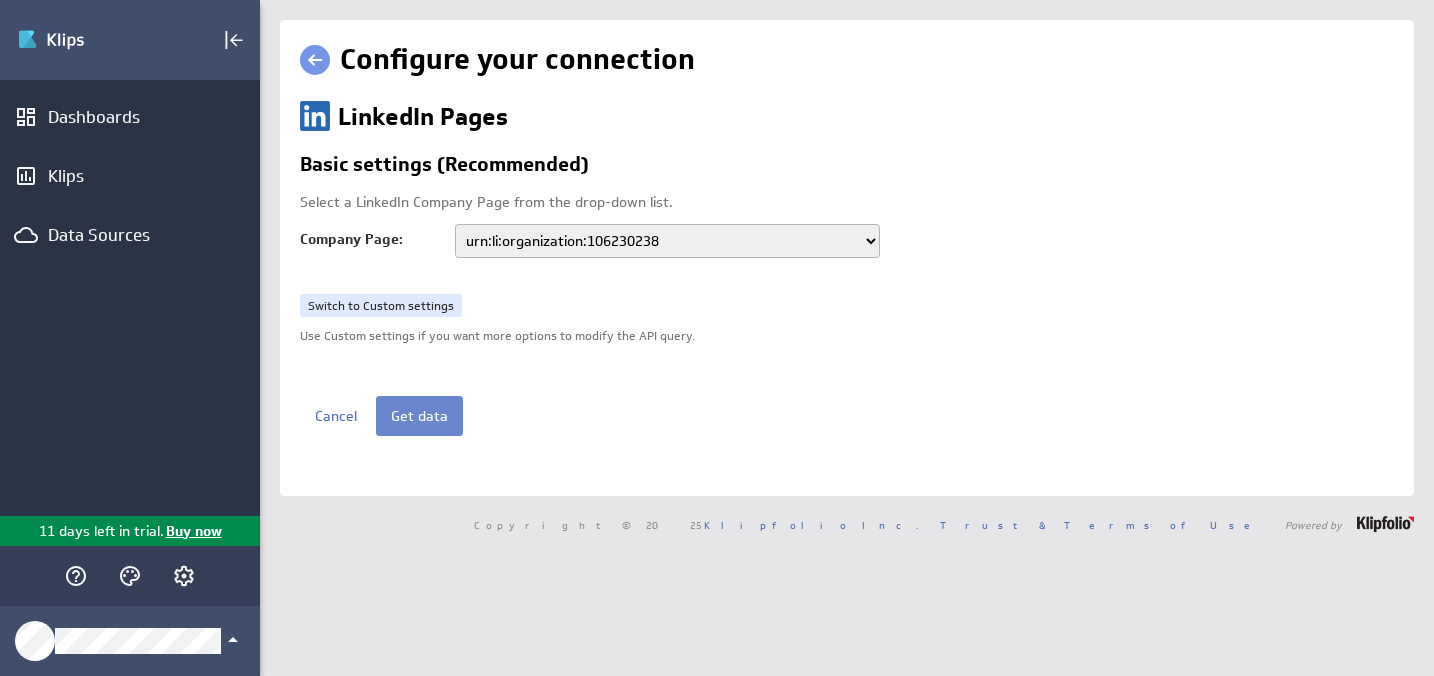 click on "Get data" at bounding box center (419, 416) 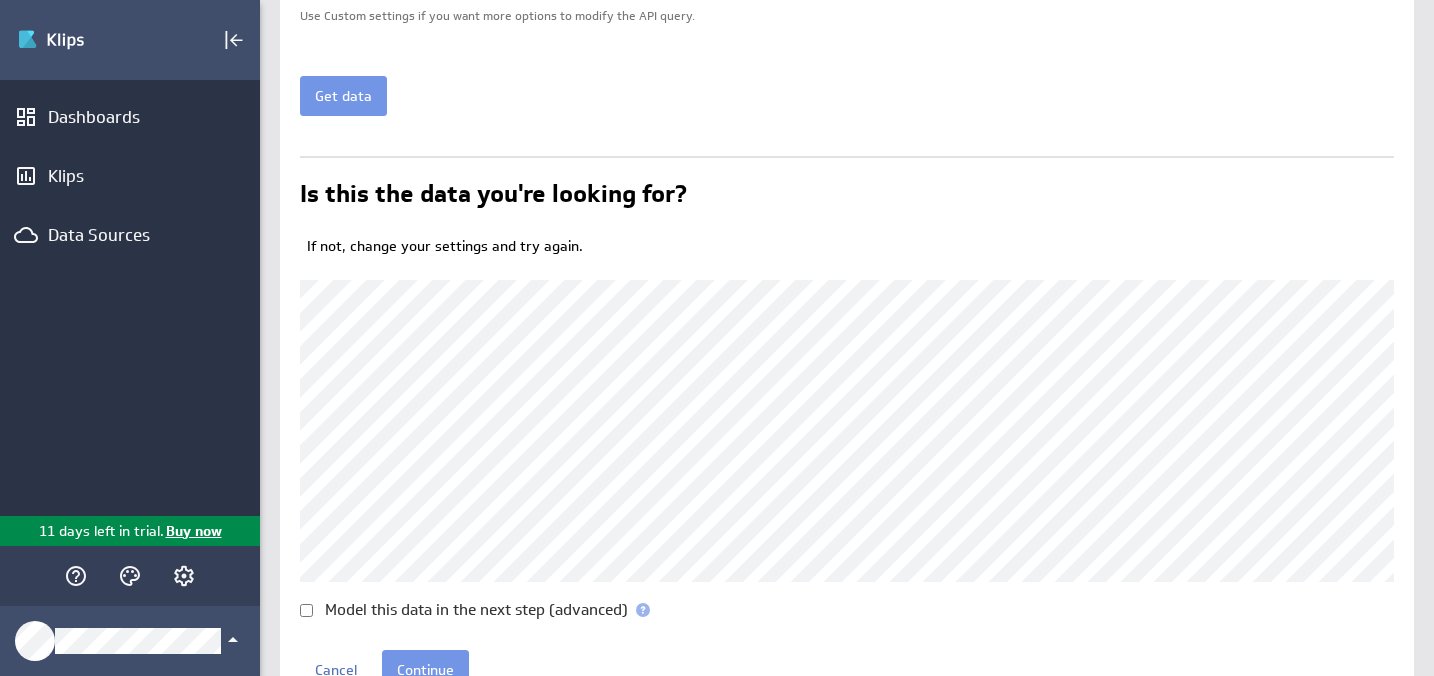 scroll, scrollTop: 410, scrollLeft: 0, axis: vertical 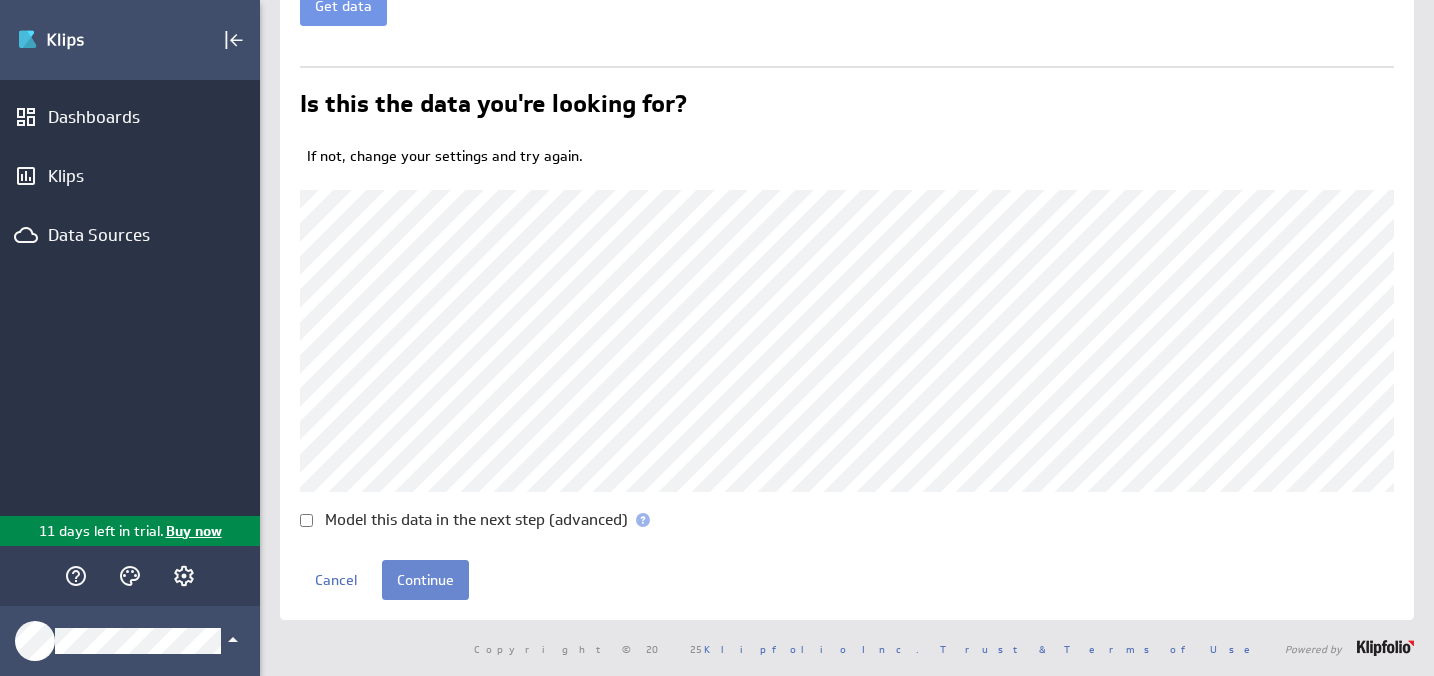 click on "Continue" at bounding box center [425, 580] 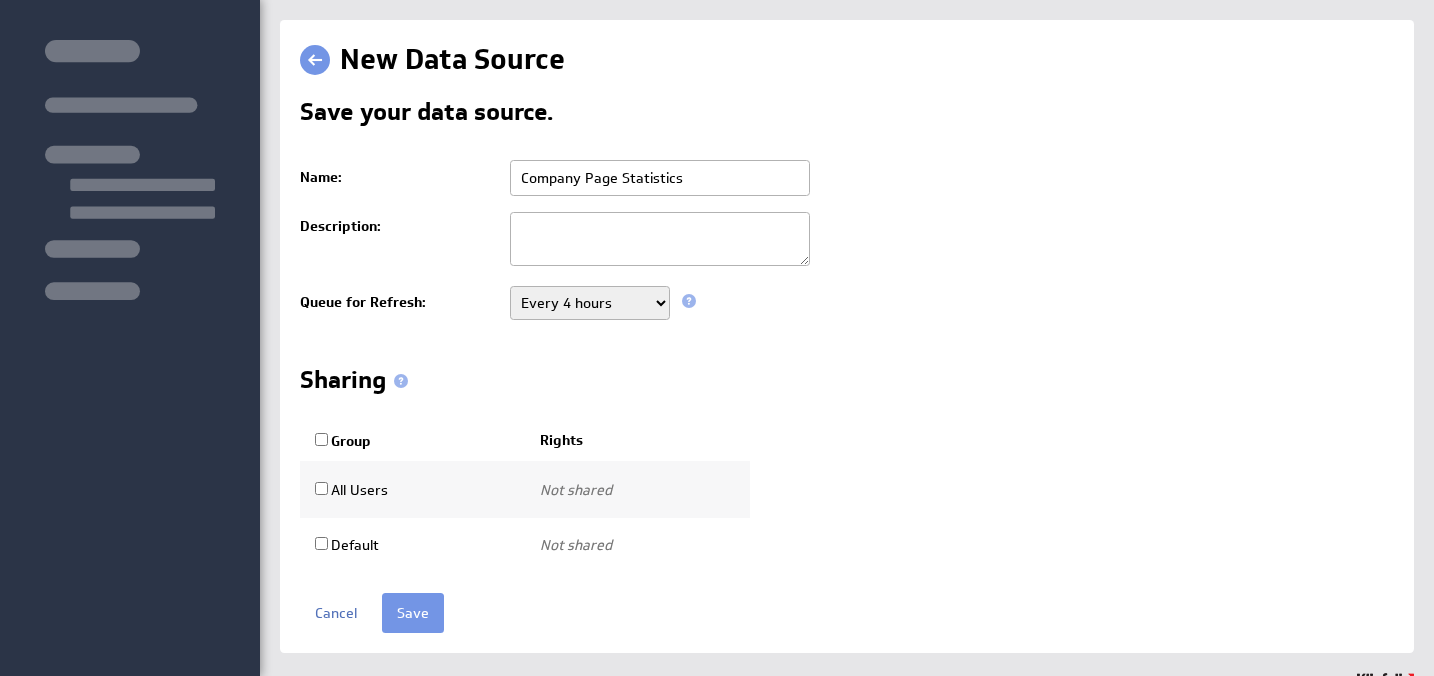 scroll, scrollTop: 0, scrollLeft: 0, axis: both 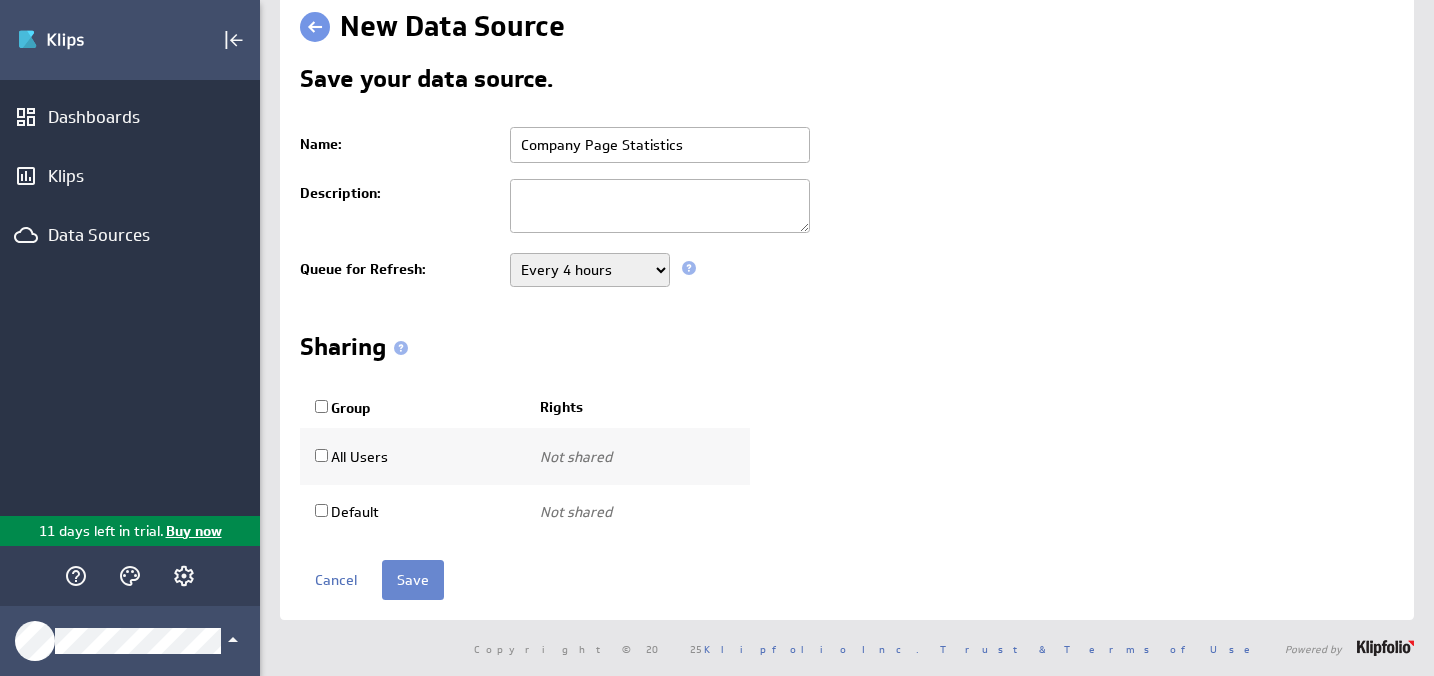 click on "Save" at bounding box center (413, 580) 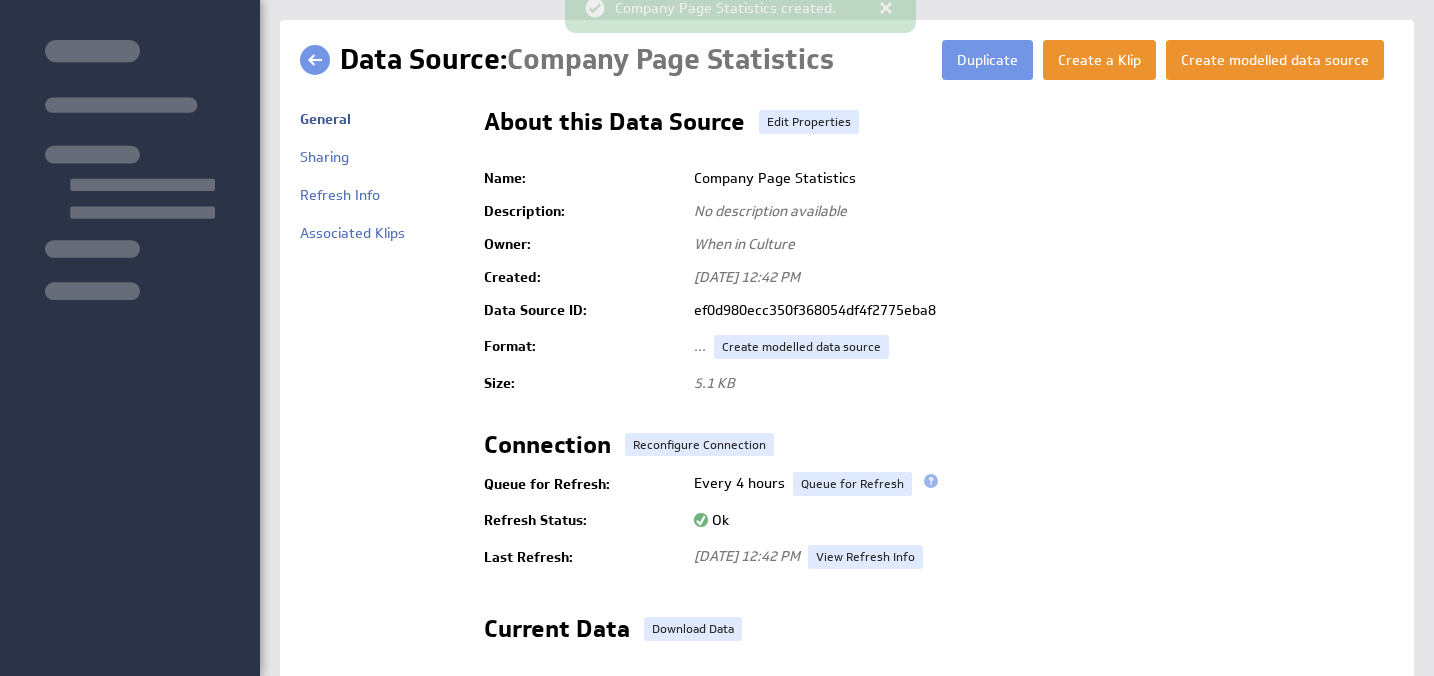 scroll, scrollTop: 0, scrollLeft: 0, axis: both 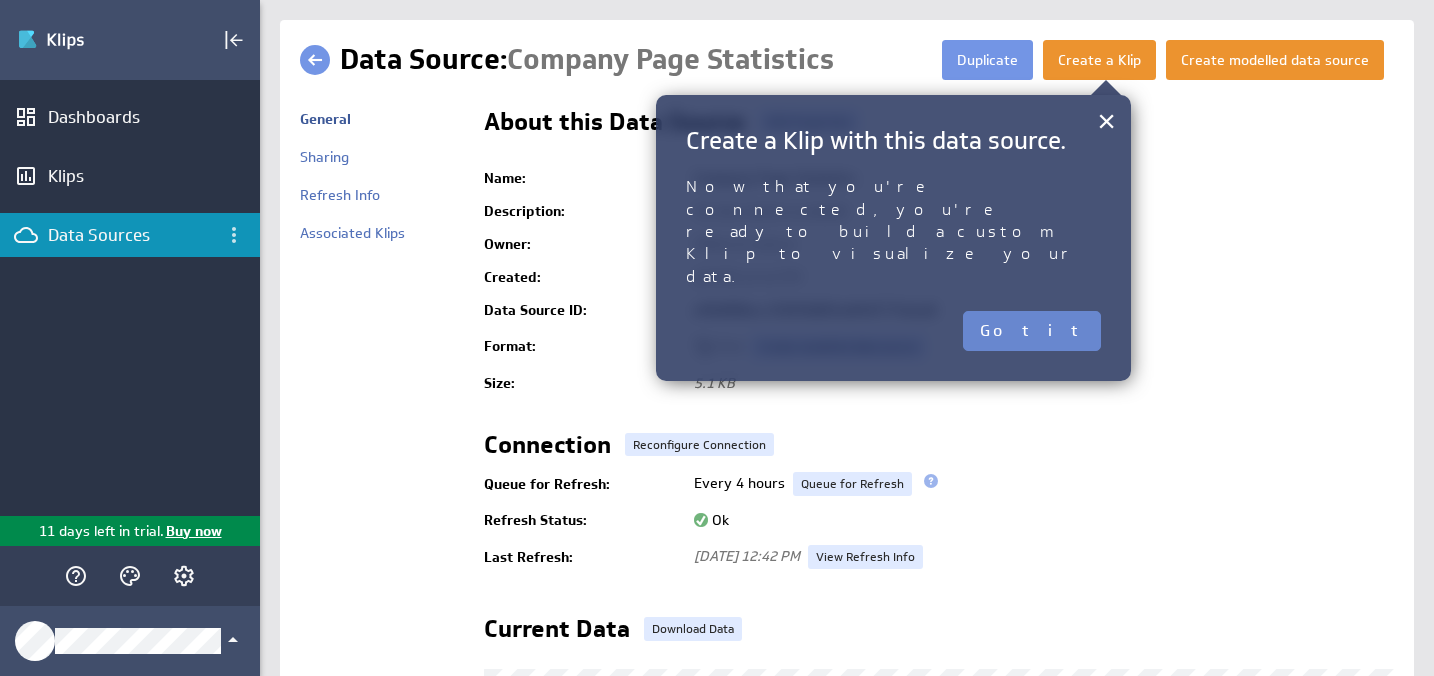 click on "Got it" at bounding box center (1032, 331) 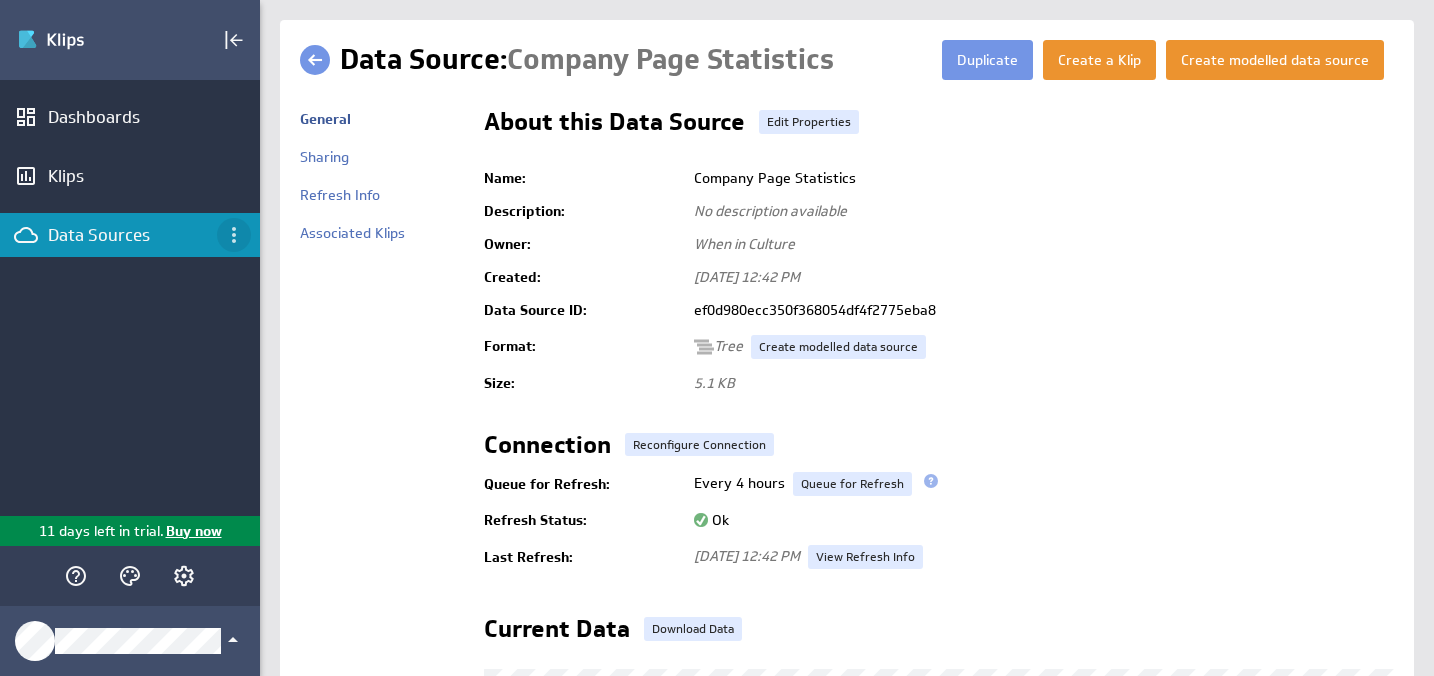 click 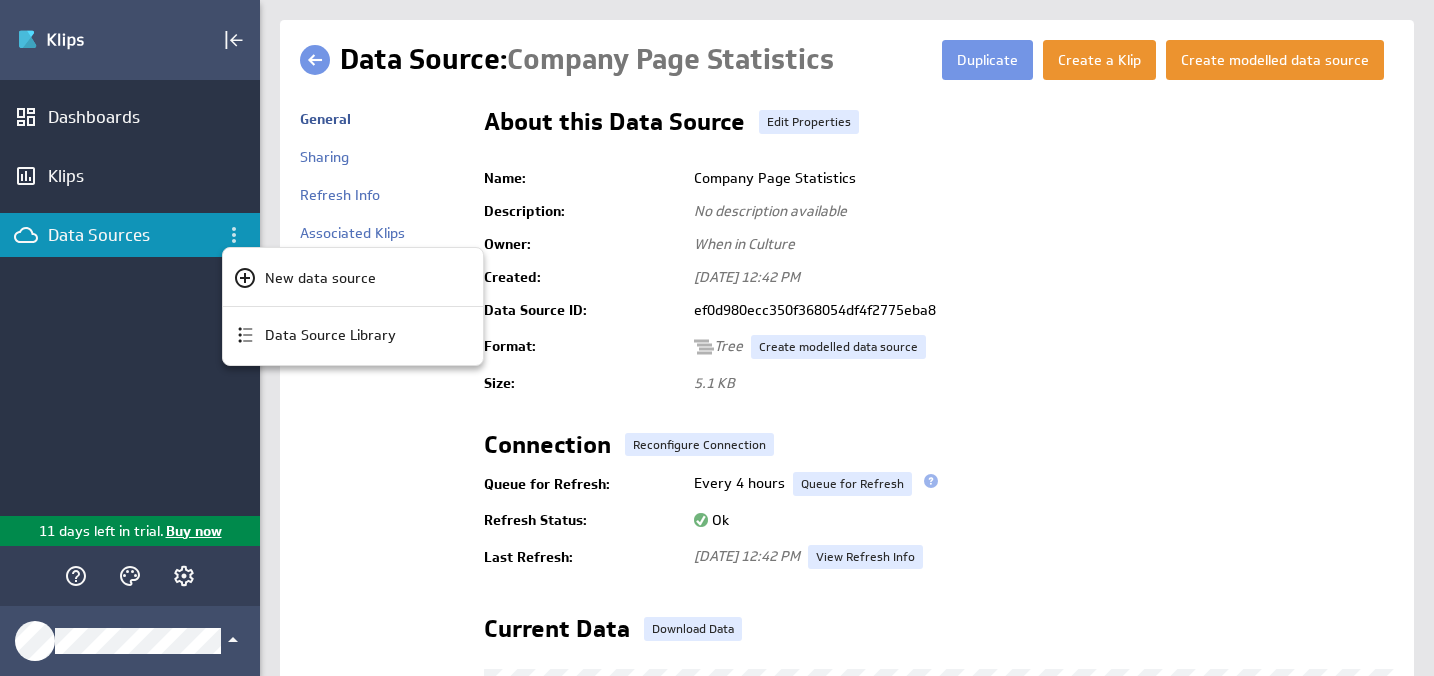 click at bounding box center (717, 338) 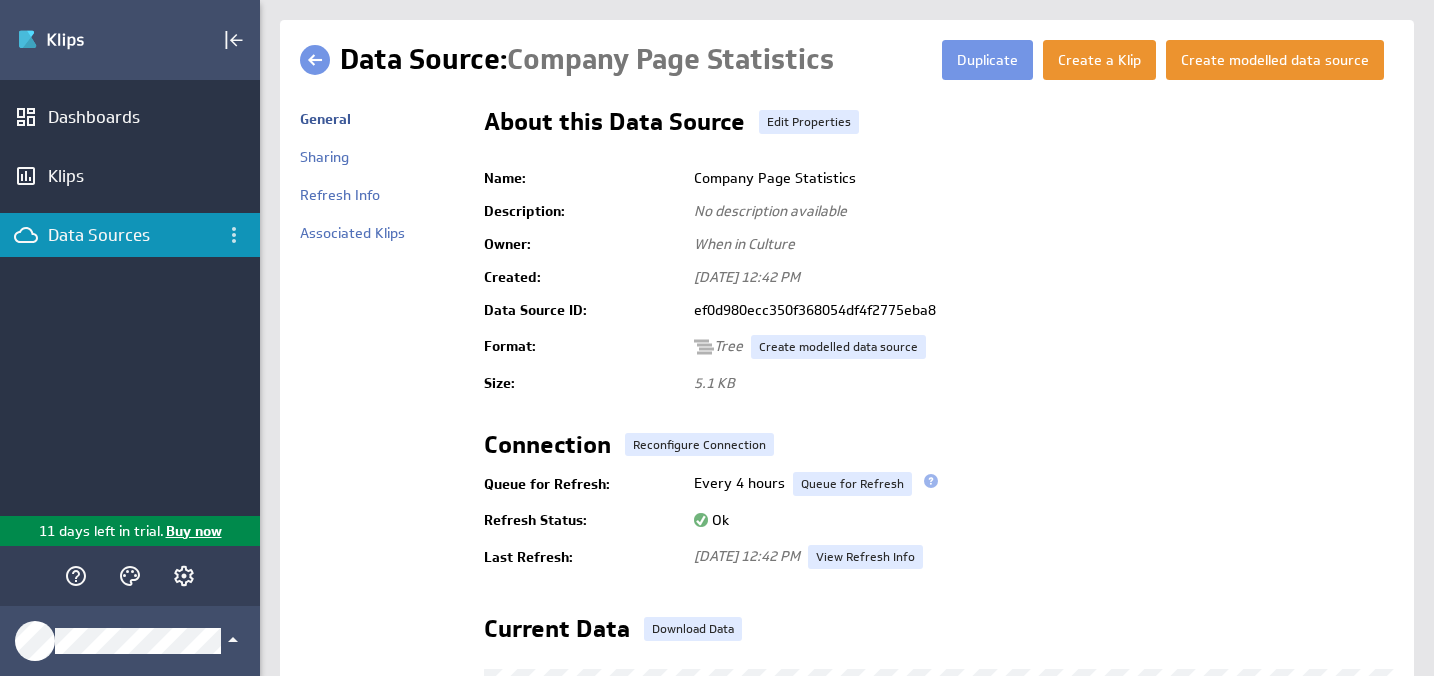 click on "Data Sources" at bounding box center (130, 235) 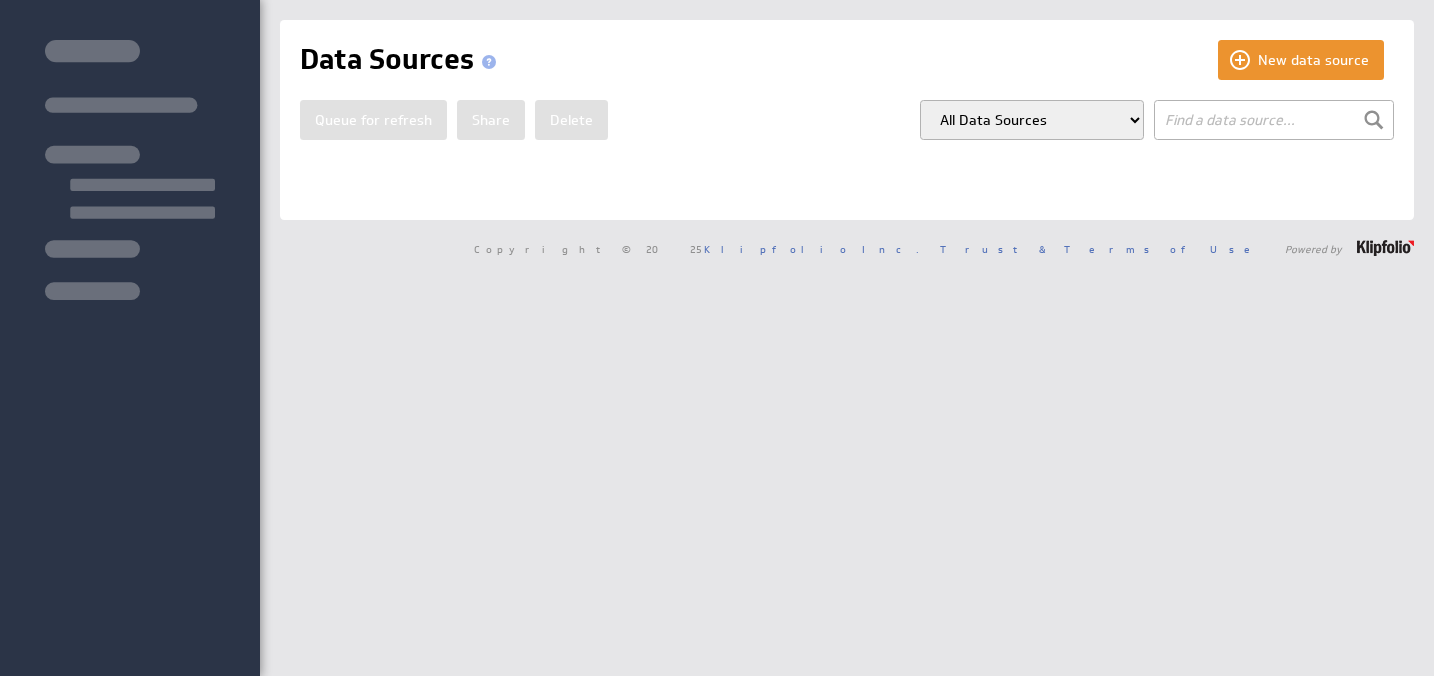 scroll, scrollTop: 0, scrollLeft: 0, axis: both 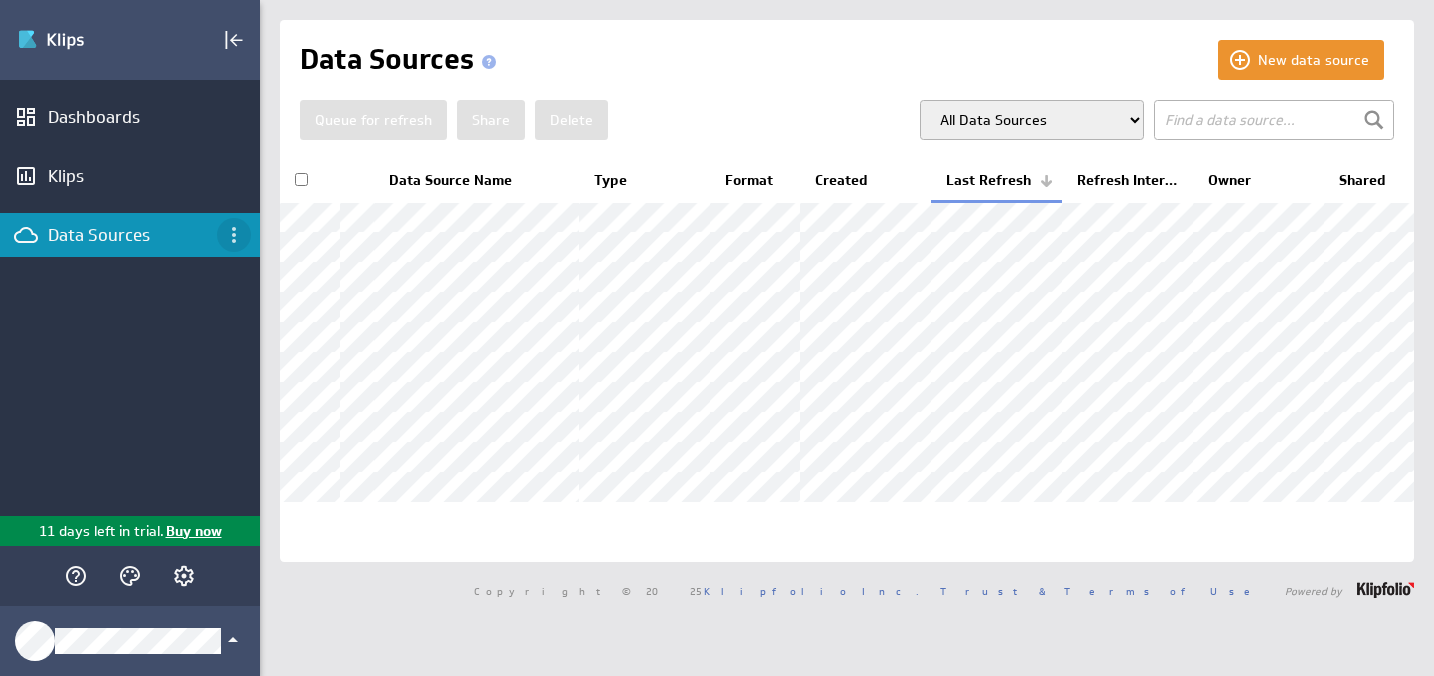 click 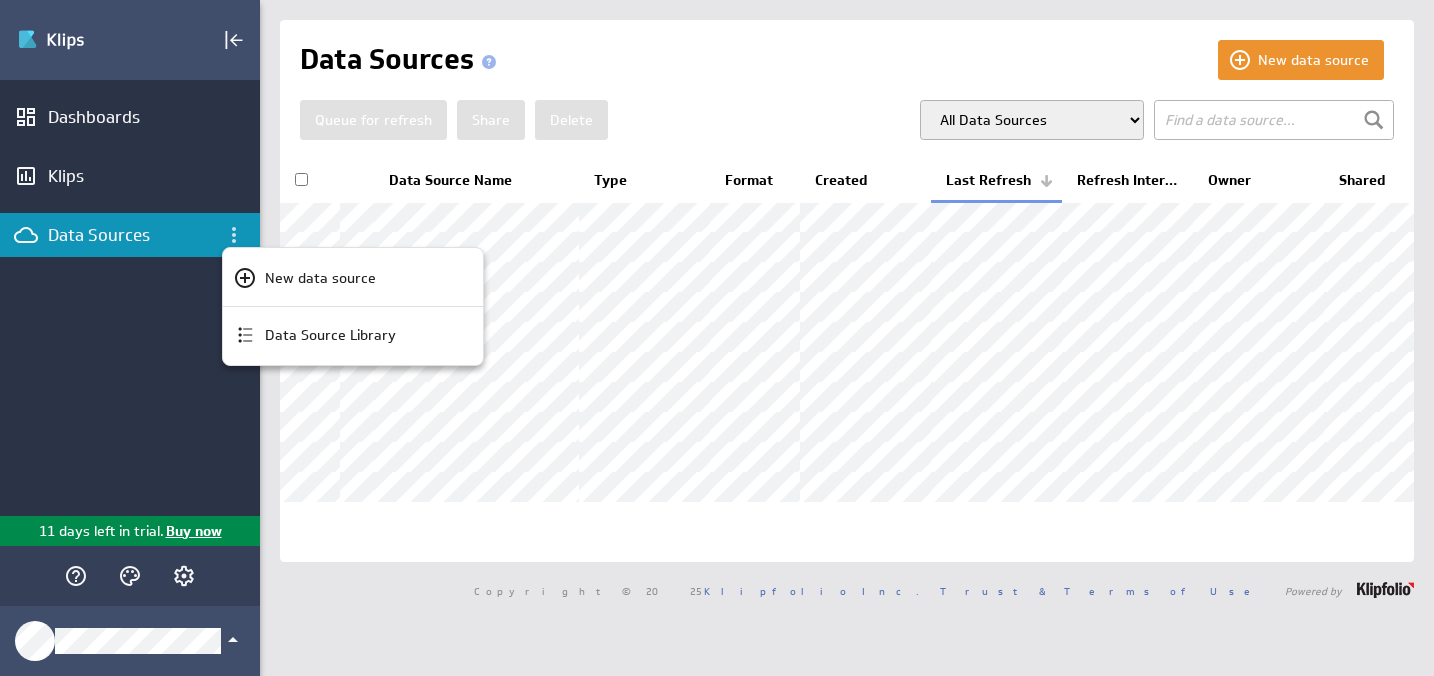 click at bounding box center (717, 338) 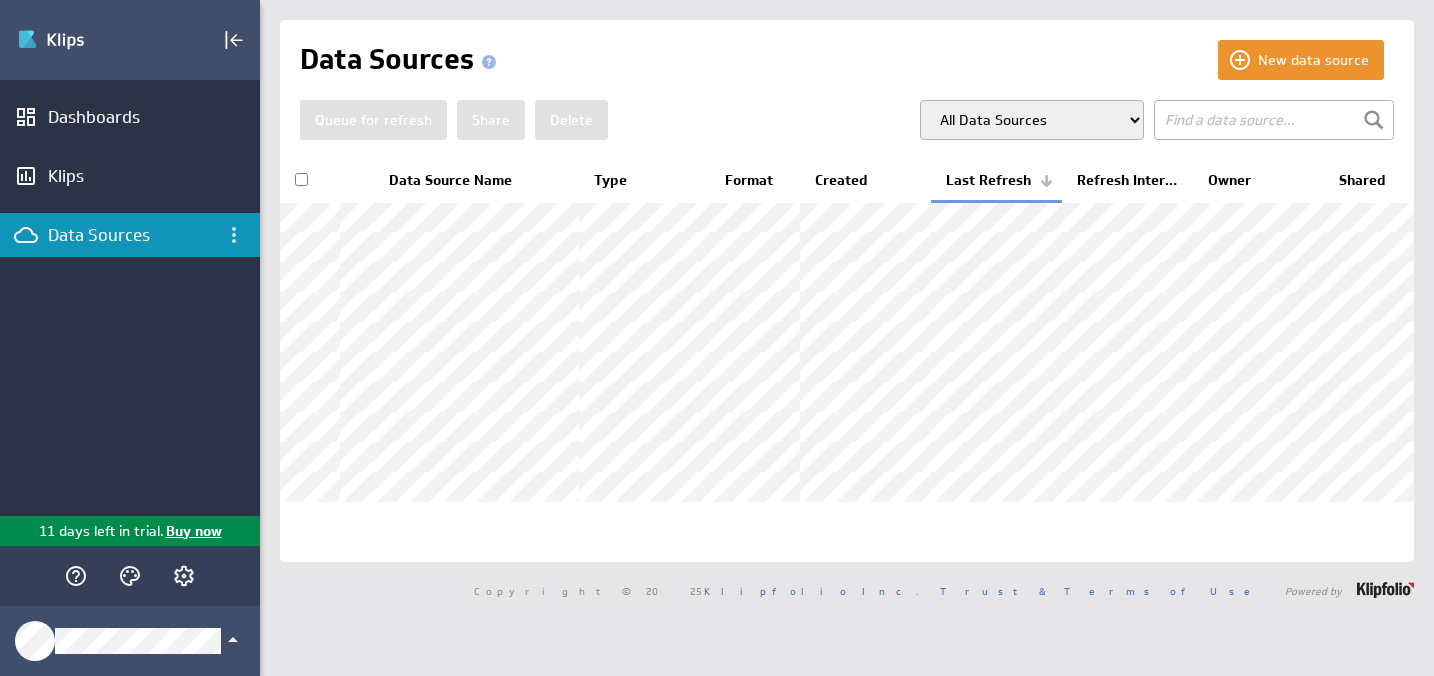 click on "Data Sources" at bounding box center (130, 235) 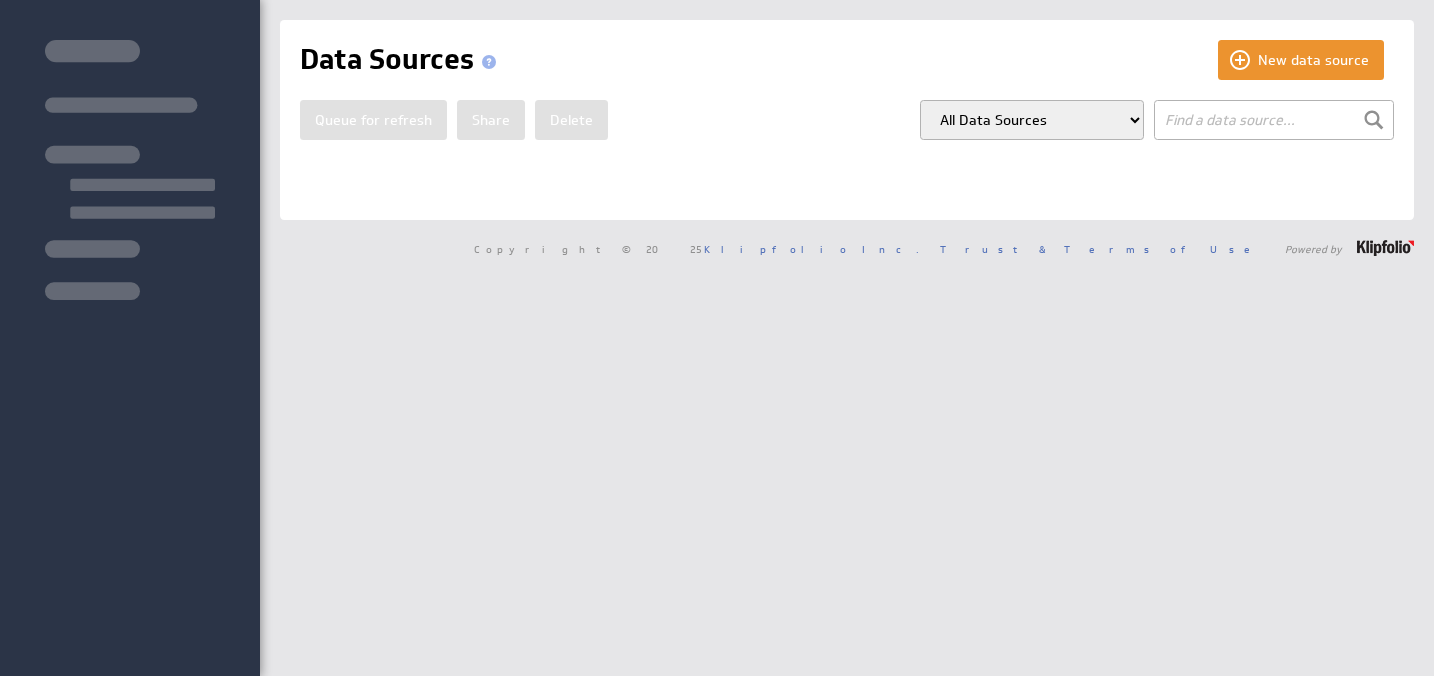 scroll, scrollTop: 0, scrollLeft: 0, axis: both 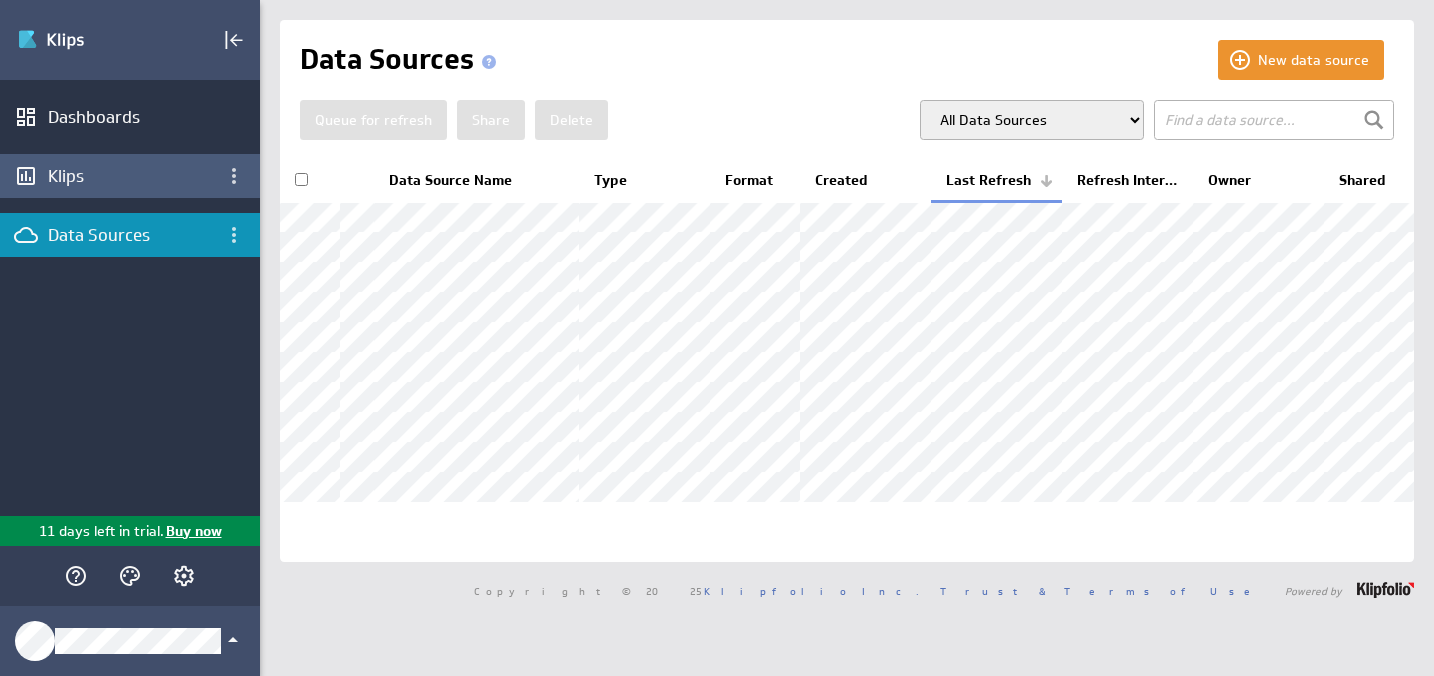 click on "Klips" at bounding box center (130, 176) 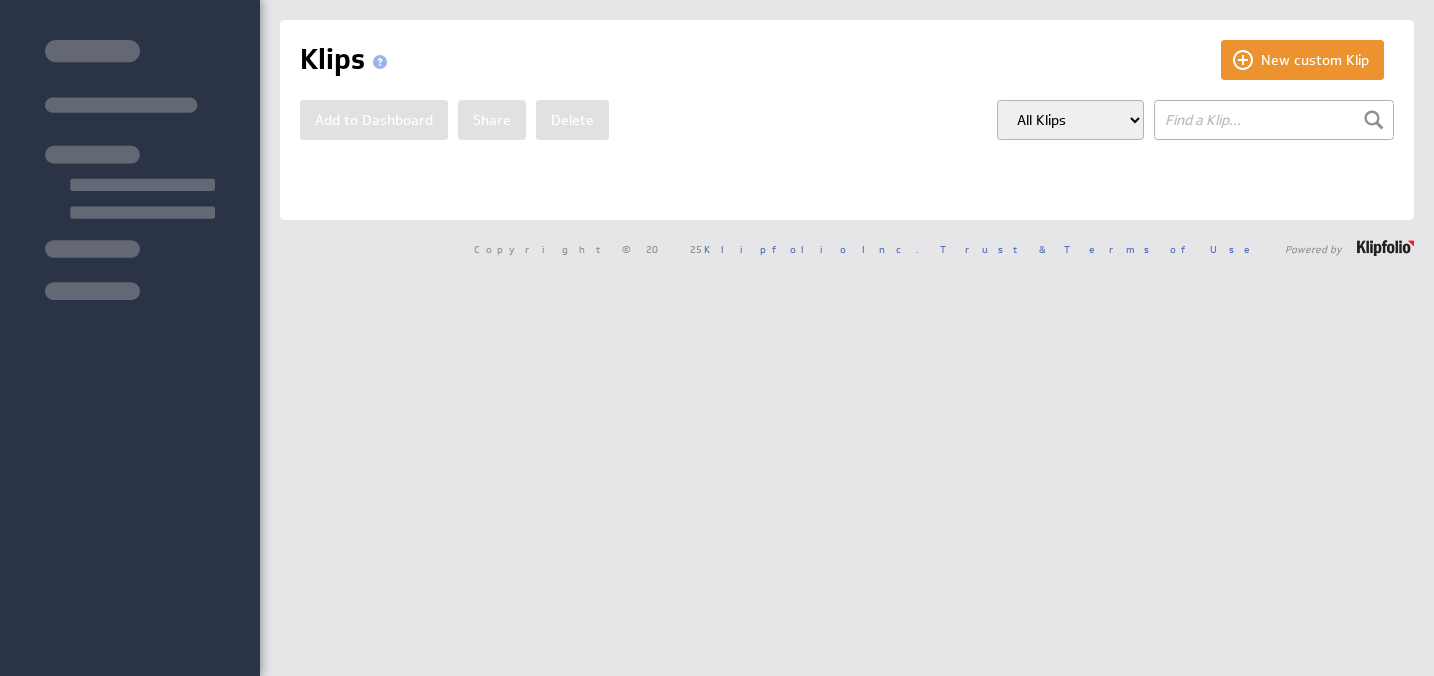 scroll, scrollTop: 0, scrollLeft: 0, axis: both 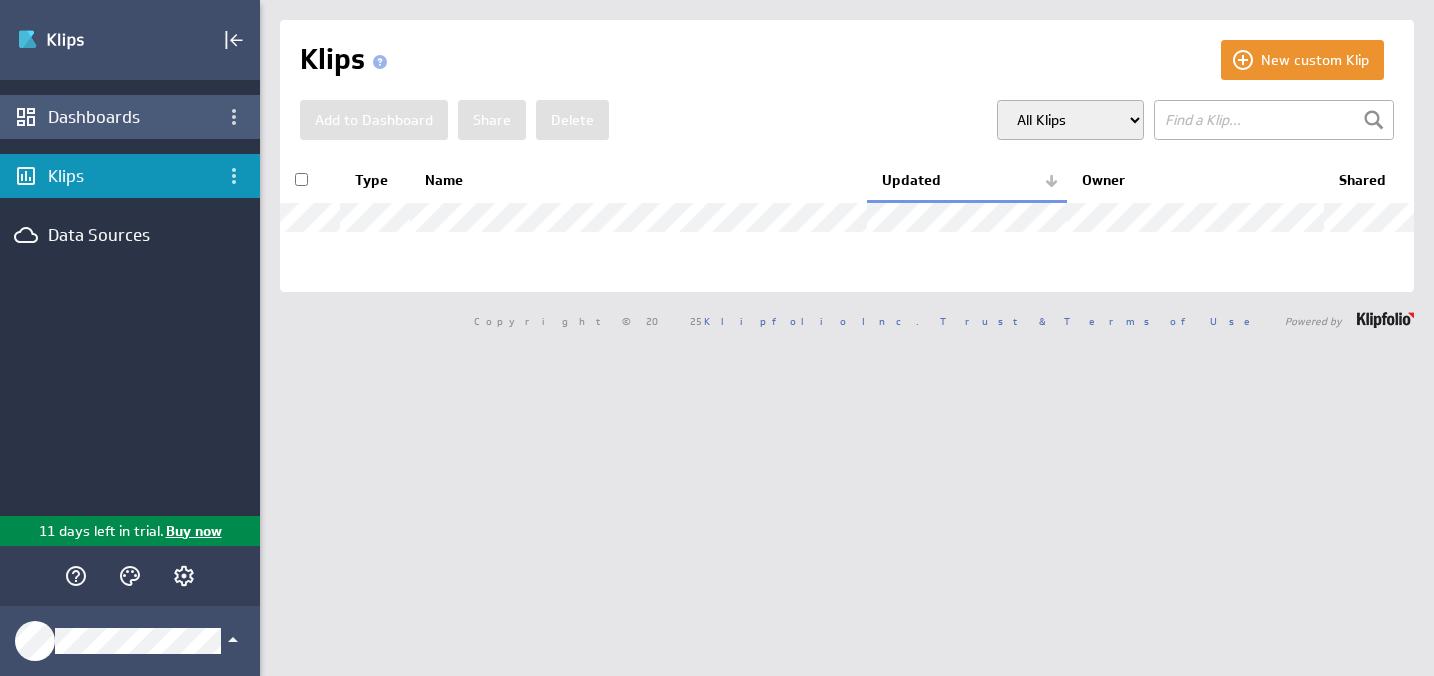 click on "Dashboards" at bounding box center (130, 117) 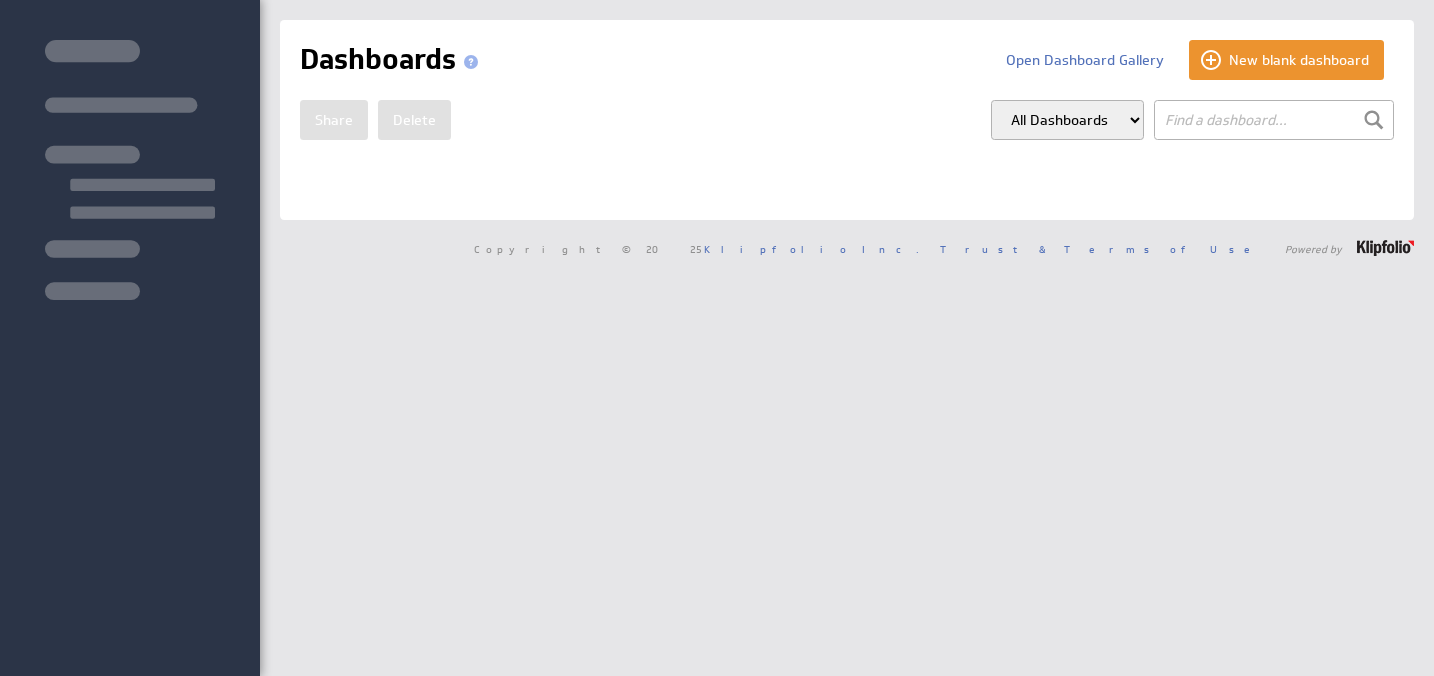 scroll, scrollTop: 0, scrollLeft: 0, axis: both 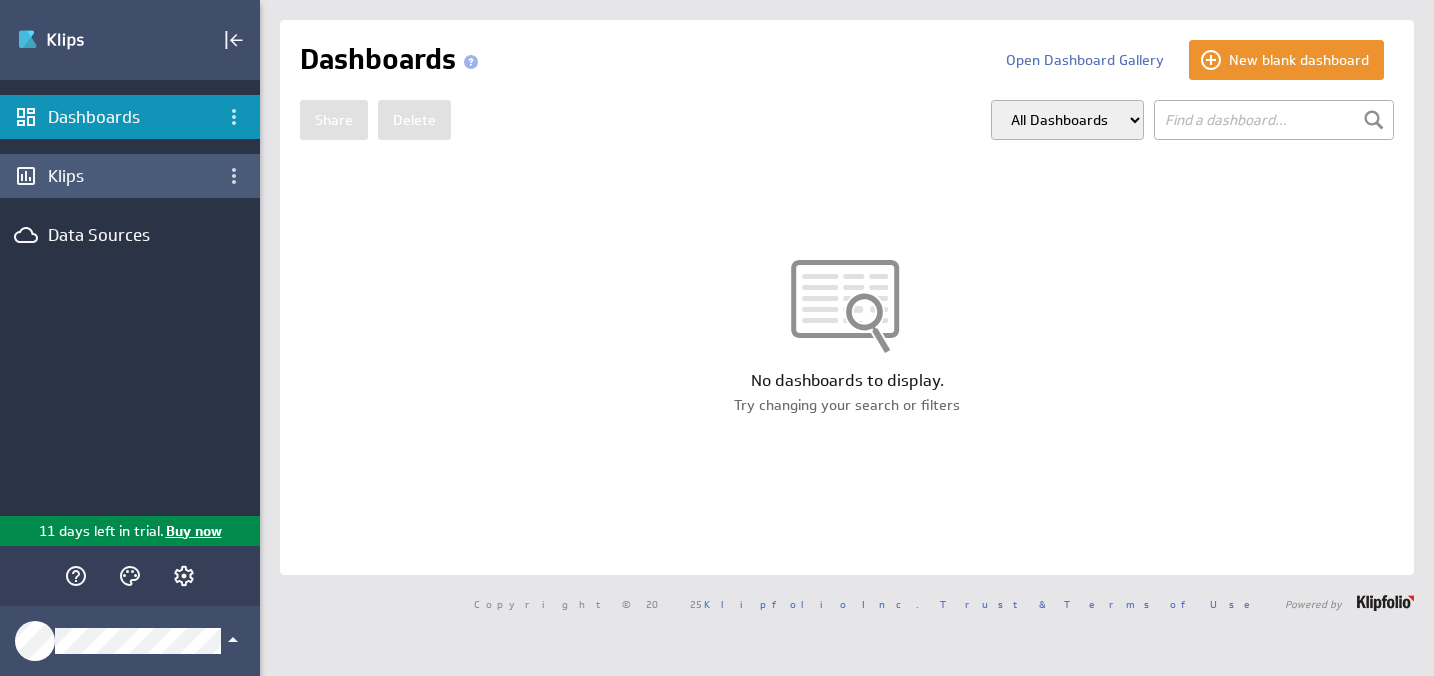 click on "Klips" at bounding box center (130, 176) 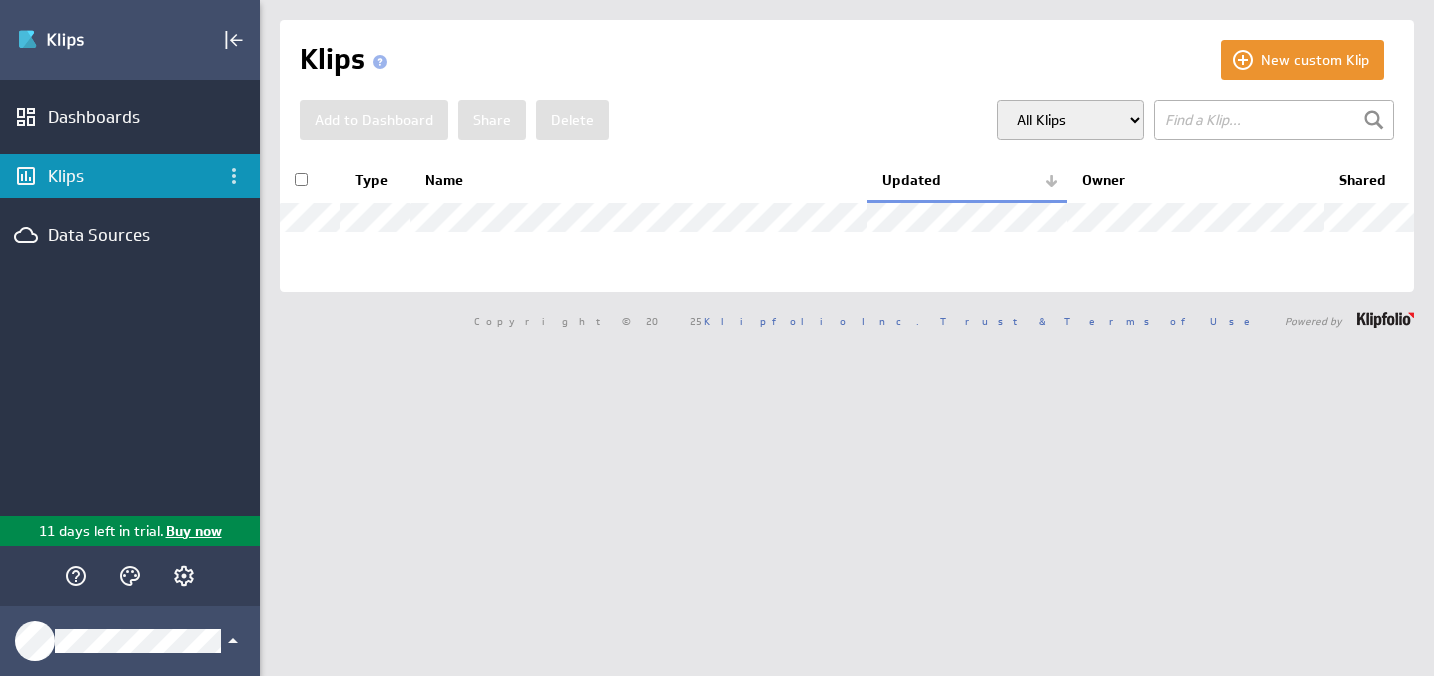scroll, scrollTop: 0, scrollLeft: 0, axis: both 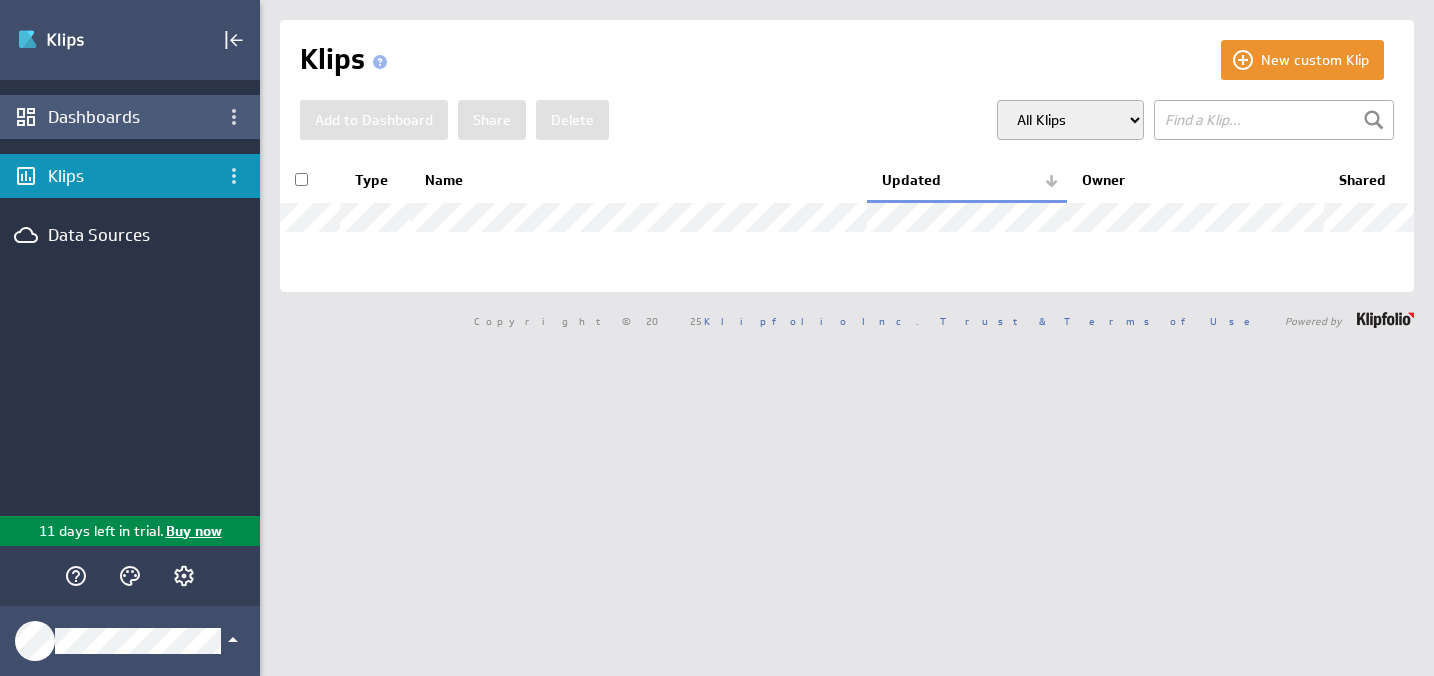 click on "Dashboards" at bounding box center (130, 117) 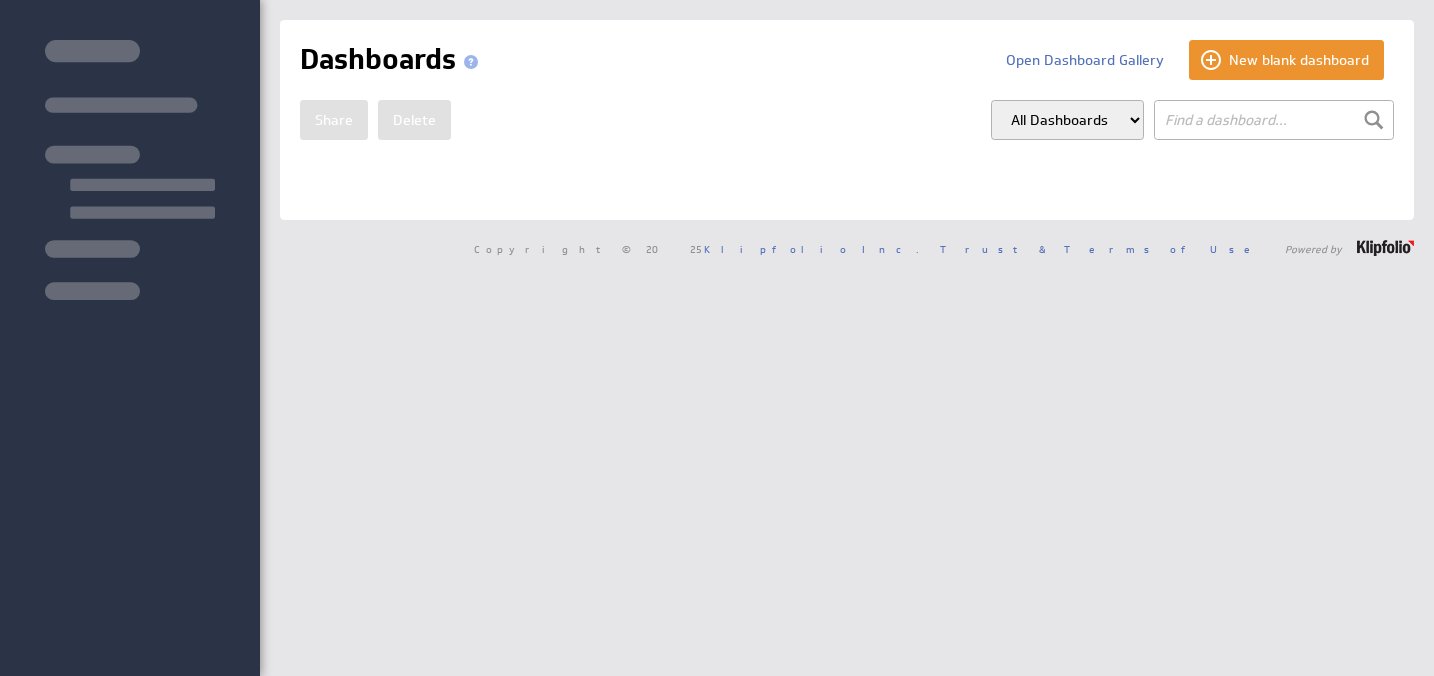 scroll, scrollTop: 0, scrollLeft: 0, axis: both 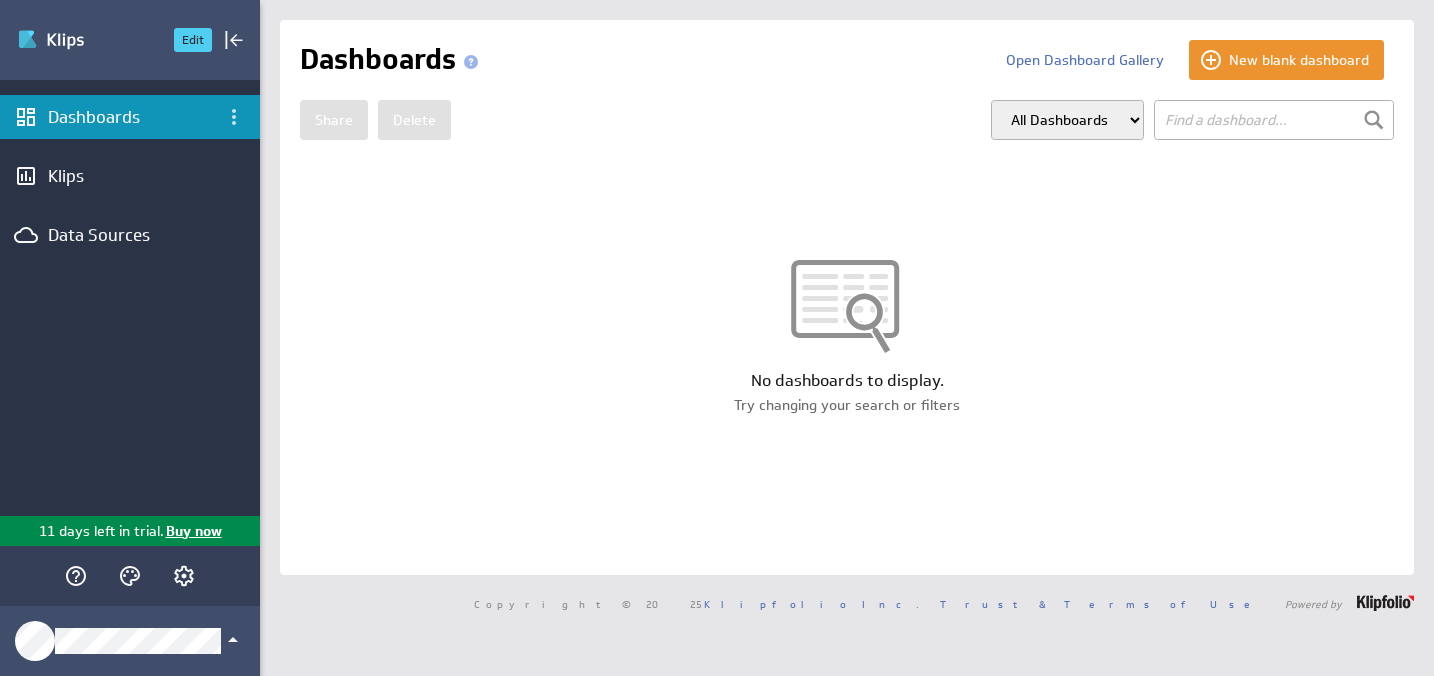 click at bounding box center [87, 40] 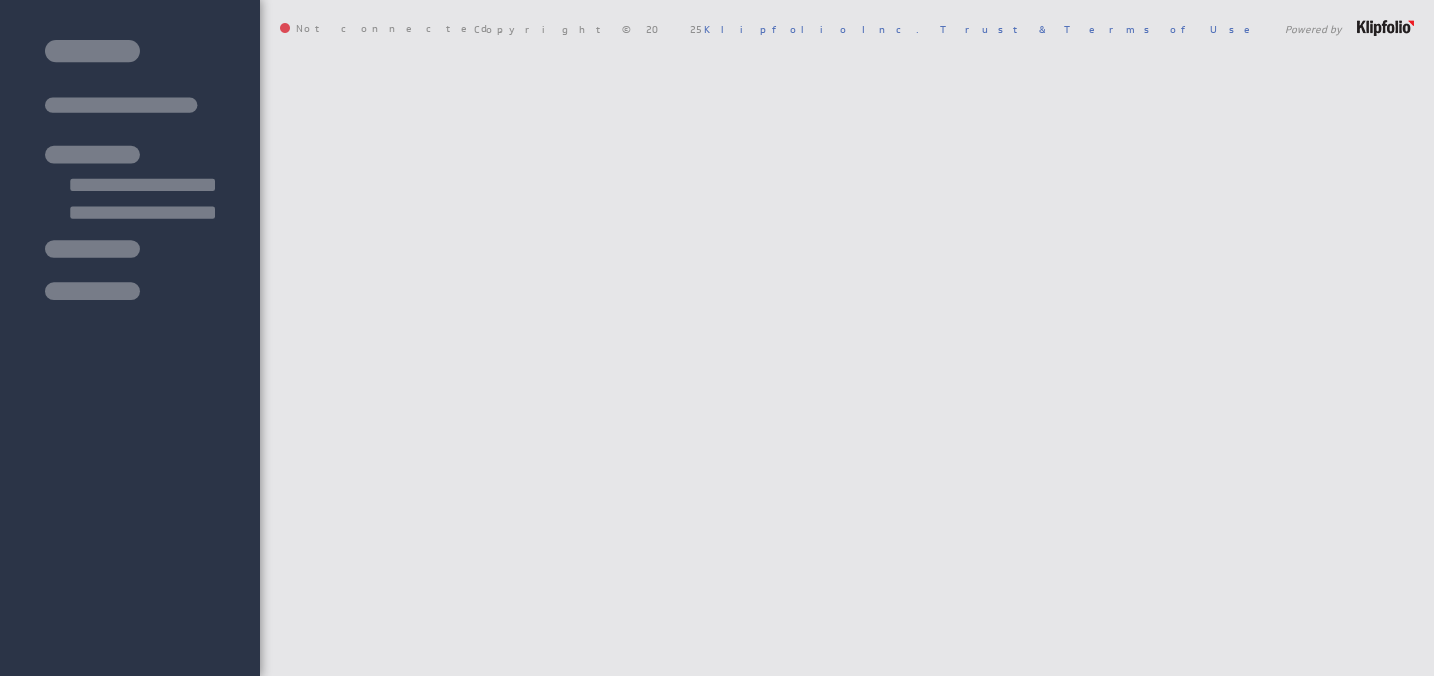 scroll, scrollTop: 0, scrollLeft: 0, axis: both 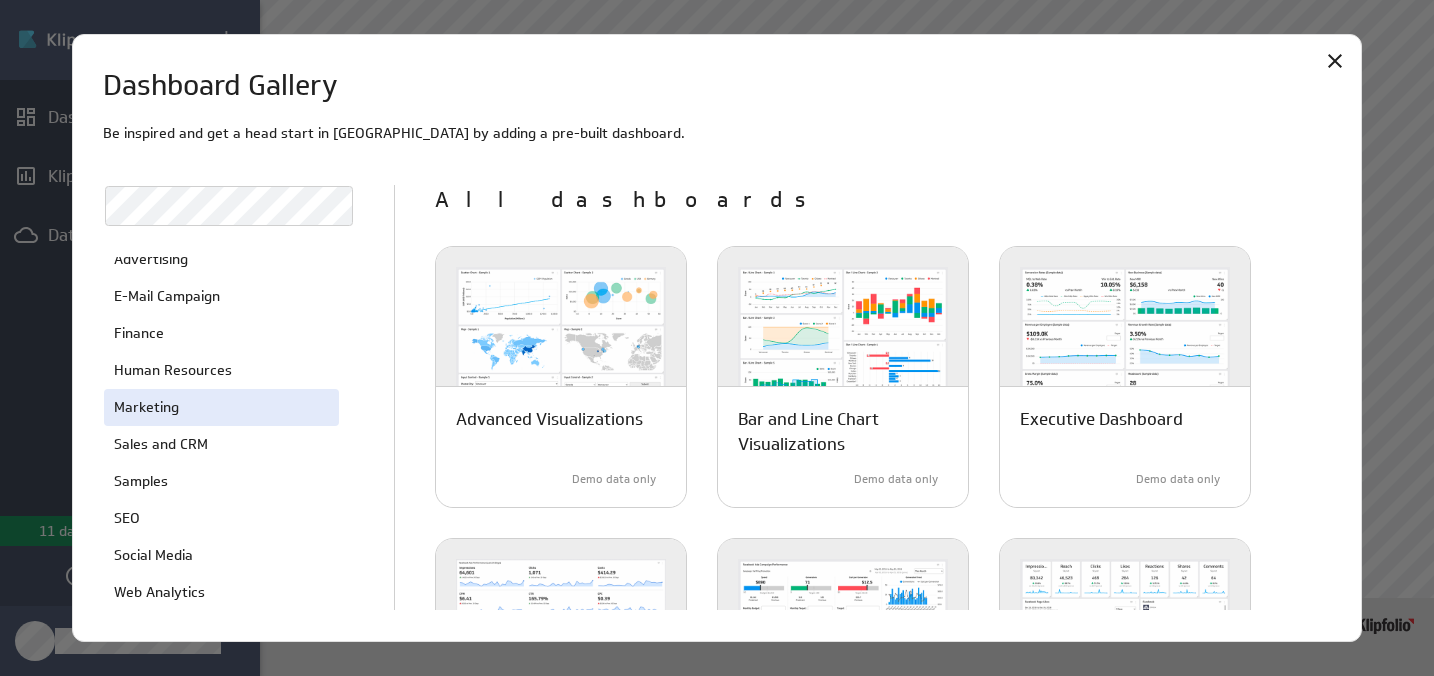 click on "Marketing" at bounding box center [146, 407] 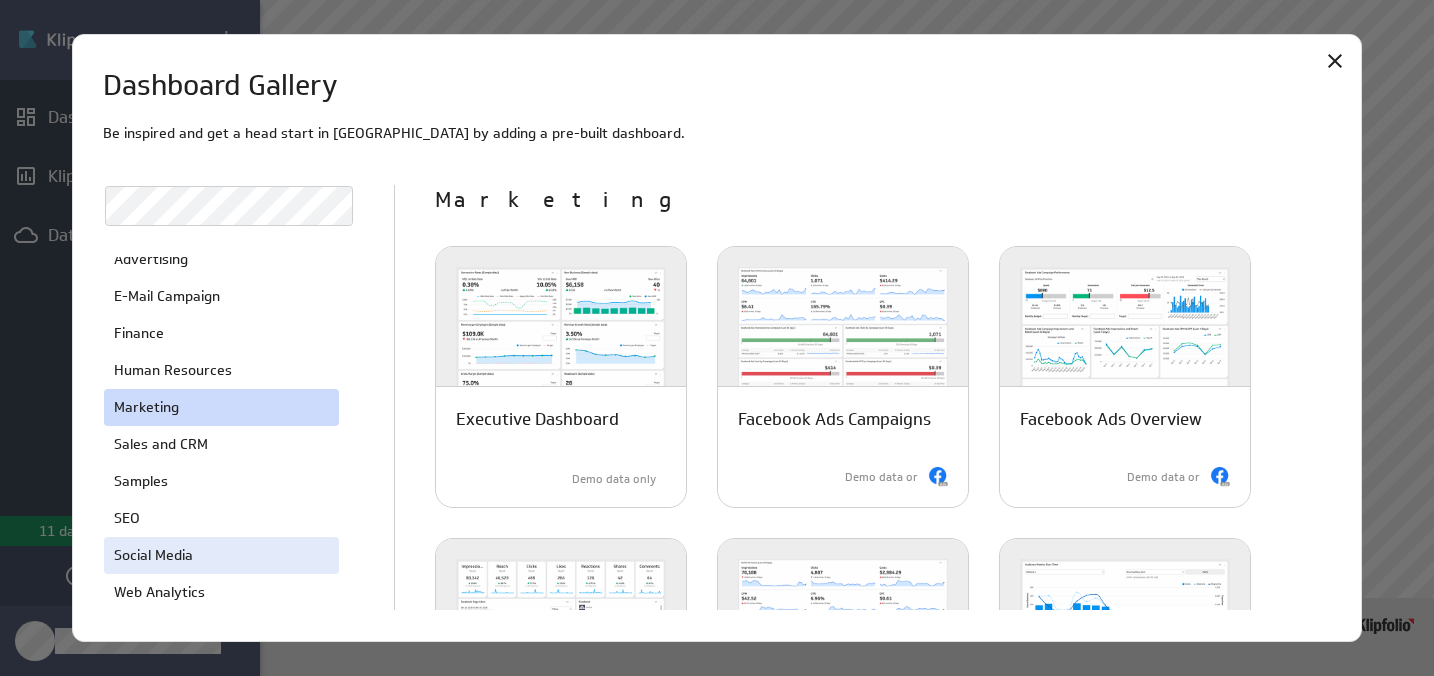 click on "Social Media" at bounding box center [221, 555] 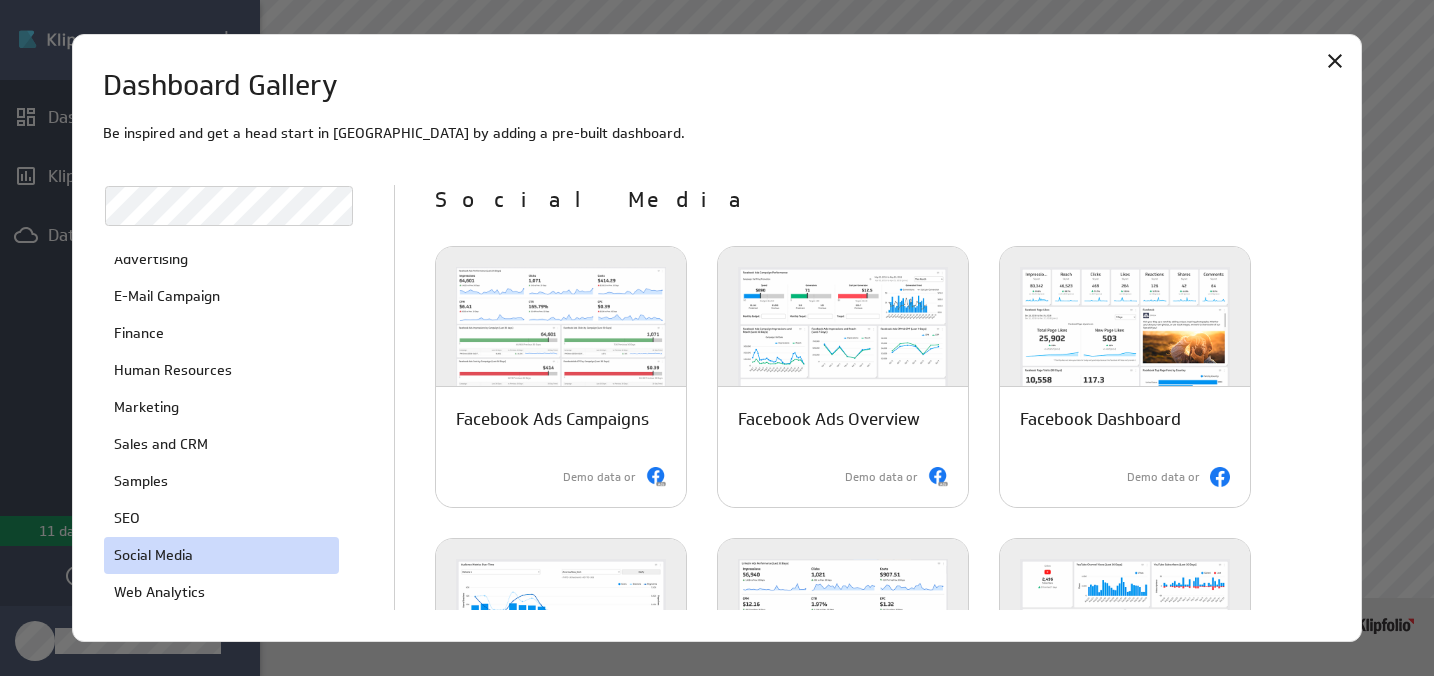 scroll, scrollTop: 190, scrollLeft: 0, axis: vertical 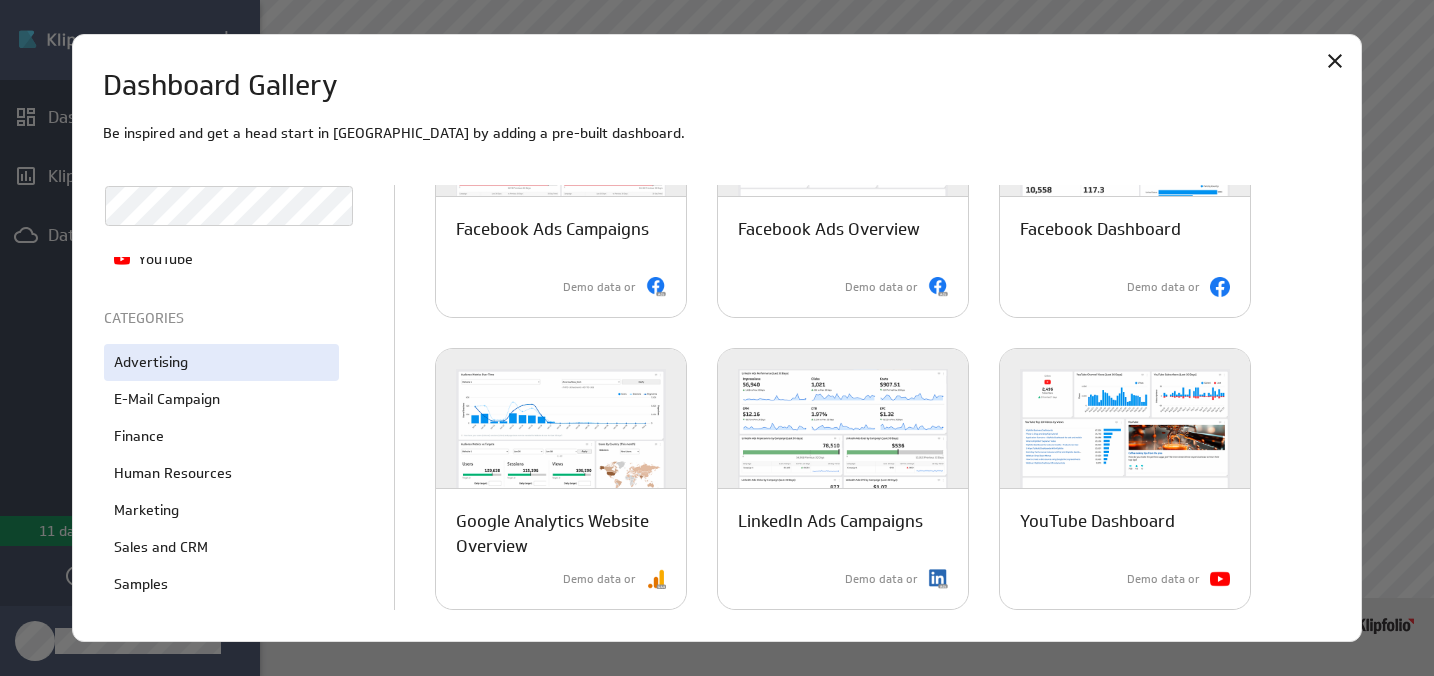click on "Advertising" at bounding box center (221, 362) 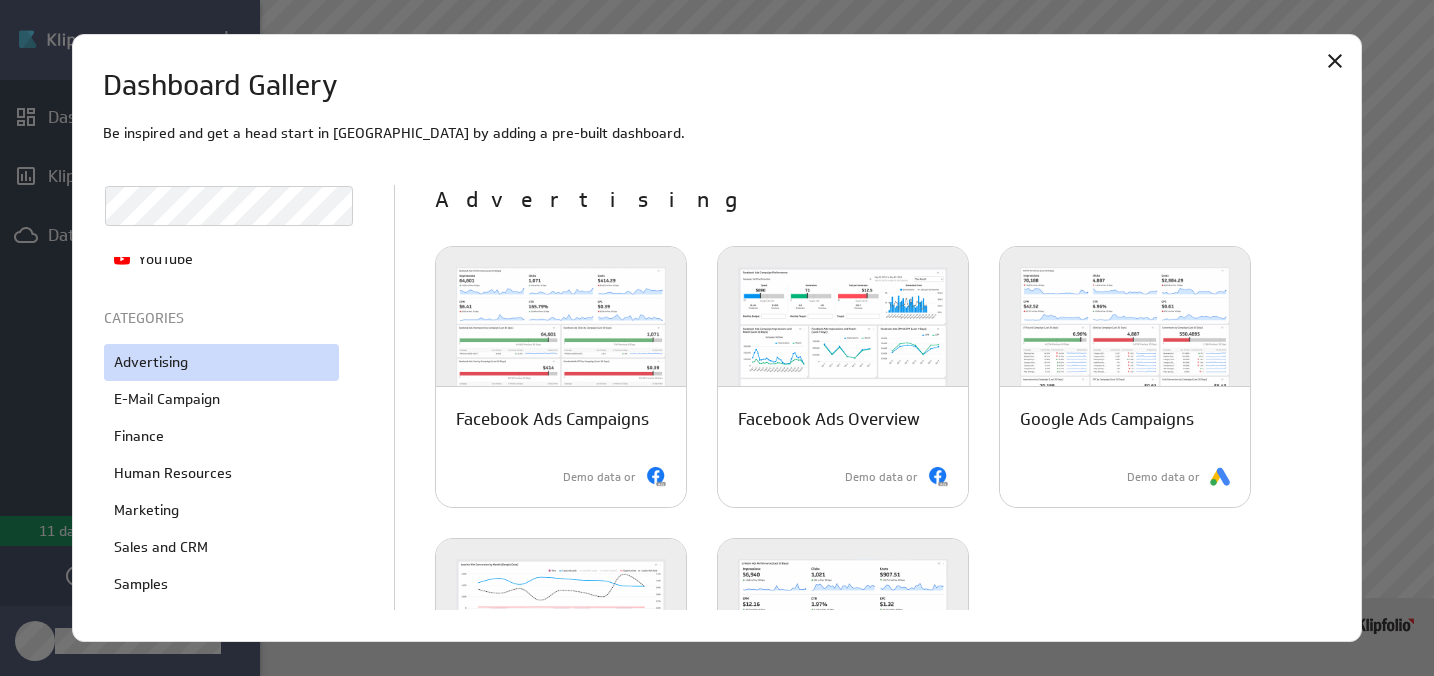 scroll, scrollTop: 190, scrollLeft: 0, axis: vertical 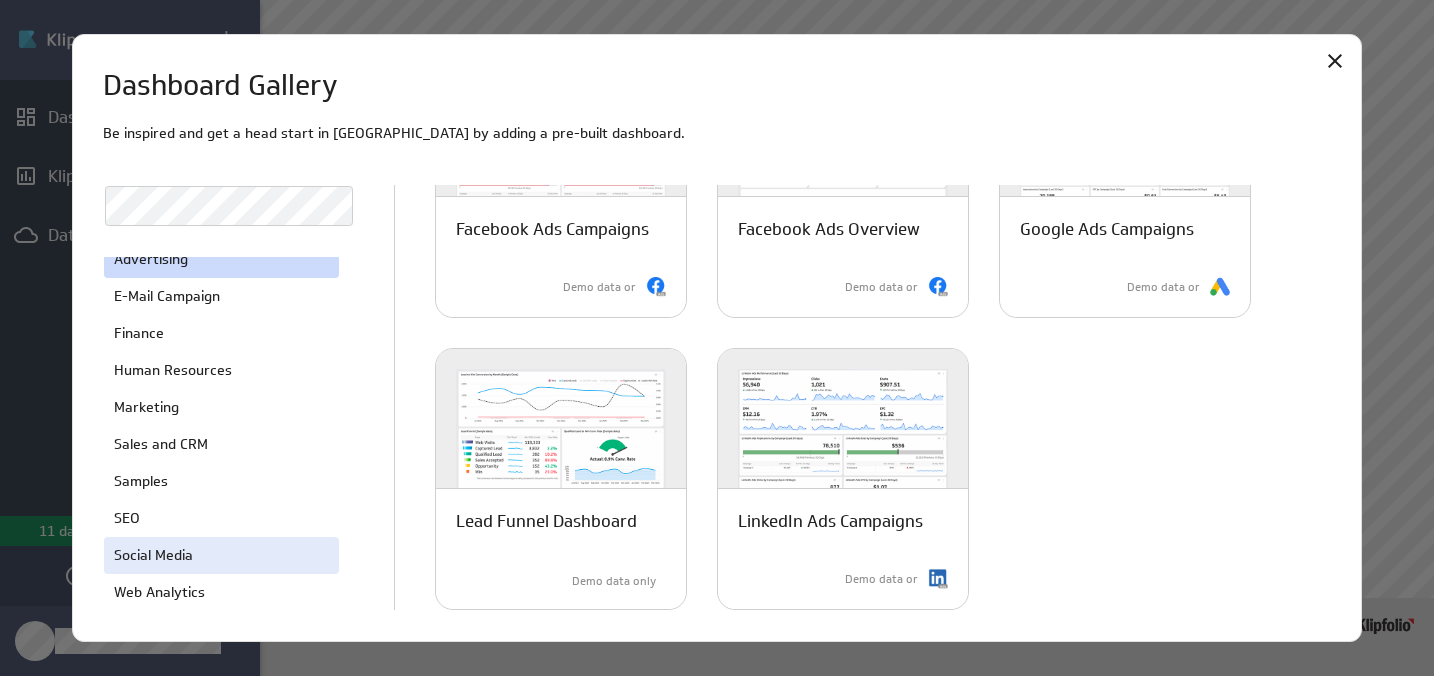click on "Social Media" at bounding box center [221, 555] 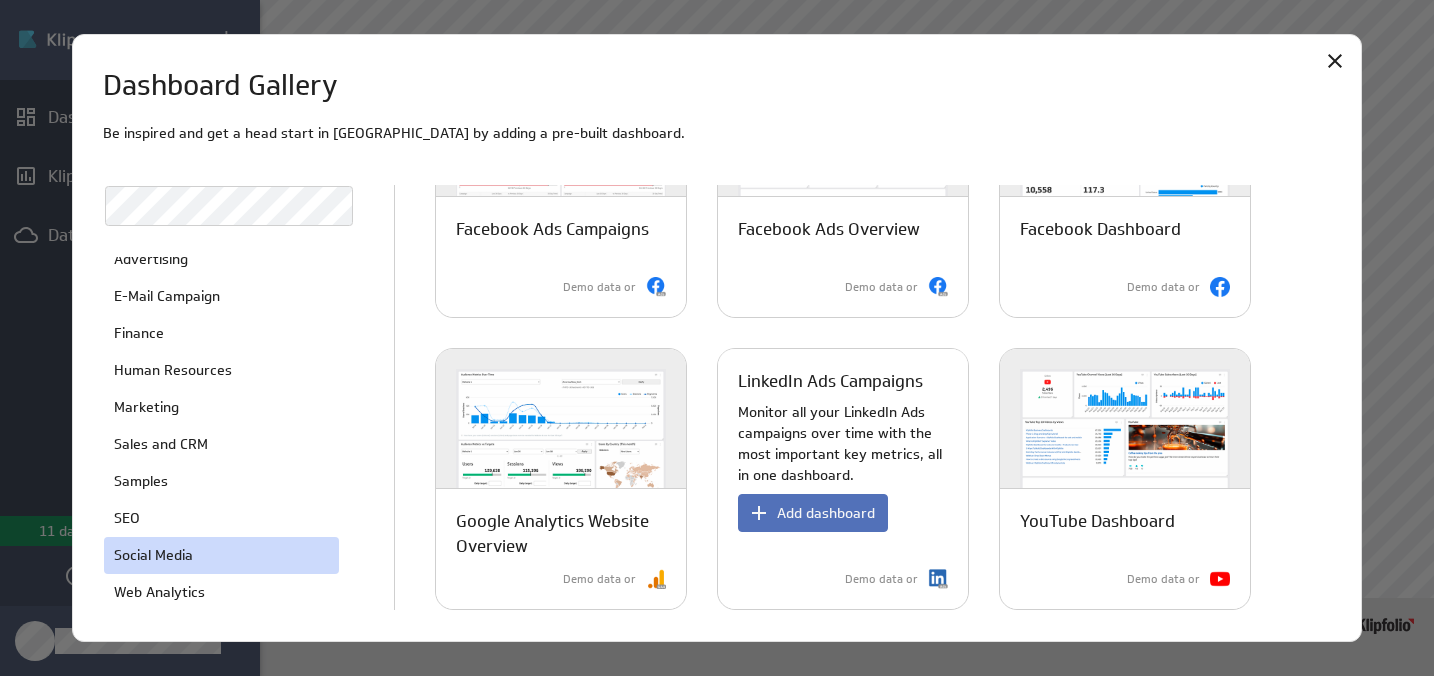 scroll, scrollTop: 0, scrollLeft: 0, axis: both 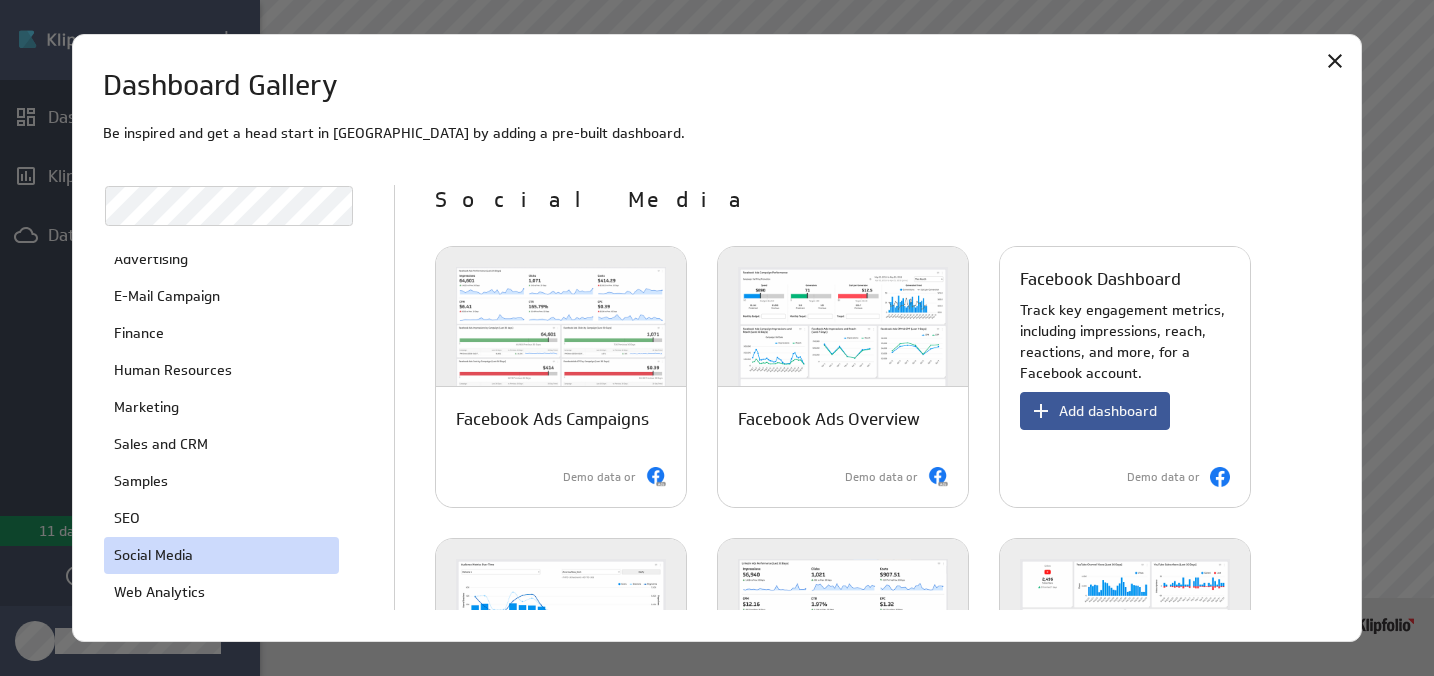 click 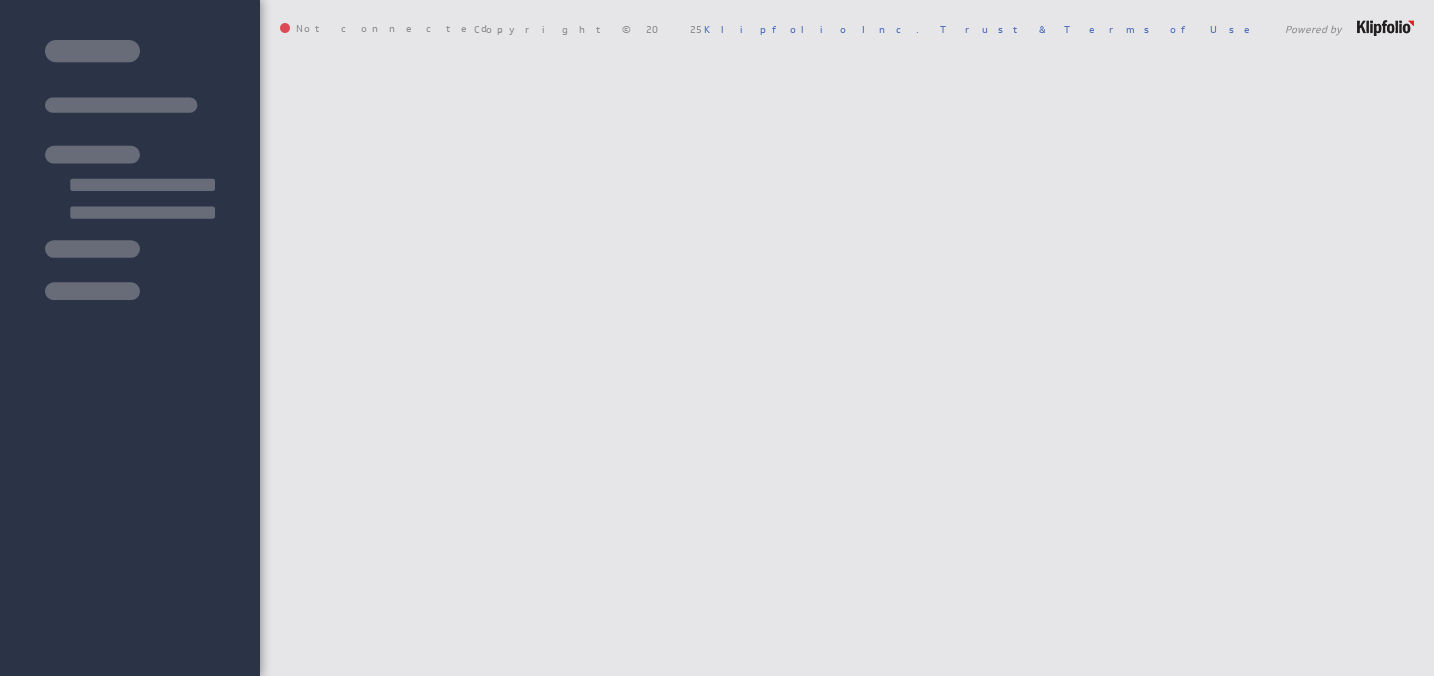 scroll, scrollTop: 0, scrollLeft: 0, axis: both 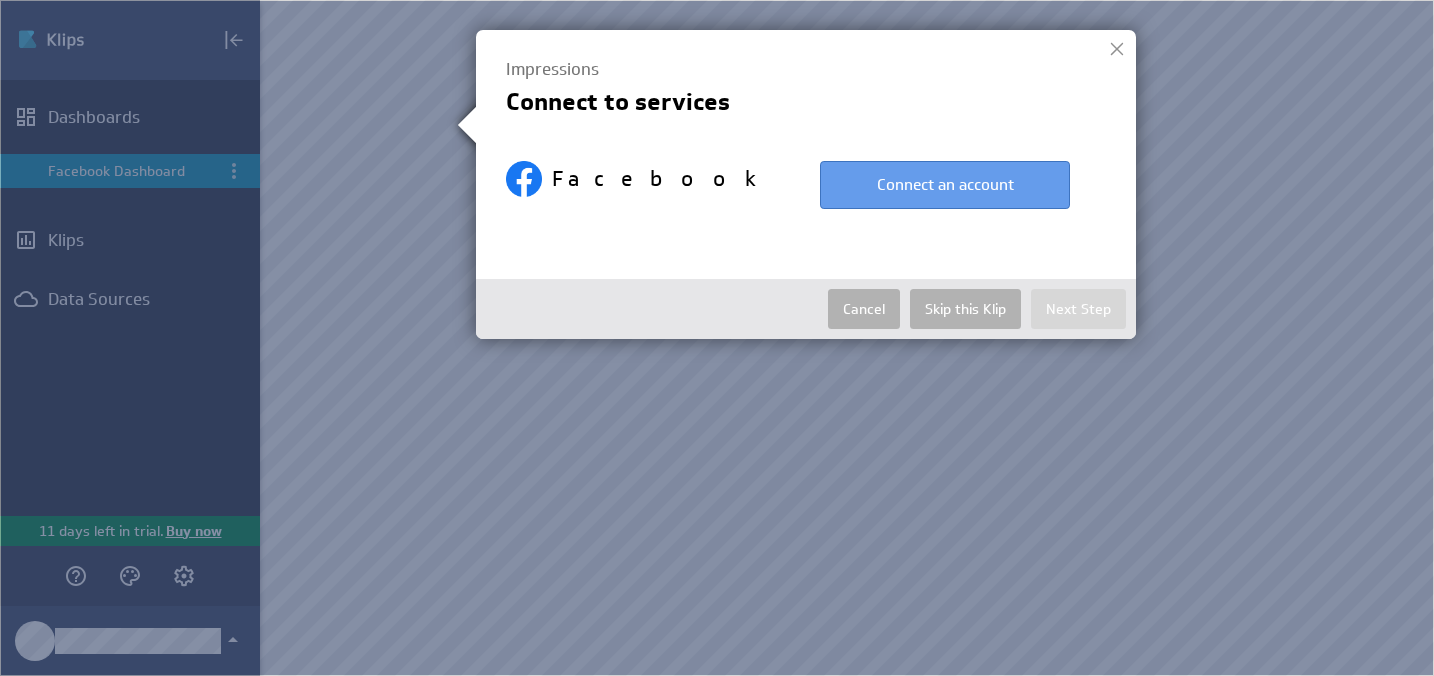 click on "Connect an account" at bounding box center (945, 185) 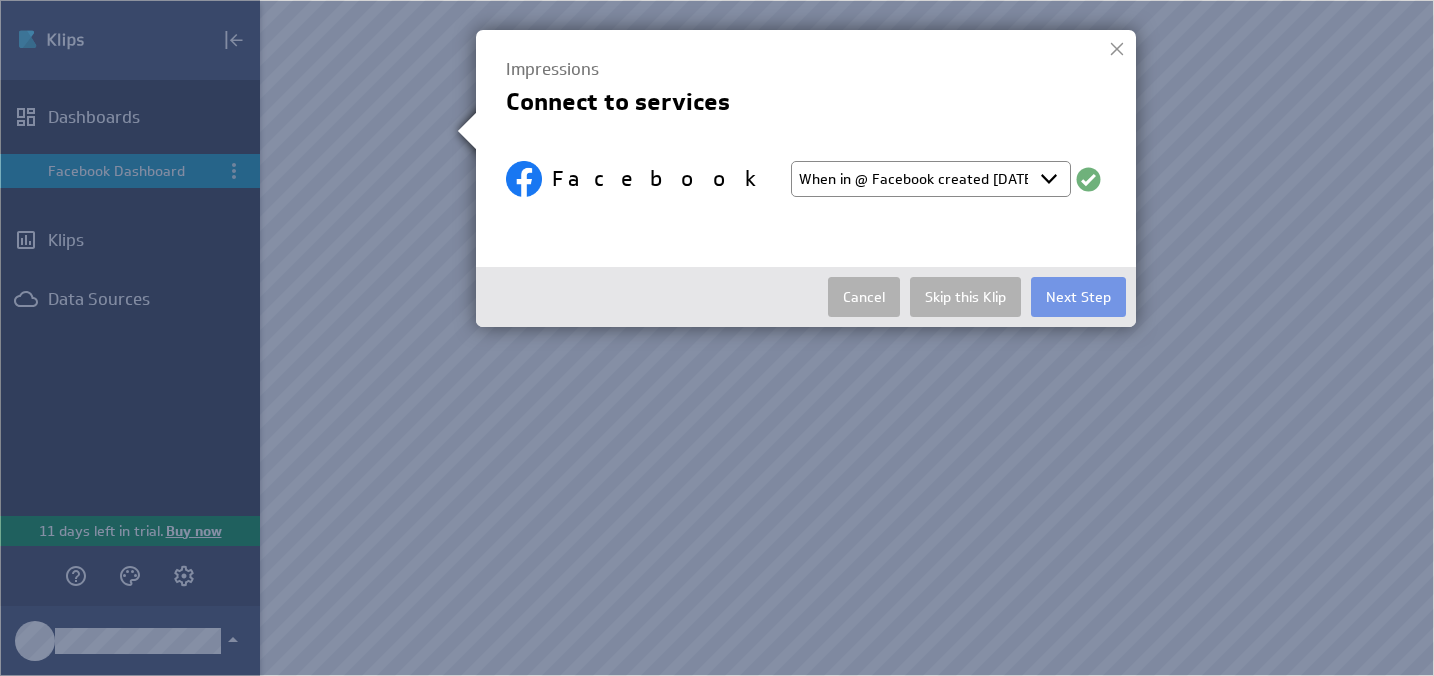 click on "Select account When in  @ Facebook created Jul 14, 2025 at 7:56 AM EDT + Connect new account..." at bounding box center [931, 179] 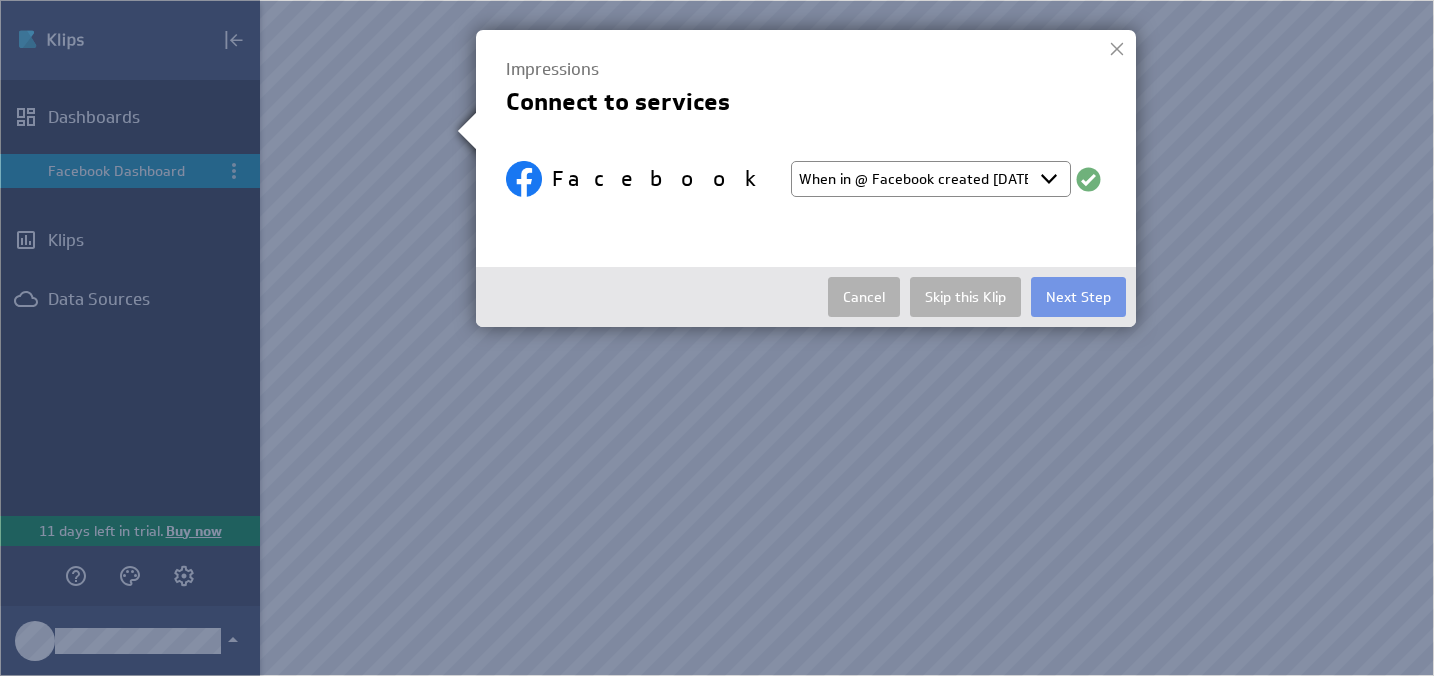 click on "Next Step" at bounding box center (1078, 297) 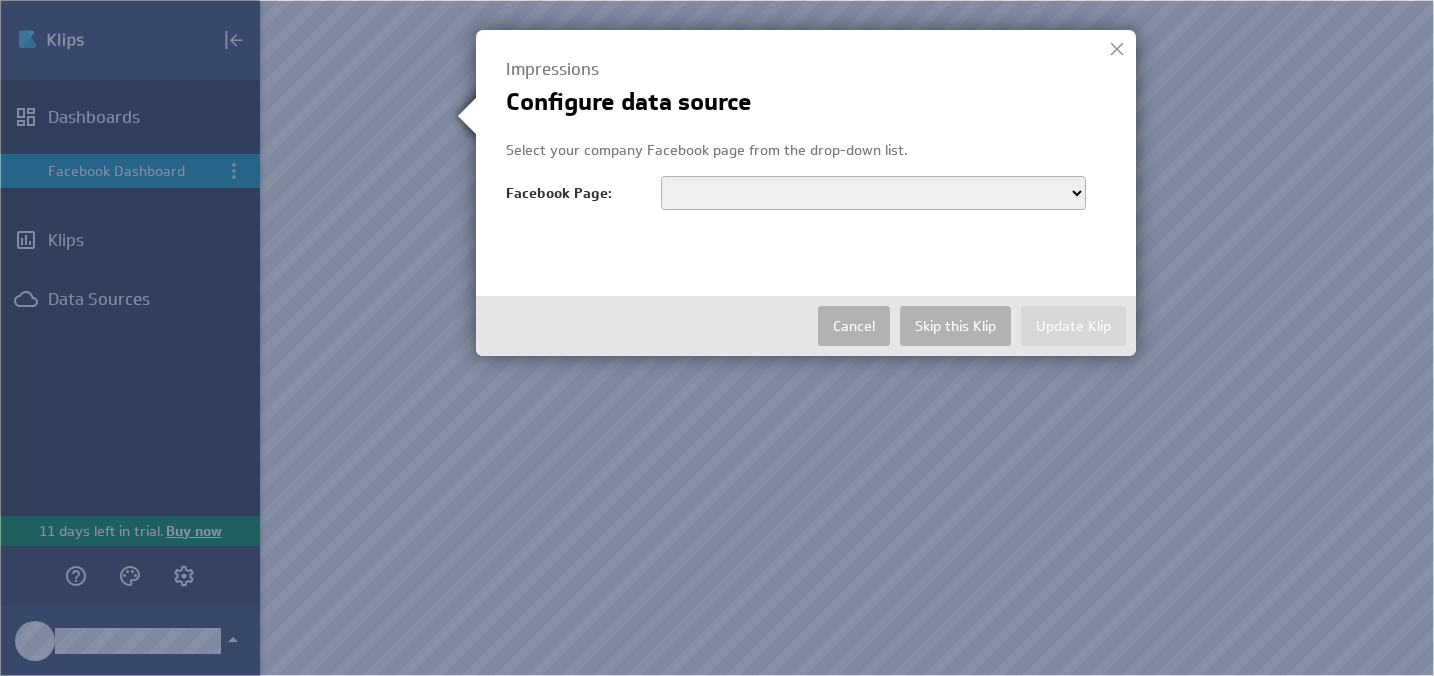 click on "The Cultural Ambassador Sponsorship Programme When in Culture Stabal" at bounding box center (873, 193) 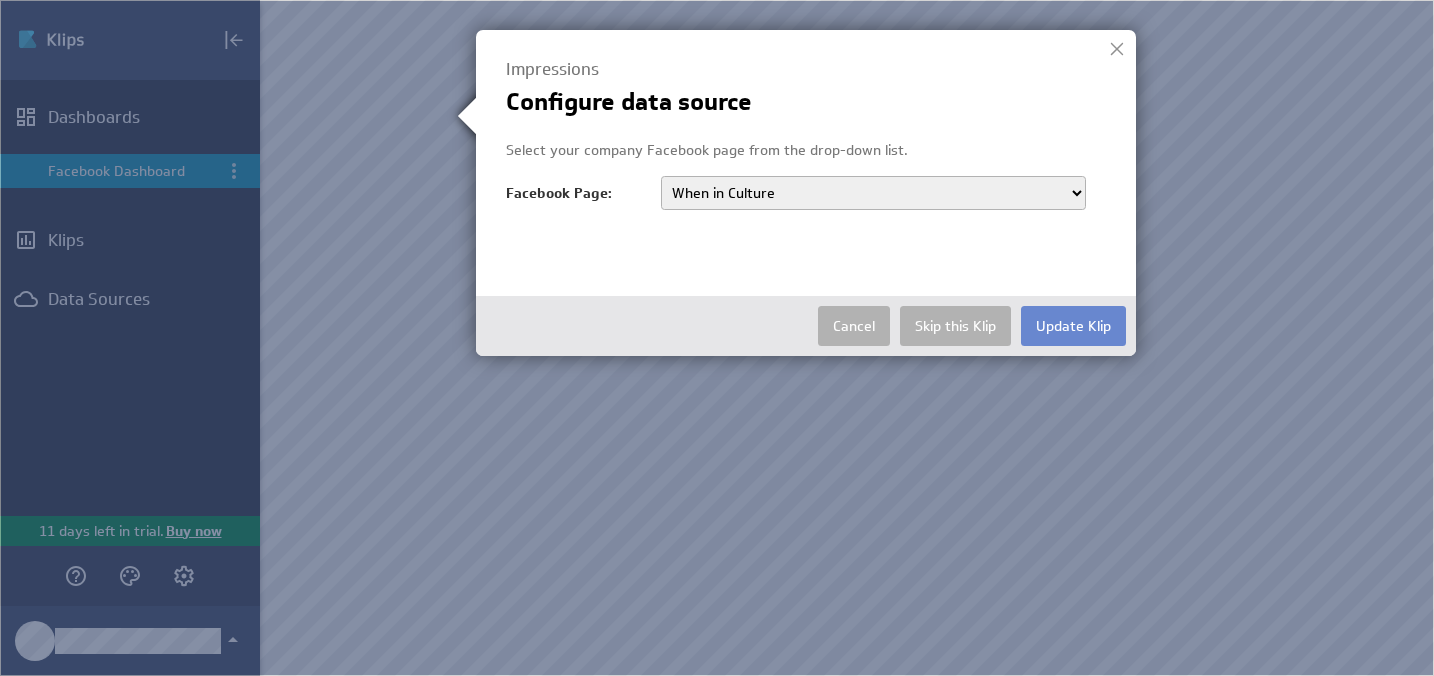 click on "Update Klip" at bounding box center [1073, 326] 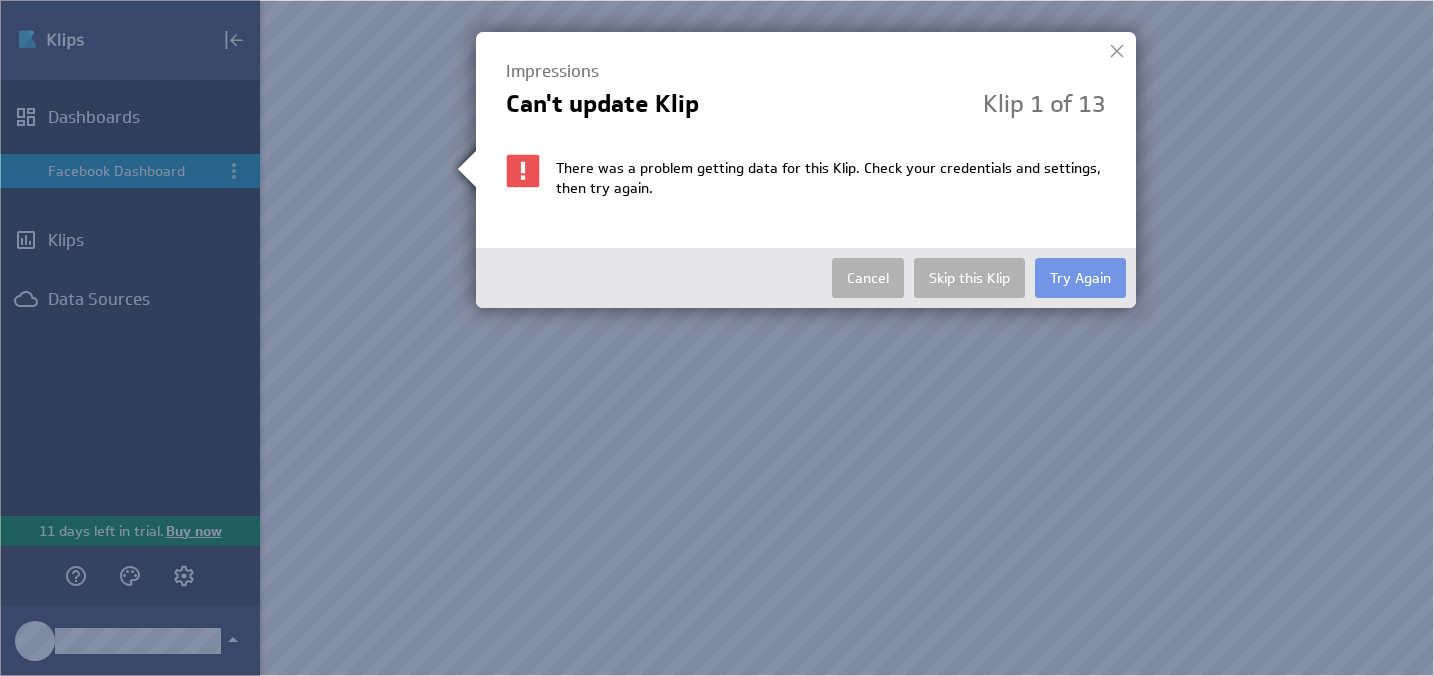 click on "Try Again" at bounding box center (1080, 278) 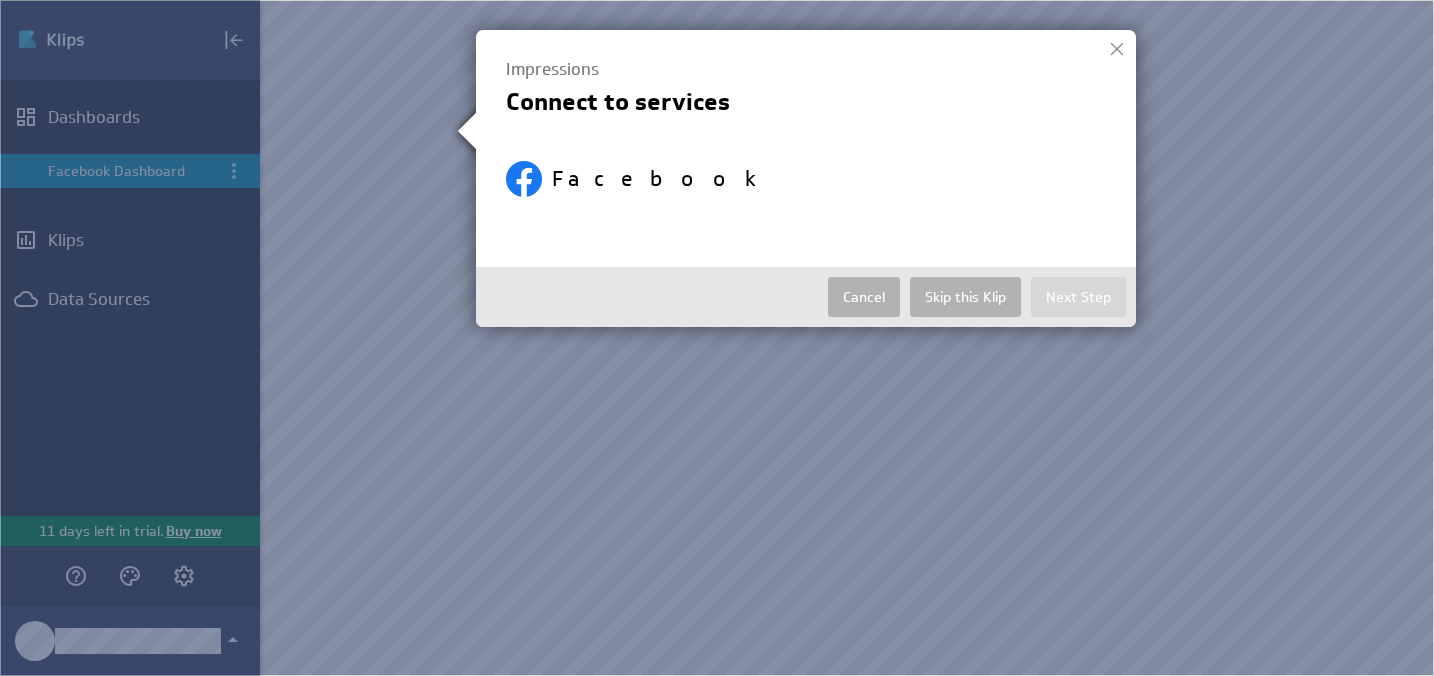 select on "be436f6477965a04ee0a7ac049385fc0" 